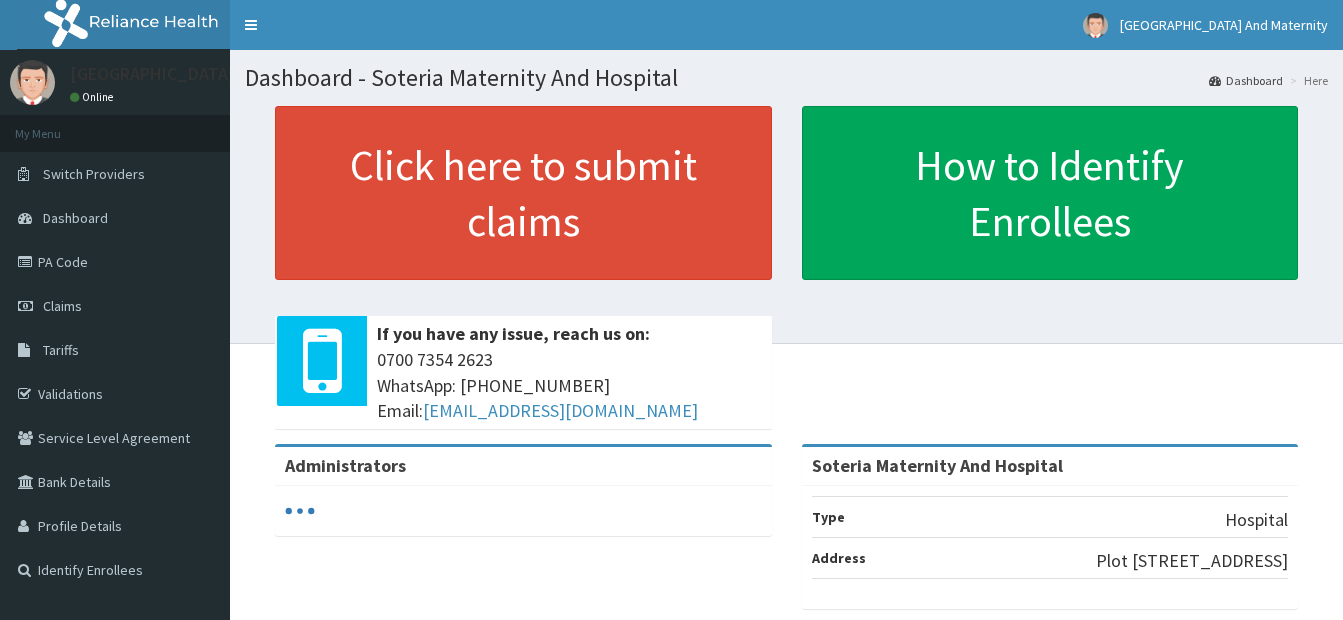 scroll, scrollTop: 0, scrollLeft: 0, axis: both 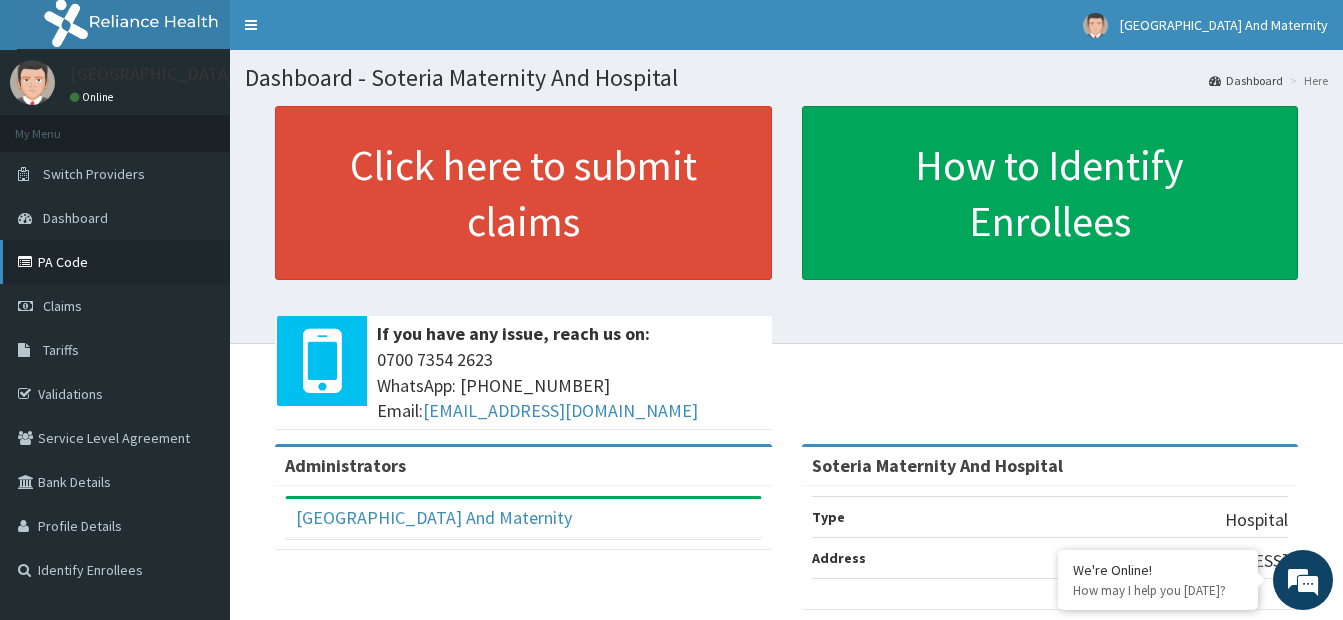 click on "PA Code" at bounding box center (115, 262) 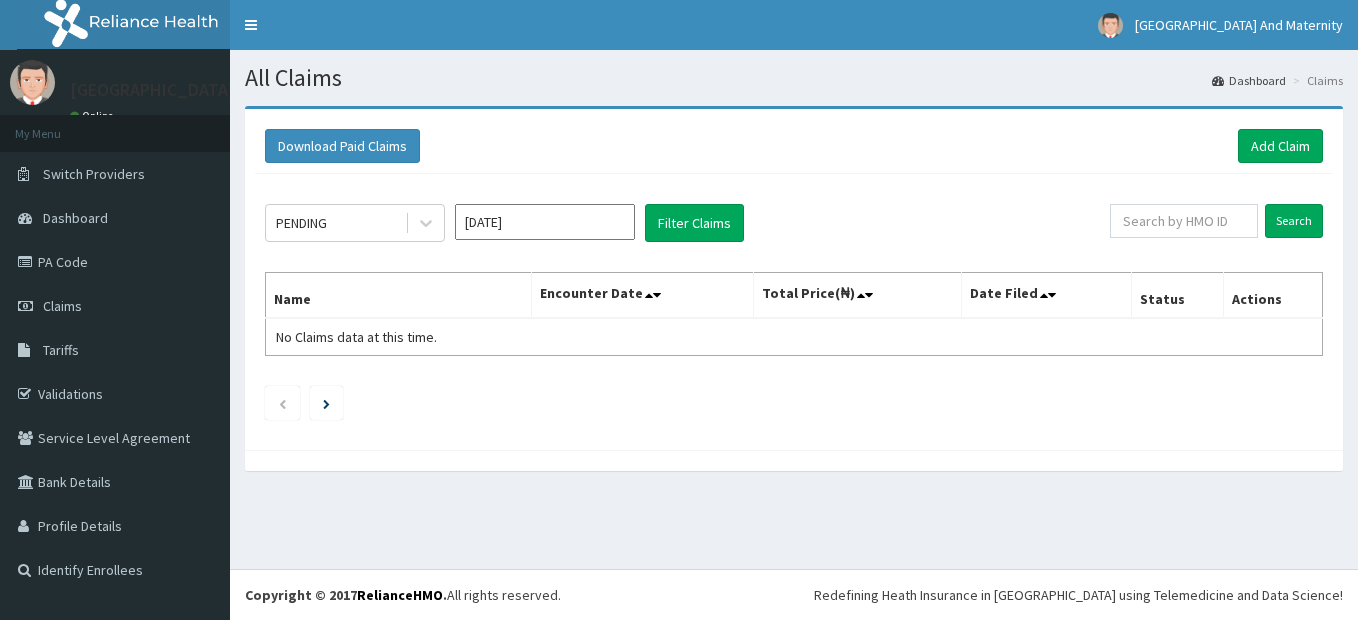scroll, scrollTop: 0, scrollLeft: 0, axis: both 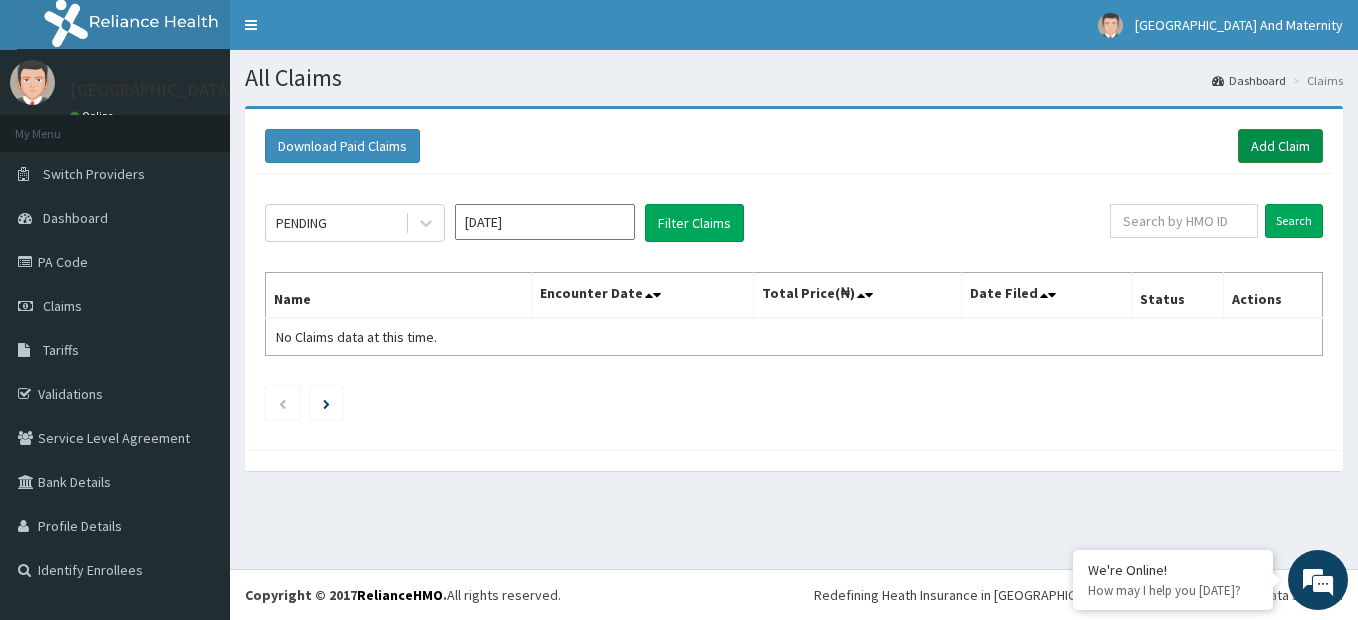 click on "Add Claim" at bounding box center [1280, 146] 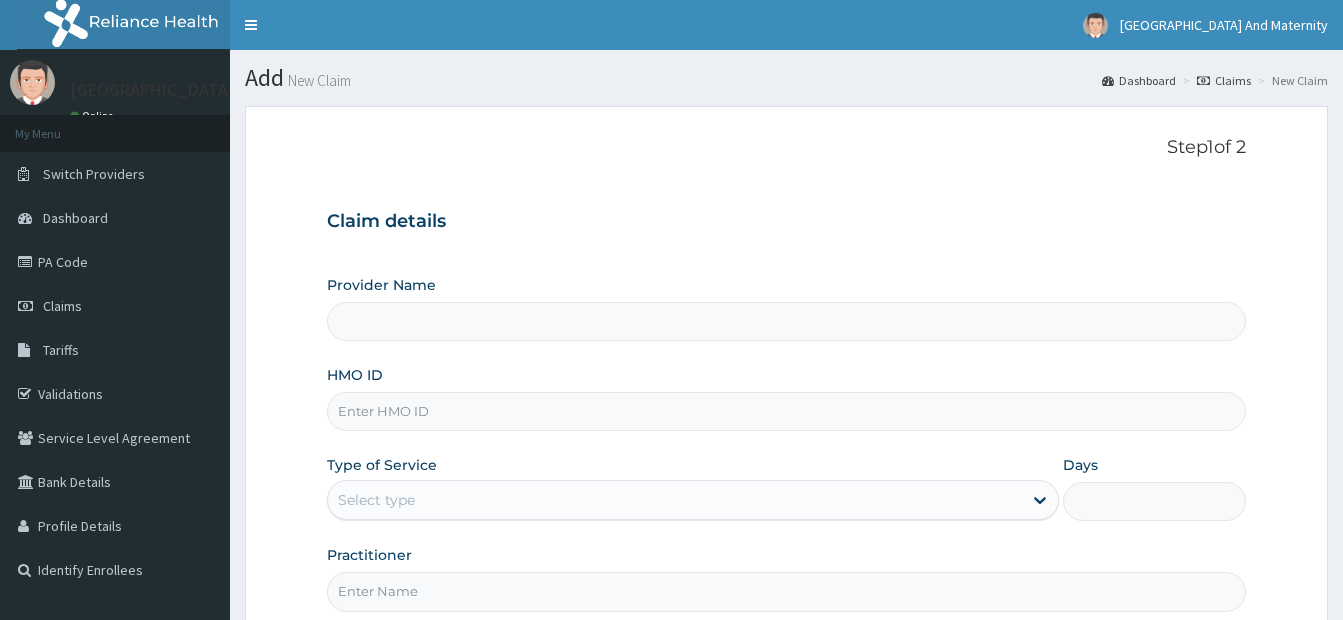 scroll, scrollTop: 0, scrollLeft: 0, axis: both 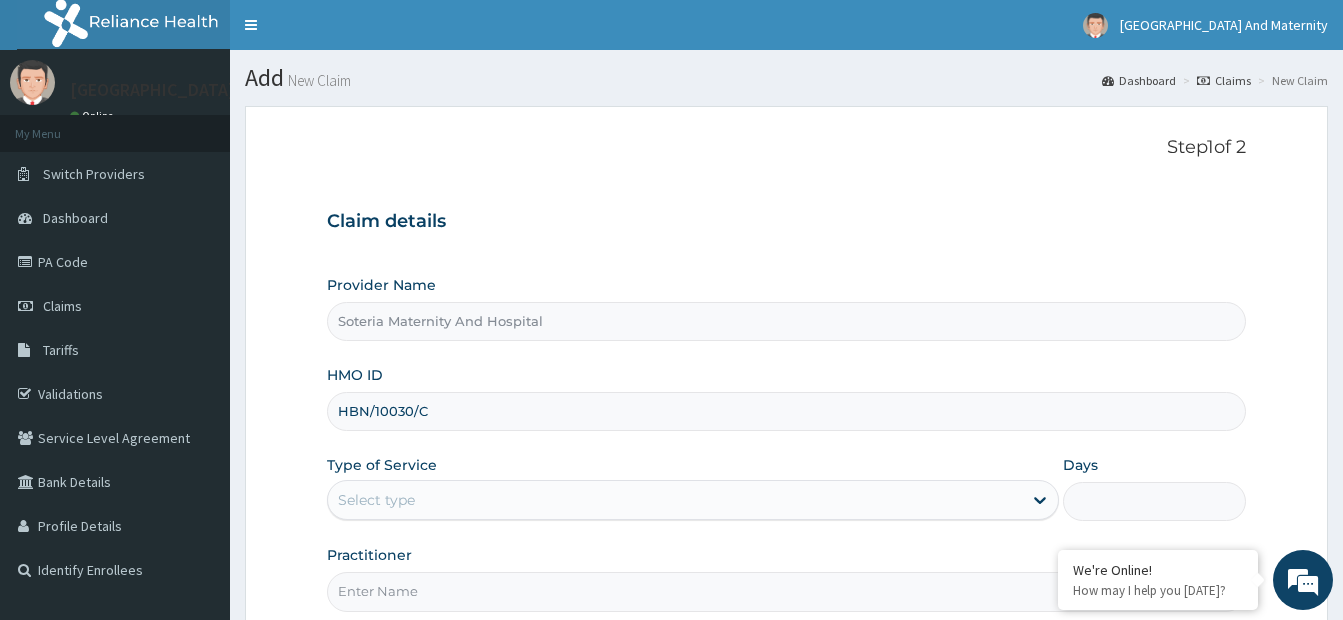 type on "HBN/10030/C" 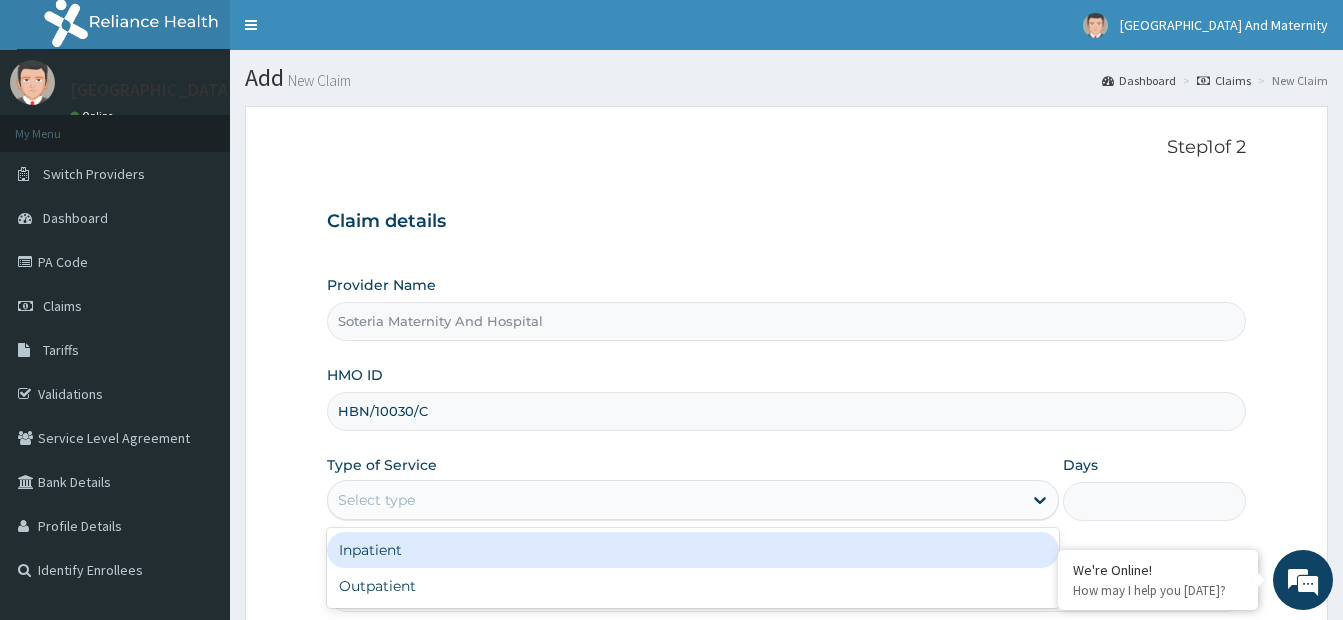 drag, startPoint x: 426, startPoint y: 480, endPoint x: 426, endPoint y: 492, distance: 12 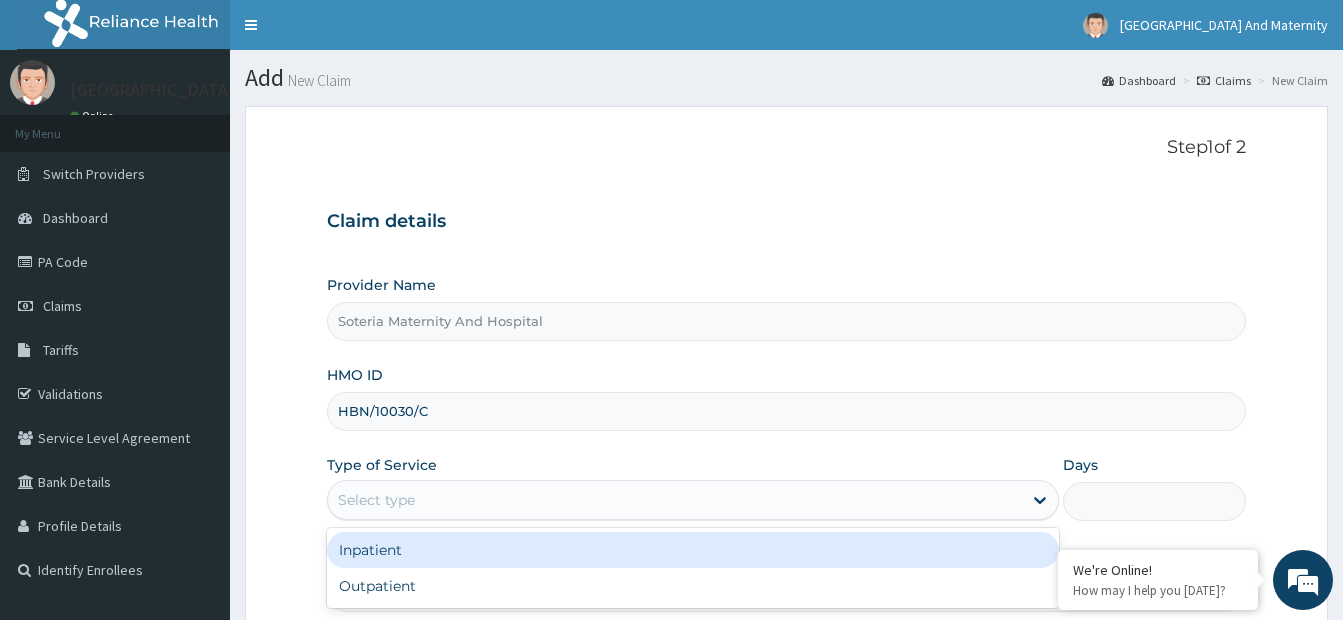 click on "Inpatient" at bounding box center [693, 550] 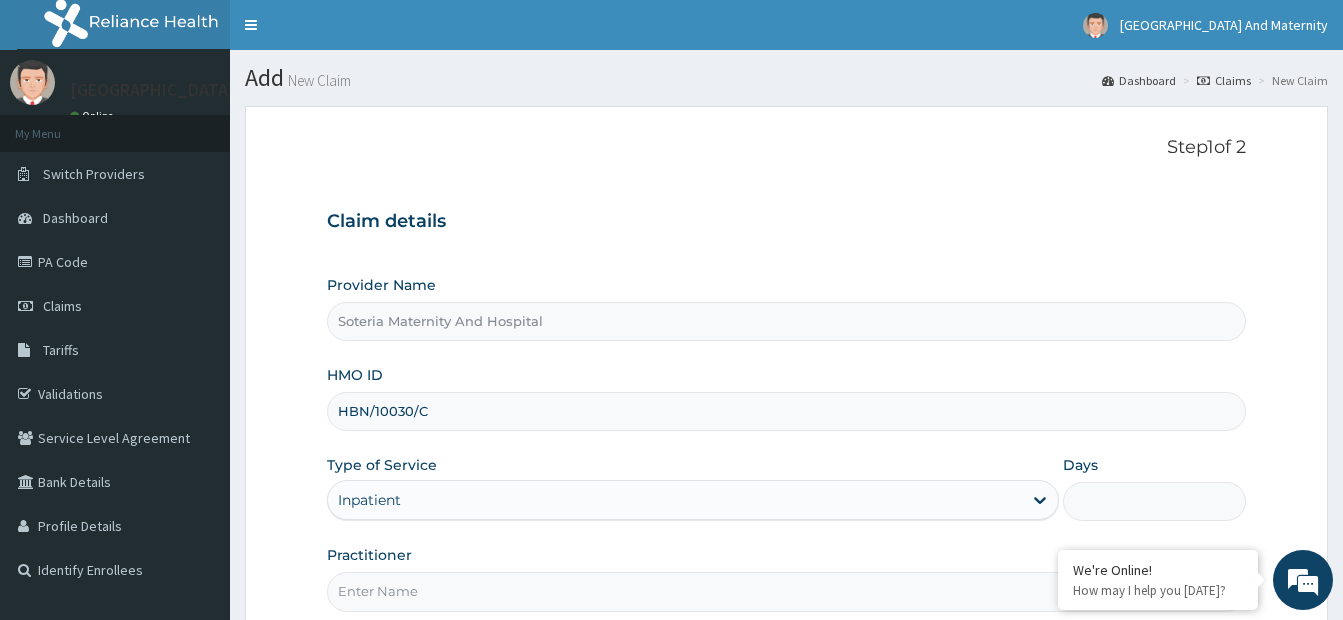 click on "Days" at bounding box center [1154, 501] 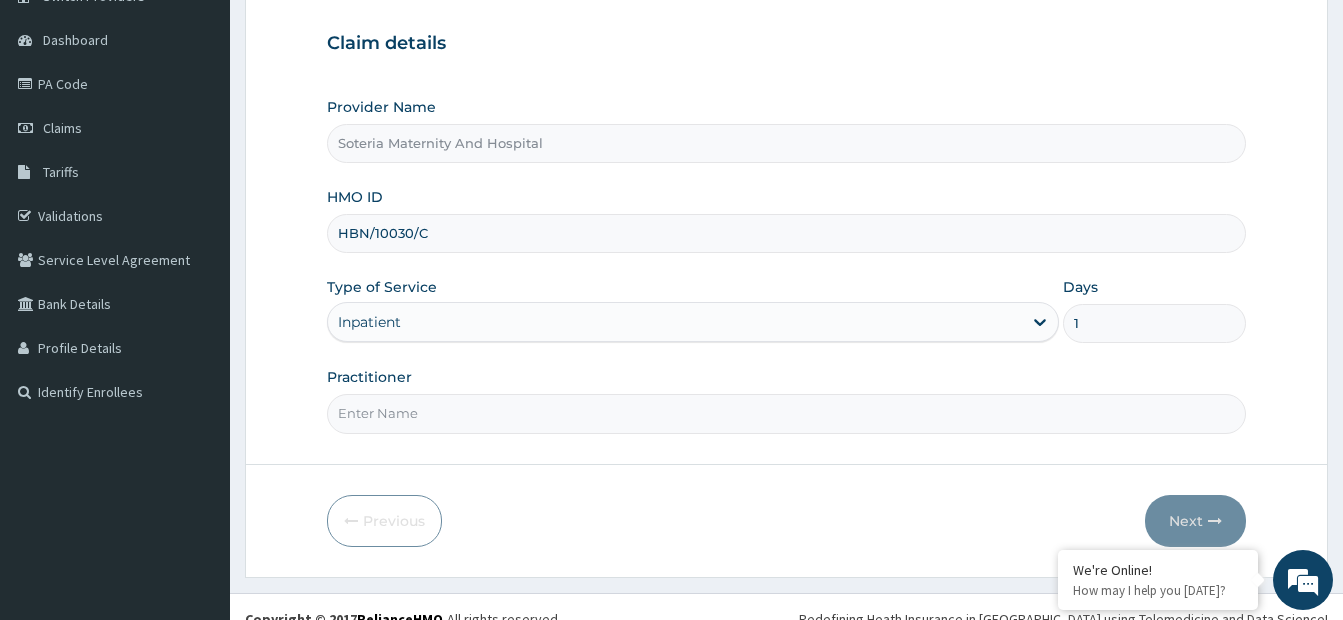 scroll, scrollTop: 202, scrollLeft: 0, axis: vertical 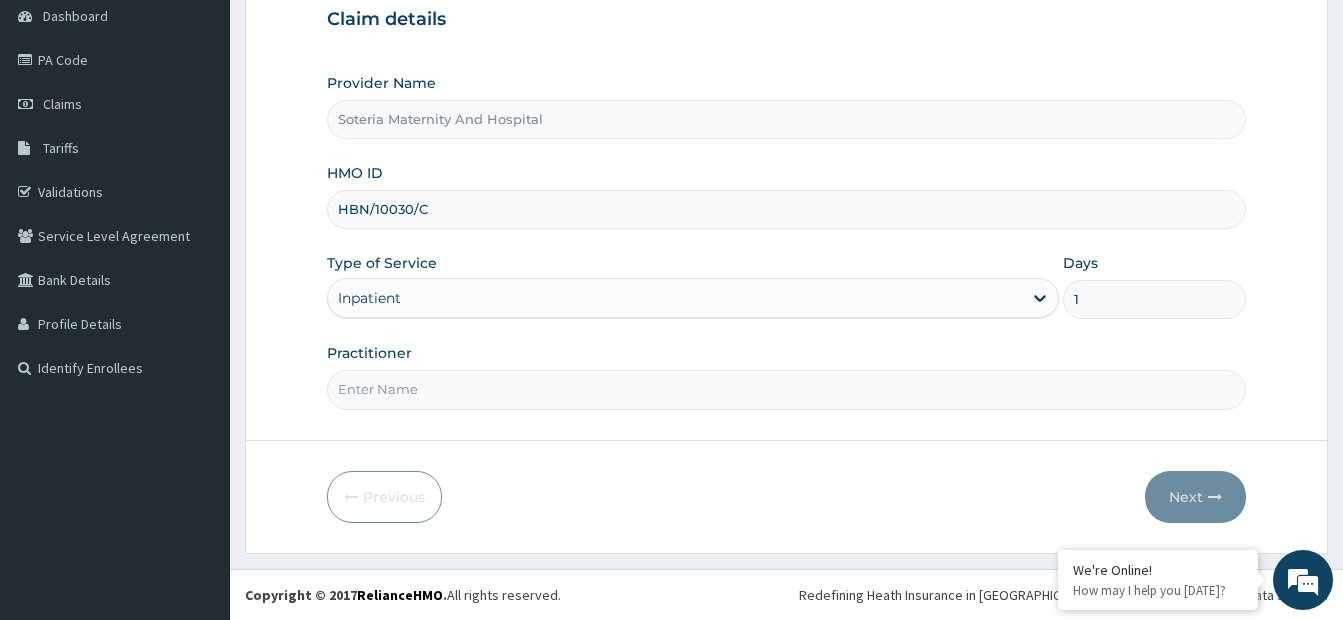 type on "1" 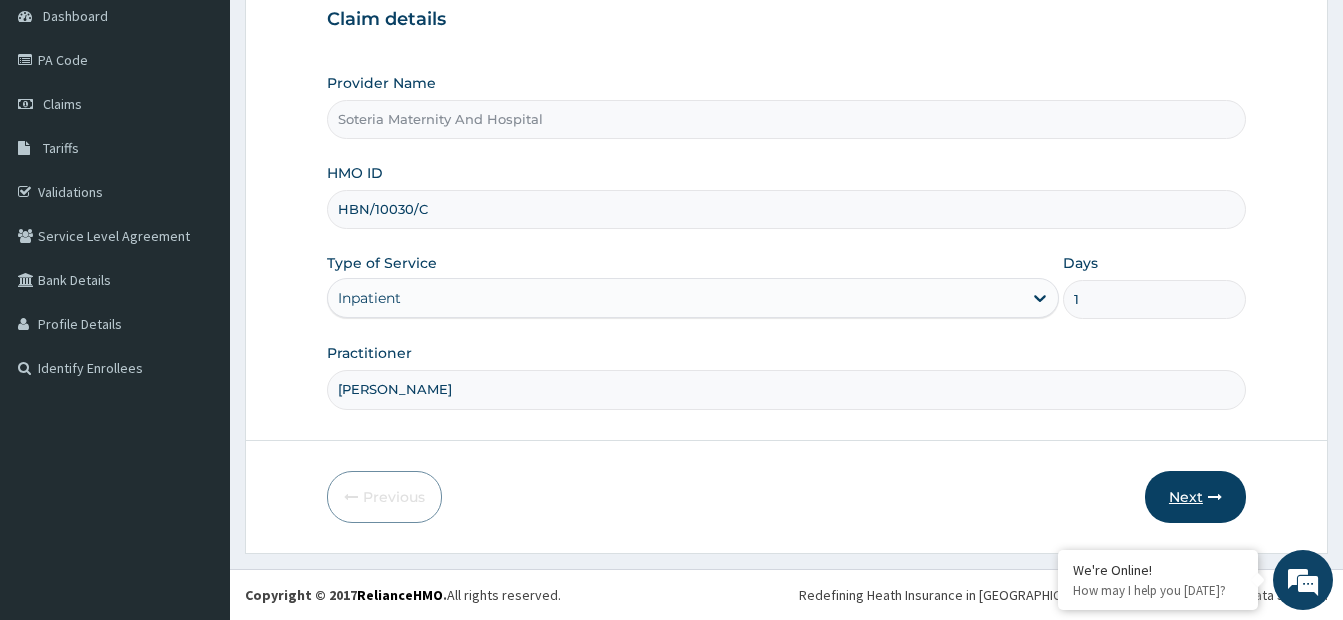 click on "Next" at bounding box center [1195, 497] 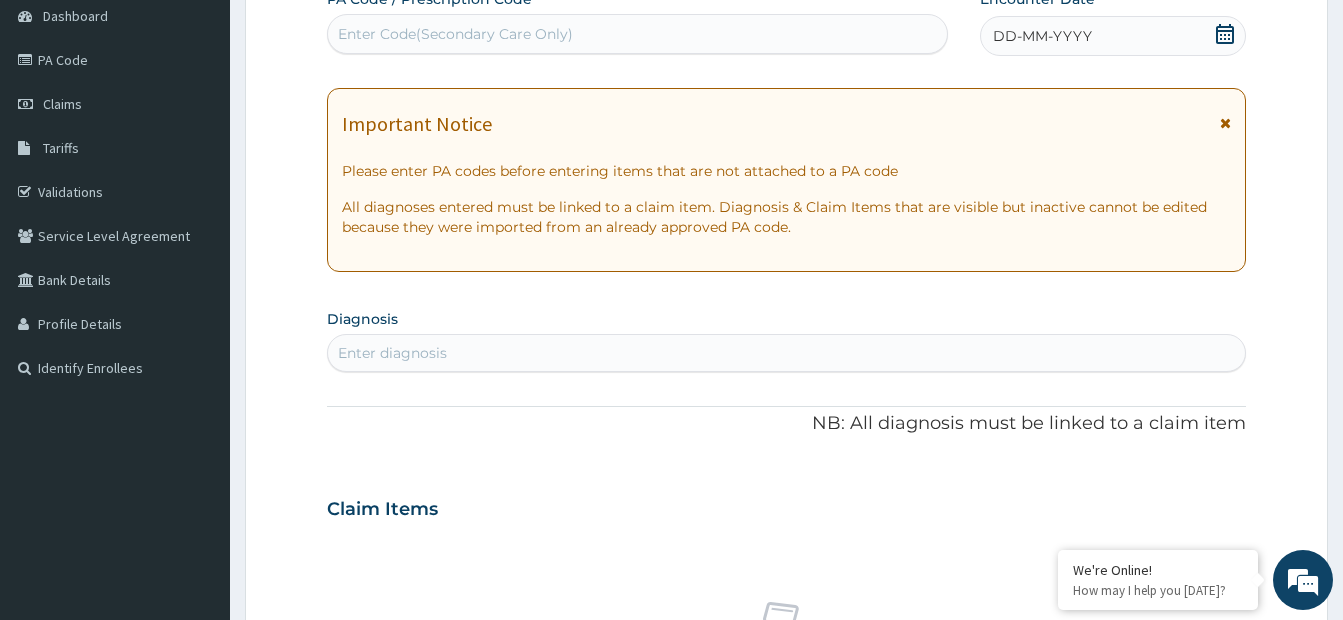 drag, startPoint x: 612, startPoint y: 53, endPoint x: 600, endPoint y: 29, distance: 26.832815 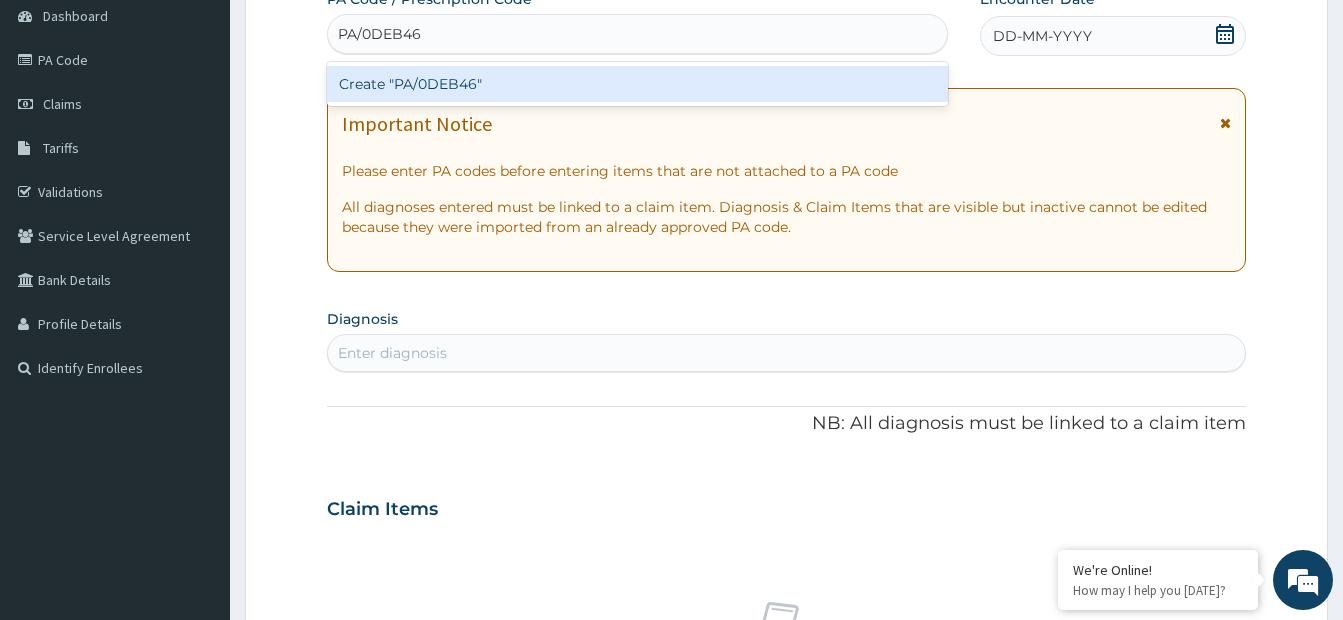 type 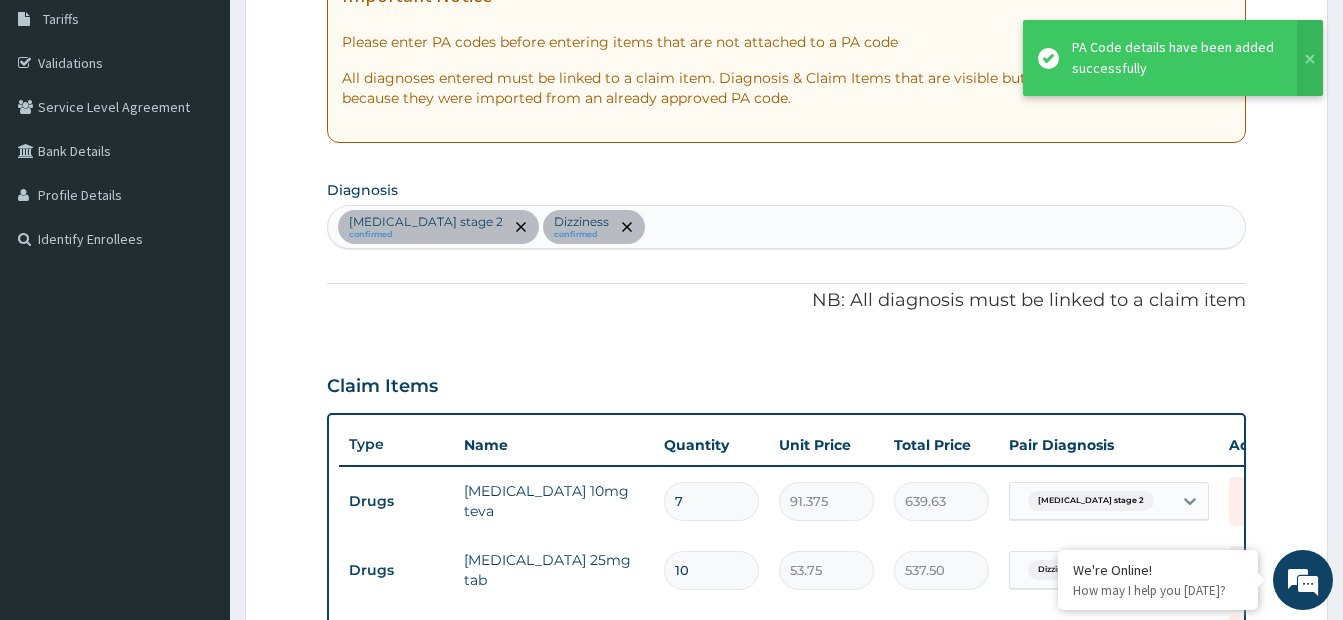 scroll, scrollTop: 150, scrollLeft: 0, axis: vertical 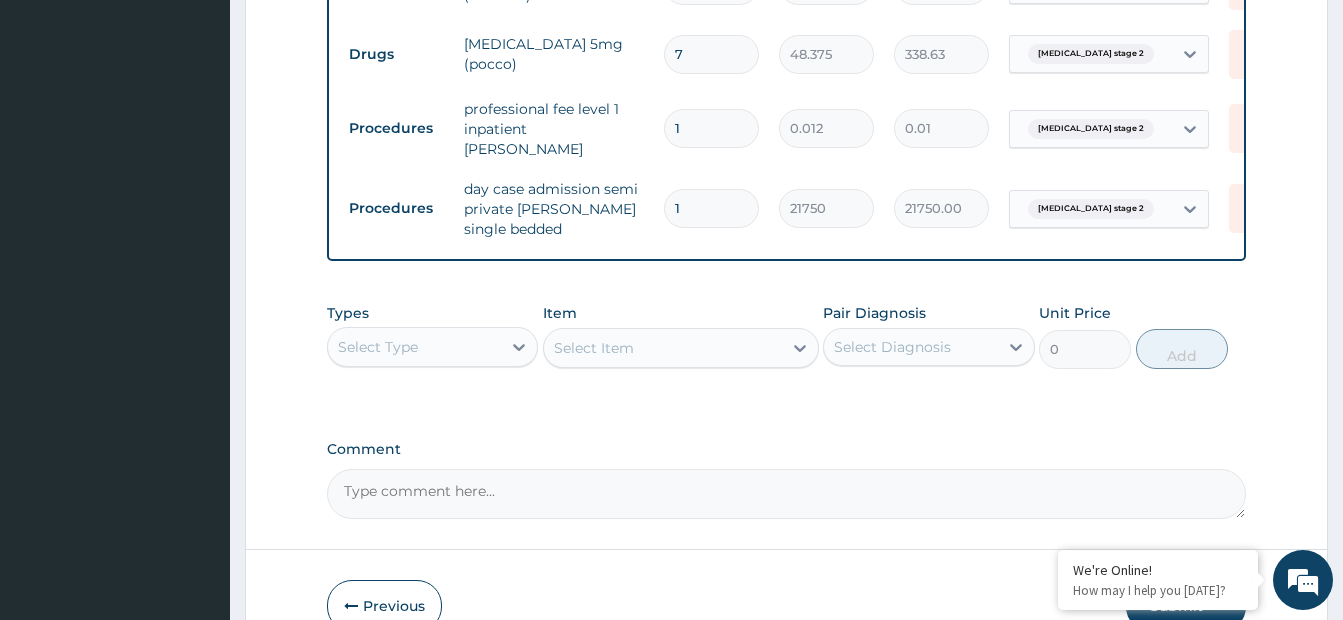 click on "Select Type" at bounding box center [414, 347] 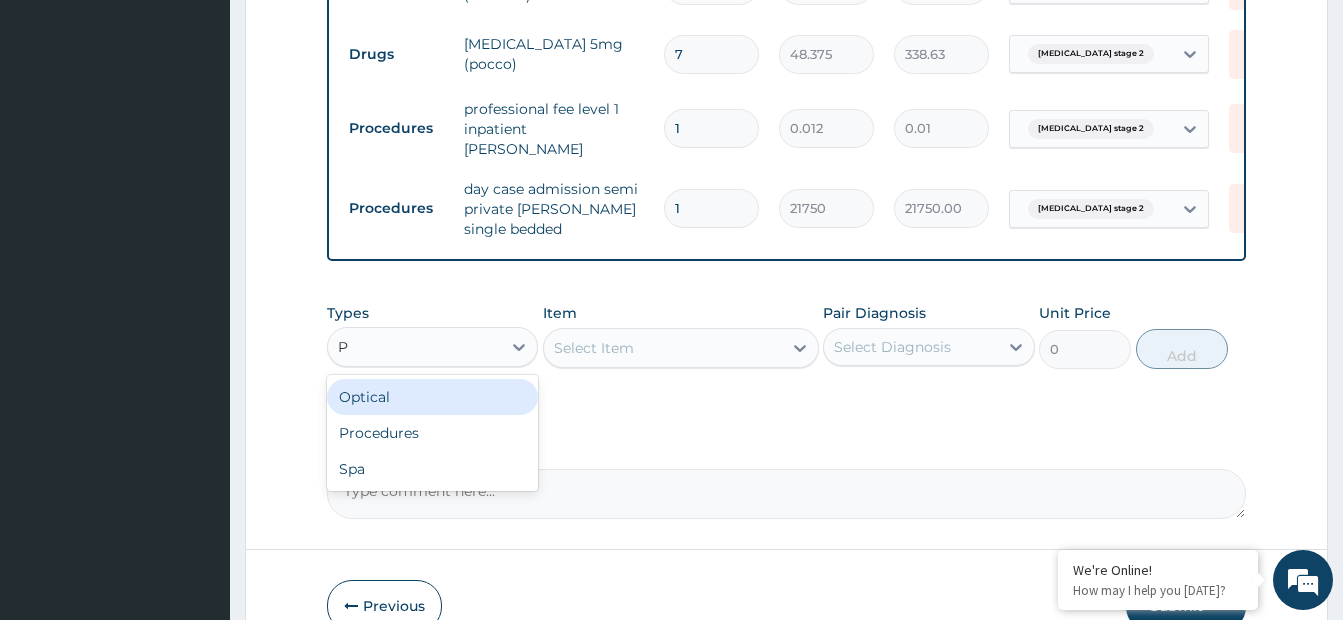 type on "PR" 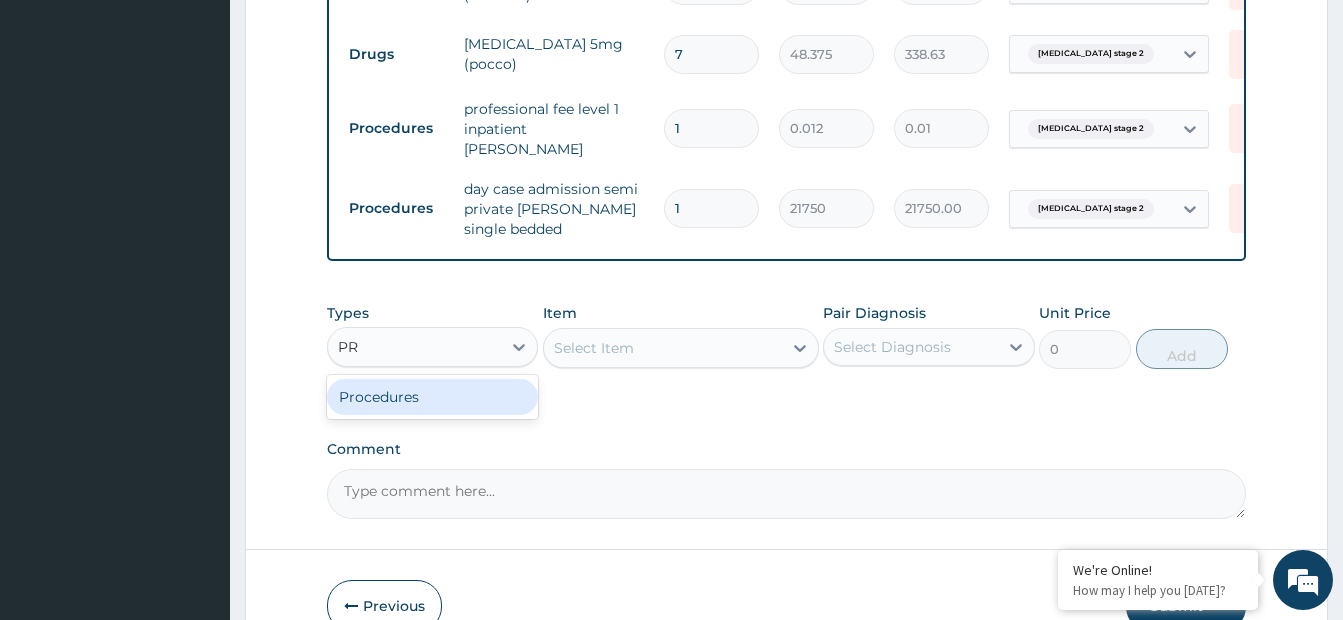 click on "Procedures" at bounding box center [432, 397] 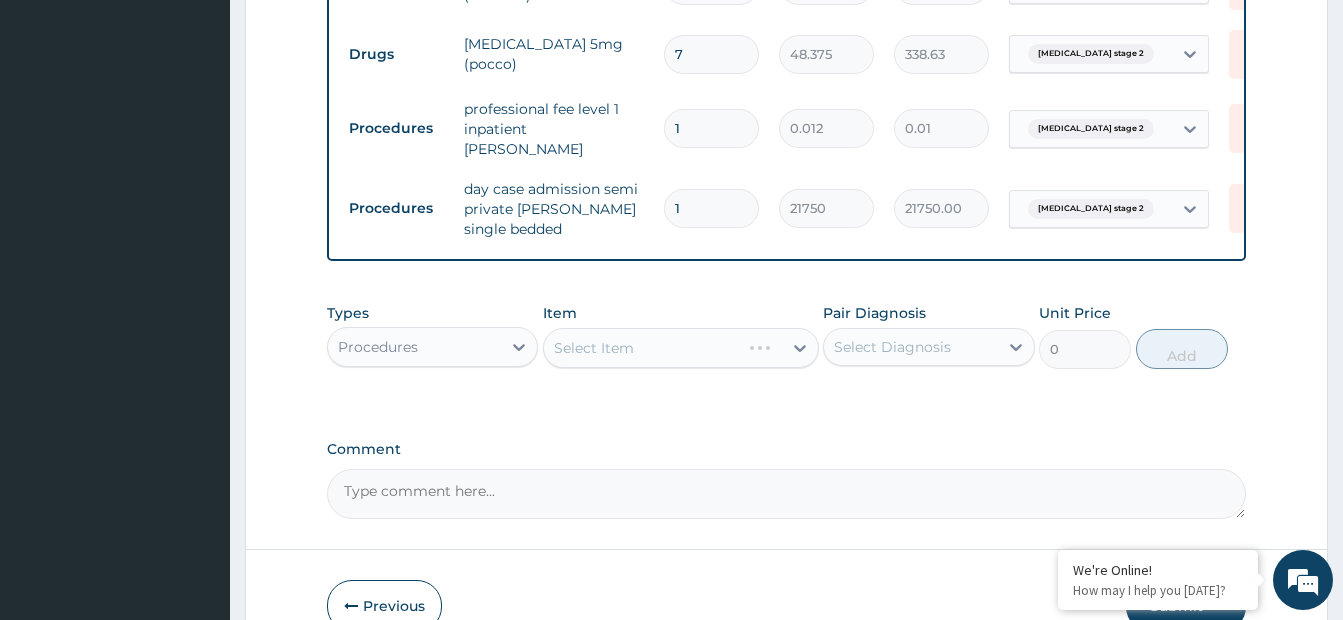 click on "Select Item" at bounding box center [681, 348] 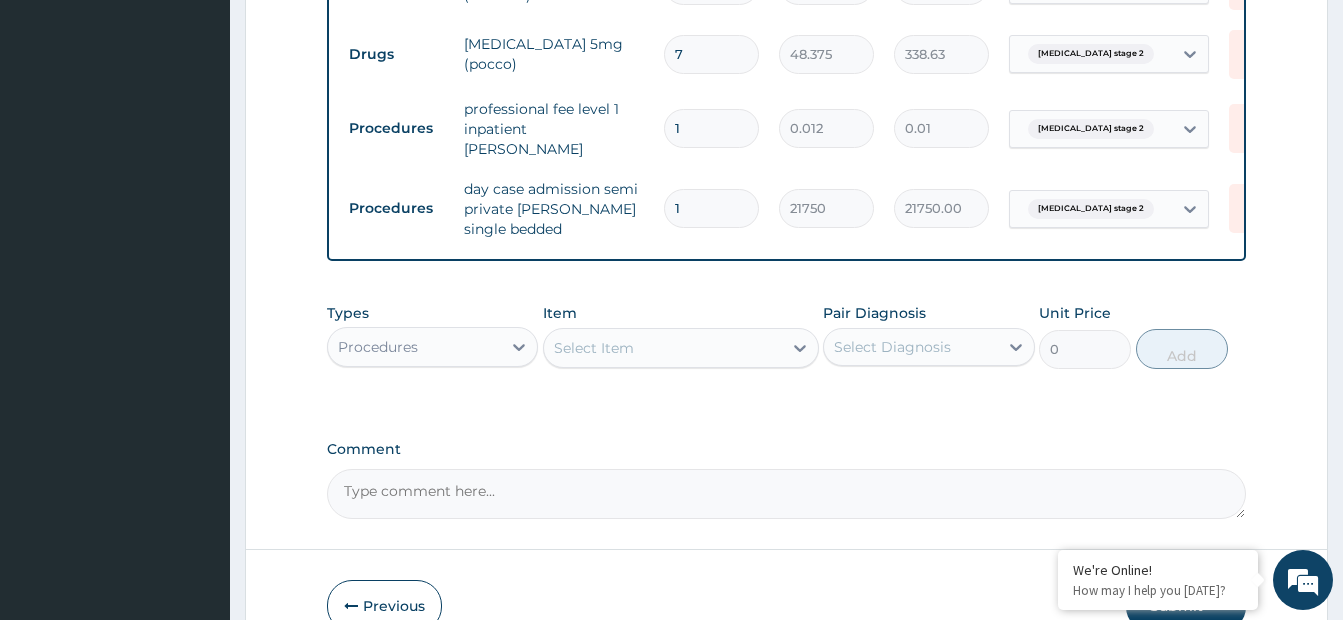 click on "Select Item" at bounding box center [594, 348] 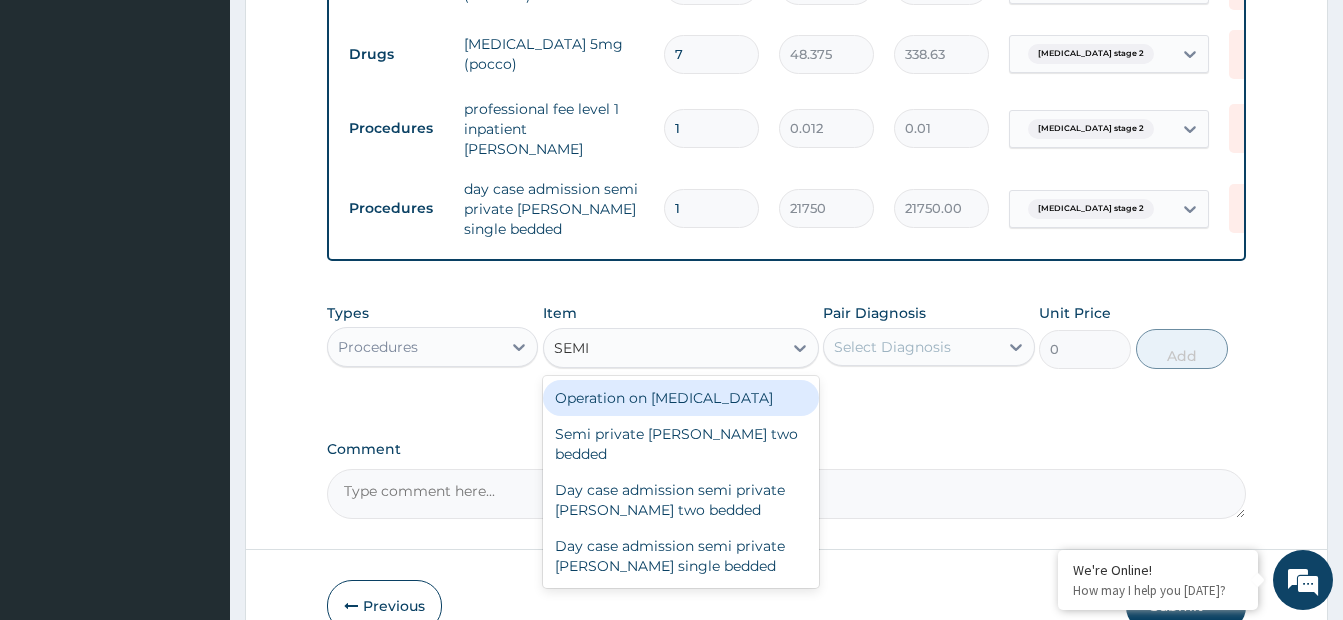 type on "SEMI" 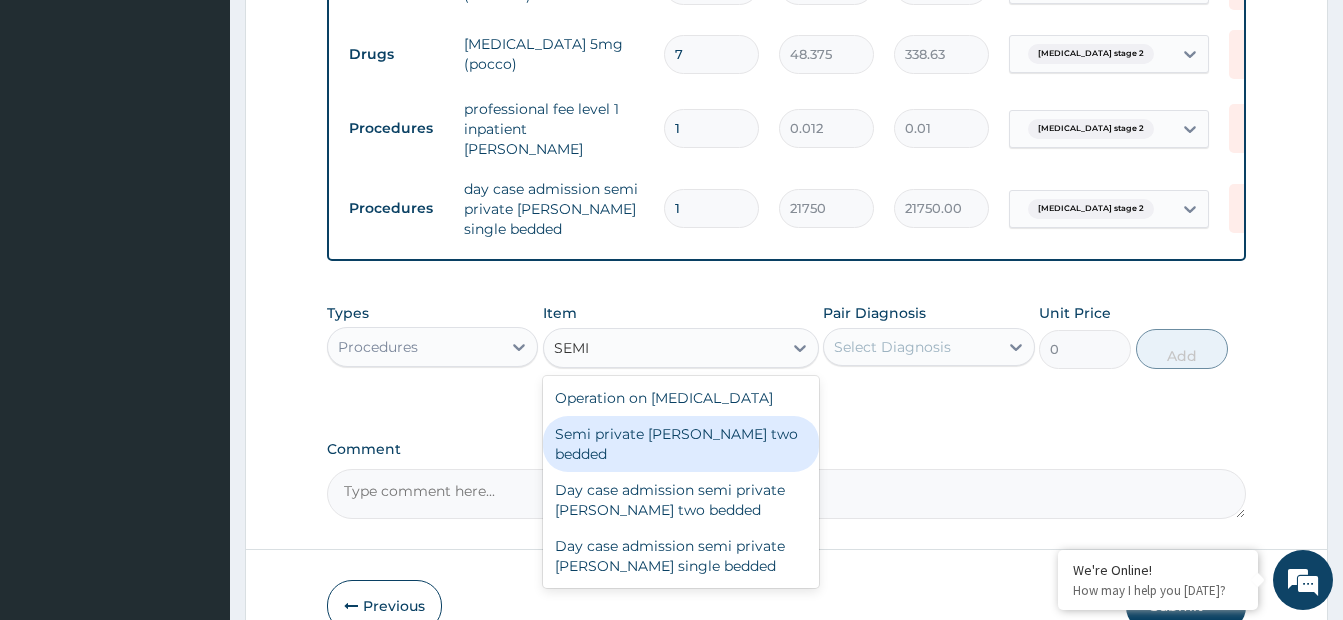 click on "Semi private ward two bedded" at bounding box center (681, 444) 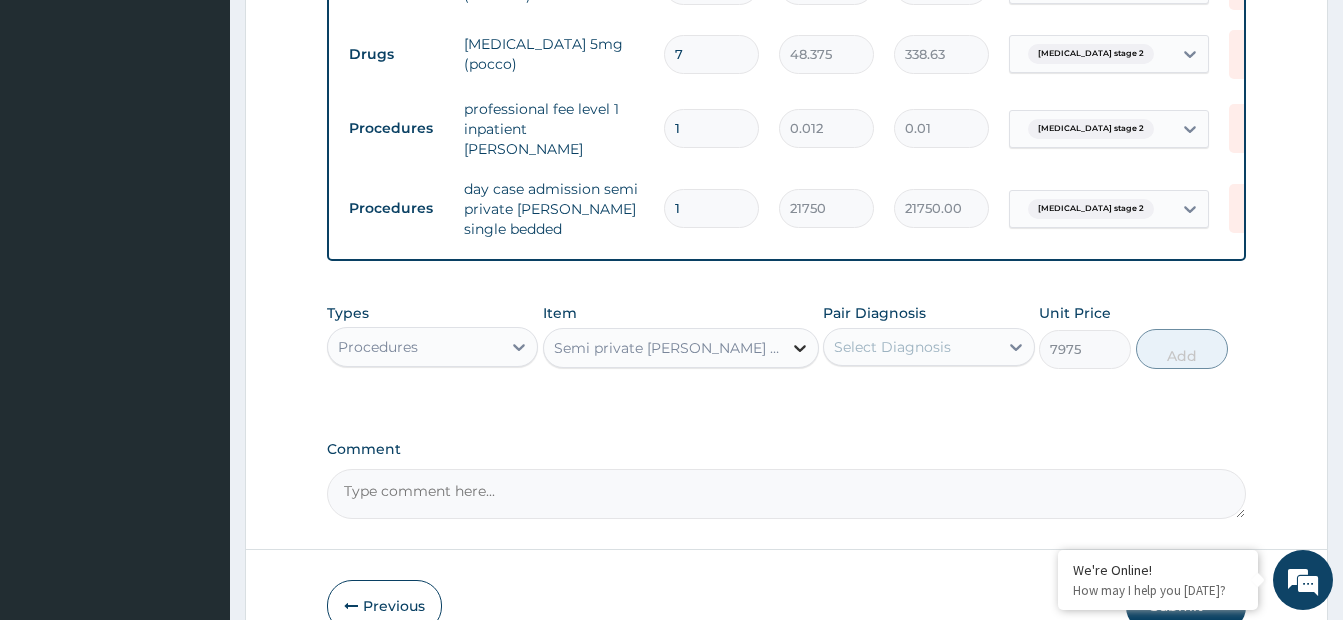 click 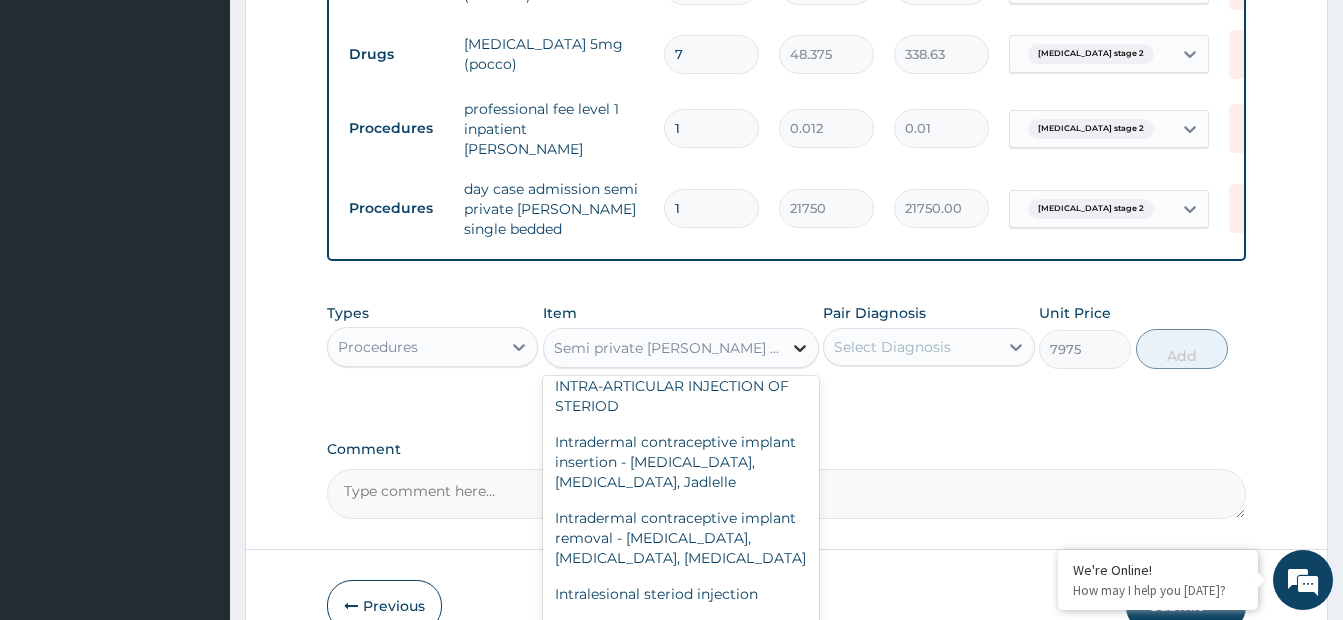 scroll, scrollTop: 81488, scrollLeft: 0, axis: vertical 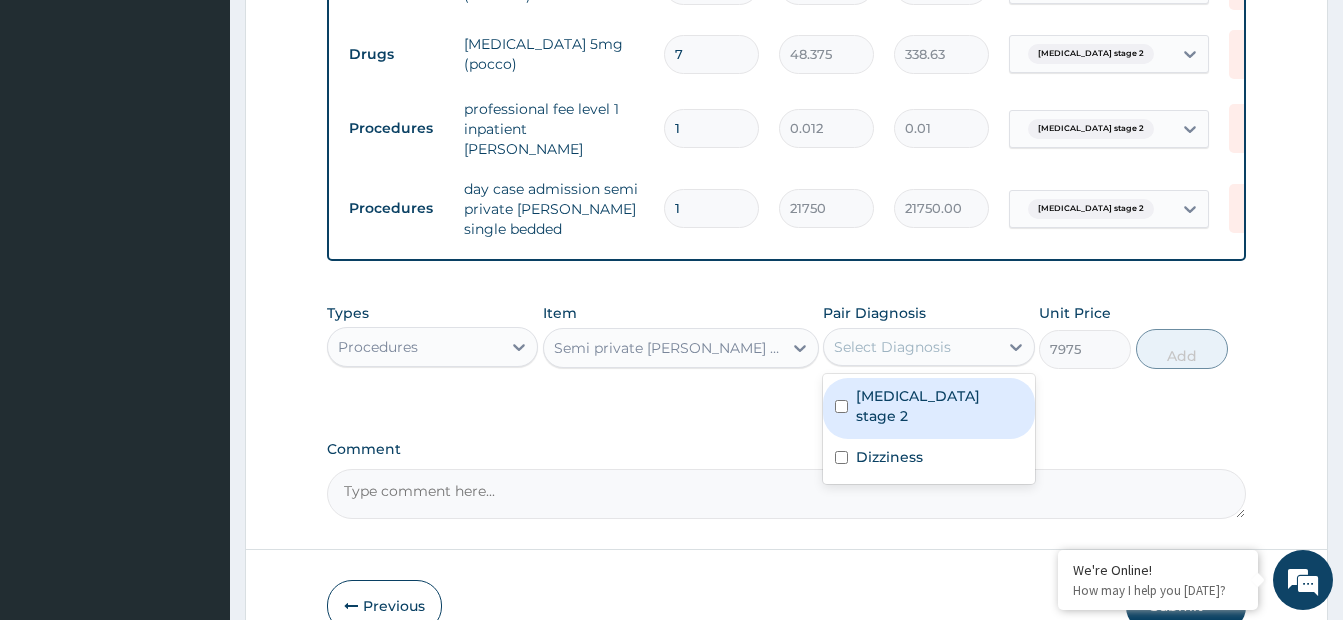 click on "Select Diagnosis" at bounding box center (892, 347) 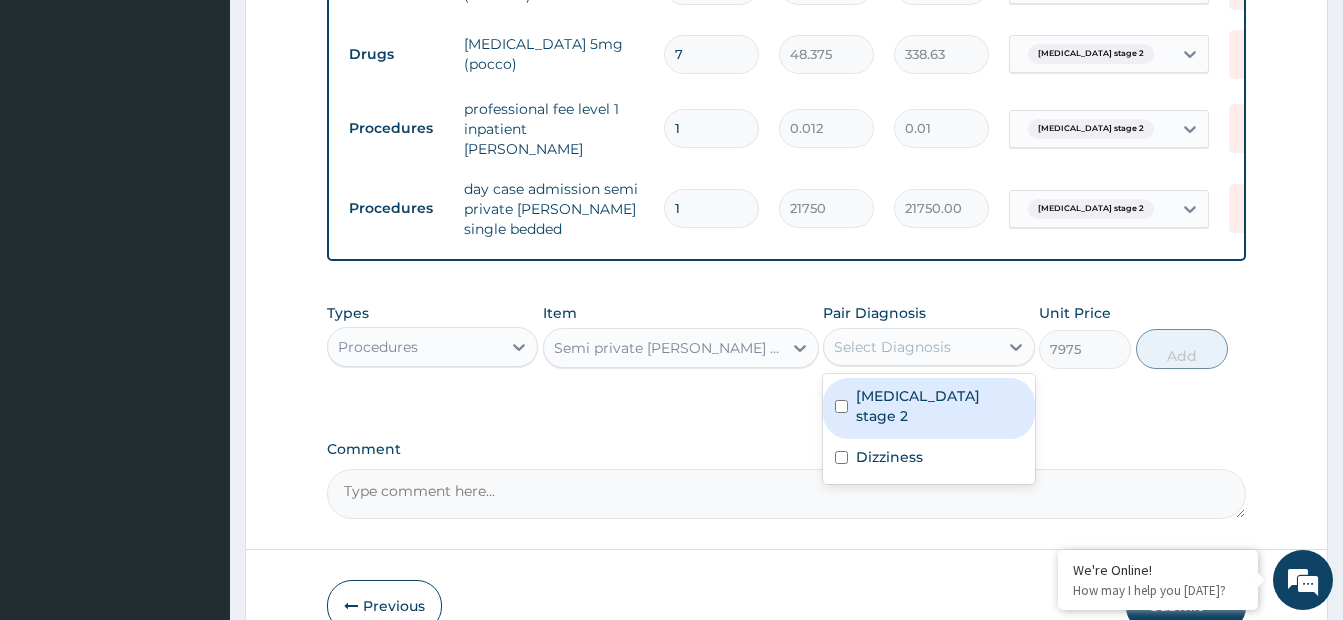 click at bounding box center (841, 406) 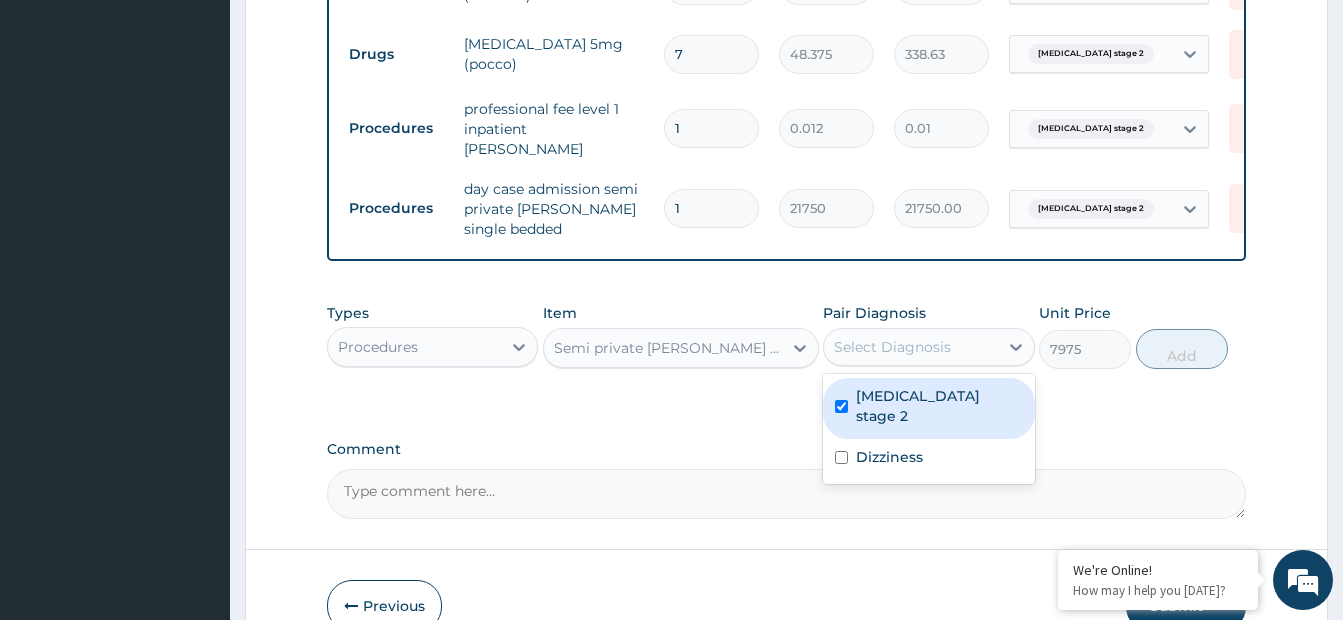 checkbox on "true" 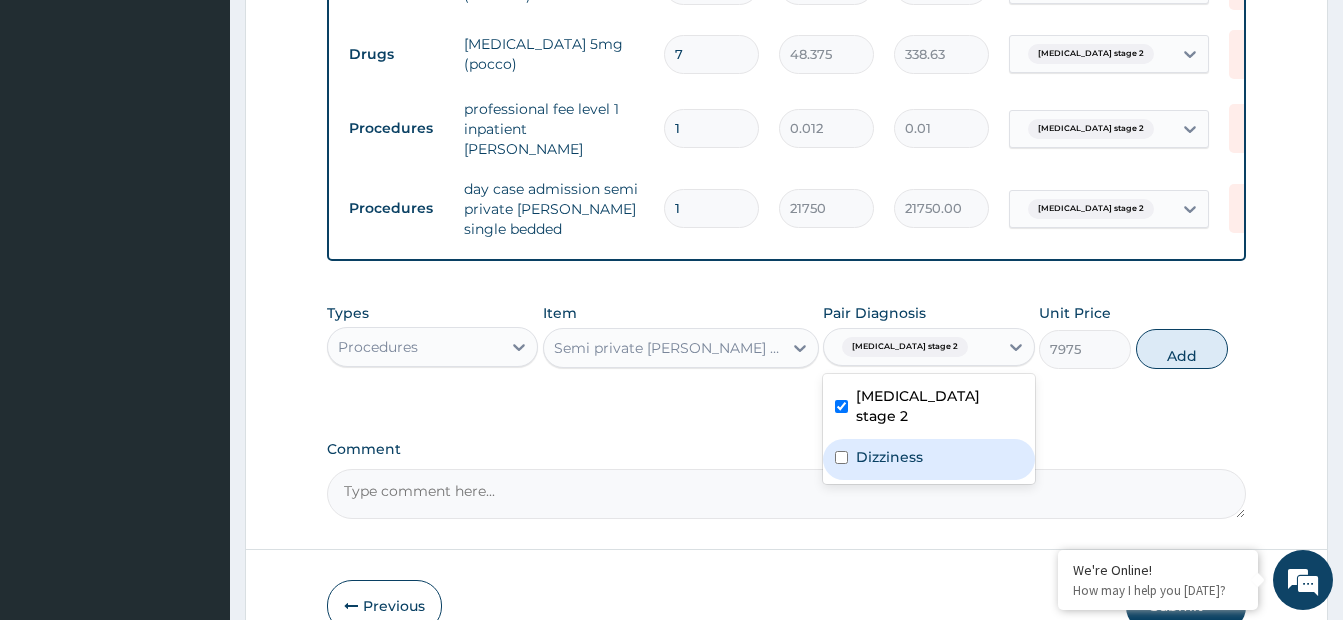 click at bounding box center [841, 457] 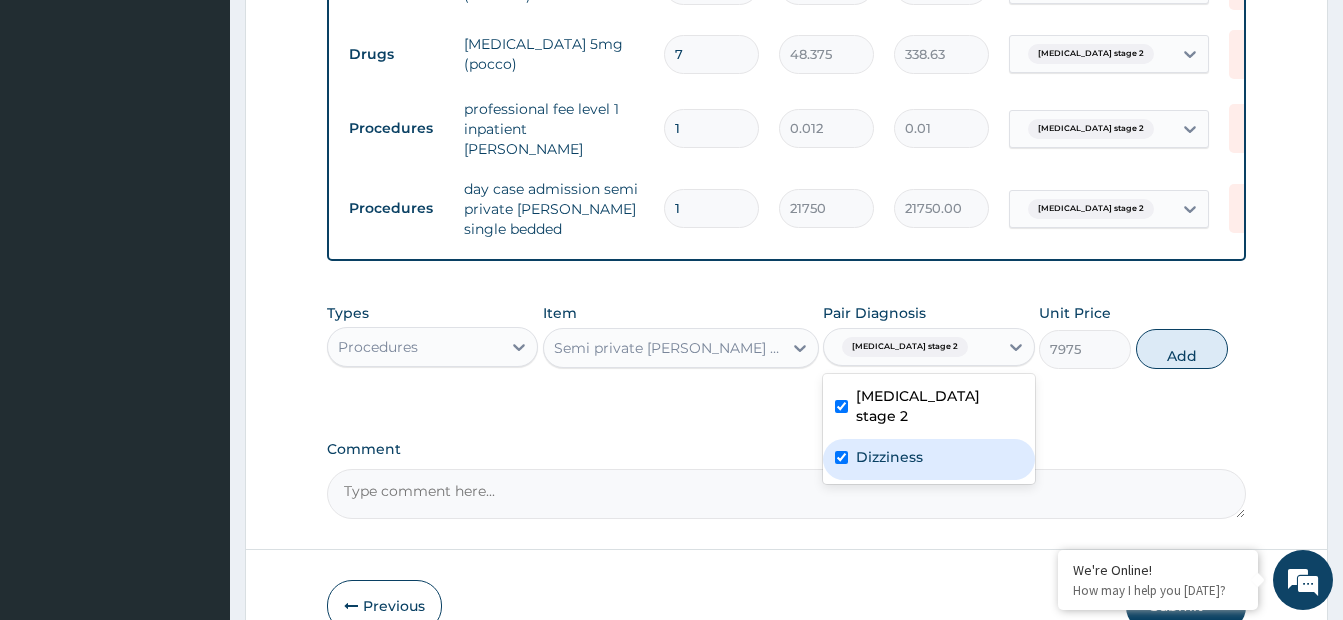 checkbox on "true" 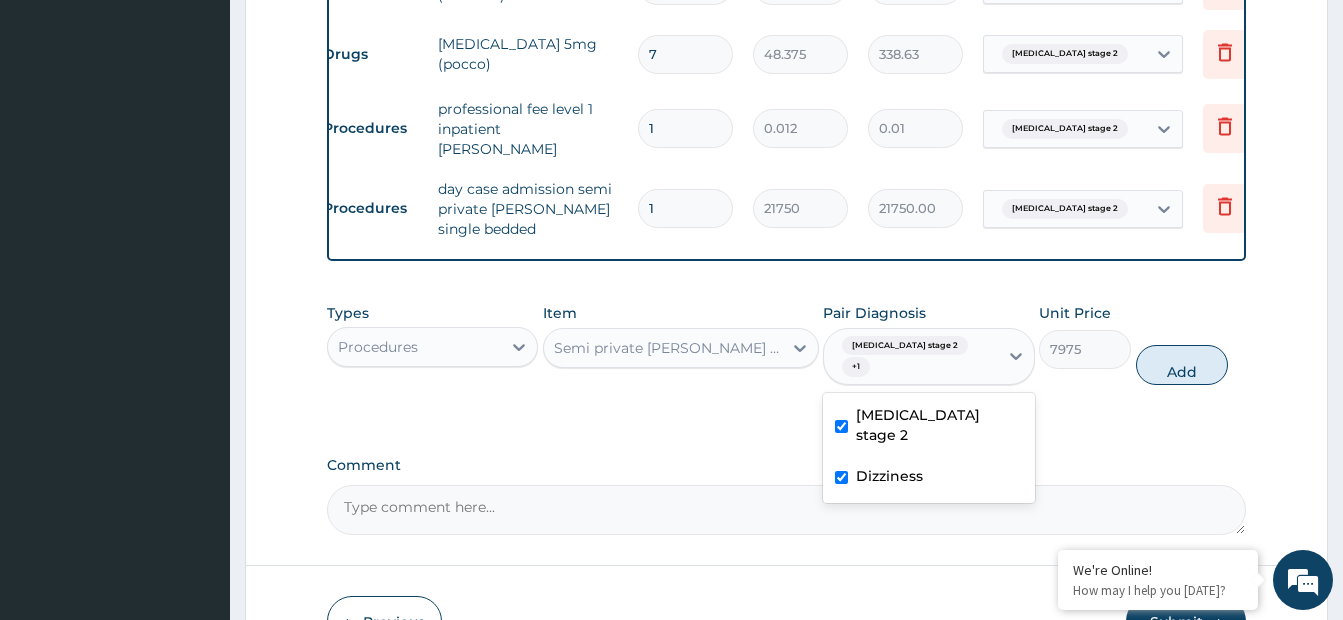 scroll, scrollTop: 0, scrollLeft: 85, axis: horizontal 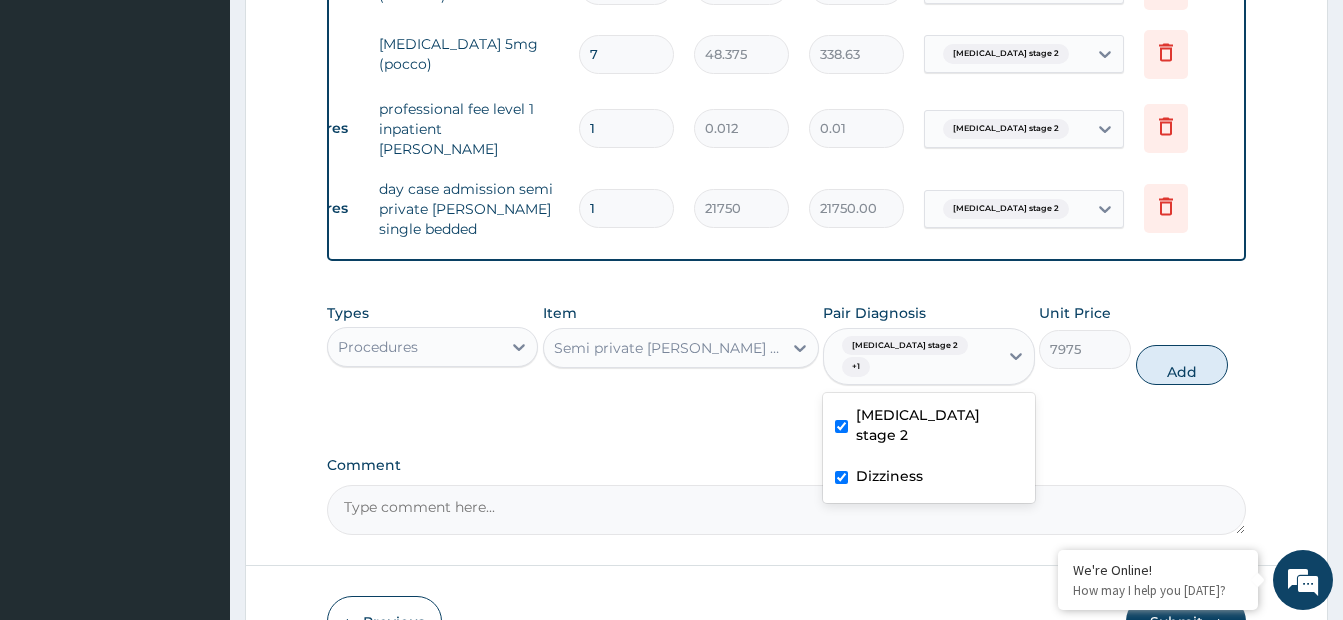 click on "Semi private ward two bedded" at bounding box center [669, 348] 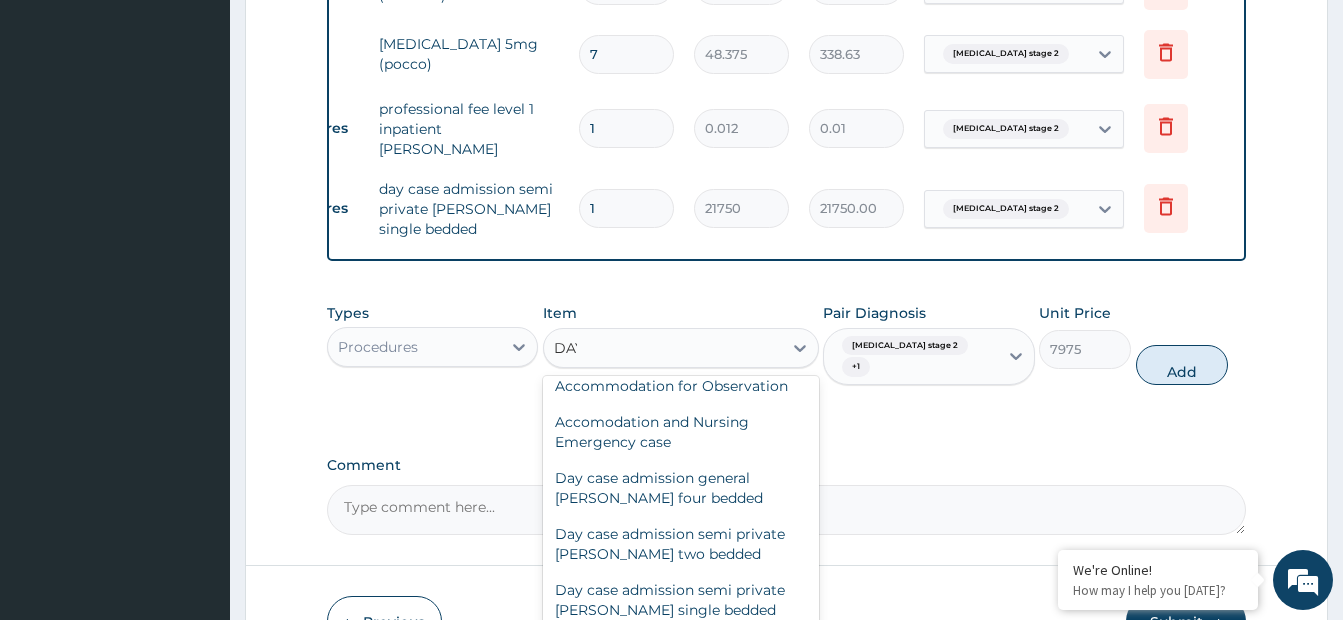 scroll, scrollTop: 0, scrollLeft: 0, axis: both 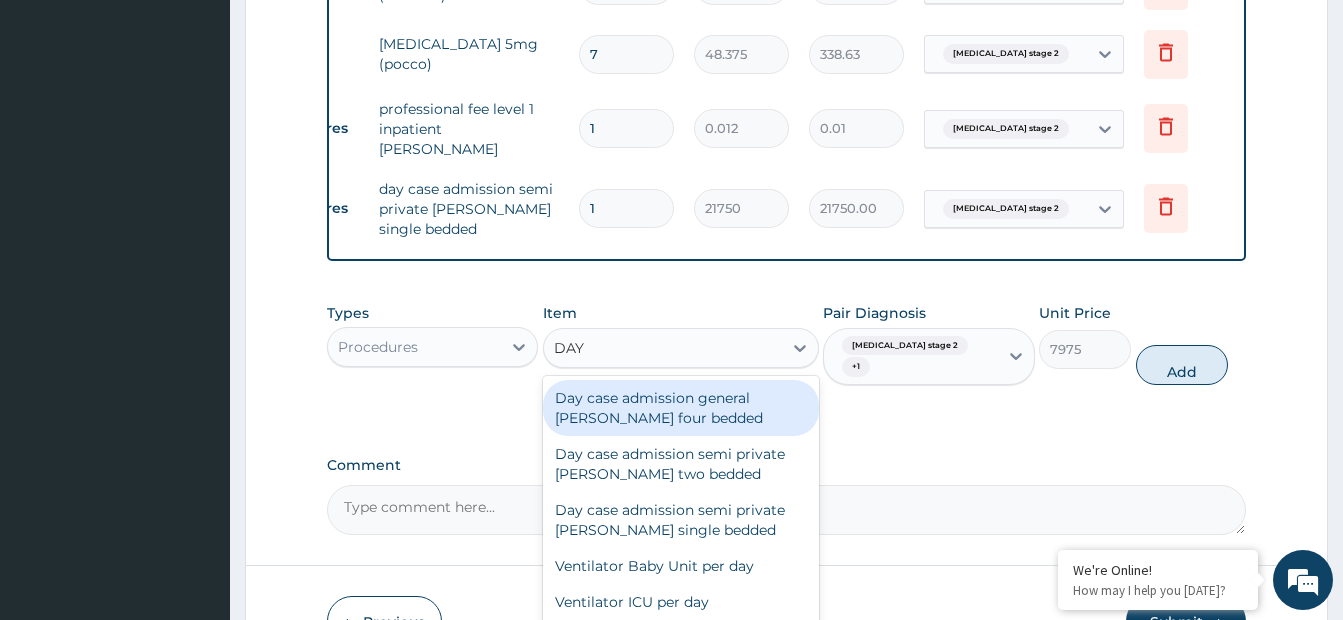 type on "DAY C" 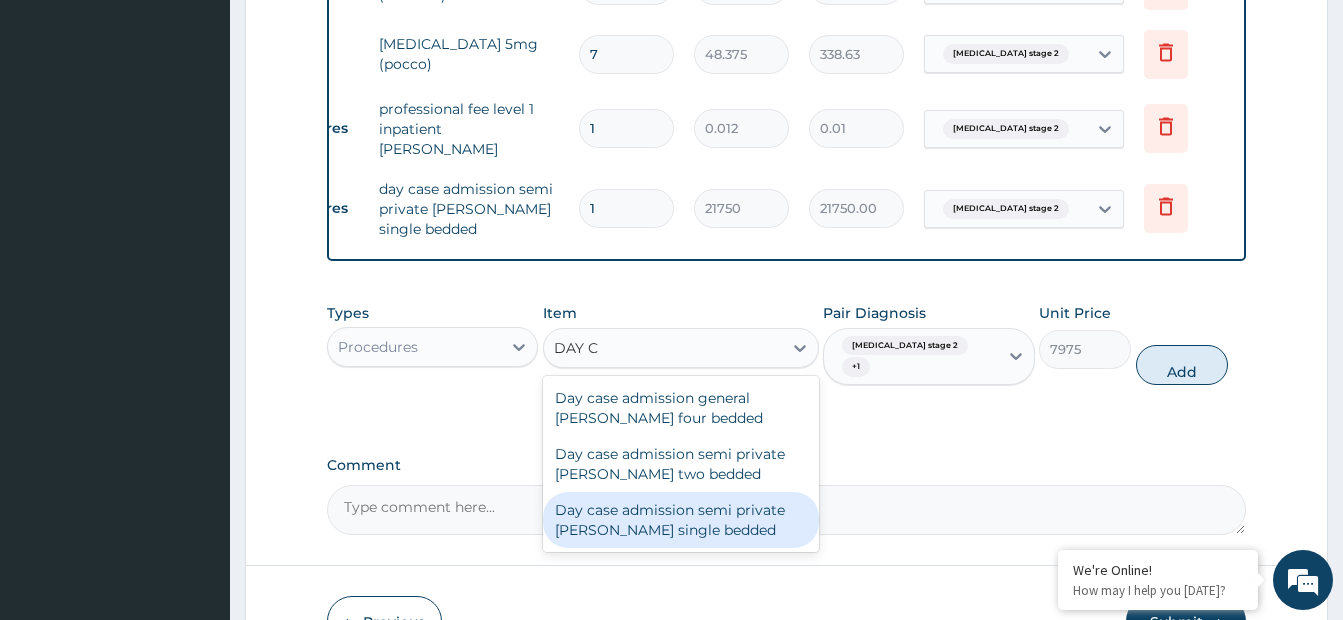 click on "Day case admission semi private ward single bedded" at bounding box center [681, 520] 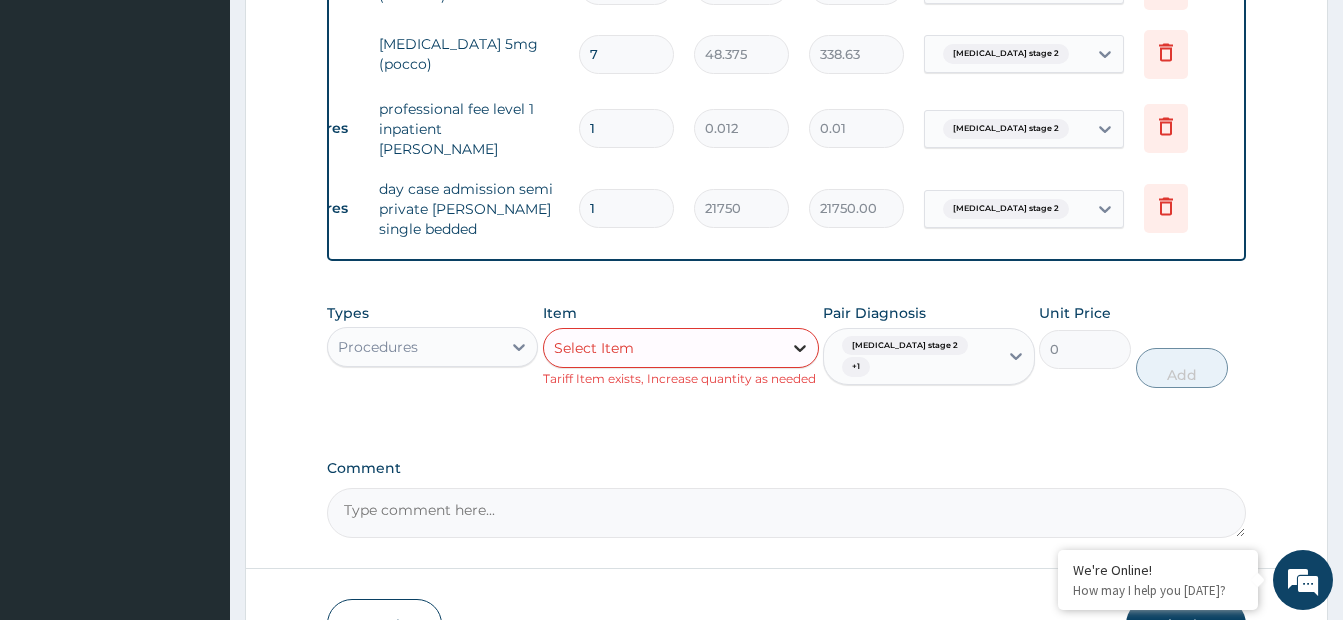 click 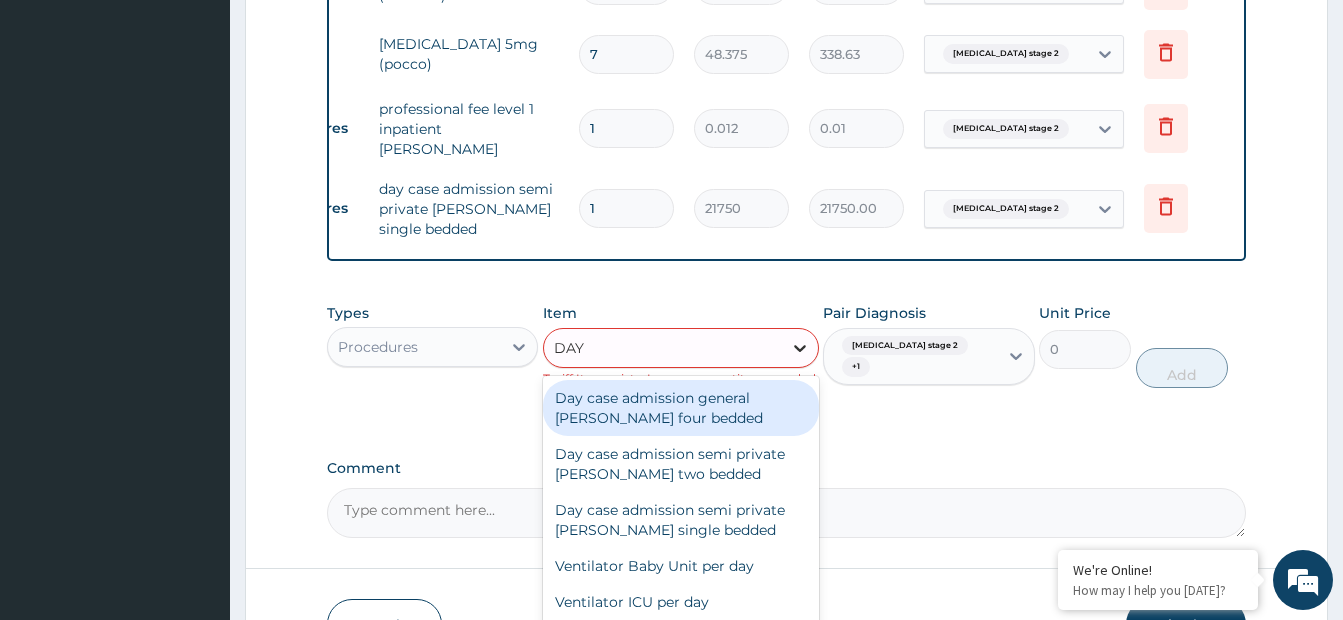 type on "DAY C" 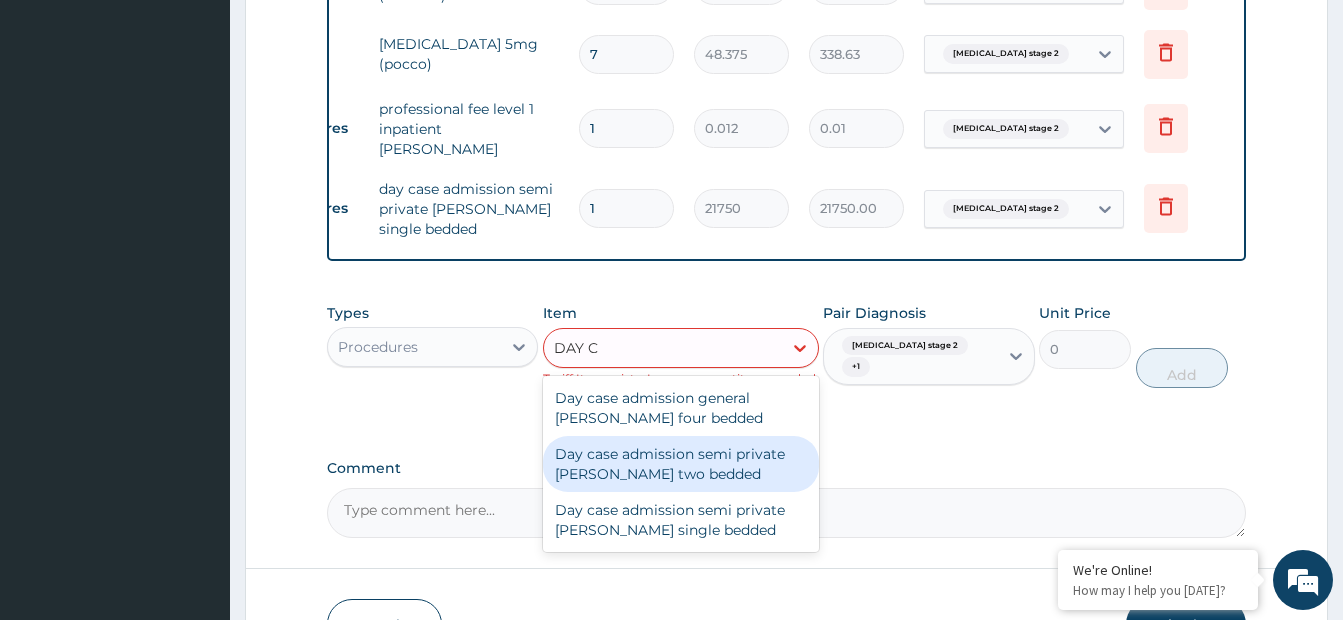 click on "Day case admission semi private ward two bedded" at bounding box center (681, 464) 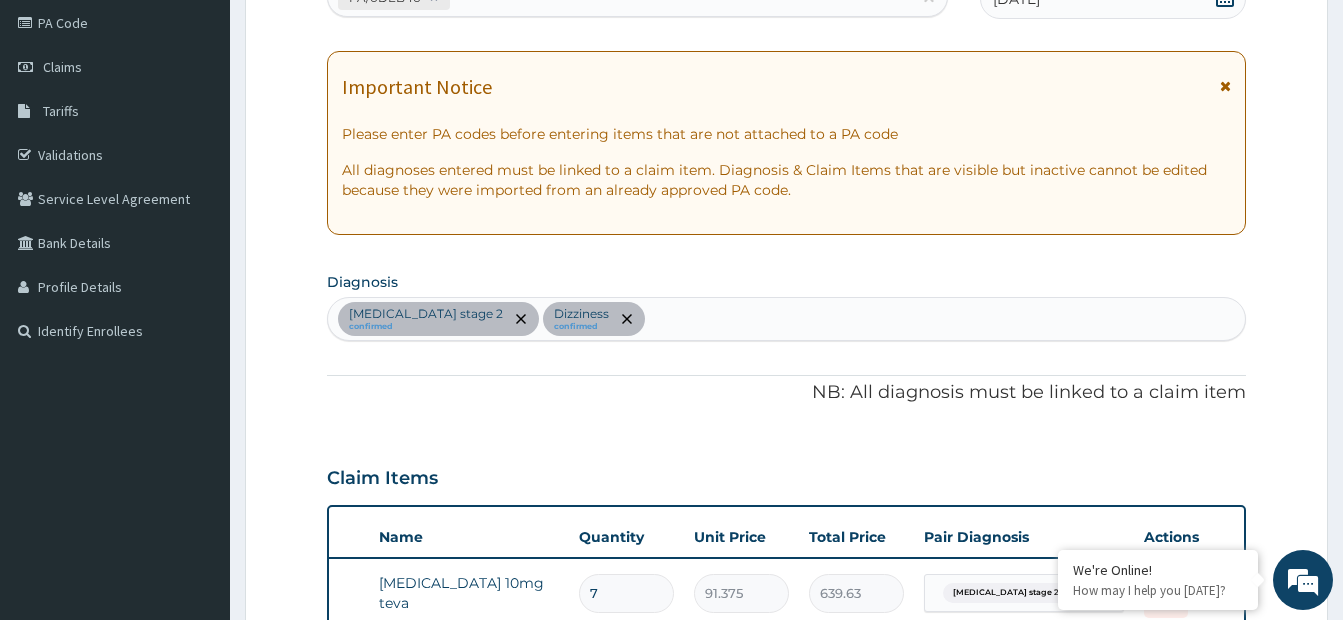 scroll, scrollTop: 233, scrollLeft: 0, axis: vertical 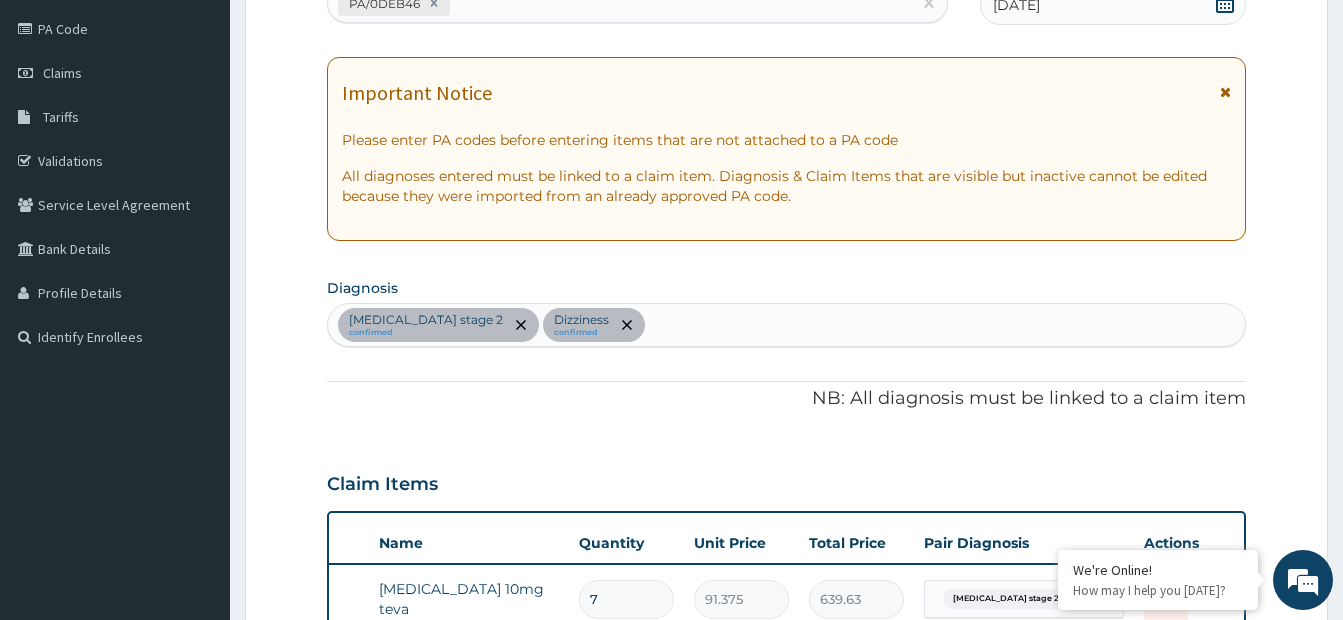 click on "Hypertension stage 2 confirmed Dizziness confirmed" at bounding box center (786, 325) 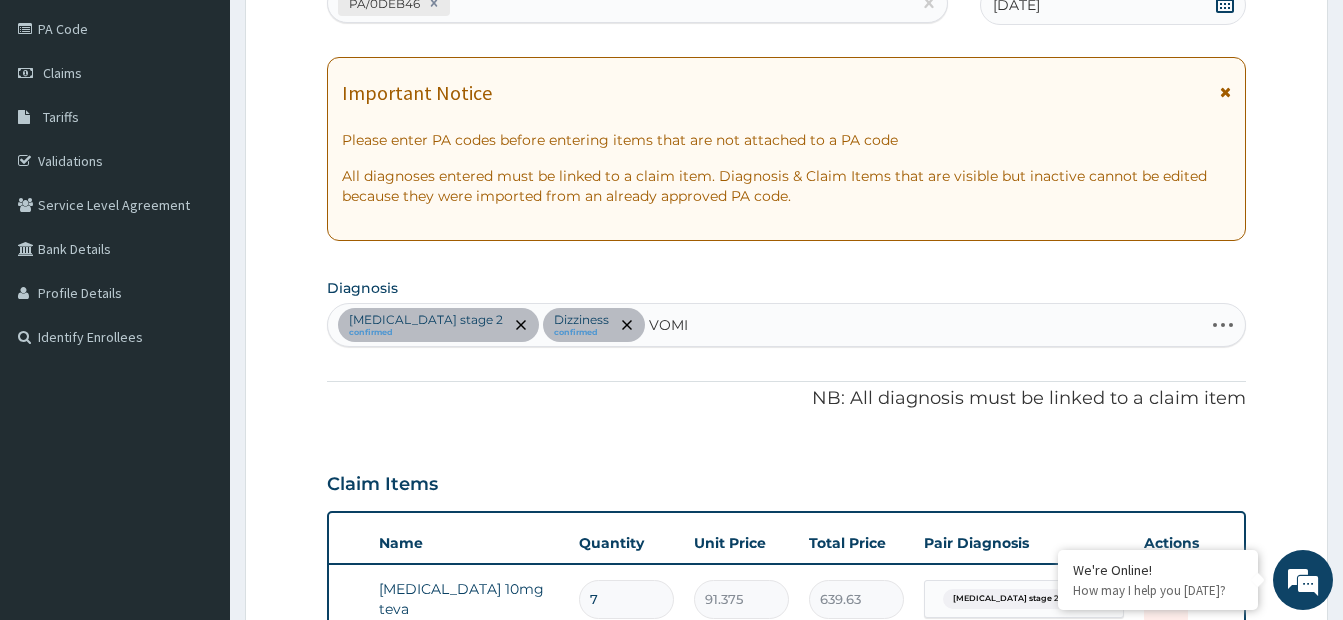 type on "VOMIT" 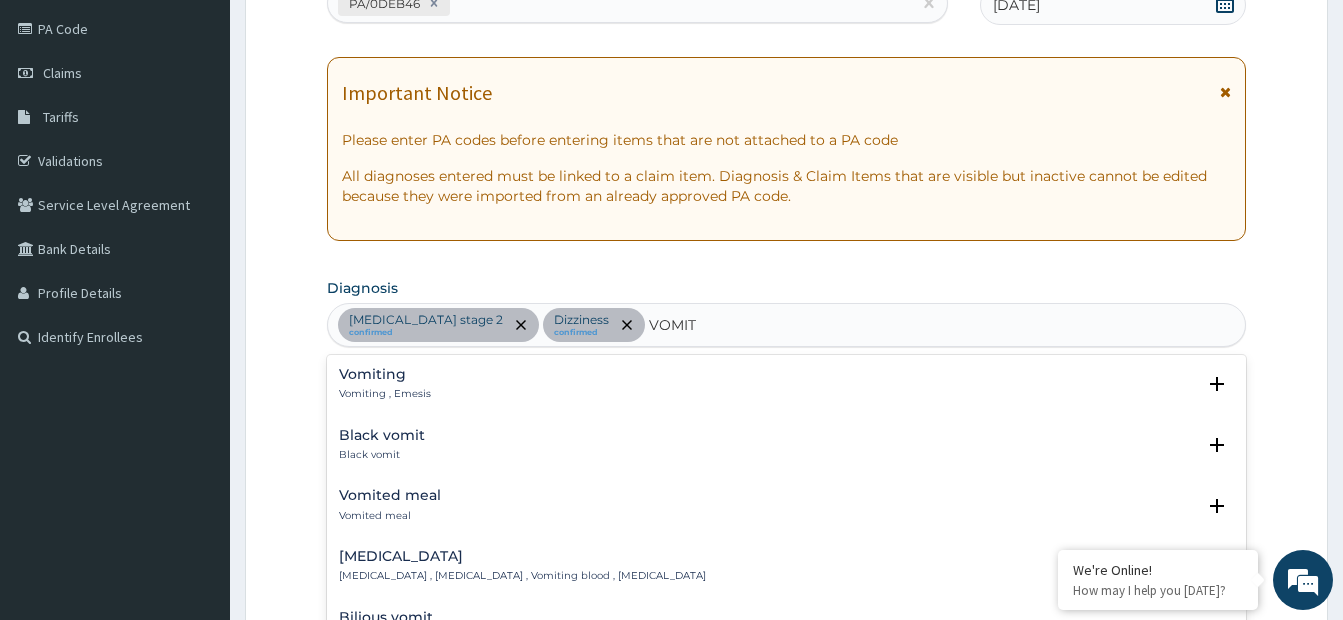click on "Vomiting Vomiting , Emesis" at bounding box center [786, 384] 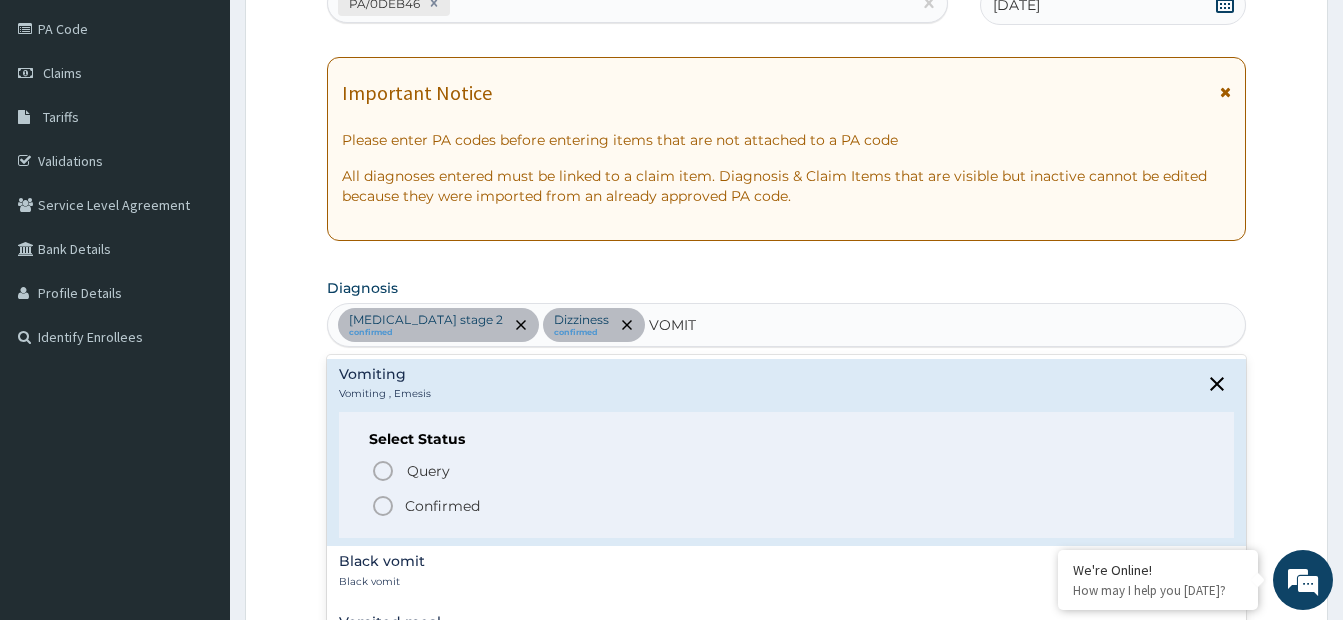 click on "Confirmed" at bounding box center [787, 506] 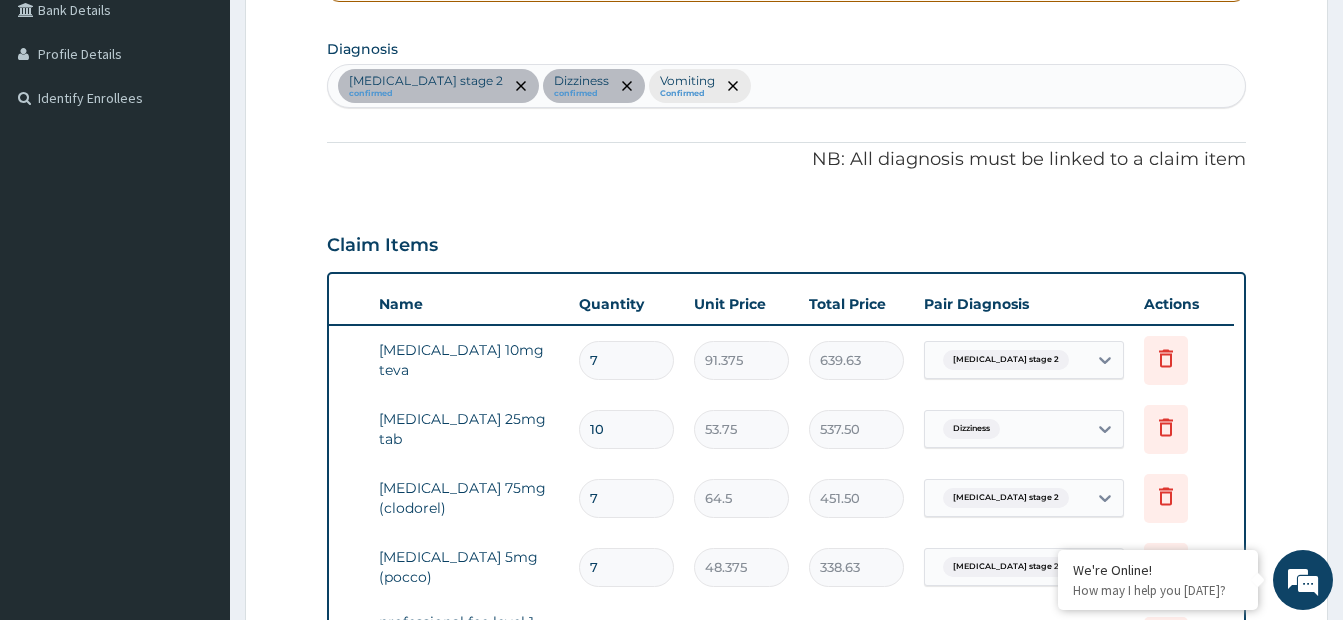 scroll, scrollTop: 496, scrollLeft: 0, axis: vertical 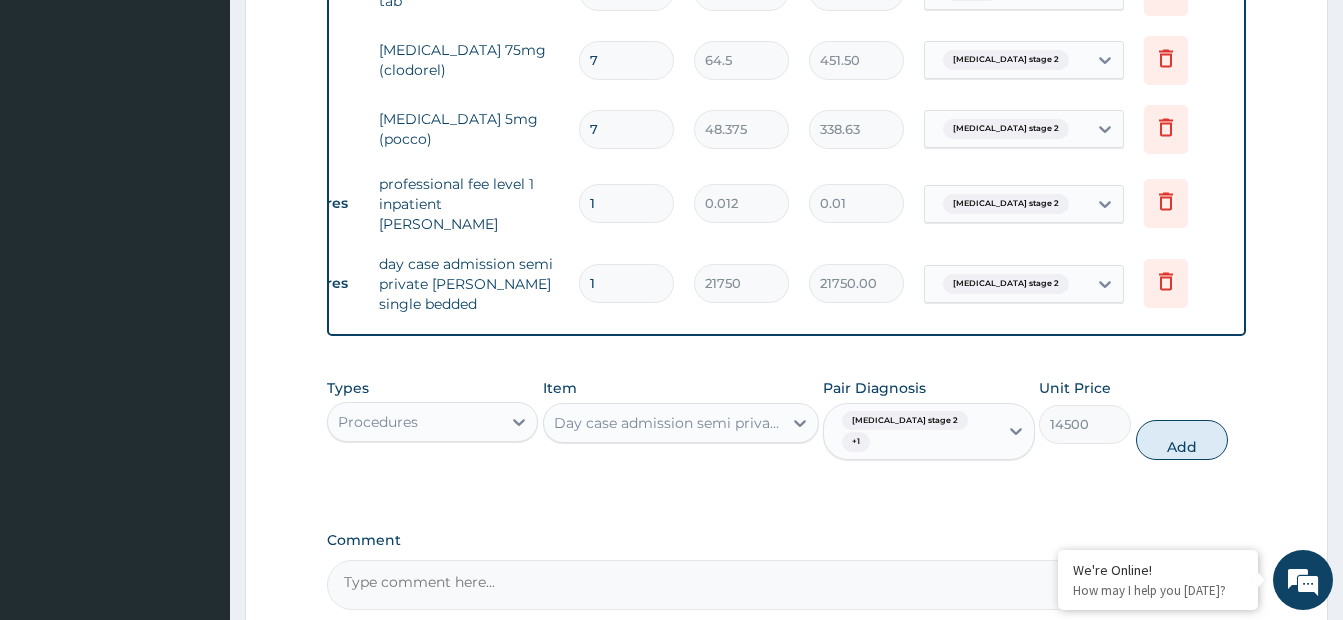 click on "Procedures" at bounding box center [414, 422] 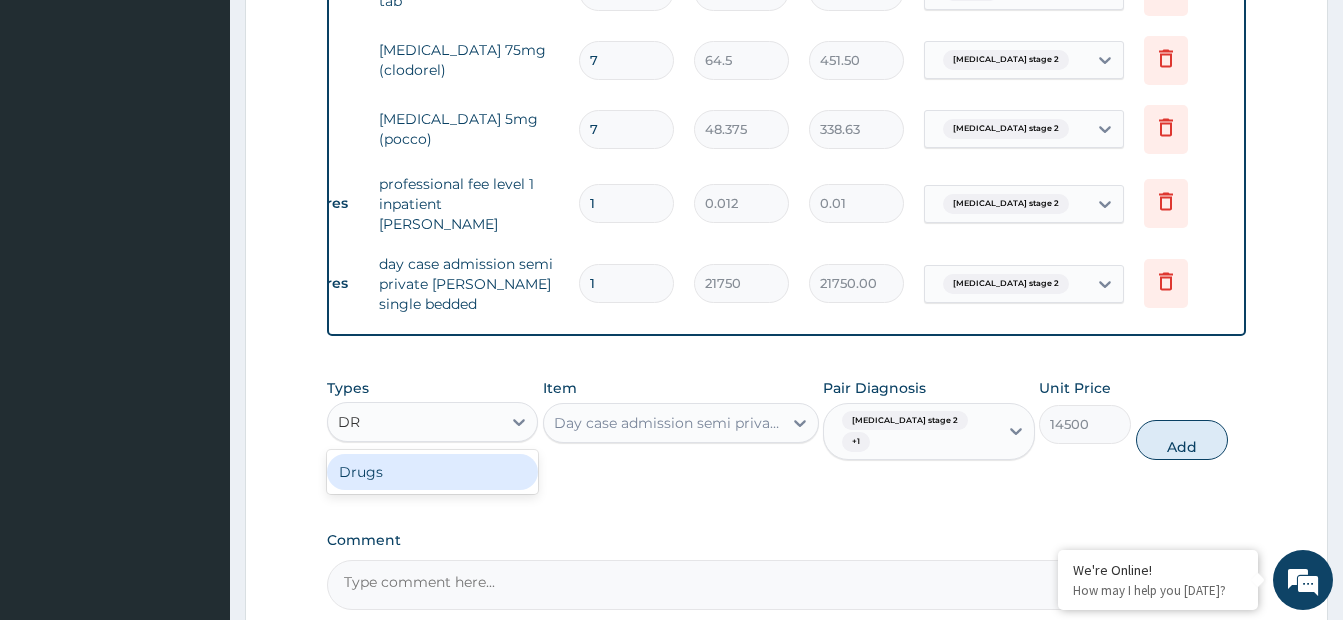 type on "DR" 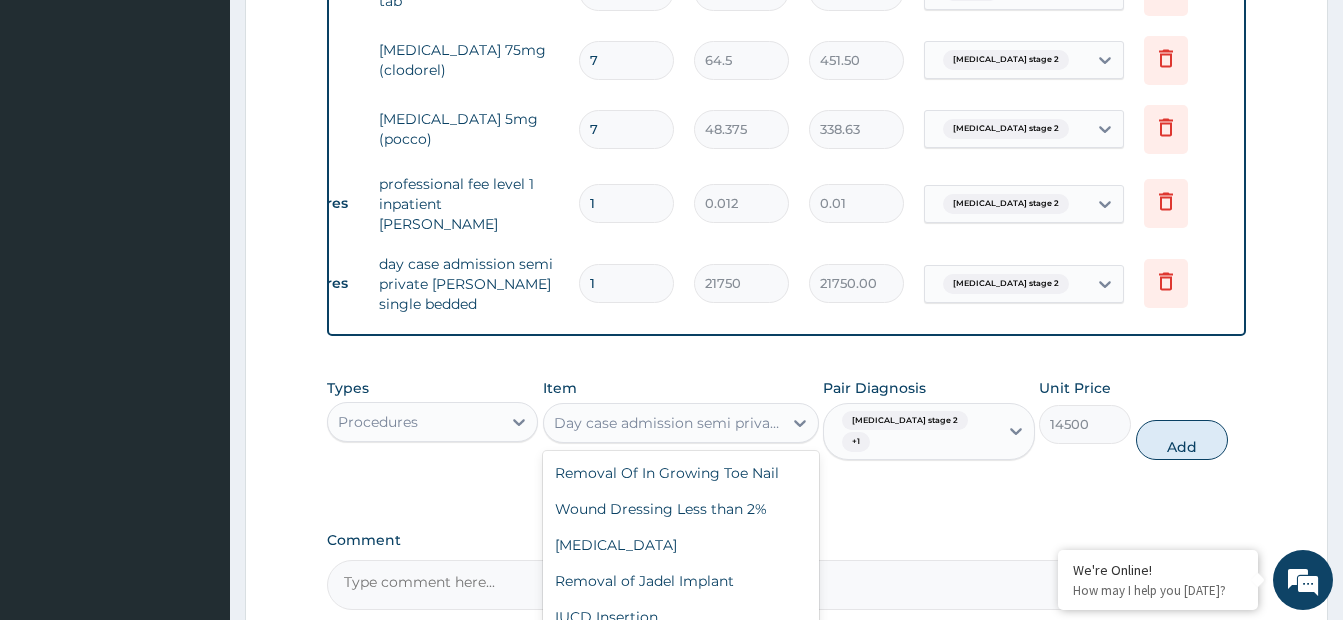 scroll, scrollTop: 81843, scrollLeft: 0, axis: vertical 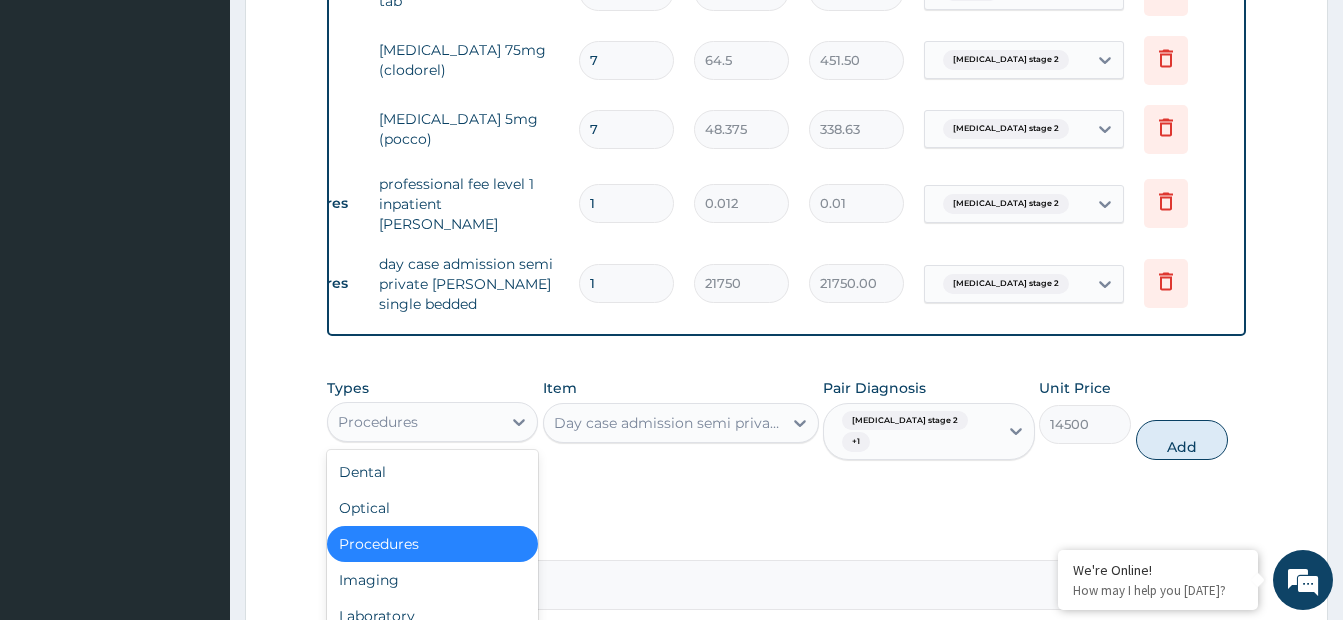 click on "Procedures" at bounding box center [414, 422] 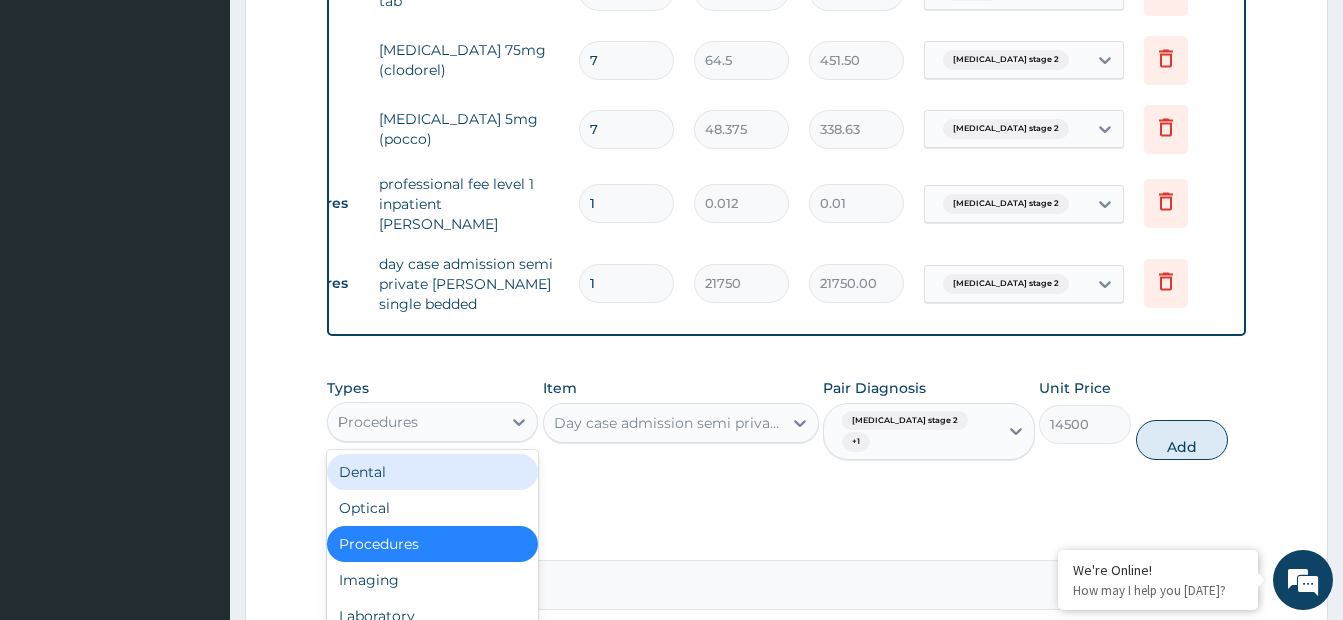 type on "DR" 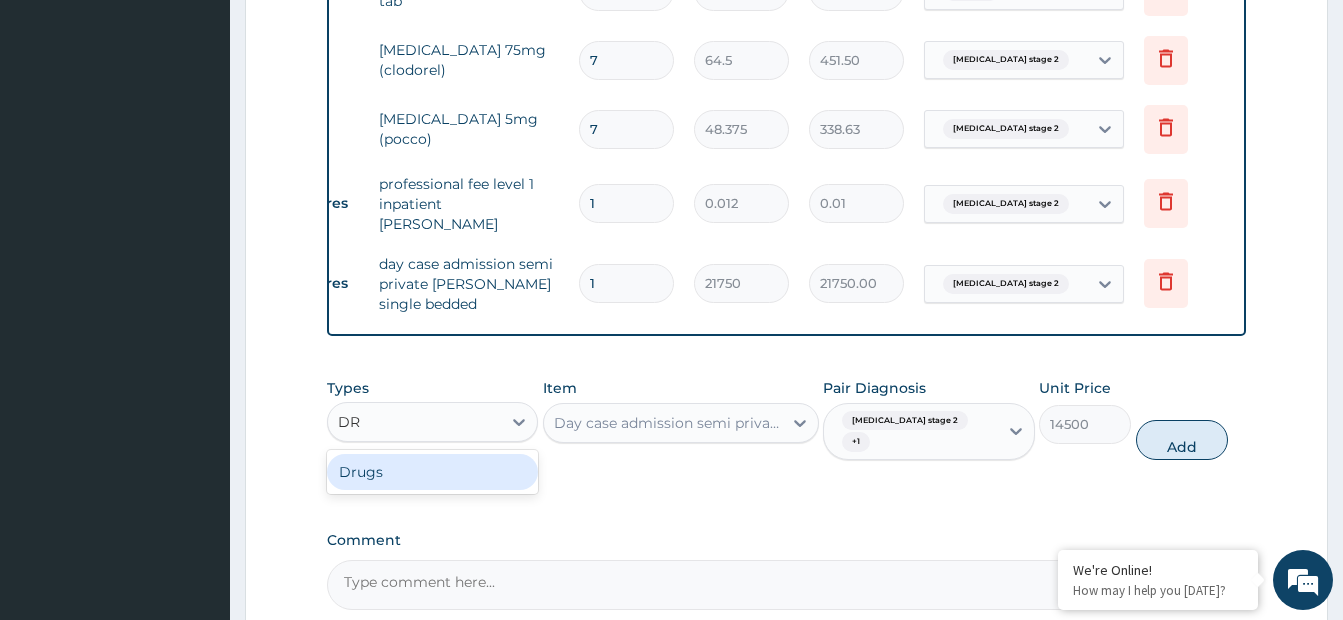 click on "Drugs" at bounding box center [432, 472] 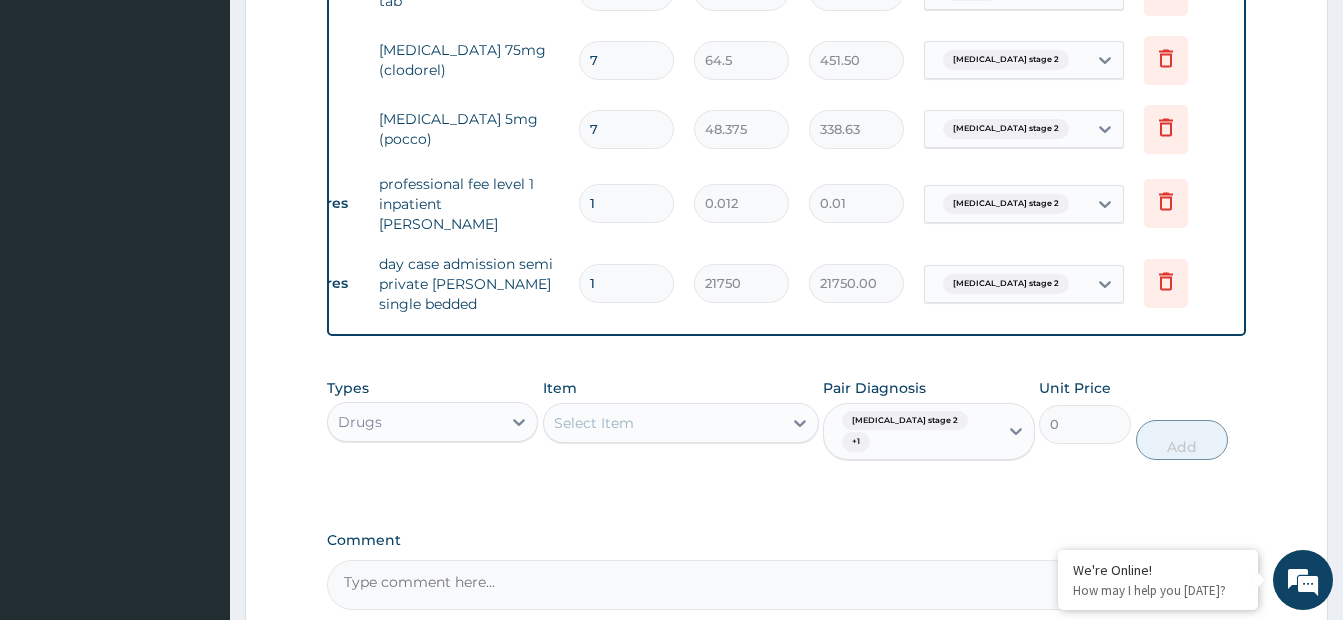 click on "Select Item" at bounding box center [663, 423] 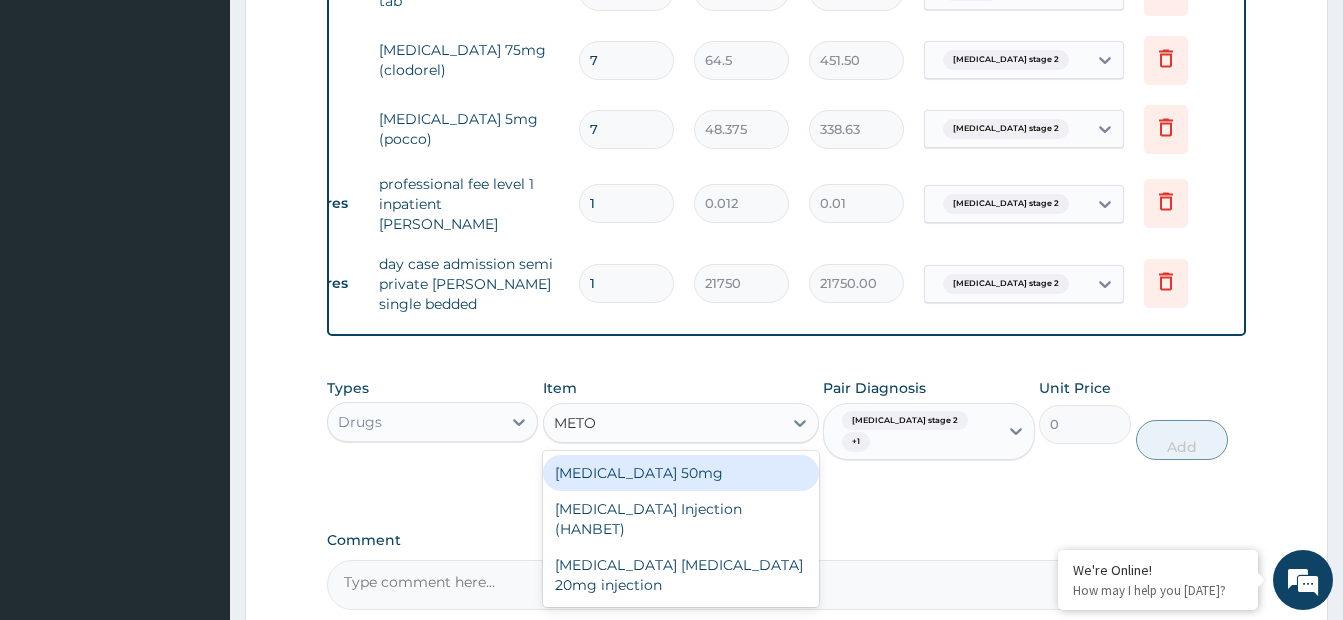 type on "METOC" 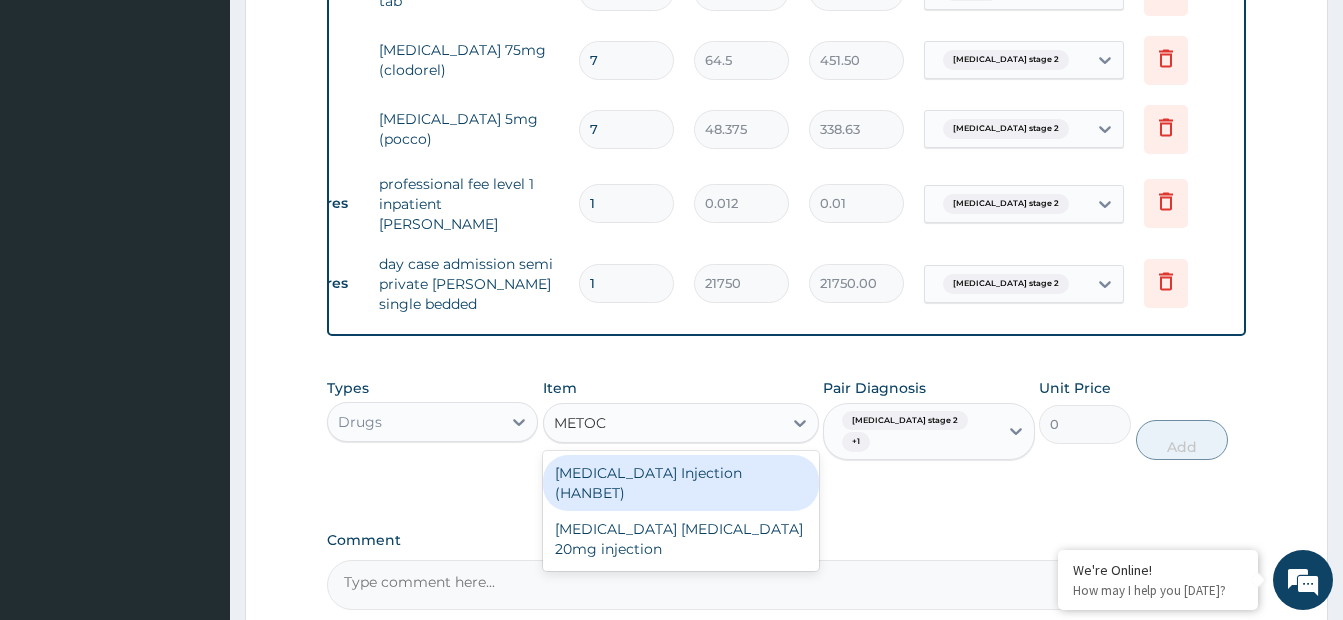 click on "METOCLOPRAMIDE Injection (HANBET)" at bounding box center (681, 483) 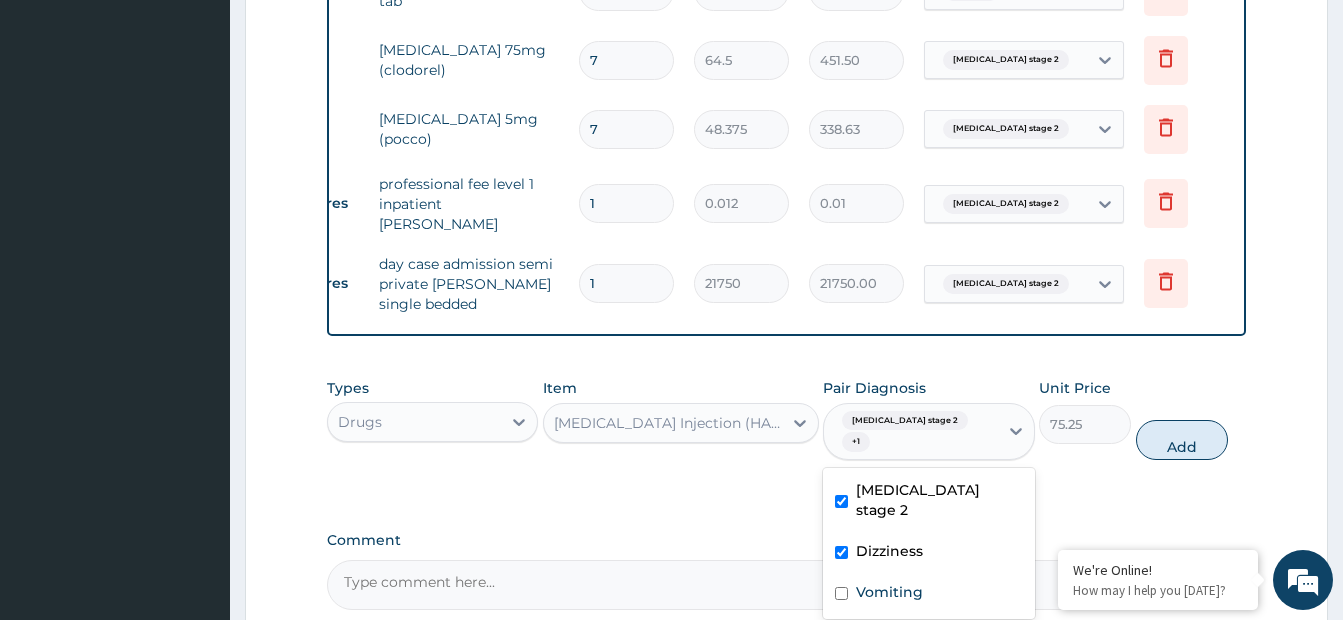 click at bounding box center (1016, 432) 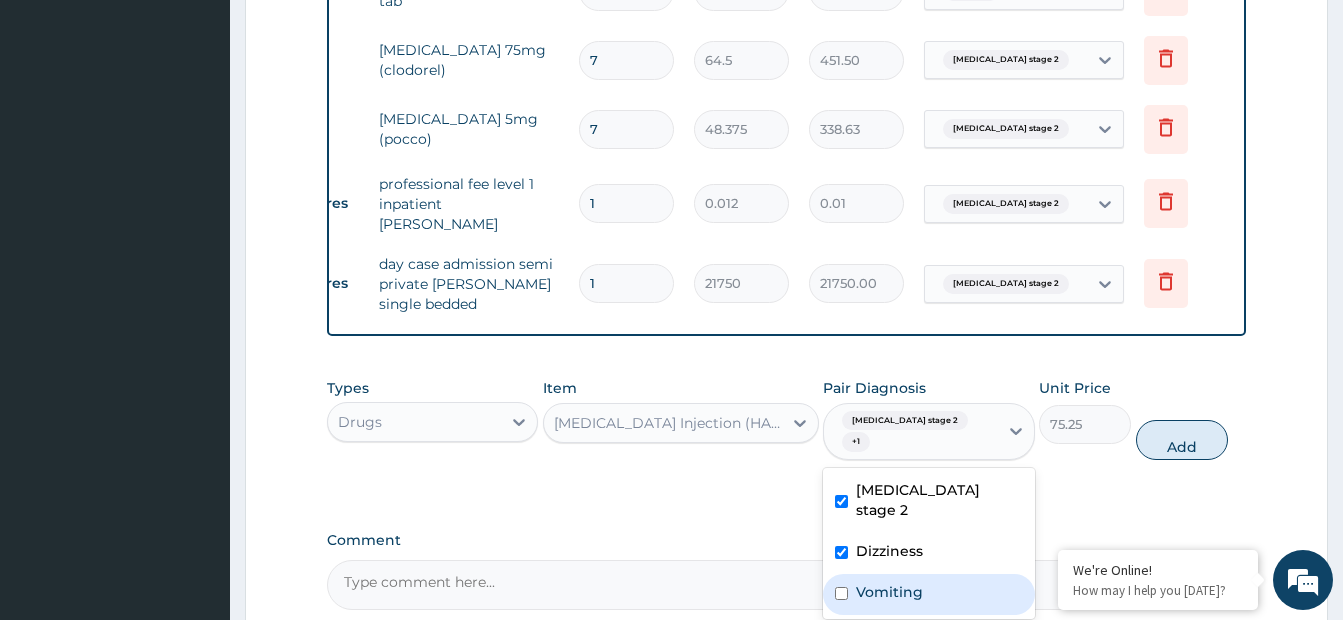 click on "Vomiting" at bounding box center (928, 594) 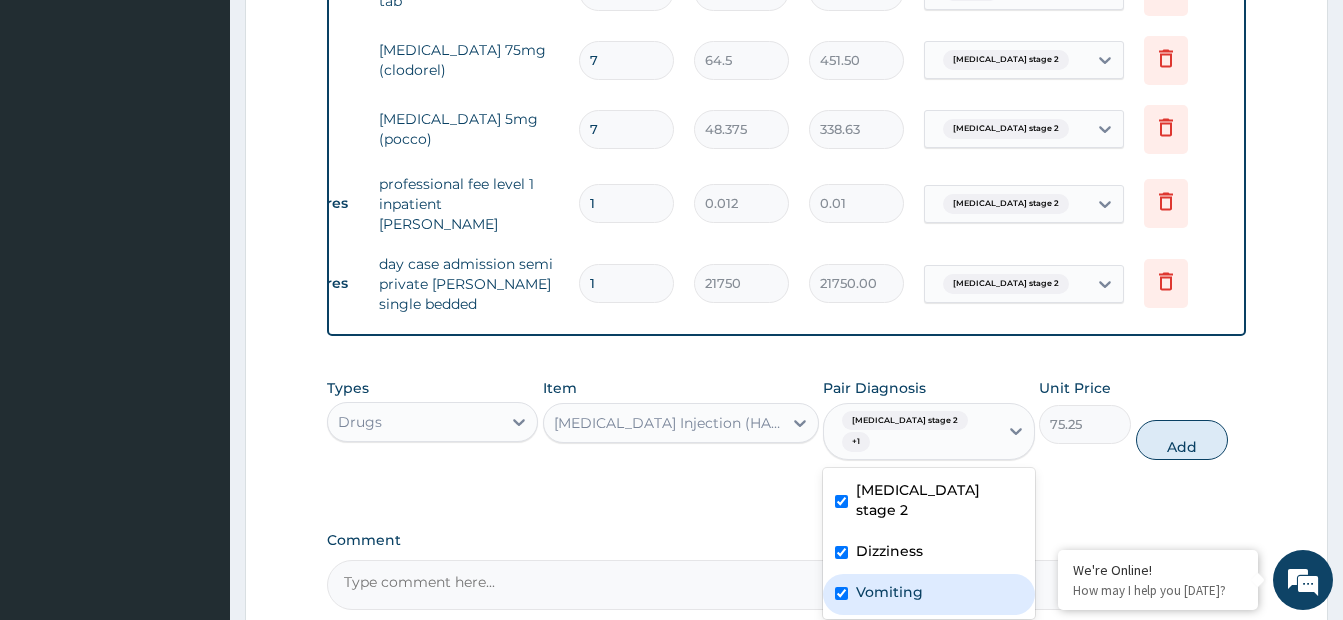 checkbox on "true" 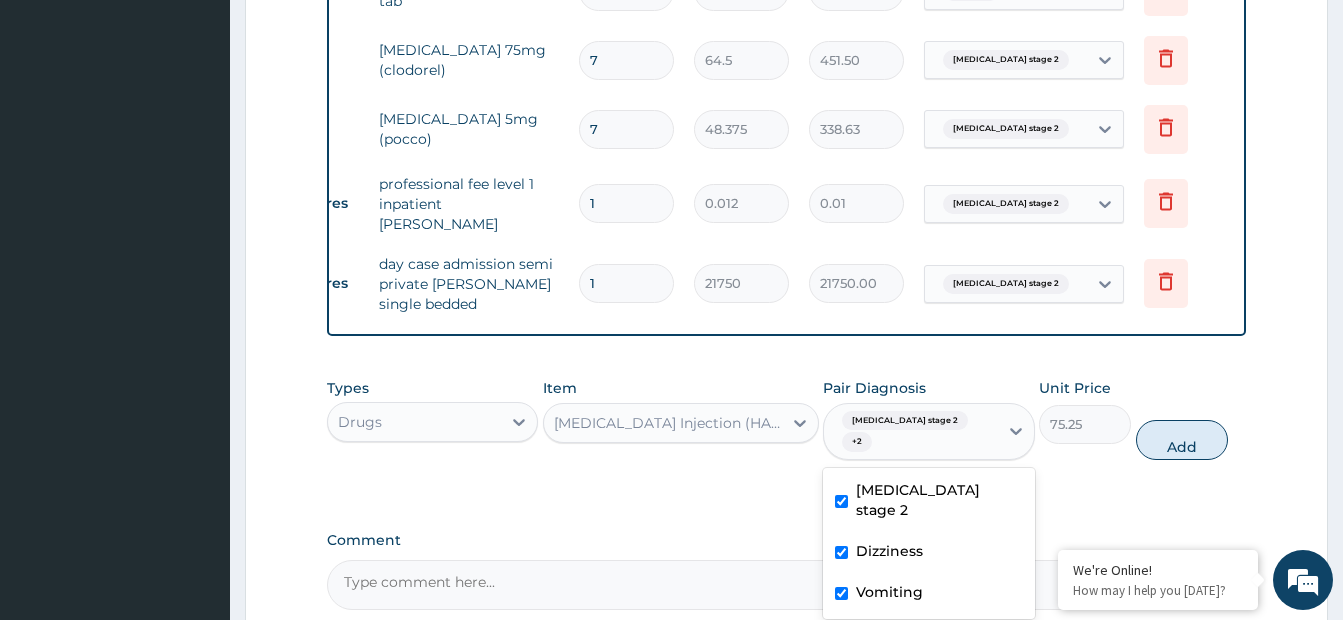 click at bounding box center [841, 552] 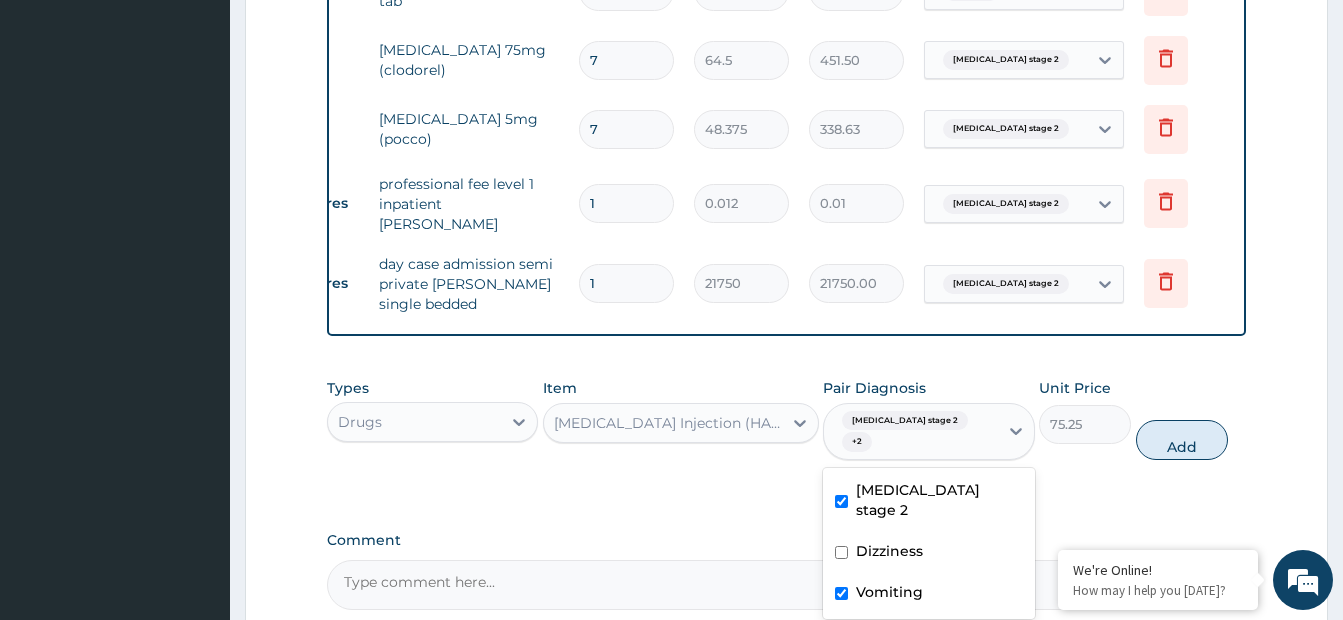 checkbox on "false" 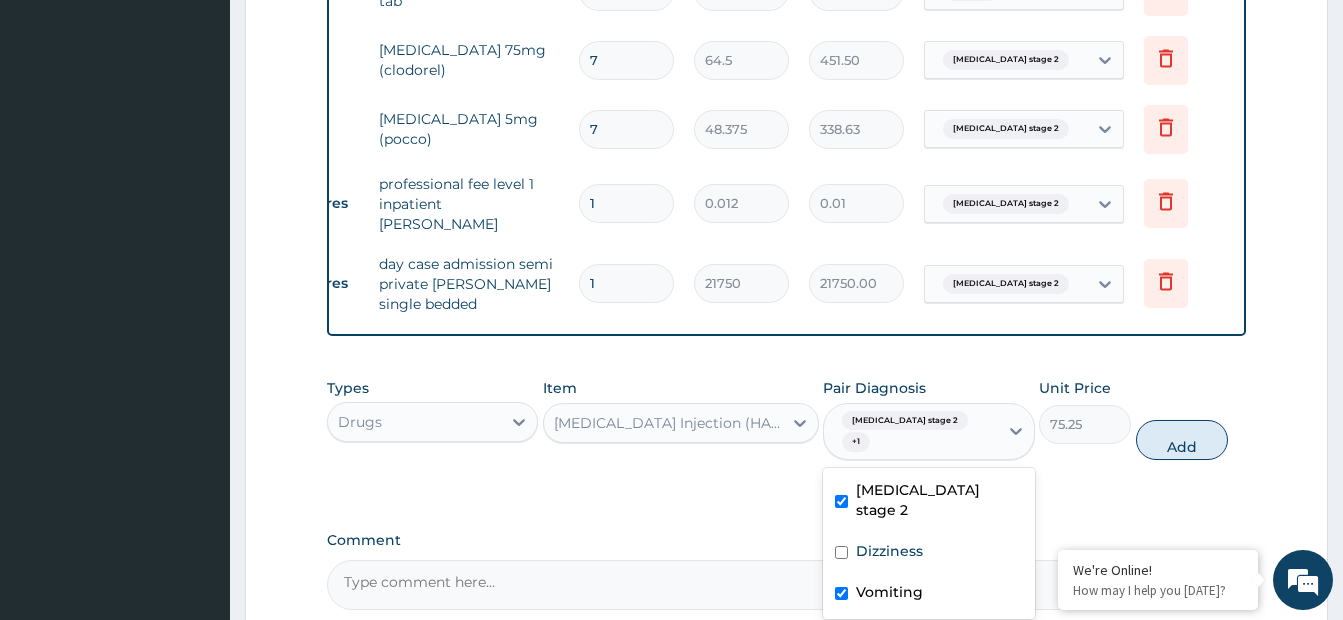 click at bounding box center (841, 501) 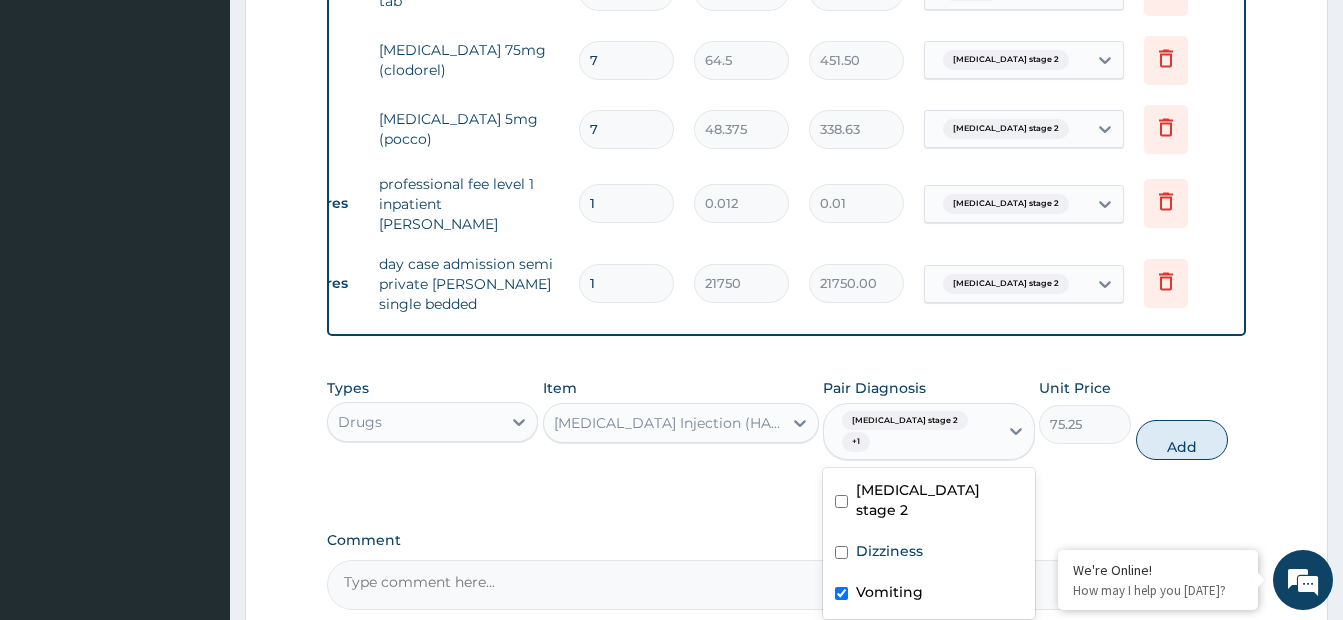 checkbox on "false" 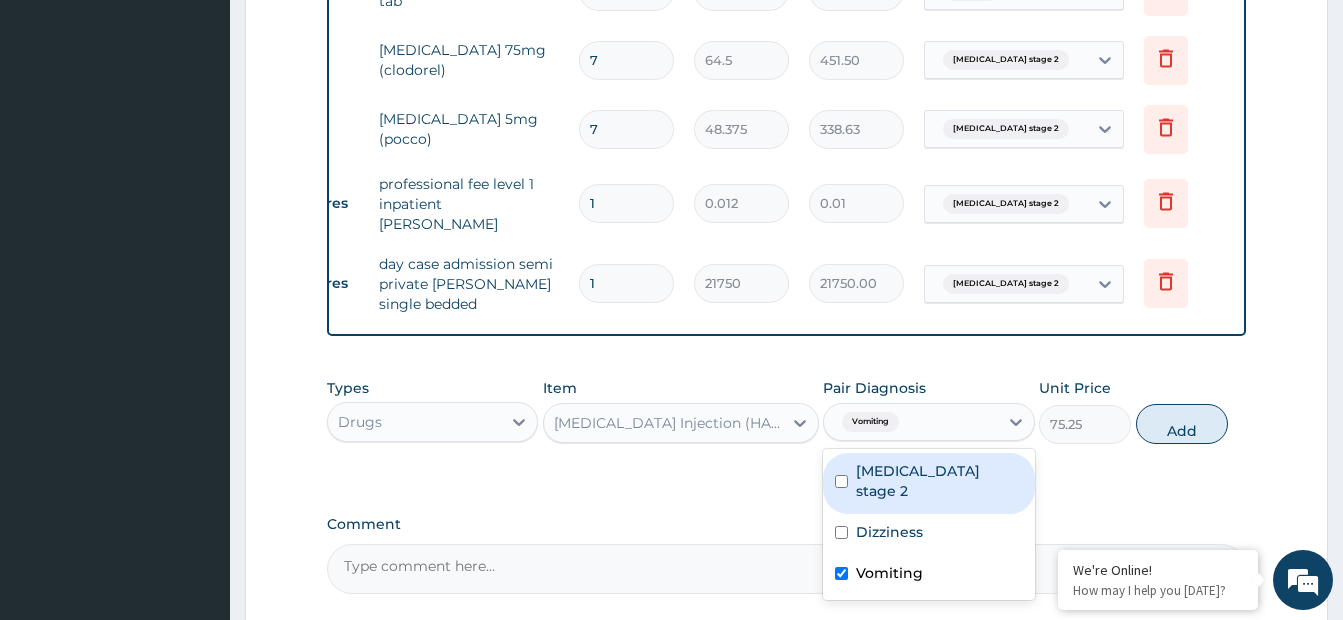 click on "METOCLOPRAMIDE Injection (HANBET)" at bounding box center [669, 423] 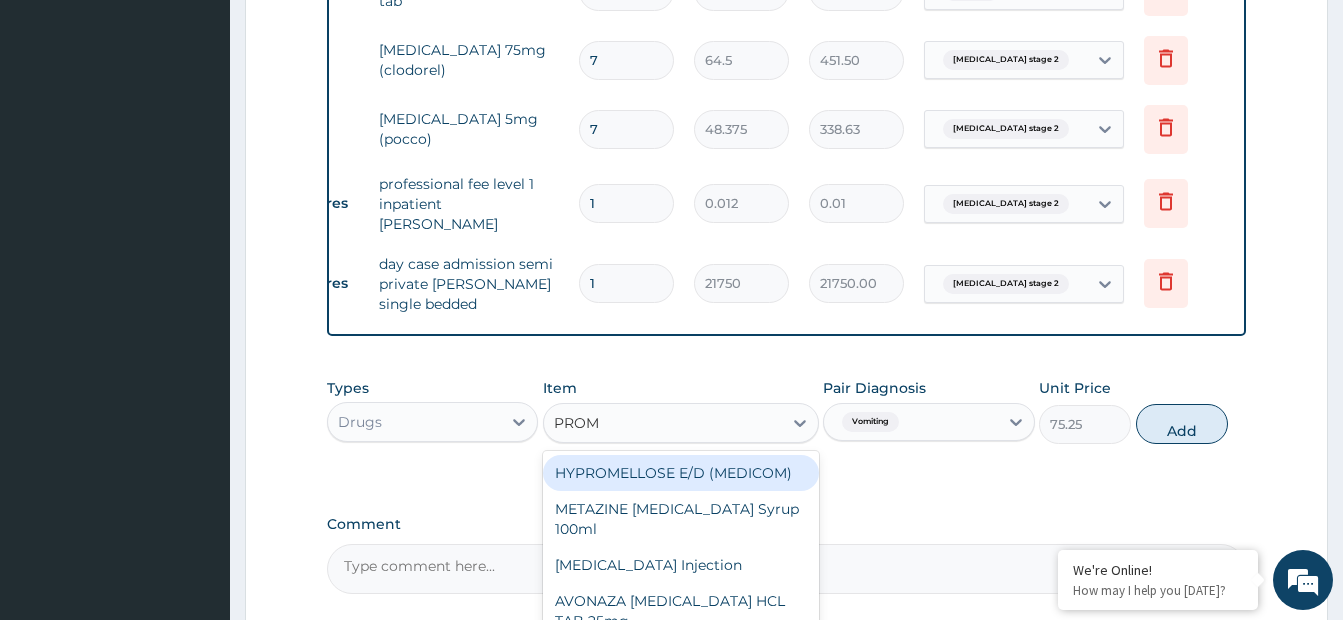 scroll, scrollTop: 0, scrollLeft: 0, axis: both 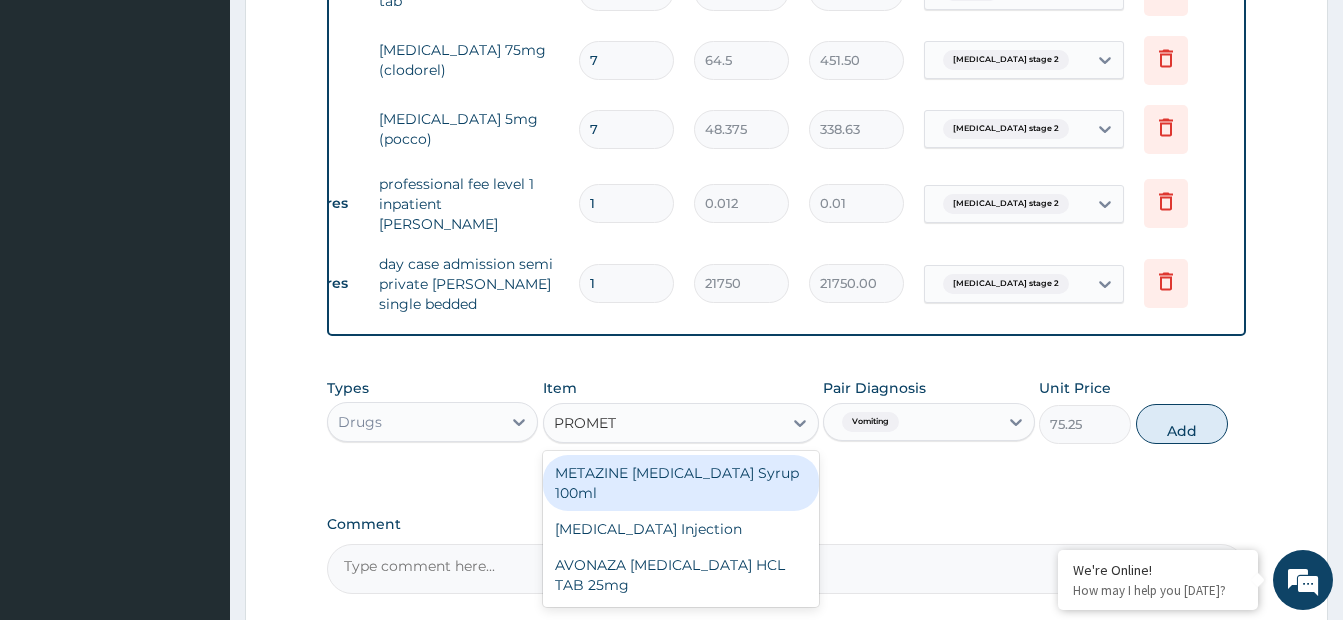 type on "PROMETH" 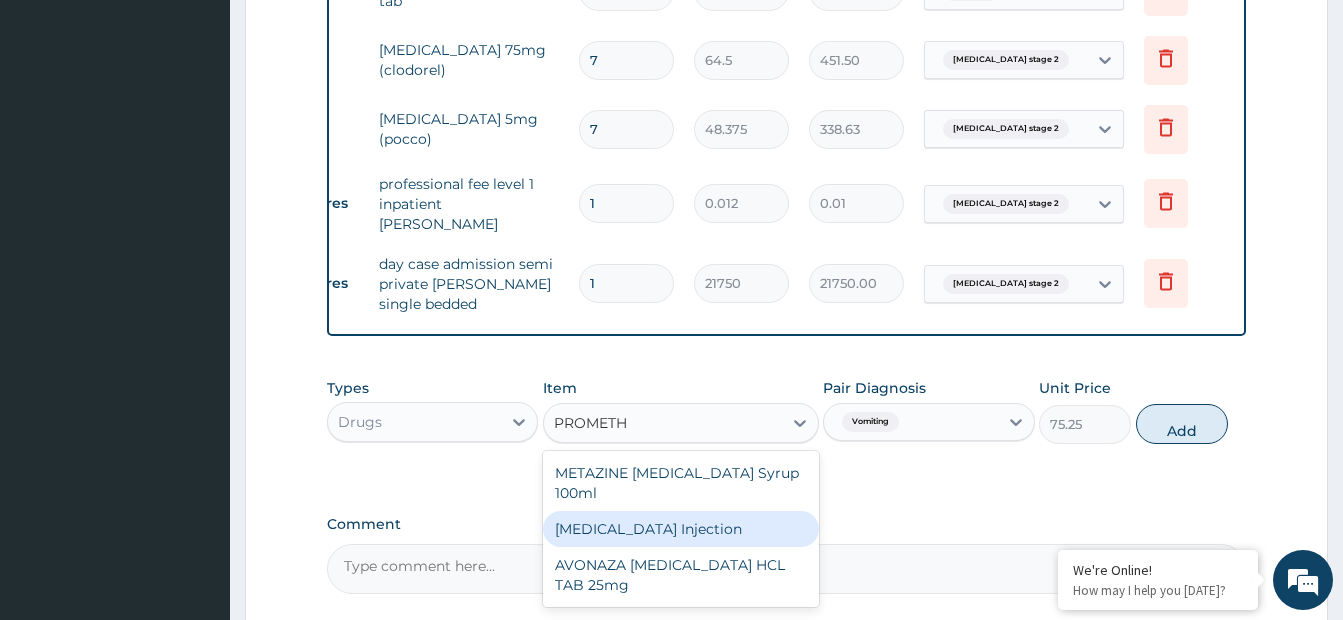 click on "PROMETHAZINE Injection" at bounding box center [681, 529] 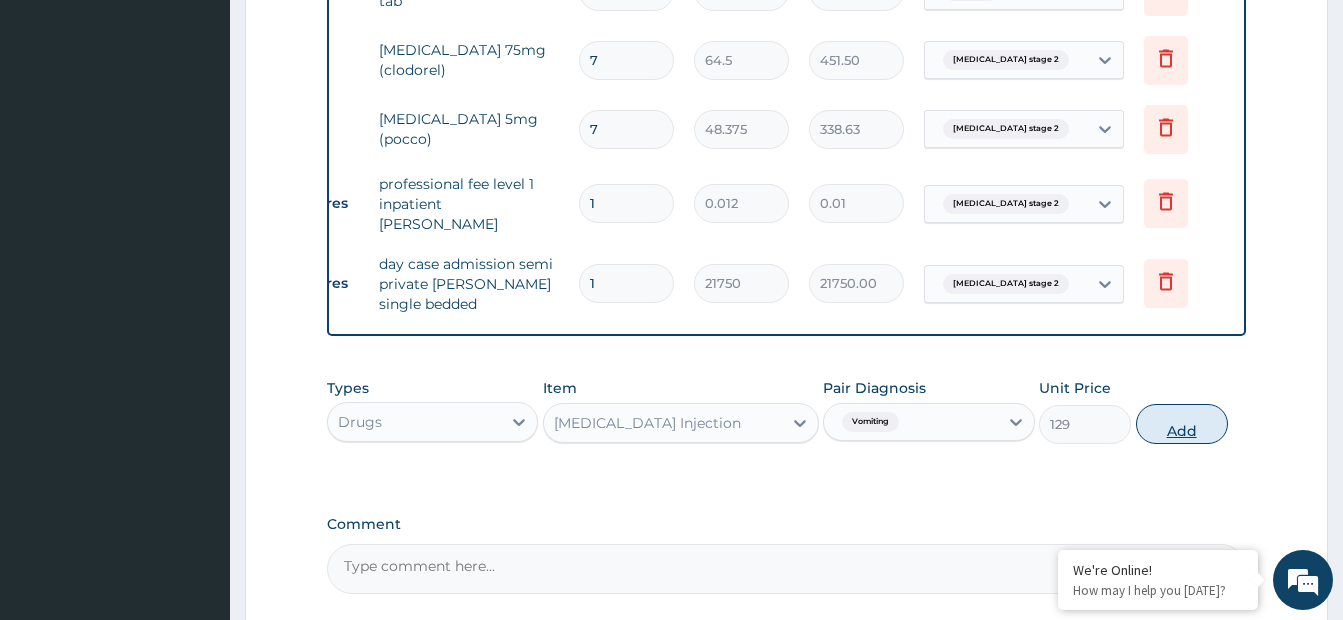 click on "Add" at bounding box center (1182, 424) 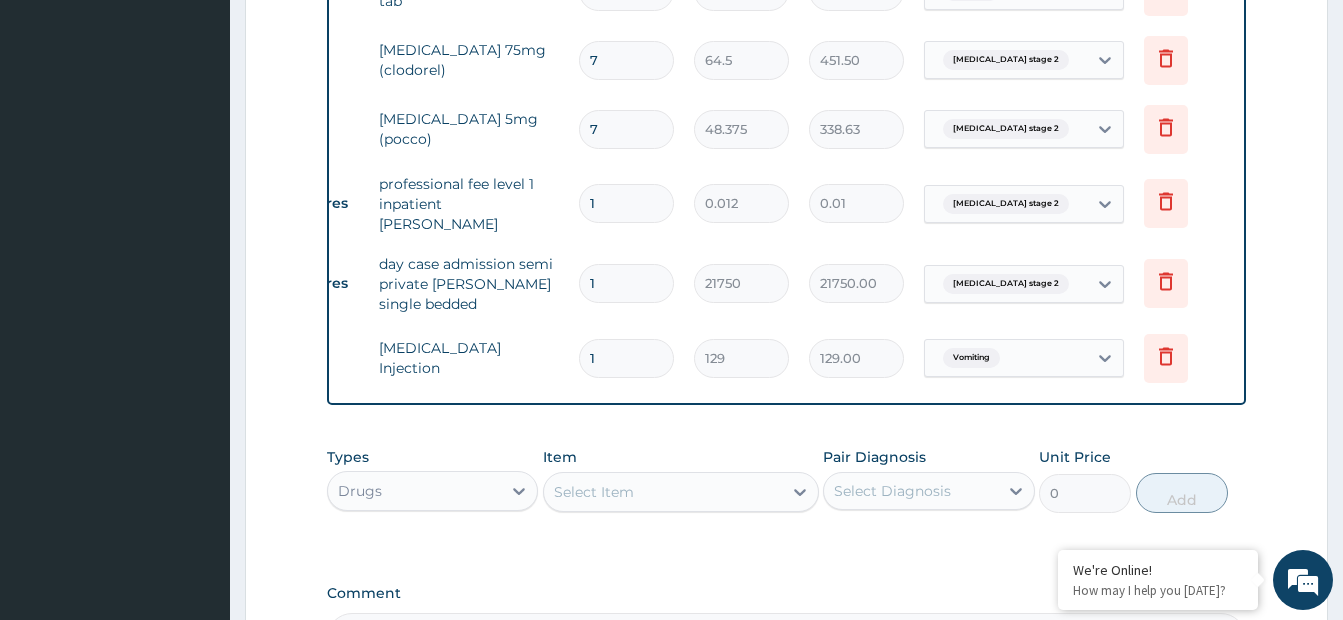 click on "Select Item" at bounding box center [663, 492] 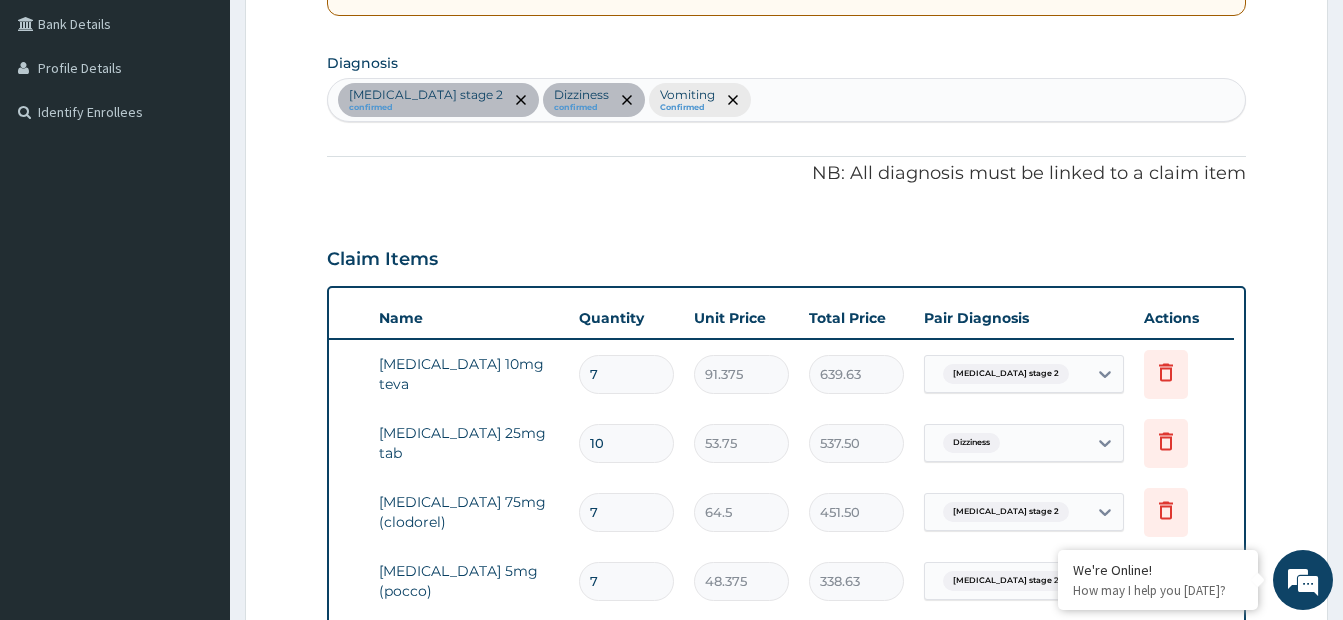 scroll, scrollTop: 452, scrollLeft: 0, axis: vertical 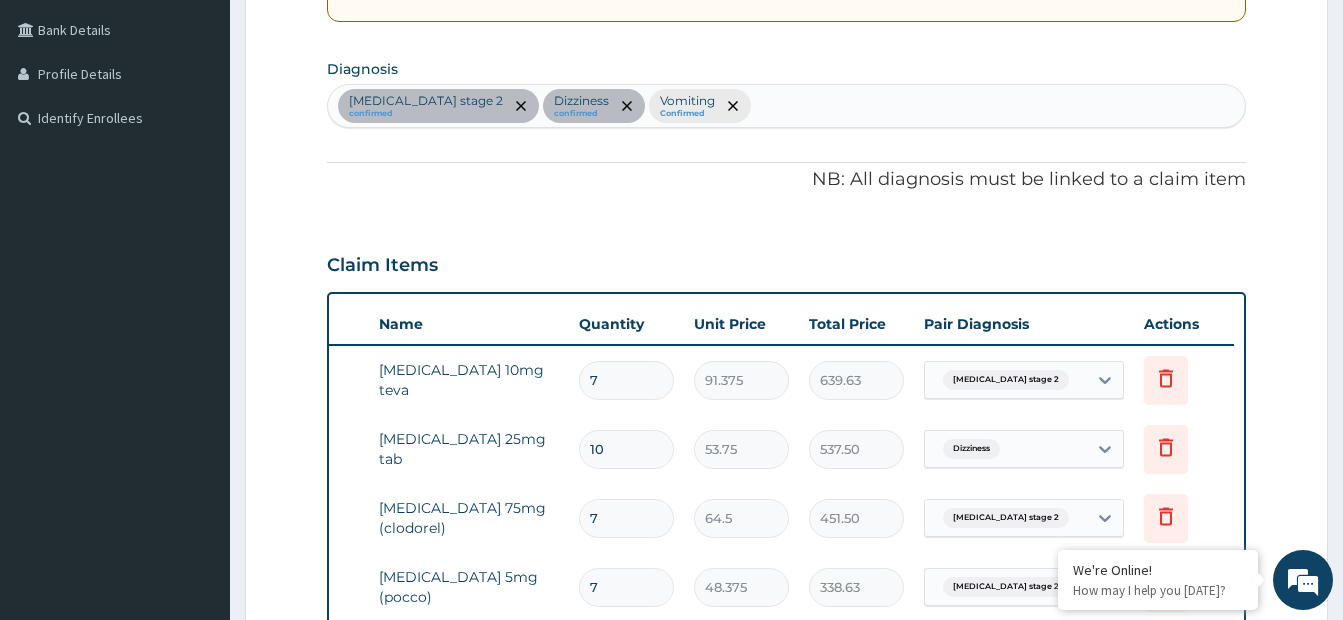 click on "Hypertension stage 2 confirmed Dizziness confirmed Vomiting Confirmed" at bounding box center (786, 106) 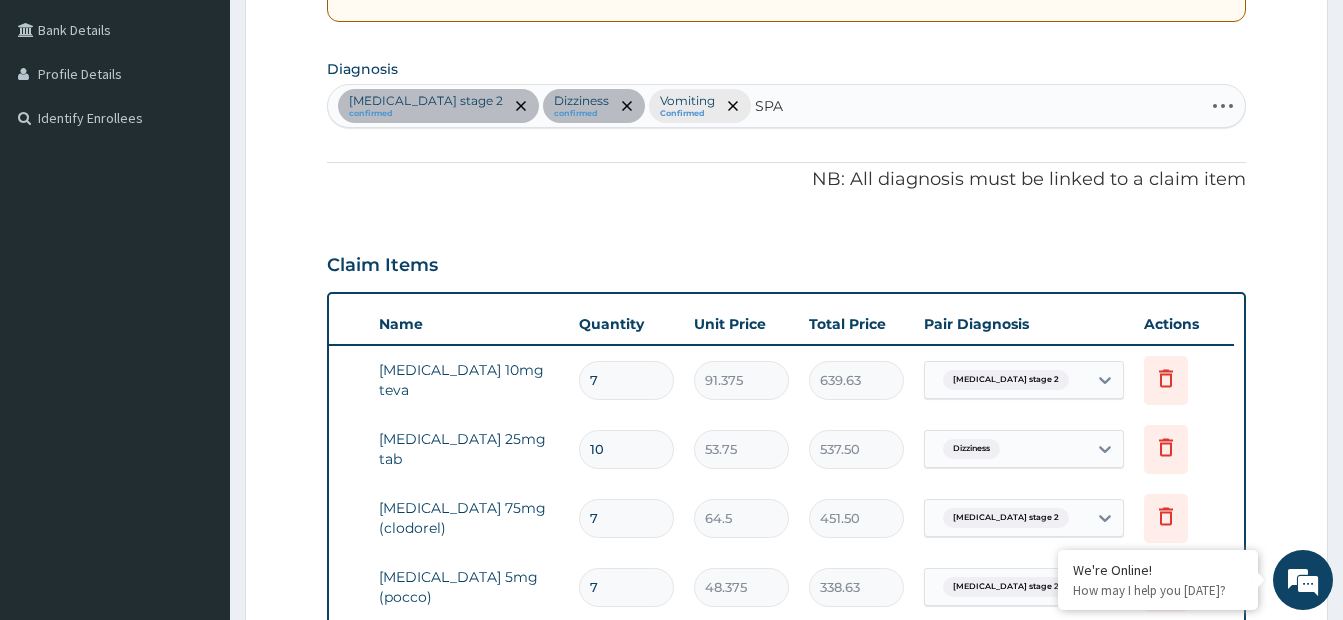 type on "SPAS" 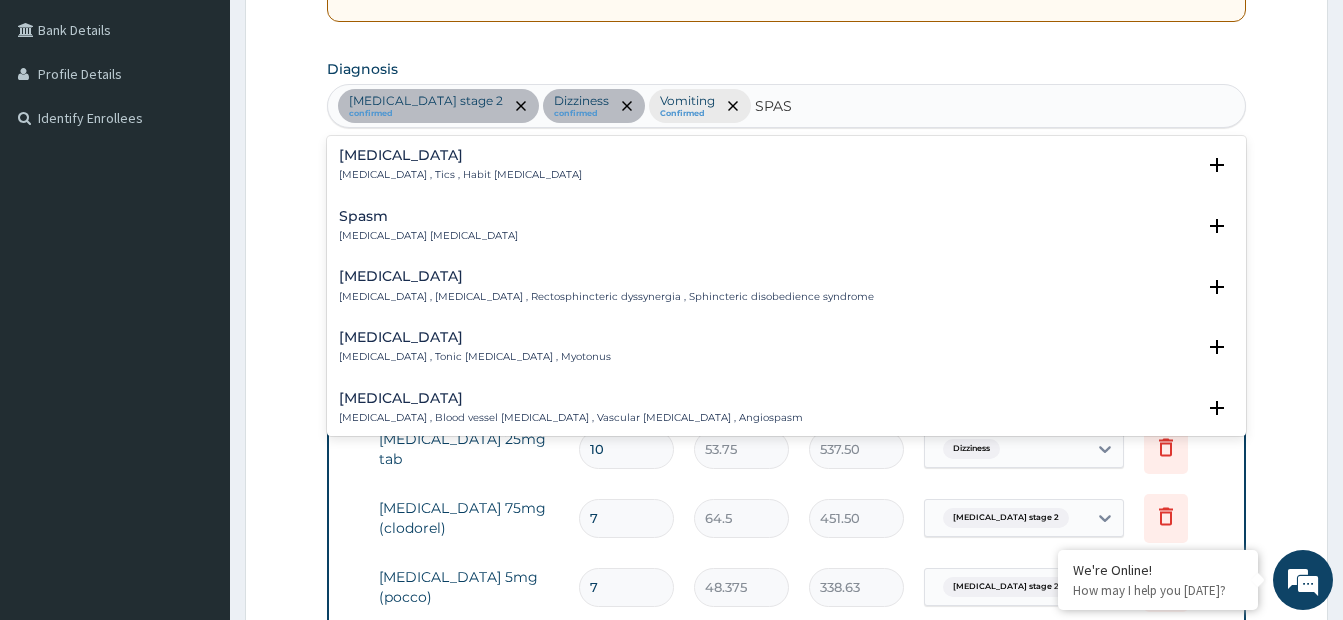 click on "Spasm , Muscle spasm" at bounding box center (428, 236) 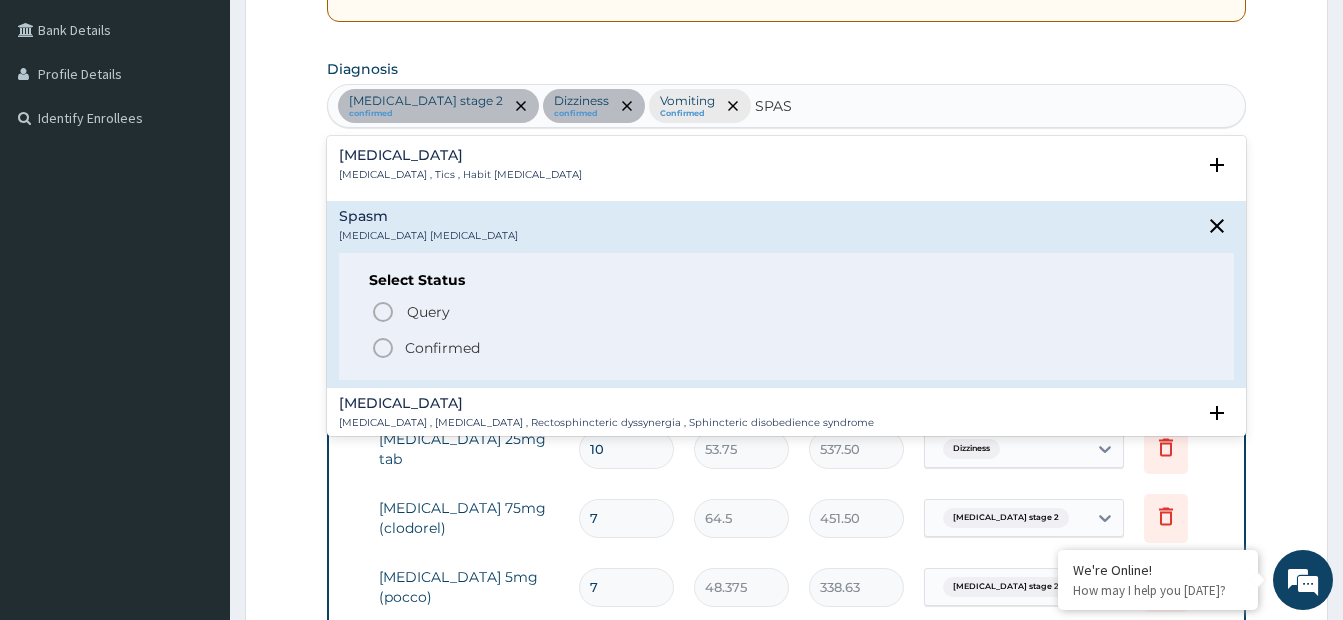 click on "Confirmed" at bounding box center (442, 348) 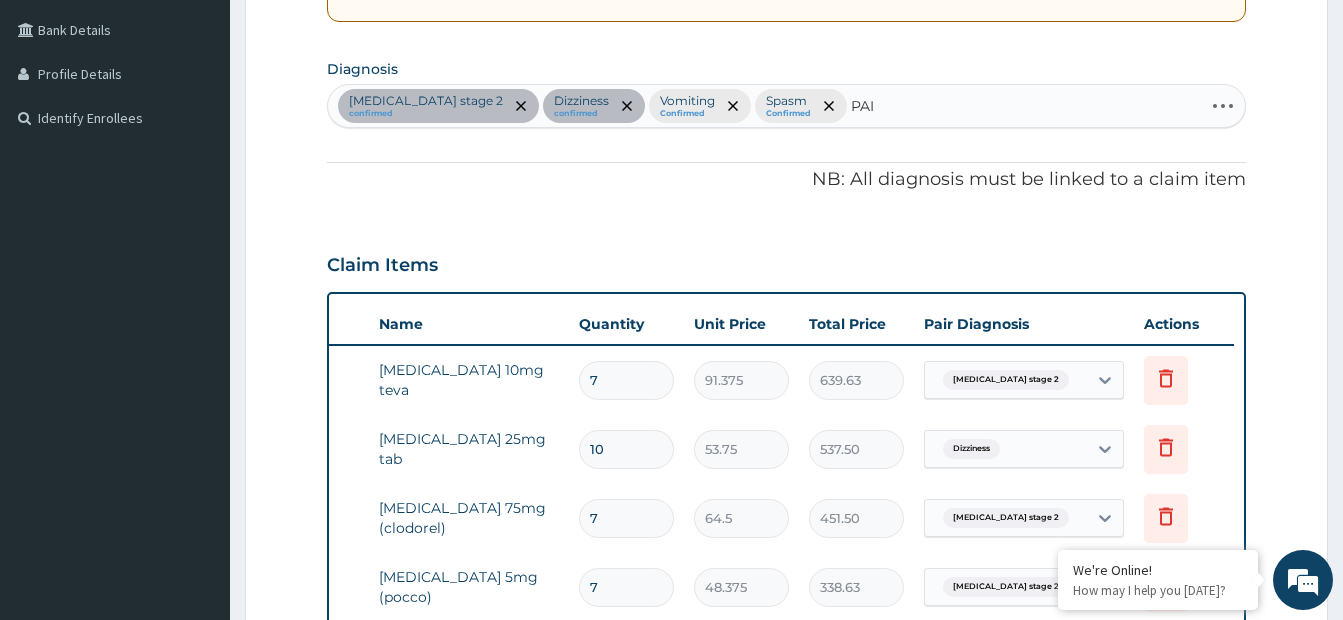 type on "PAIN" 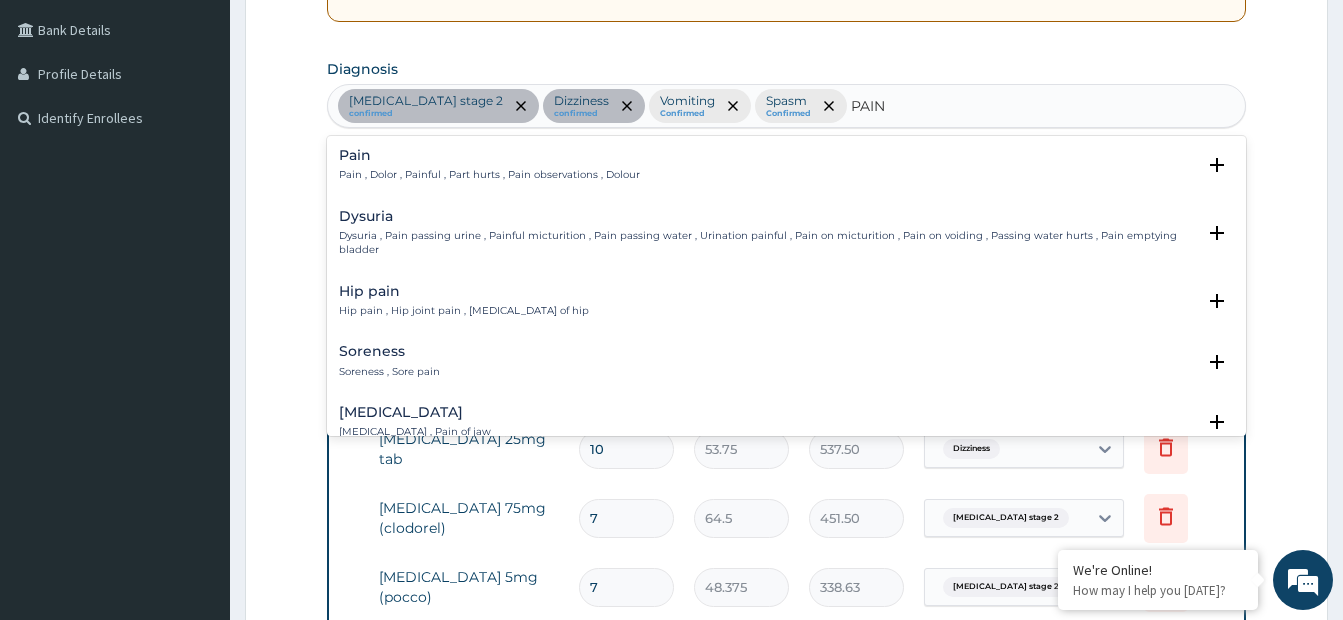 click on "Pain Pain , Dolor , Painful , Part hurts , Pain observations , Dolour" at bounding box center (489, 165) 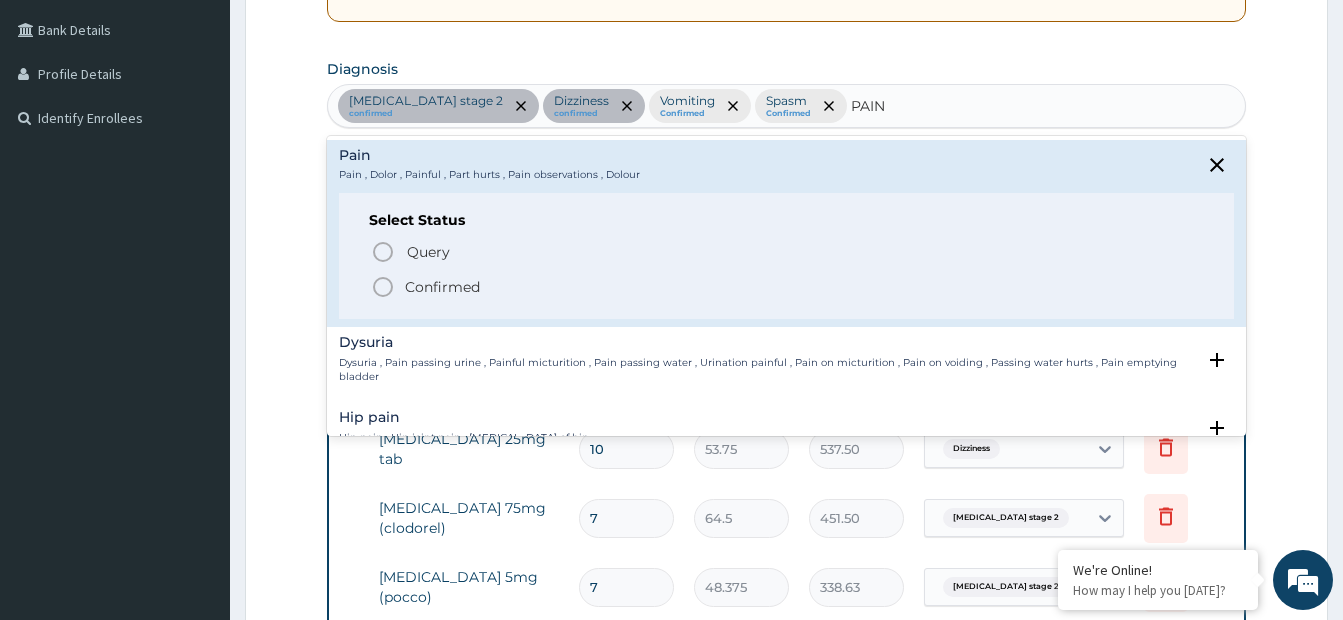 click 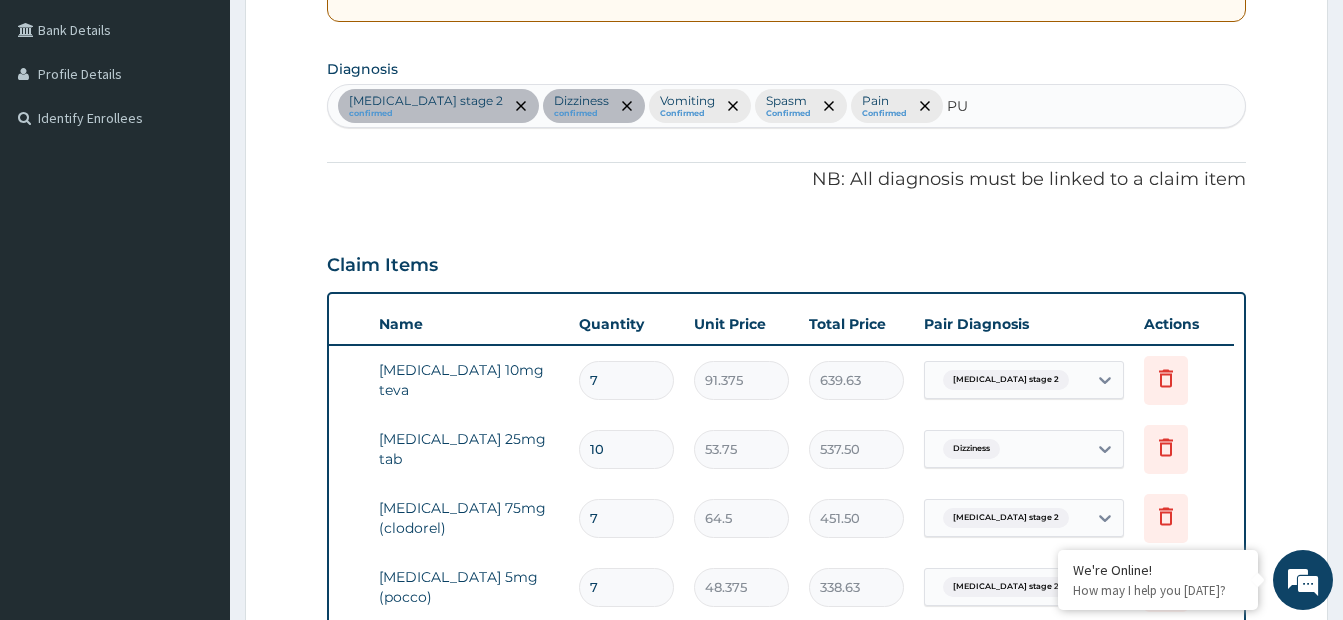 type on "PUD" 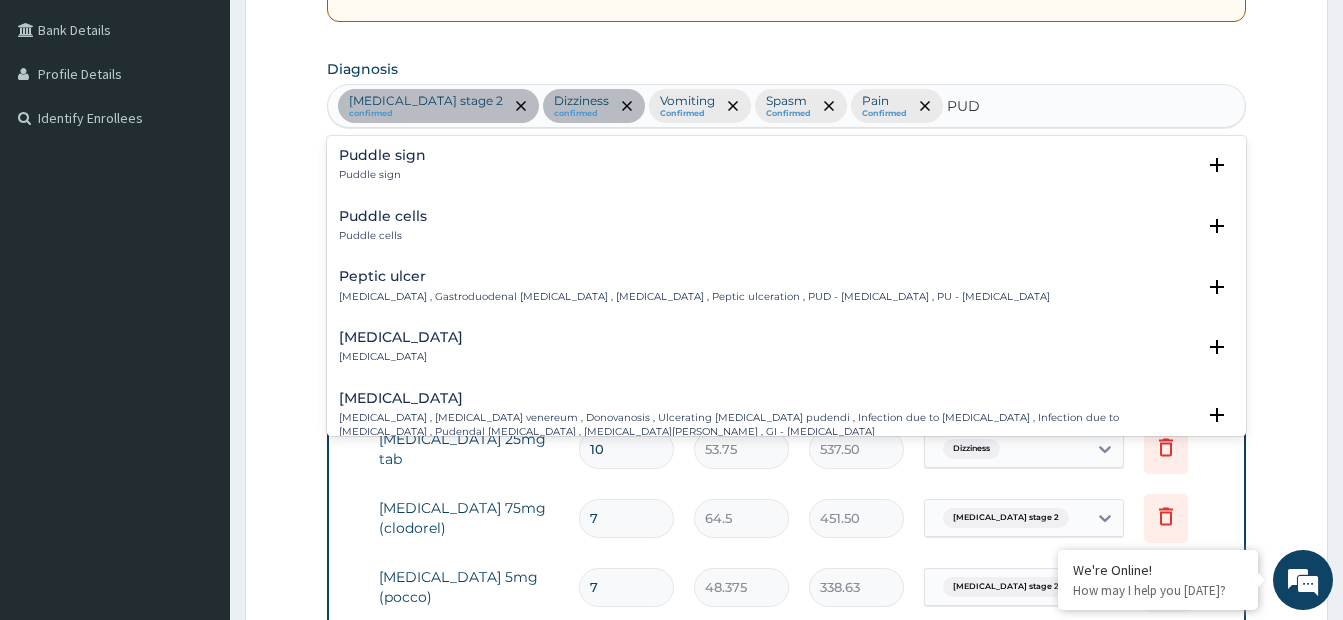 click on "Peptic ulcer" at bounding box center (694, 276) 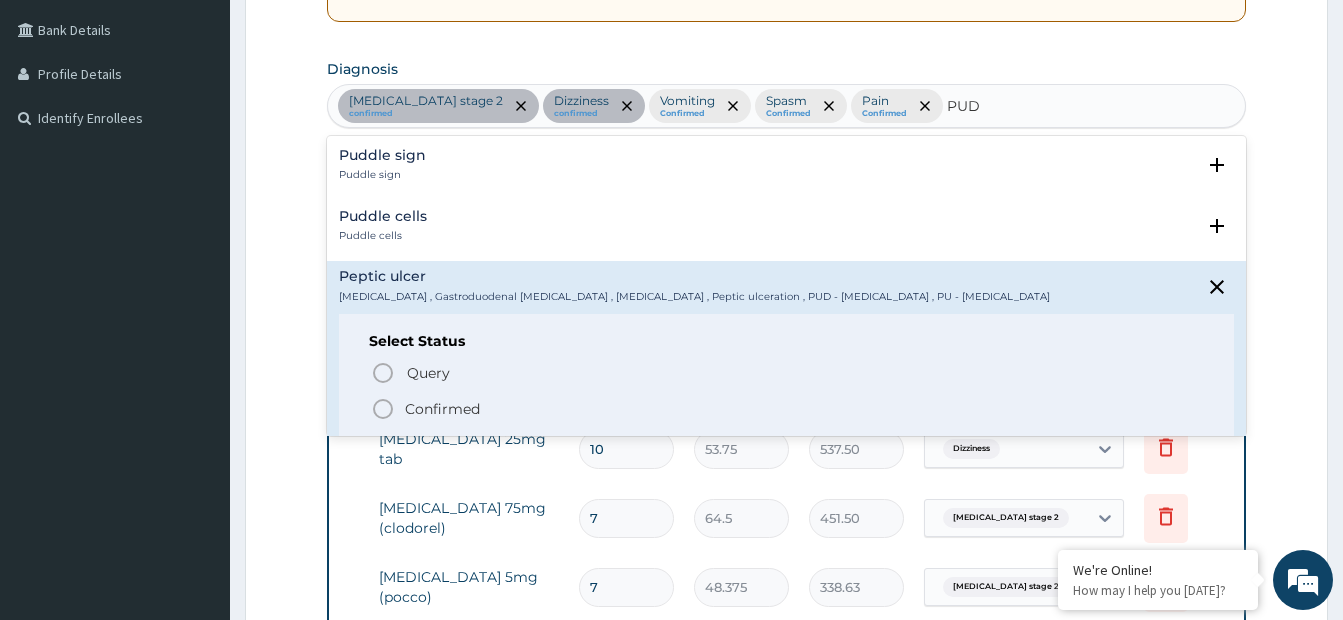 click 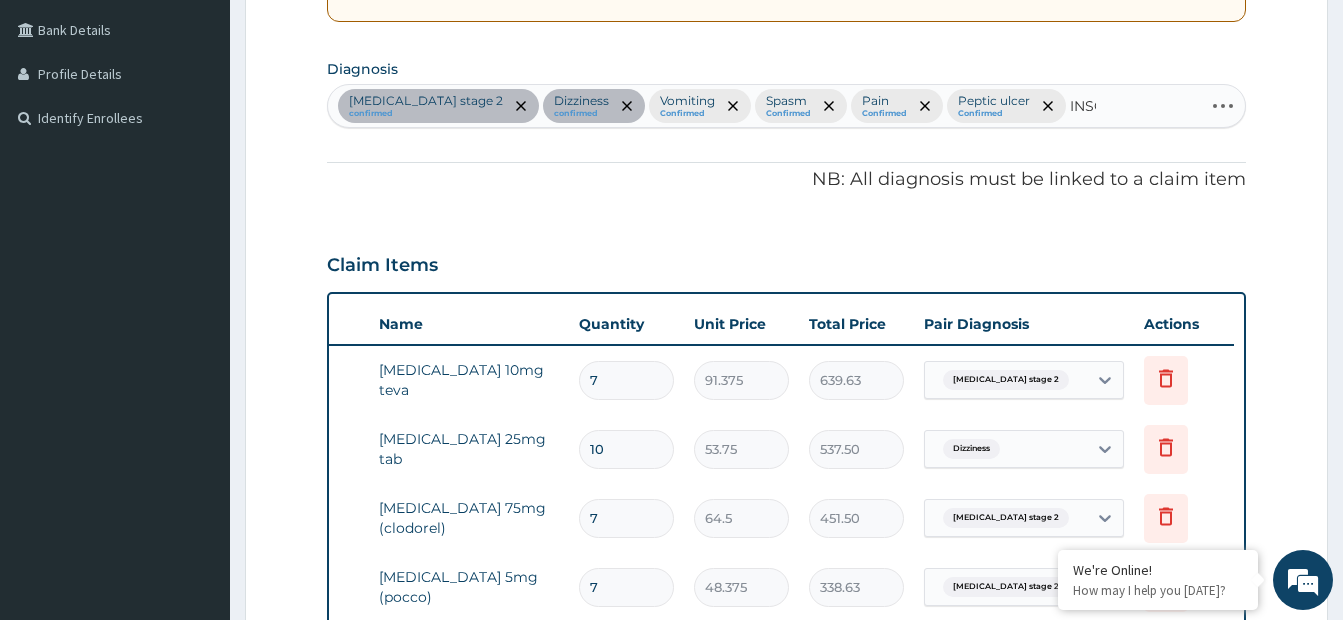 type on "INSOM" 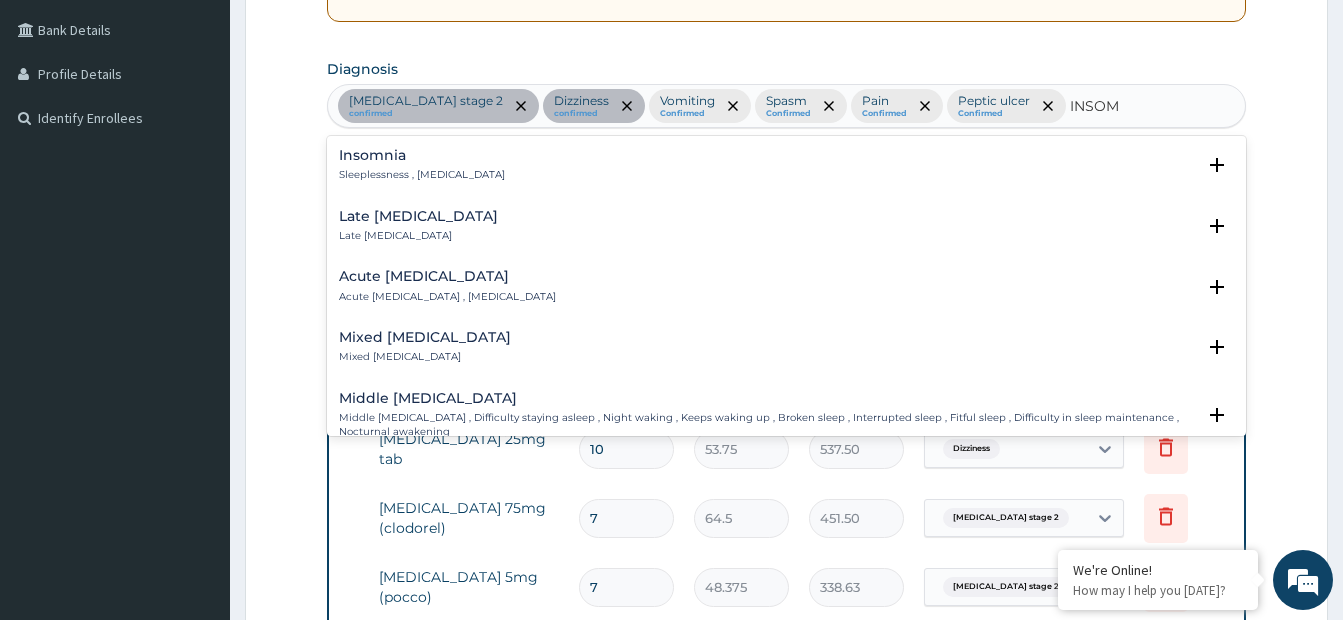 click on "Sleeplessness , Insomnia" at bounding box center (422, 175) 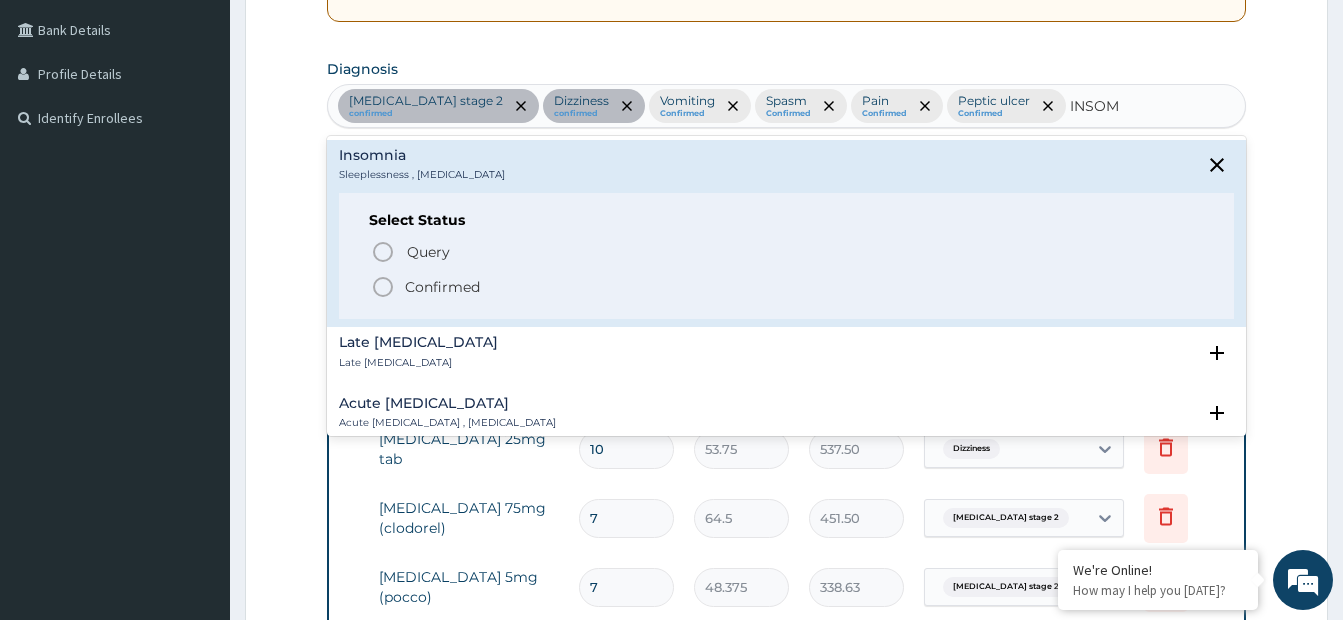 click on "Confirmed" at bounding box center (442, 287) 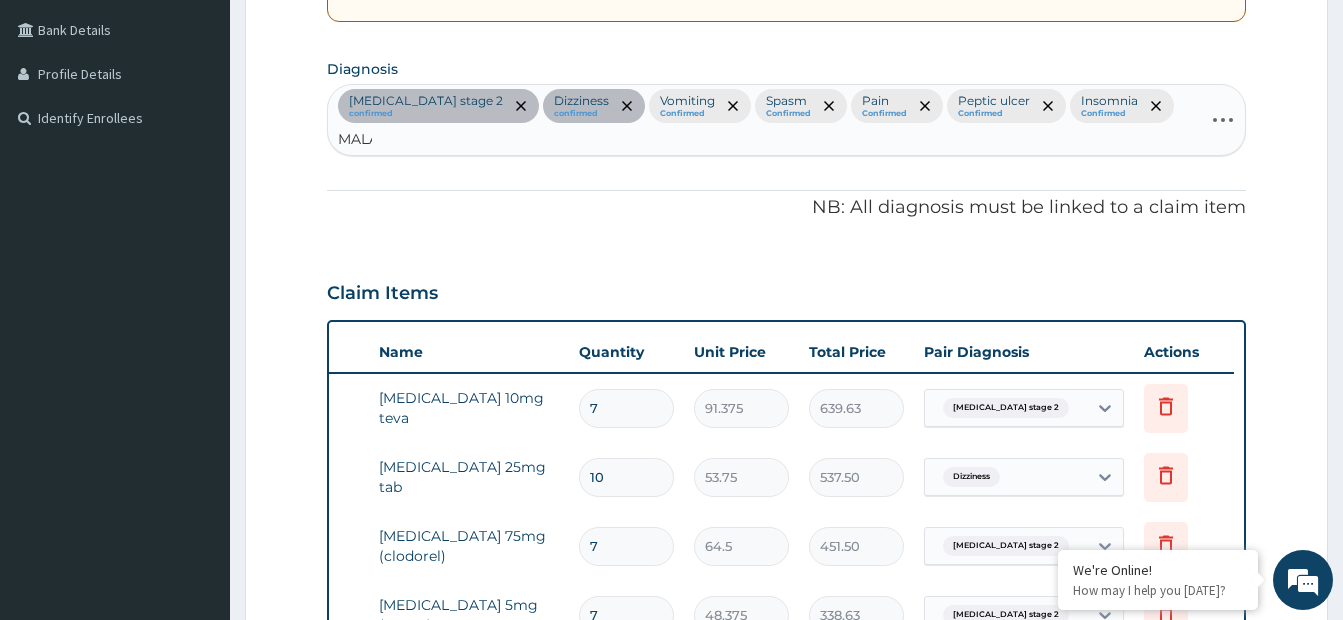 type on "MALAR" 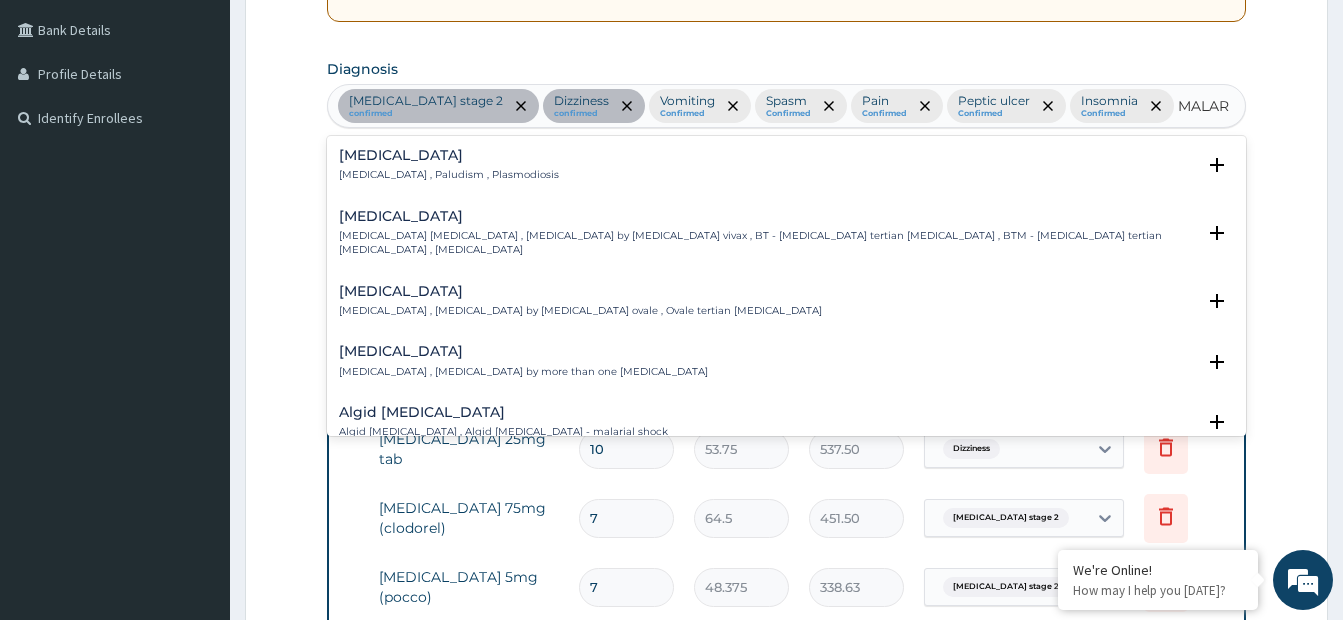 click on "Malaria , Paludism , Plasmodiosis" at bounding box center (449, 175) 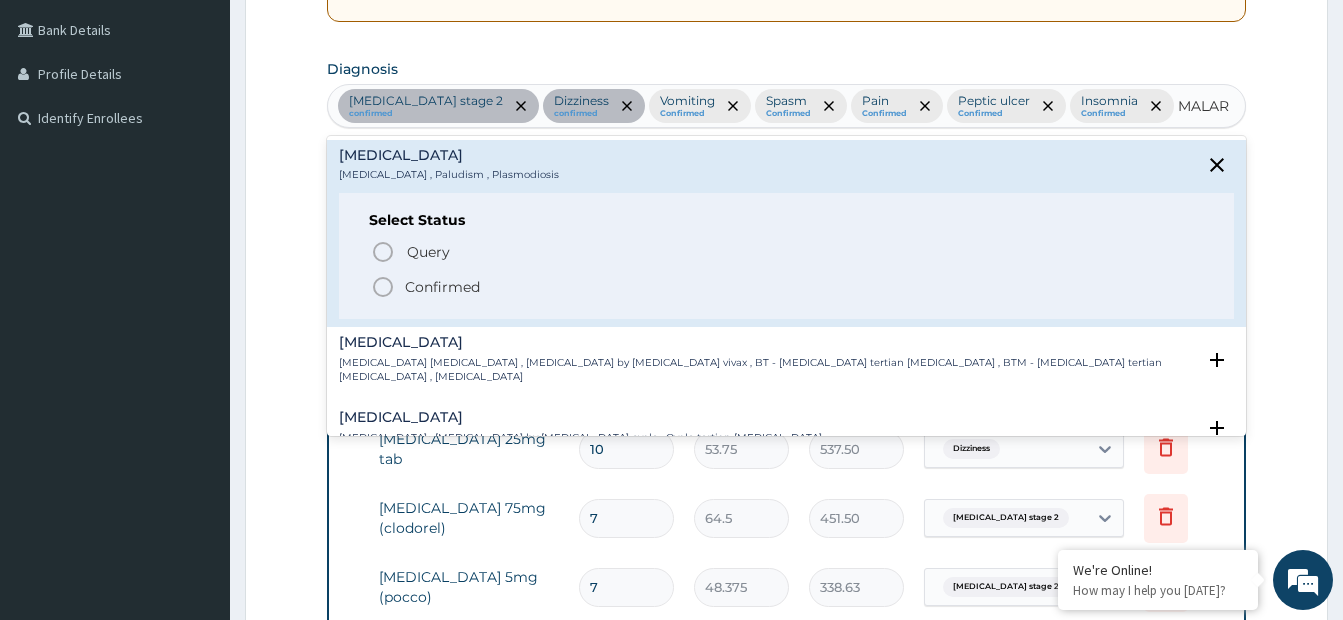 click on "Confirmed" at bounding box center [442, 287] 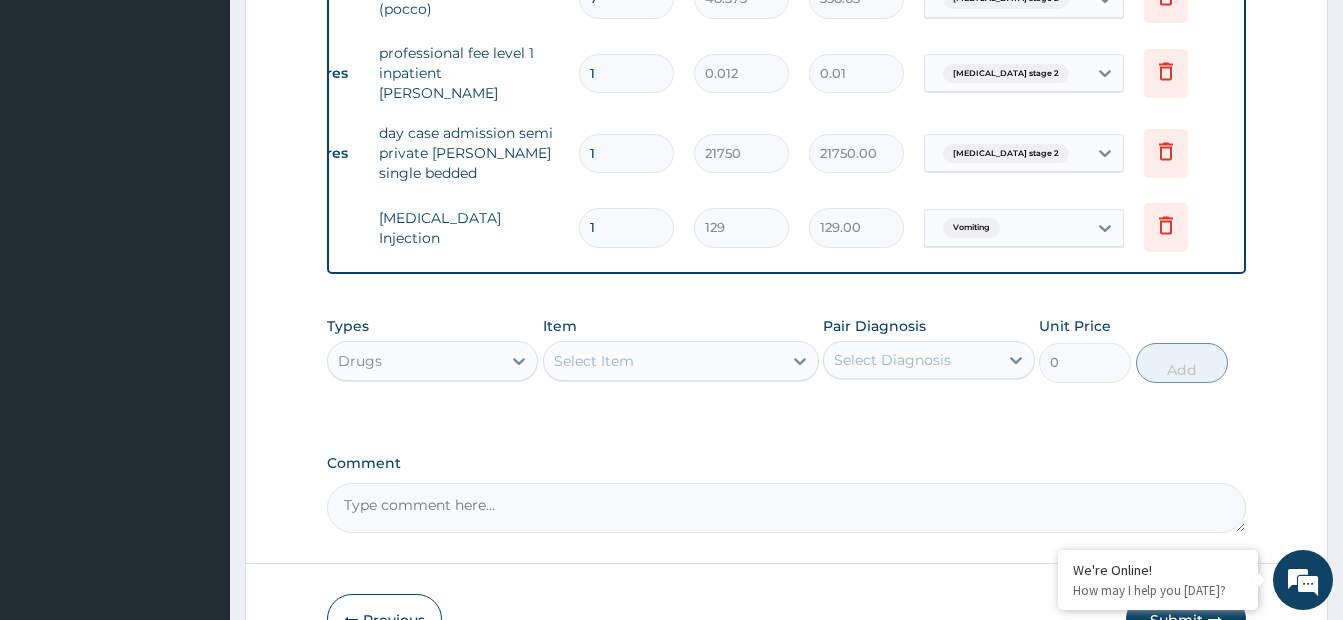 scroll, scrollTop: 1082, scrollLeft: 0, axis: vertical 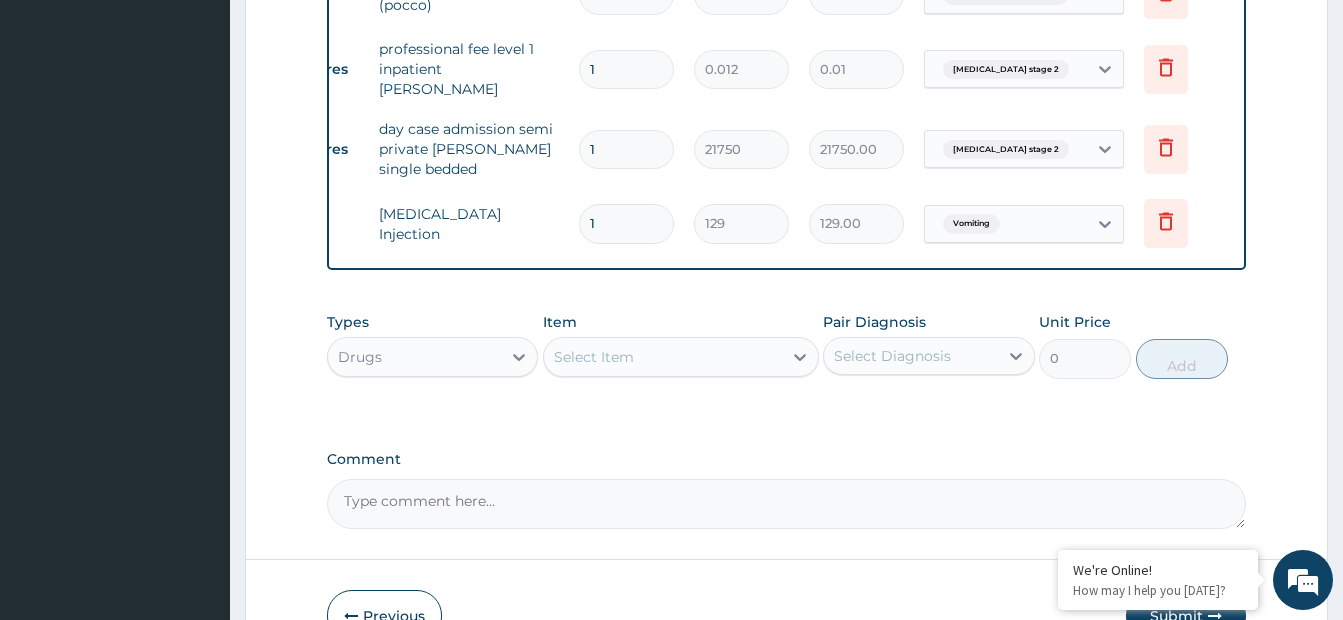 click on "Select Item" at bounding box center [594, 357] 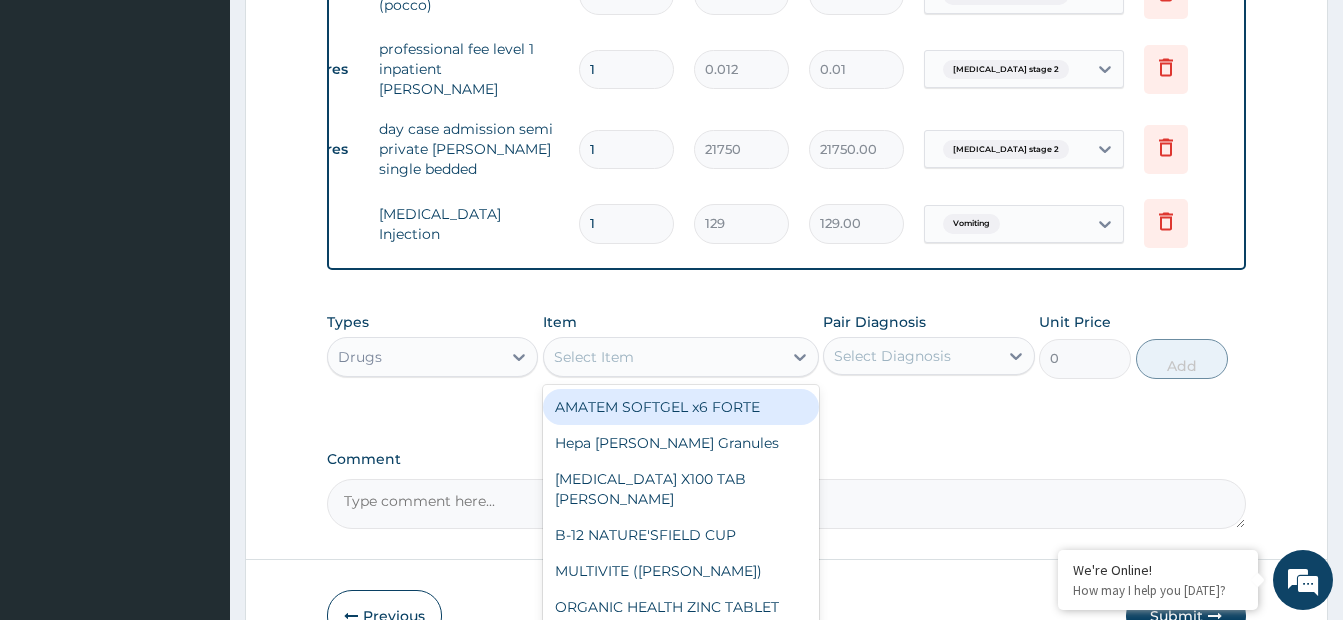 click on "AMATEM SOFTGEL x6 FORTE" at bounding box center [681, 407] 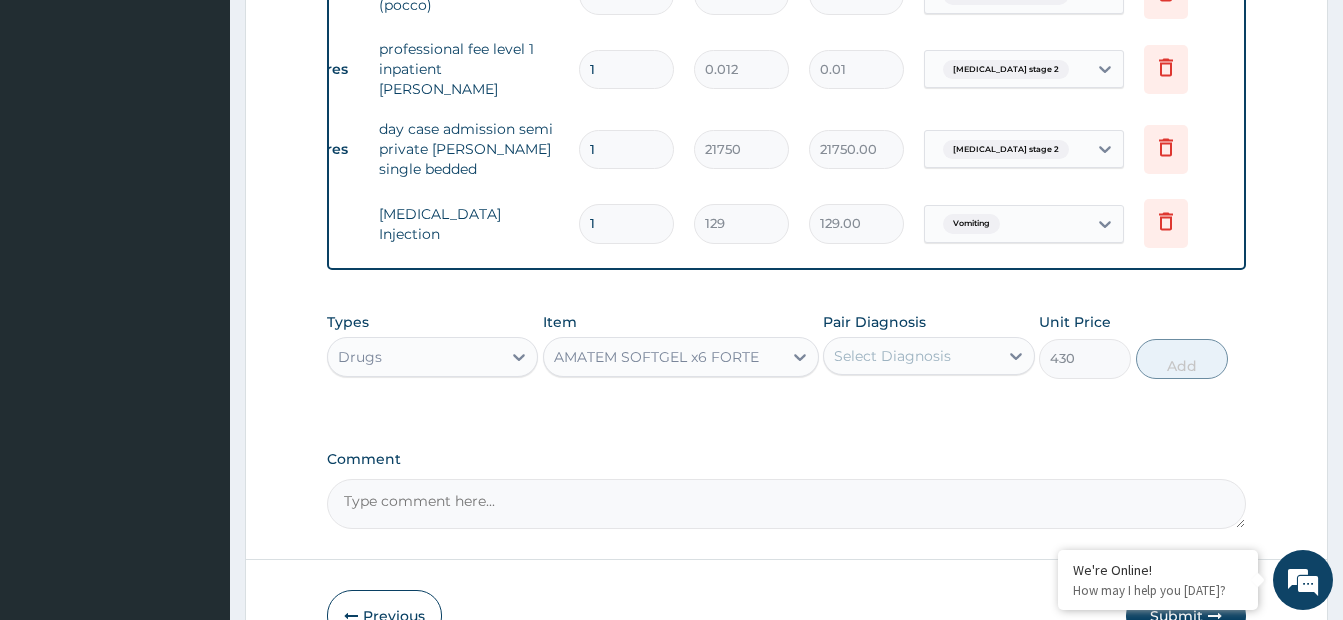 click on "Select Diagnosis" at bounding box center [892, 356] 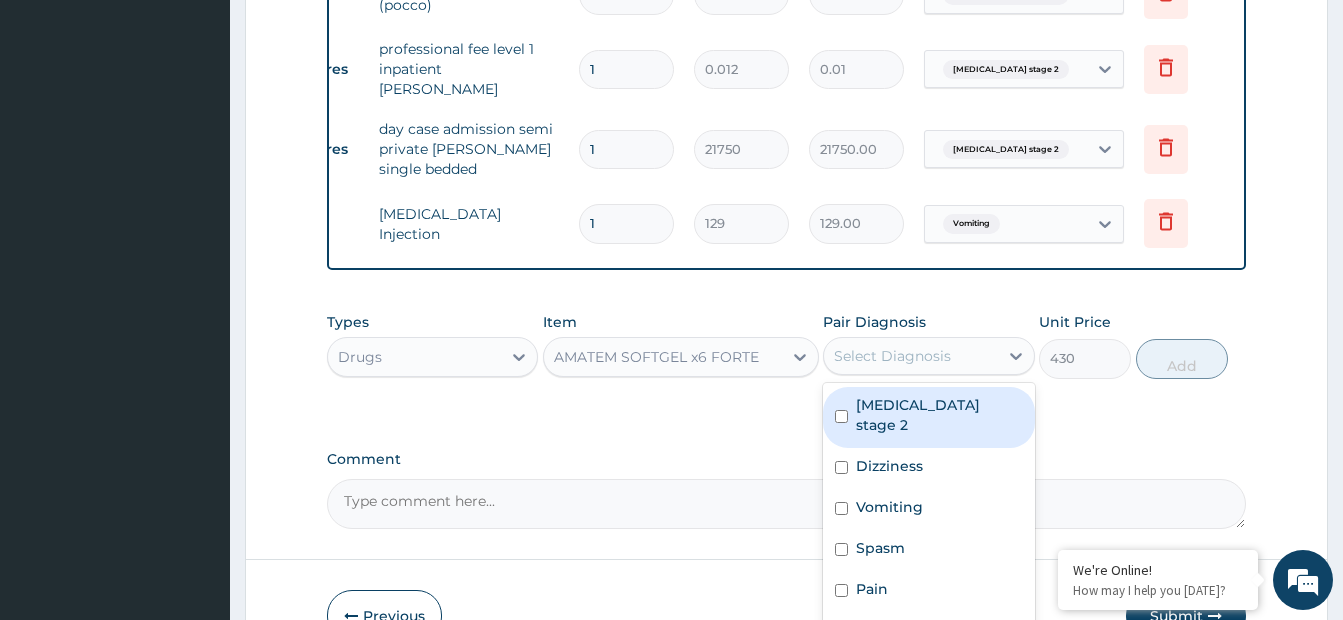 scroll, scrollTop: 1205, scrollLeft: 0, axis: vertical 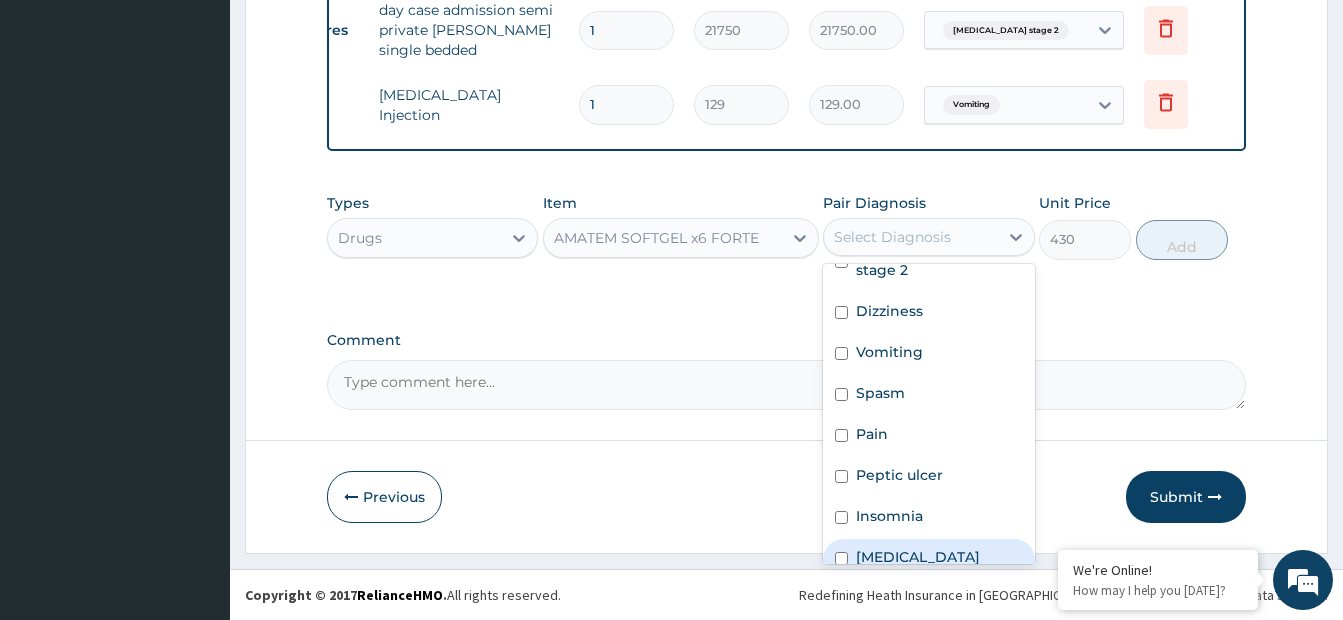 click on "Malaria" at bounding box center (918, 557) 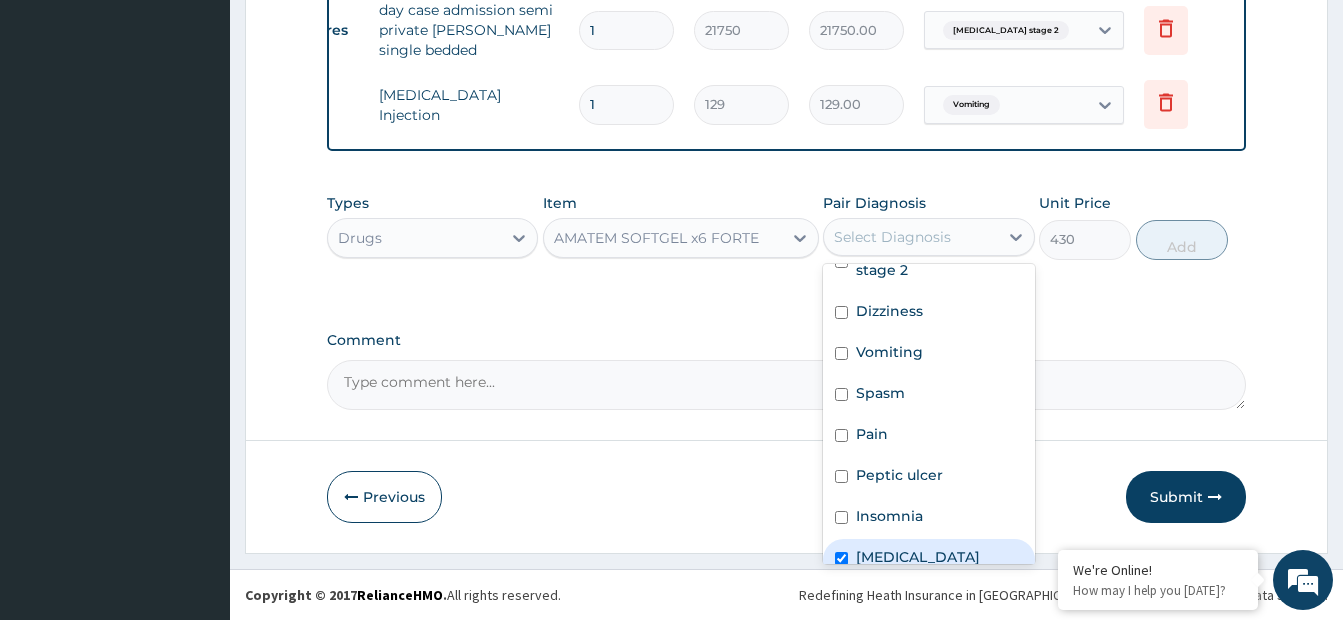checkbox on "true" 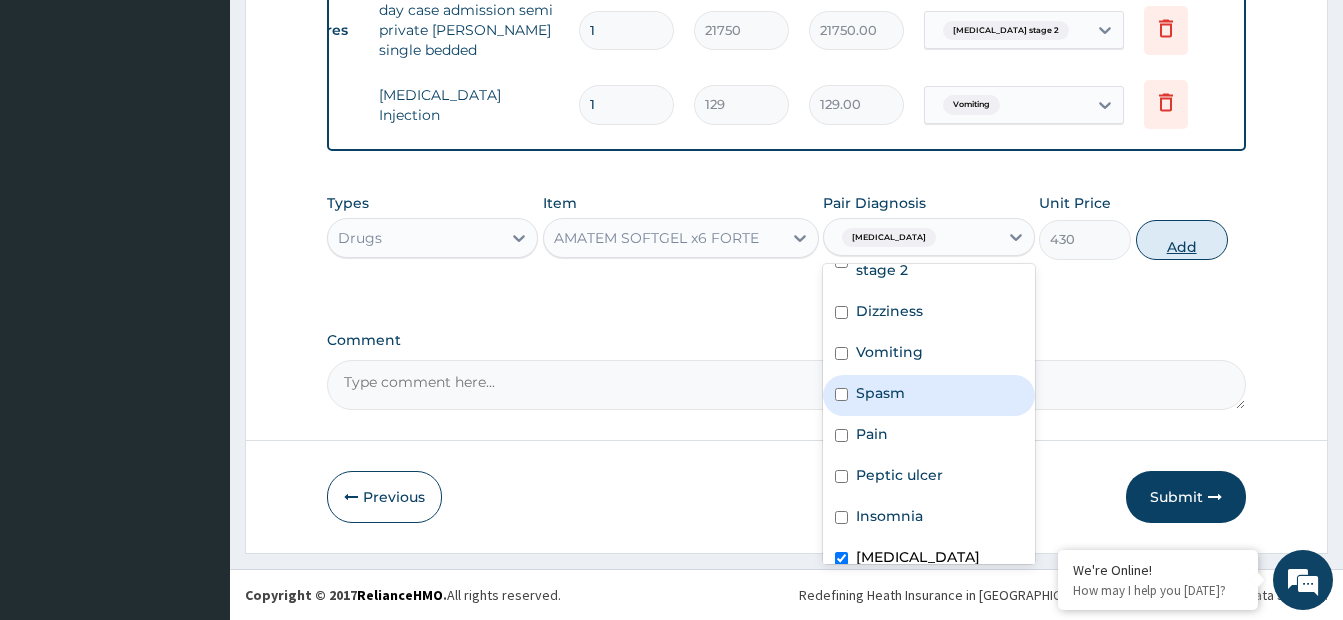 click on "Add" at bounding box center [1182, 240] 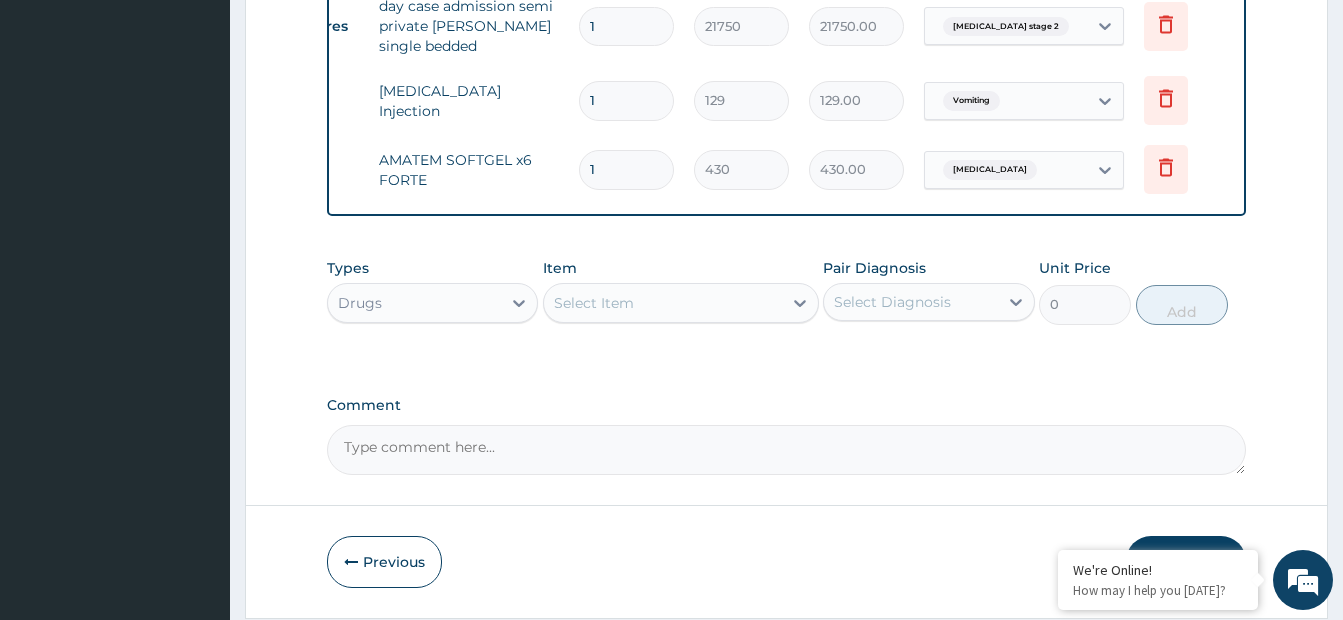 click on "1" at bounding box center (626, 169) 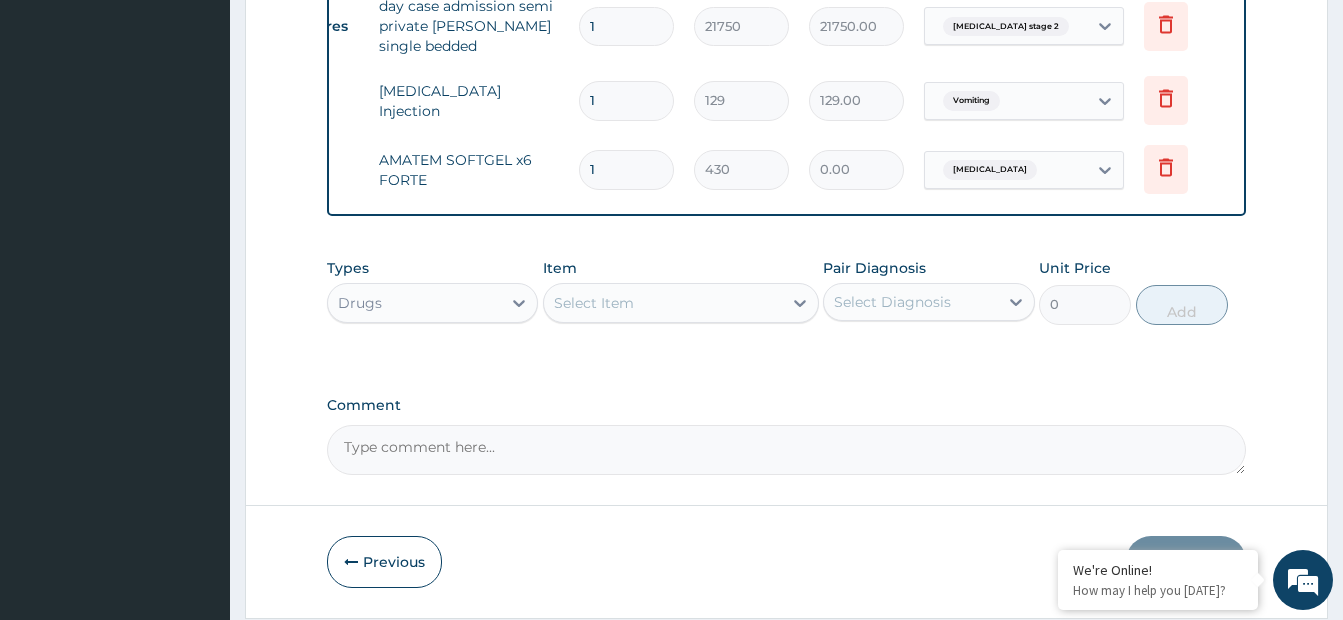 type 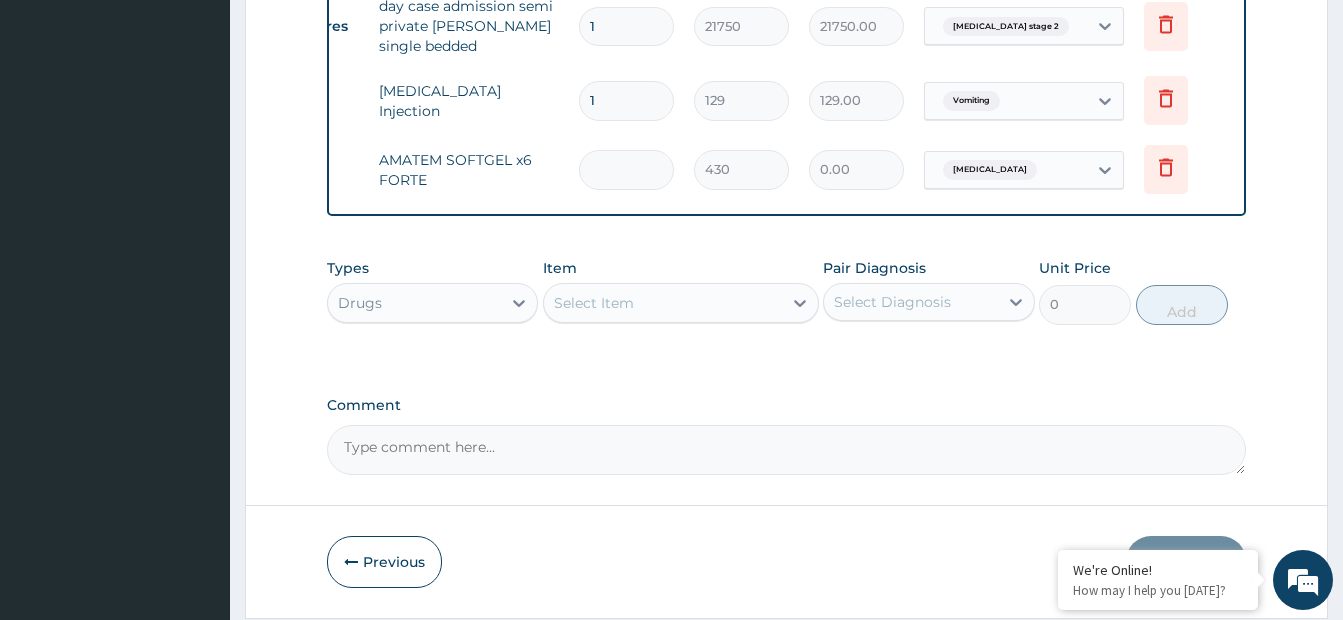 type on "6" 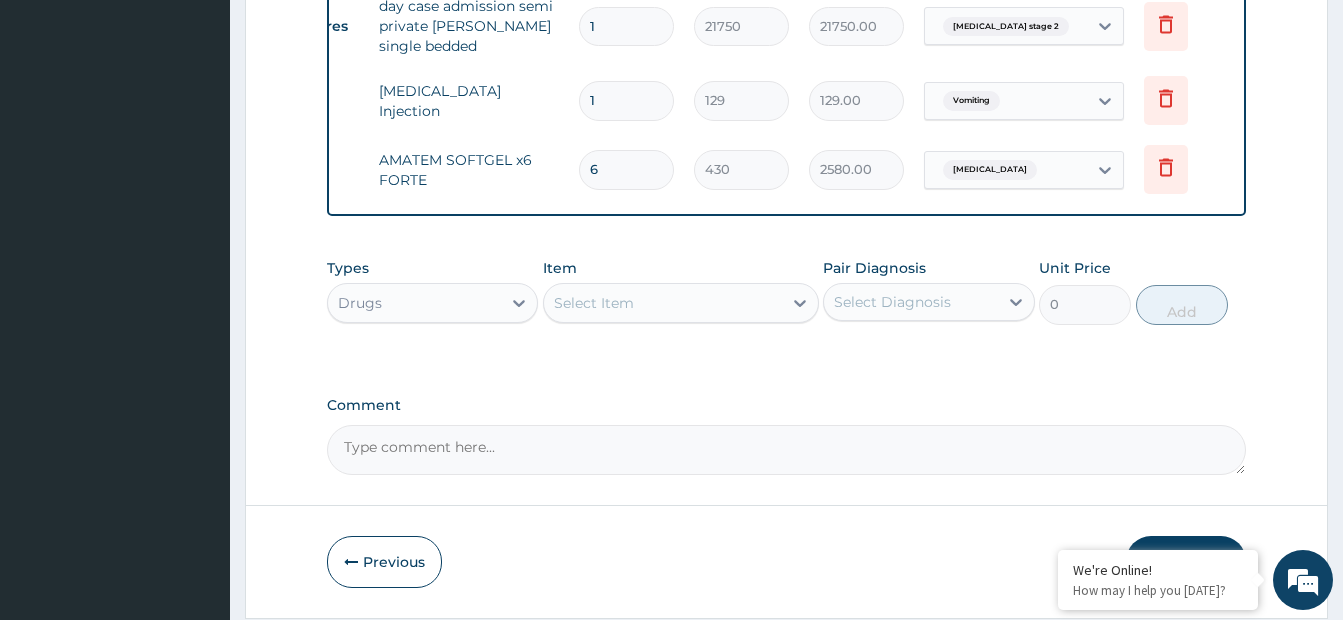 type on "6" 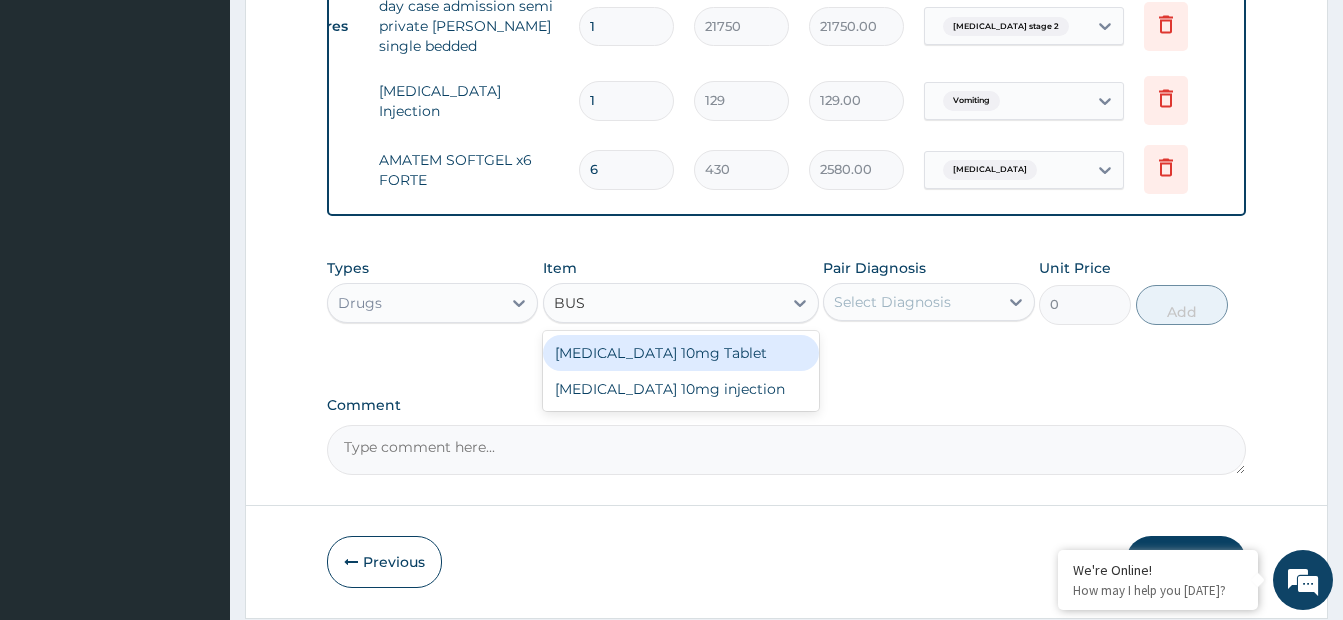 type on "BUSC" 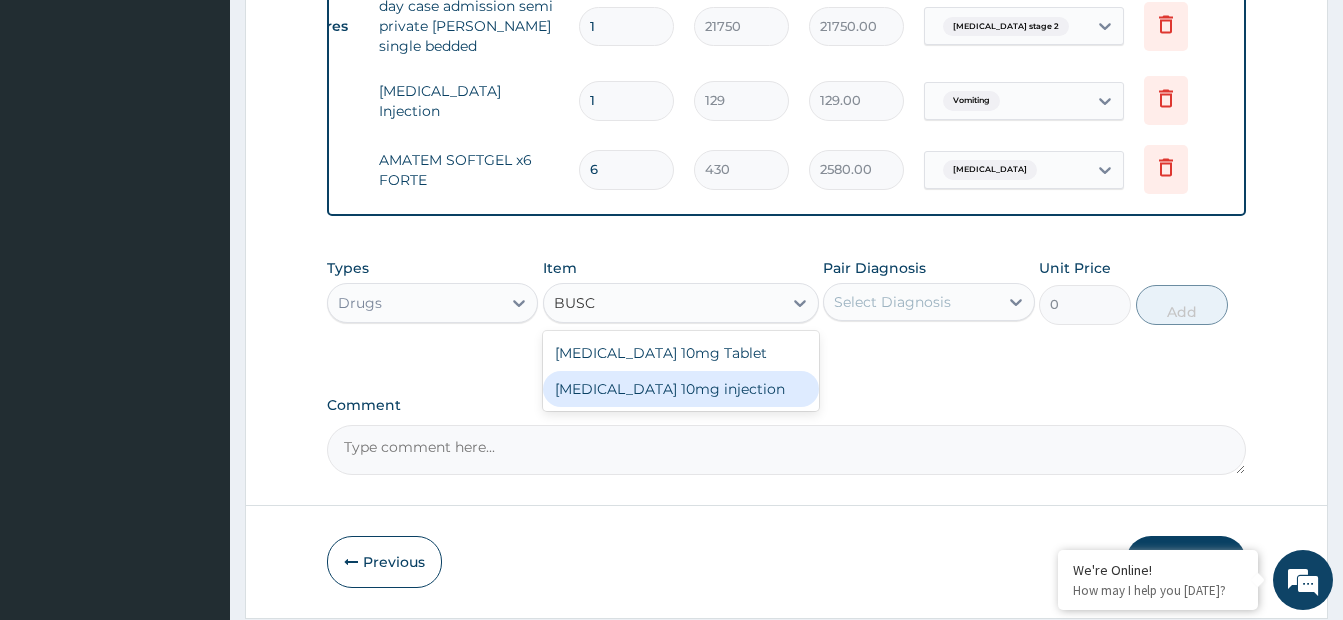 click on "Buscopan 10mg injection" at bounding box center [681, 389] 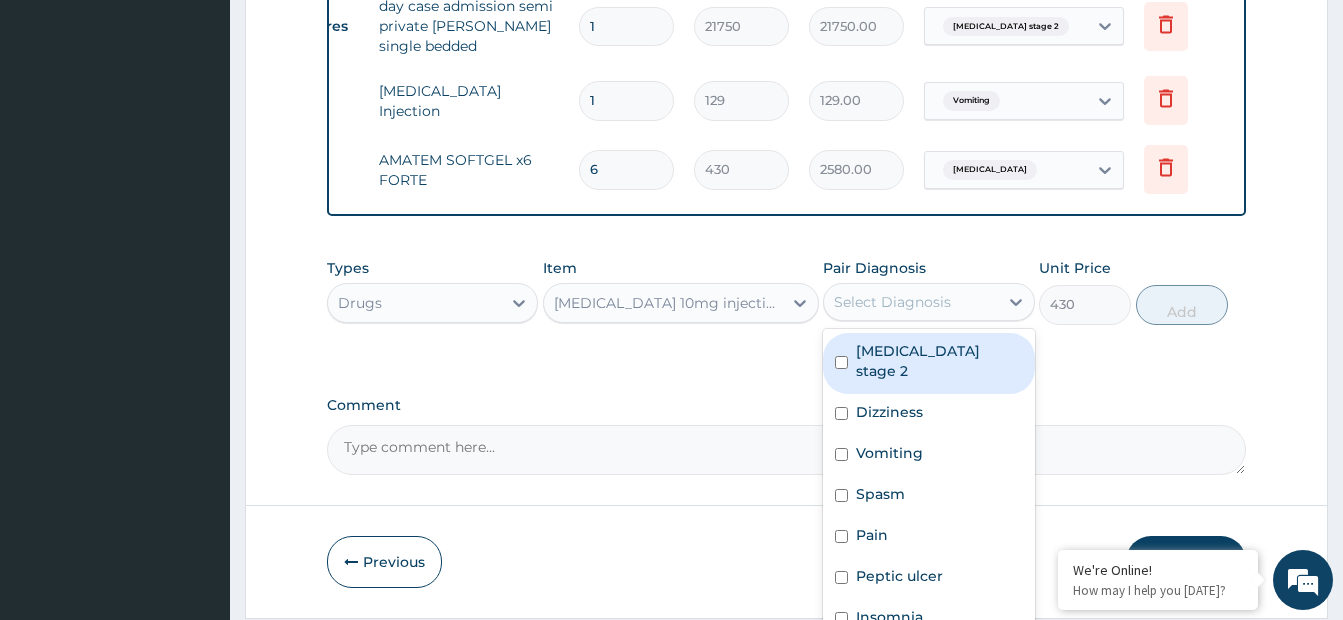 click on "Select Diagnosis" at bounding box center [892, 302] 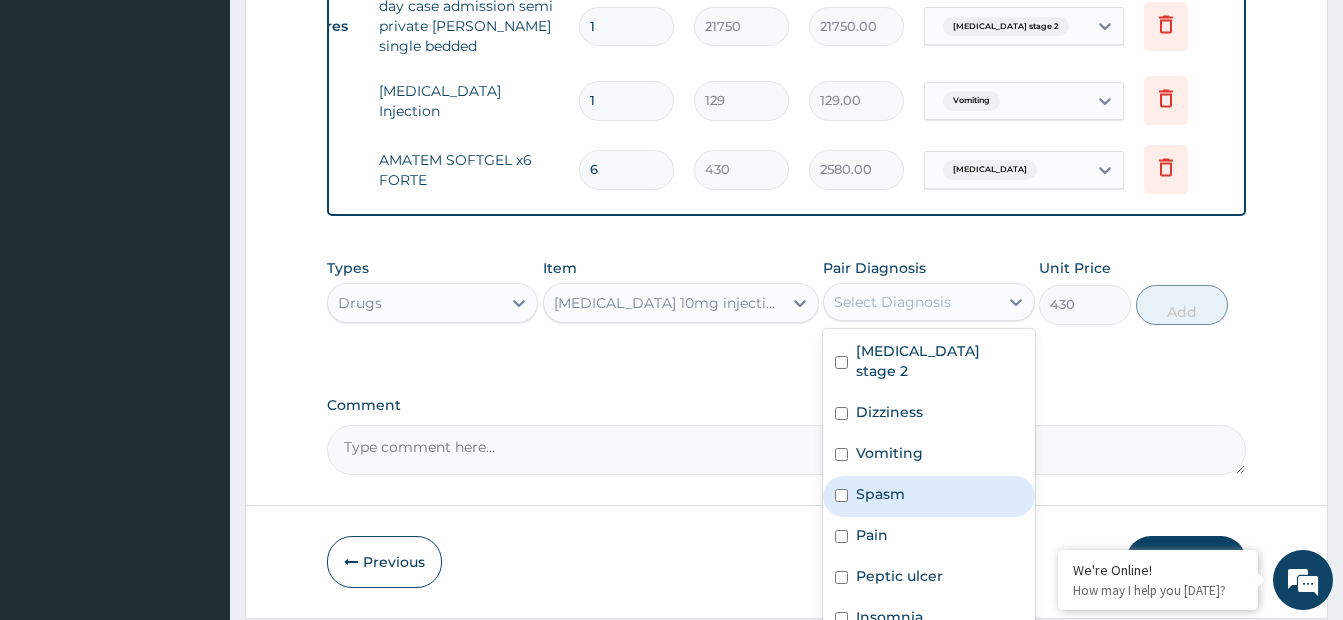click on "Spasm" at bounding box center [880, 494] 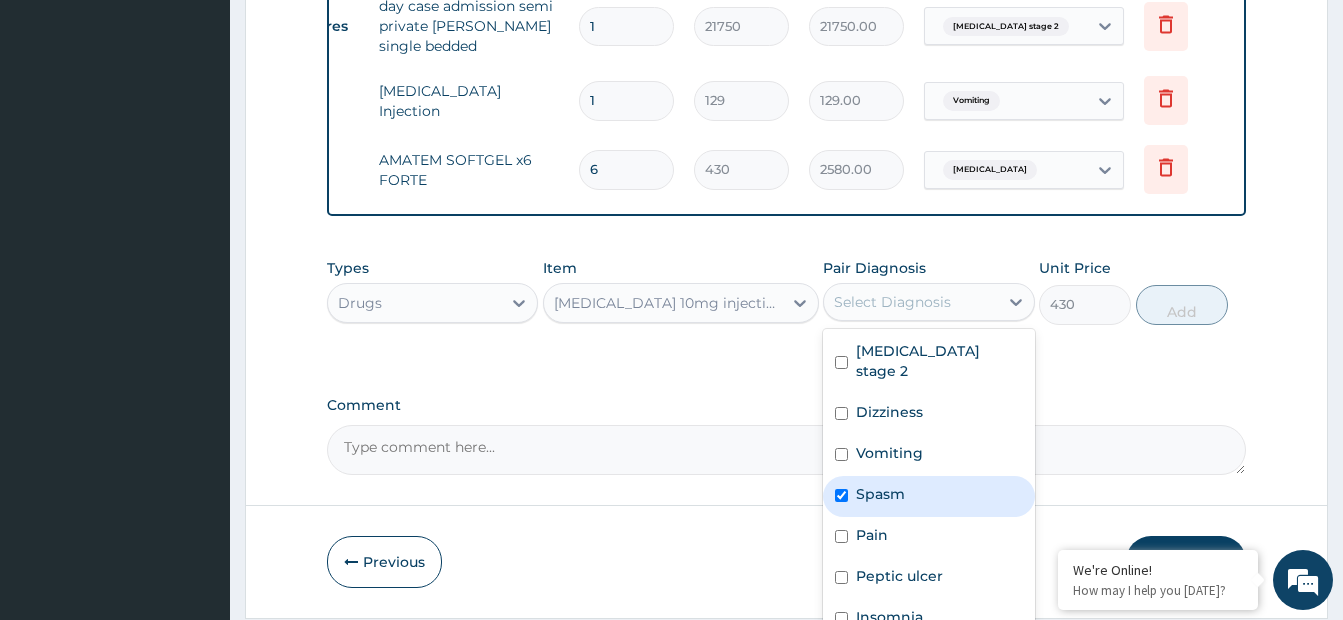 checkbox on "true" 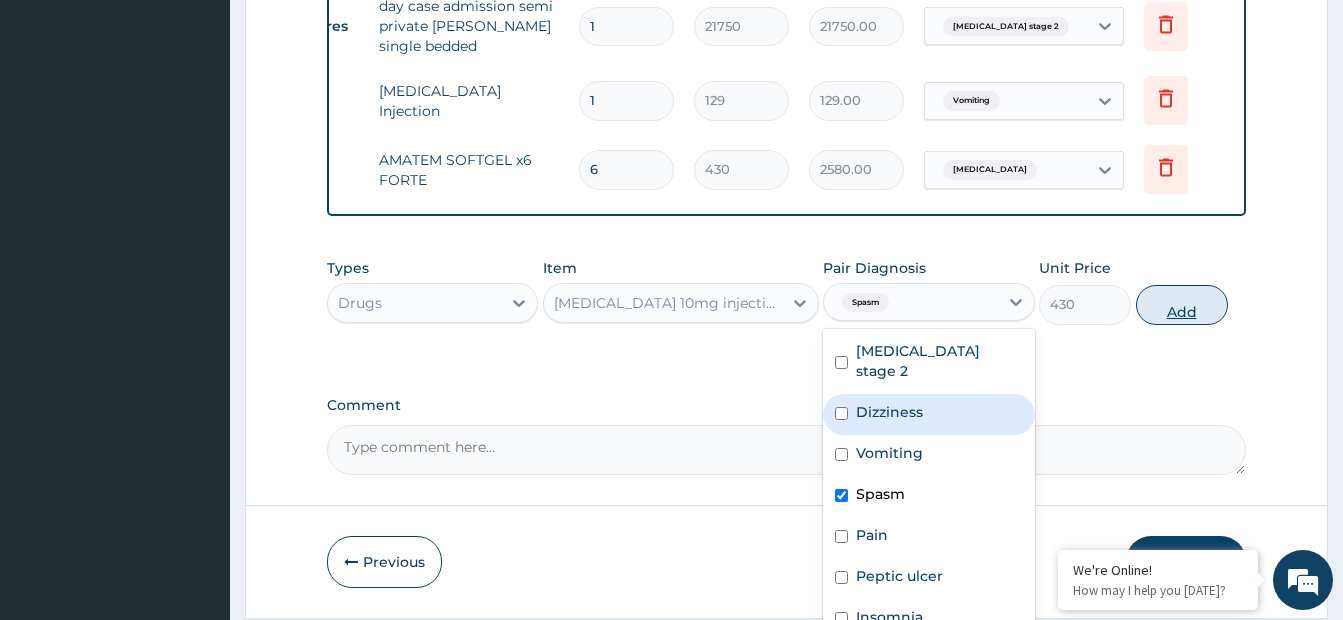click on "Add" at bounding box center [1182, 305] 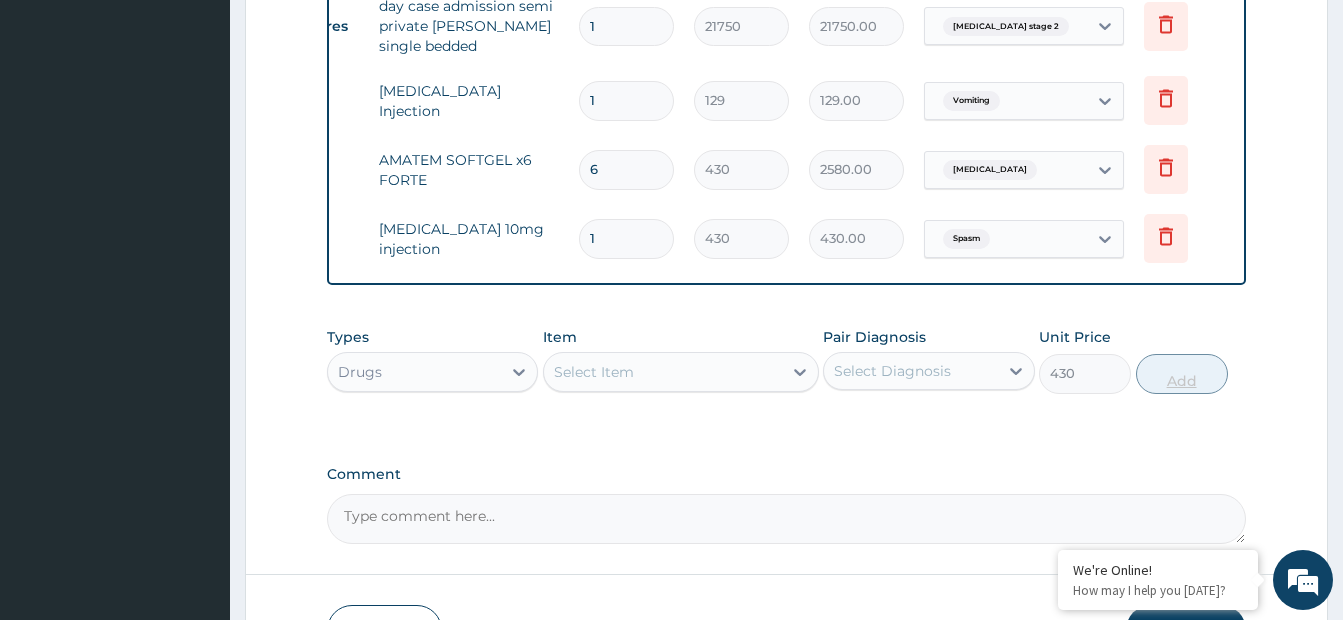 type on "0" 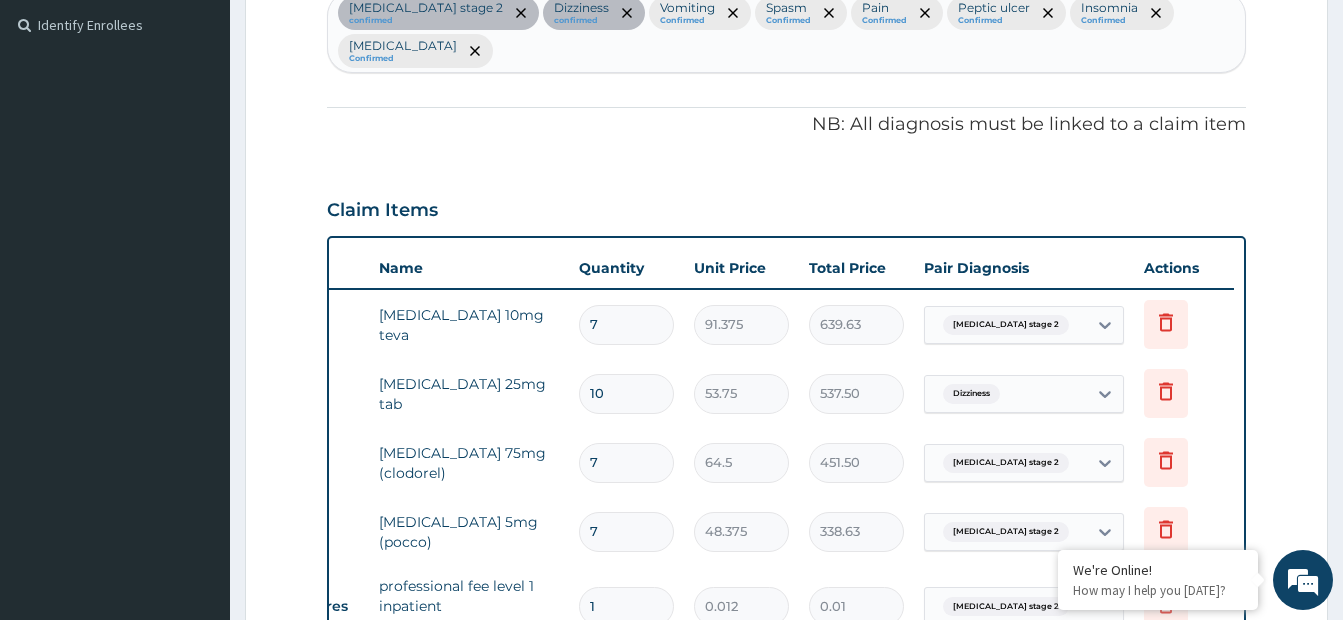 scroll, scrollTop: 542, scrollLeft: 0, axis: vertical 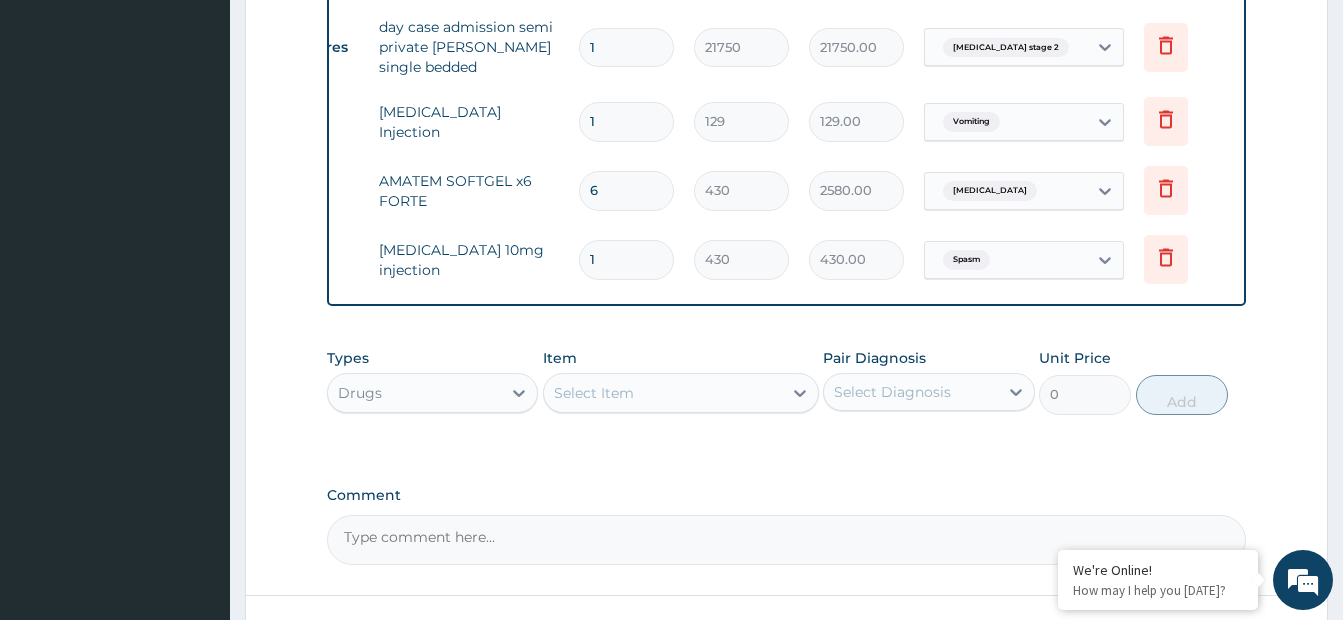 click on "Select Item" at bounding box center (663, 393) 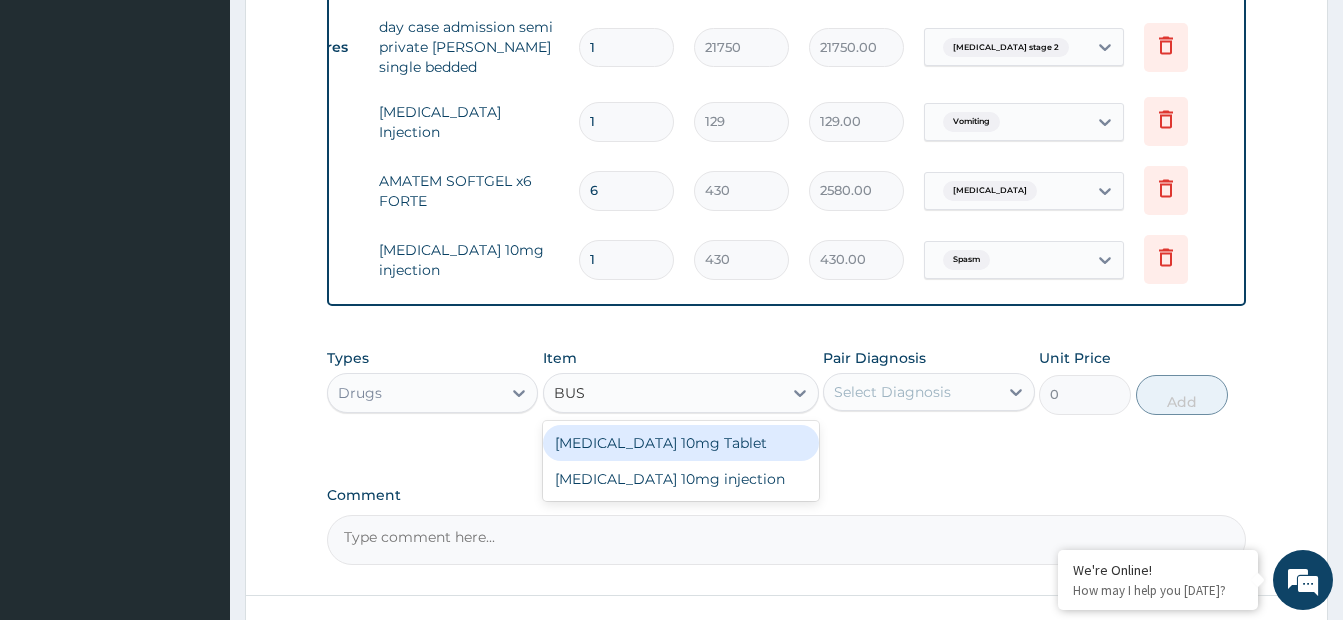 type on "BUSC" 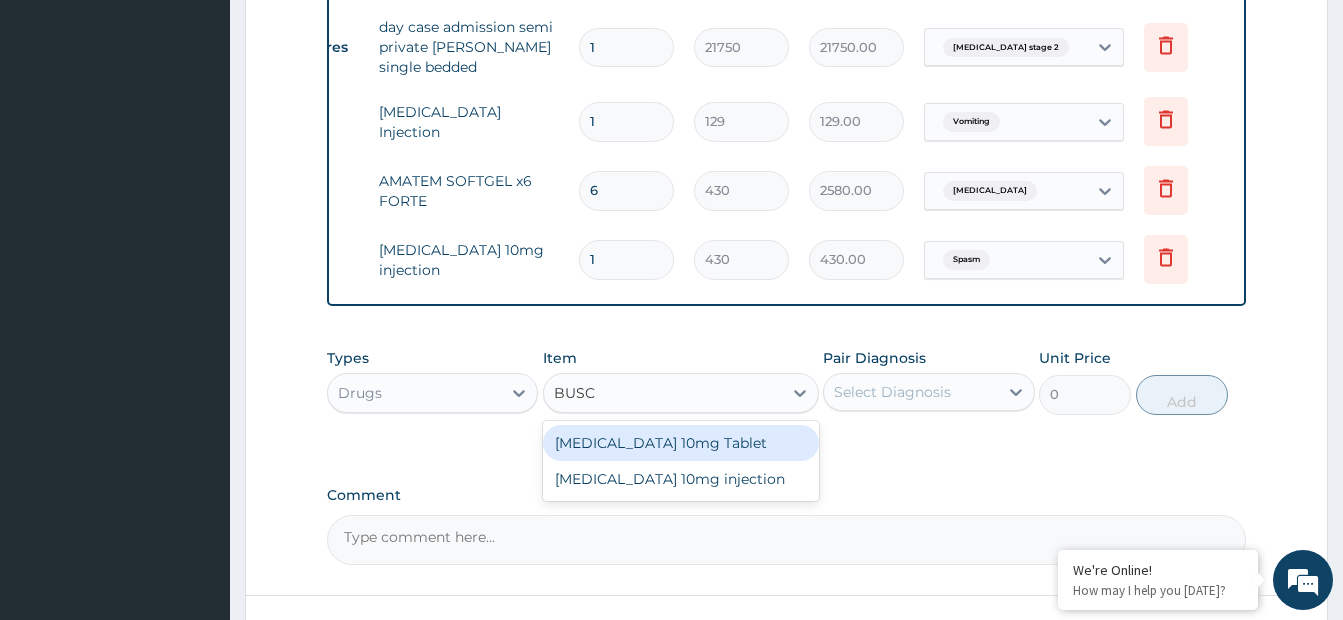 click on "Buscopan 10mg Tablet" at bounding box center [681, 443] 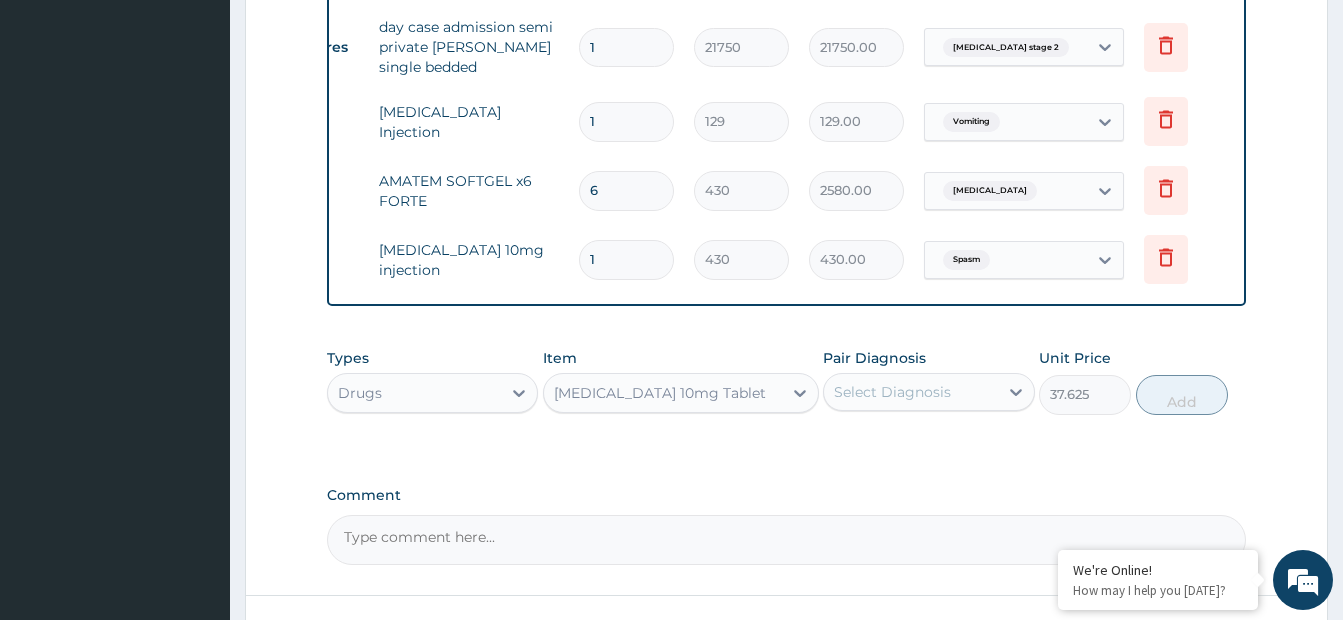 click on "Select Diagnosis" at bounding box center [892, 392] 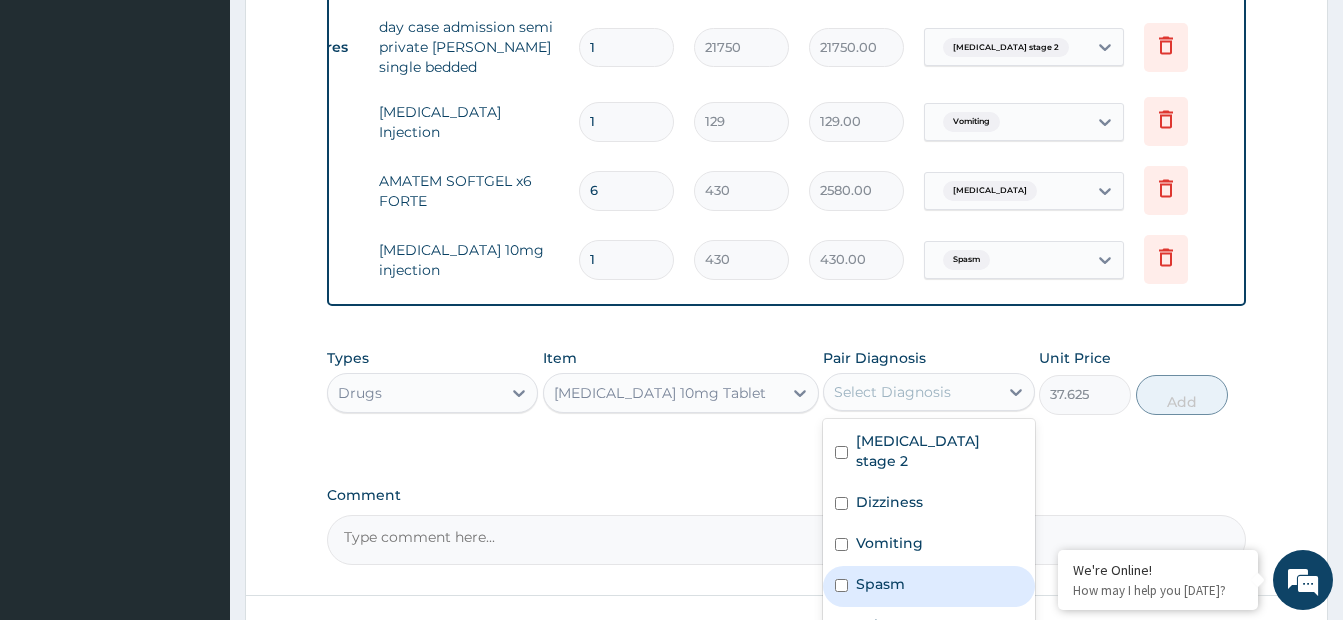 click on "Spasm" at bounding box center (880, 584) 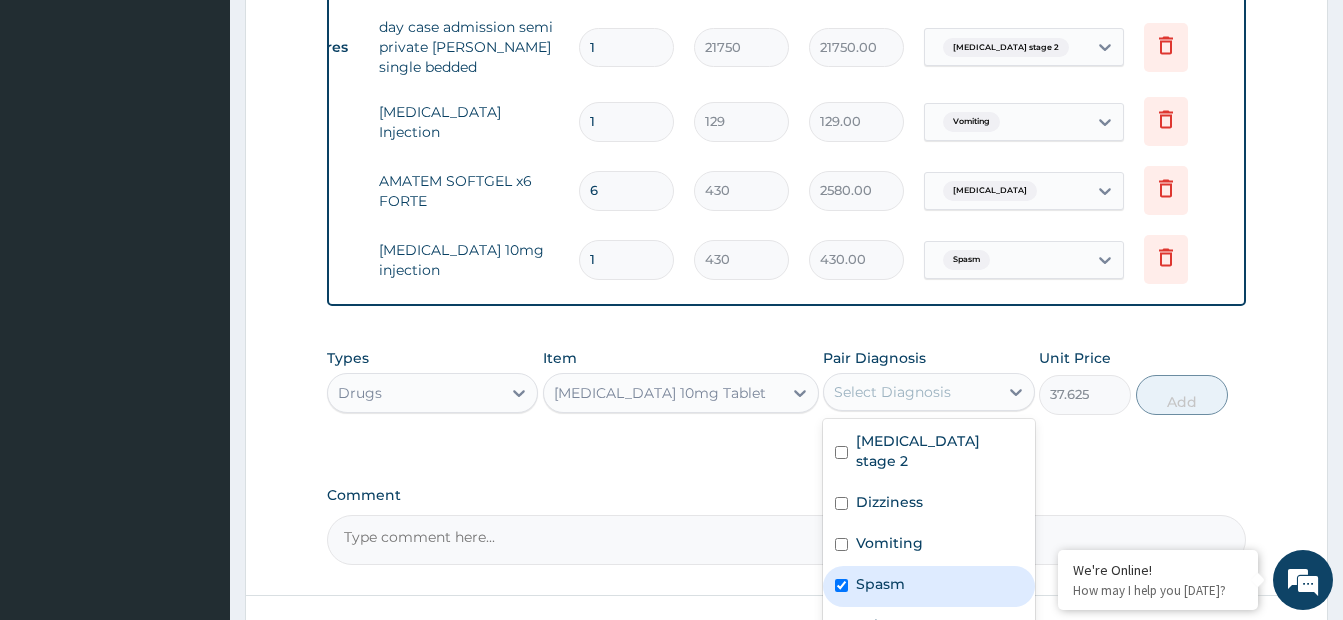 checkbox on "true" 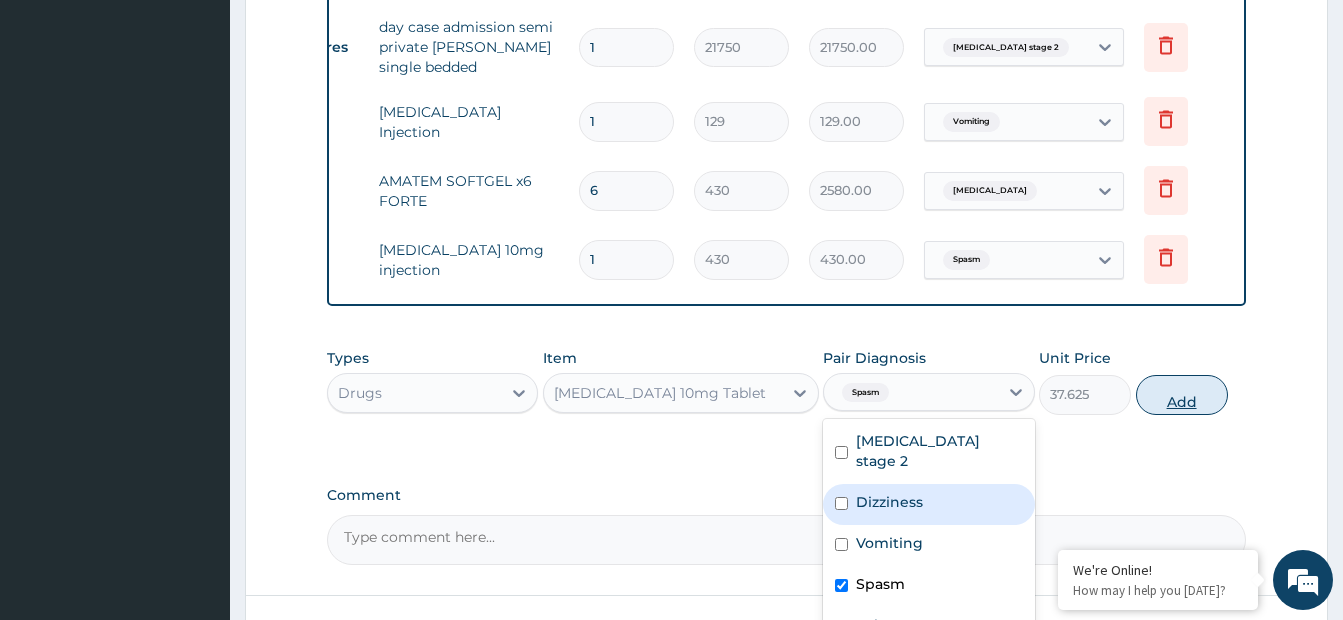 click on "Add" at bounding box center [1182, 395] 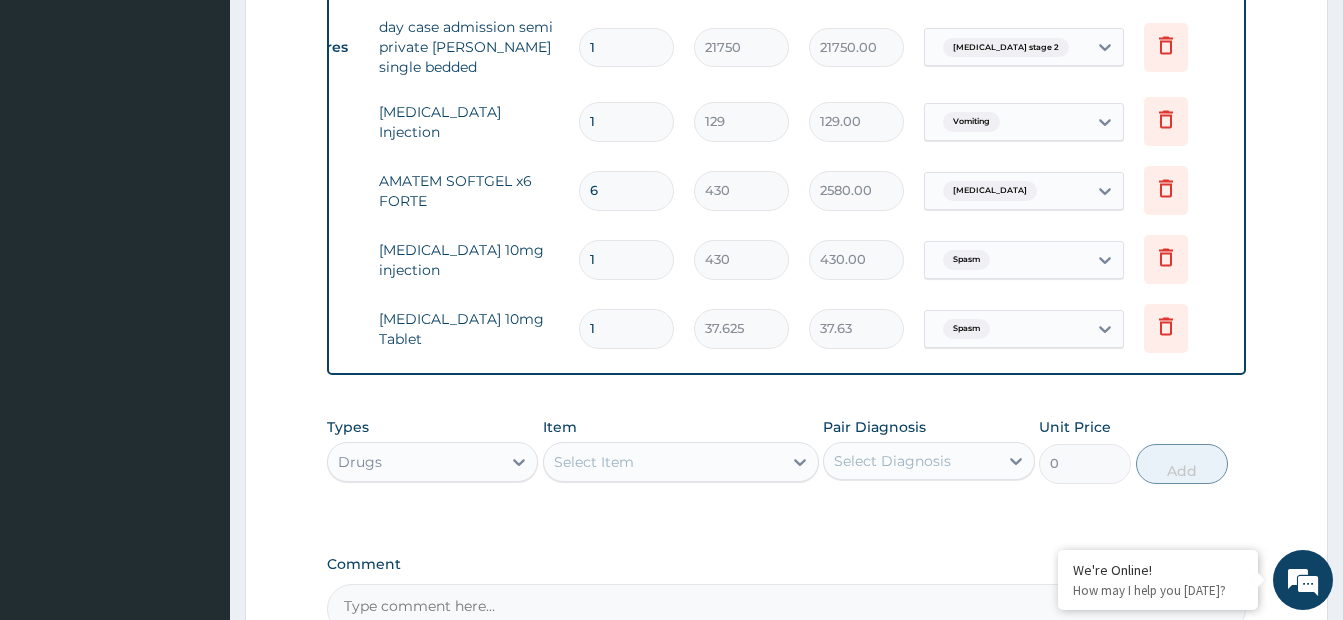 type 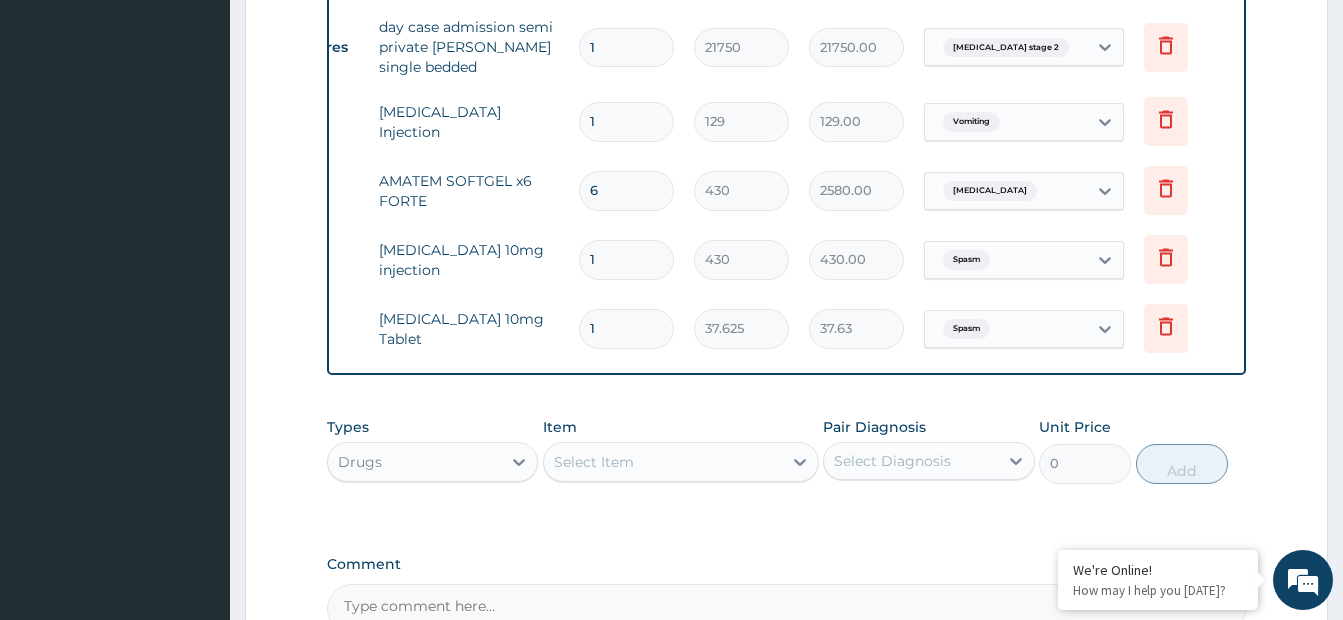 type on "0.00" 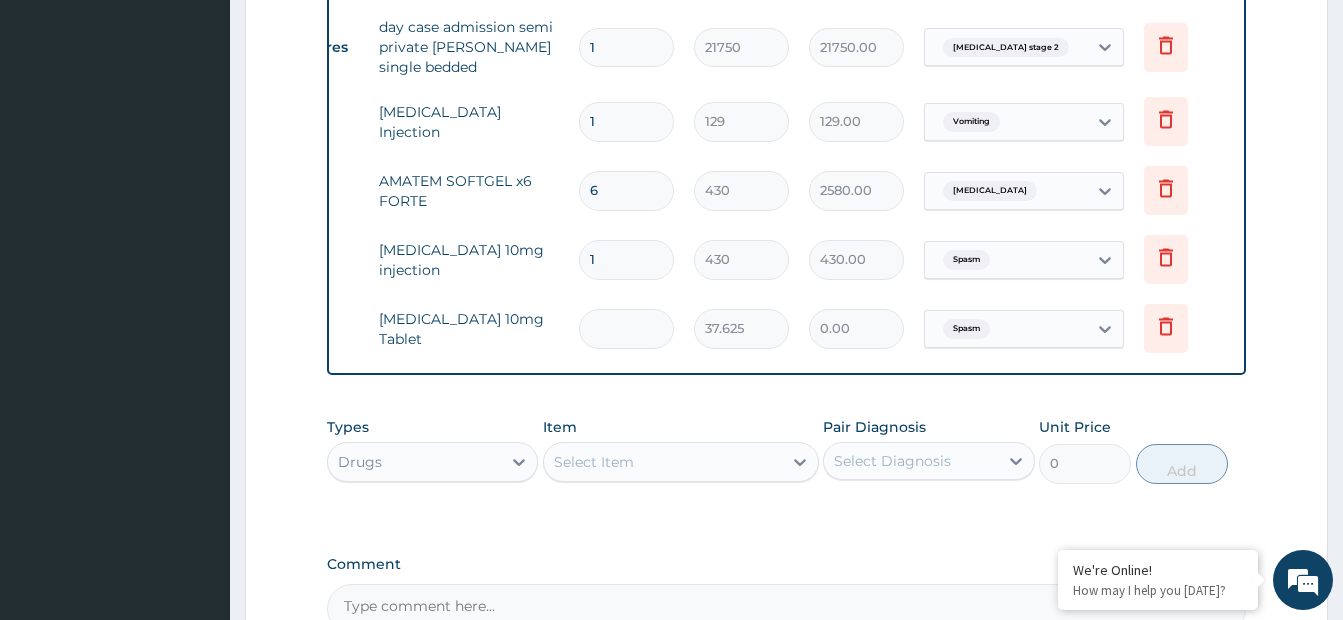 type on "6" 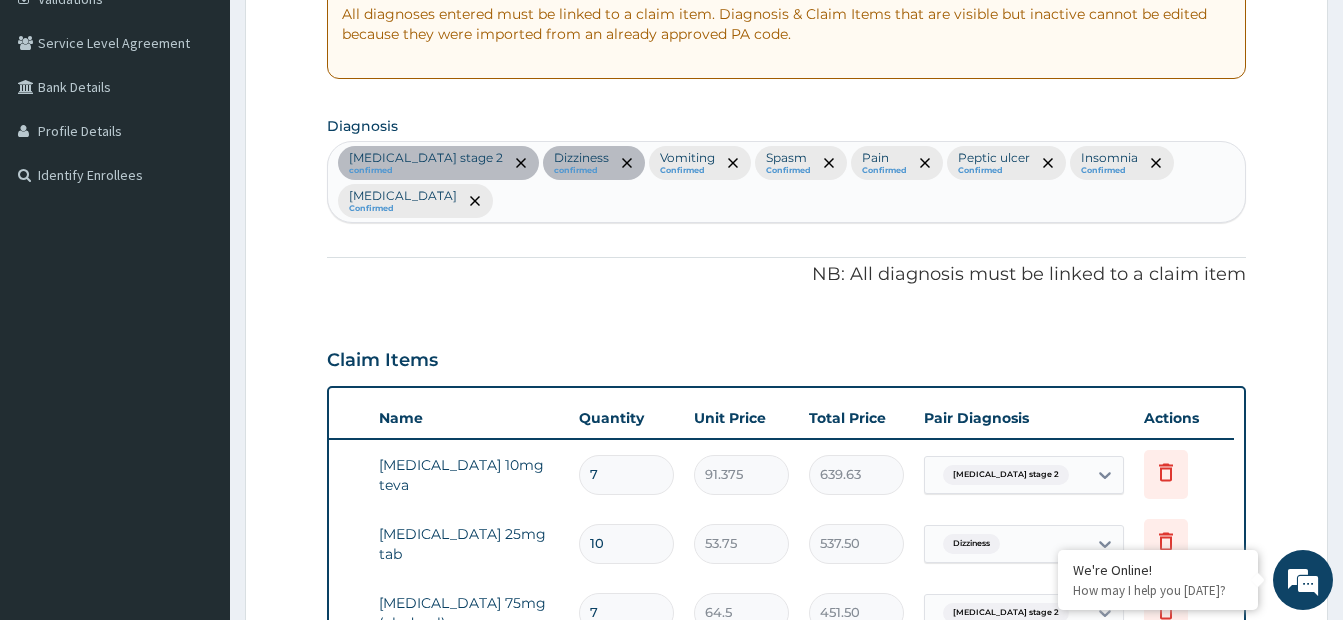 scroll, scrollTop: 374, scrollLeft: 0, axis: vertical 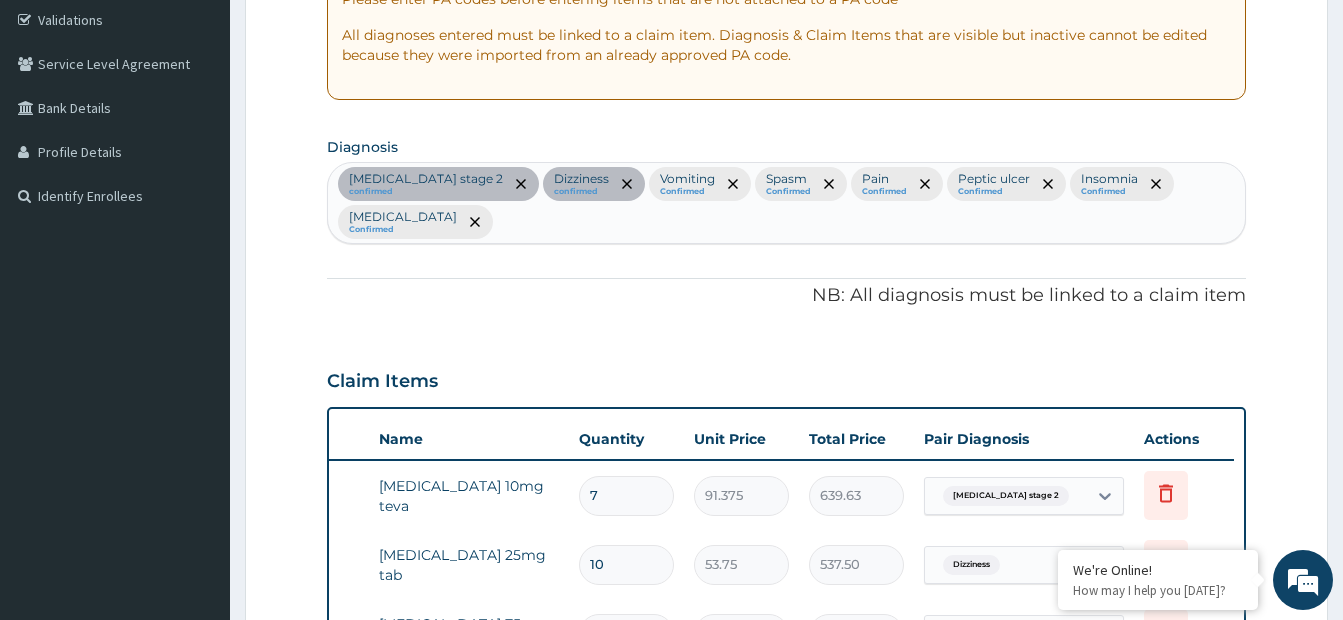 type on "6" 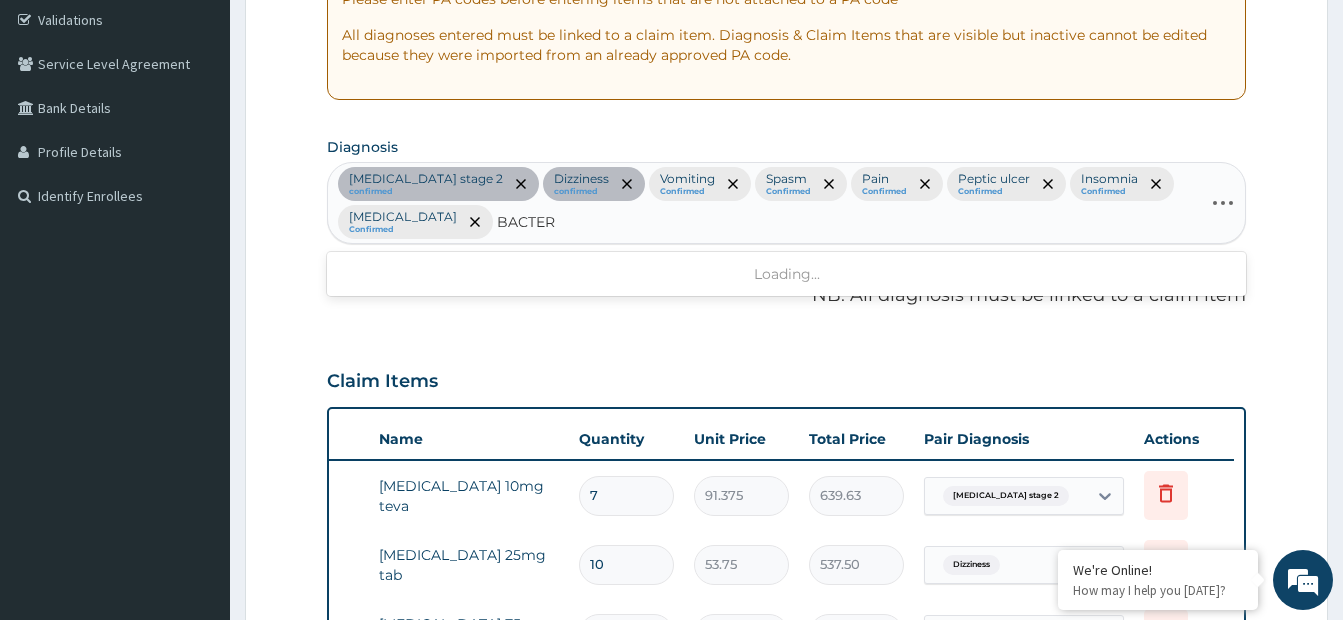 type on "BACTERE" 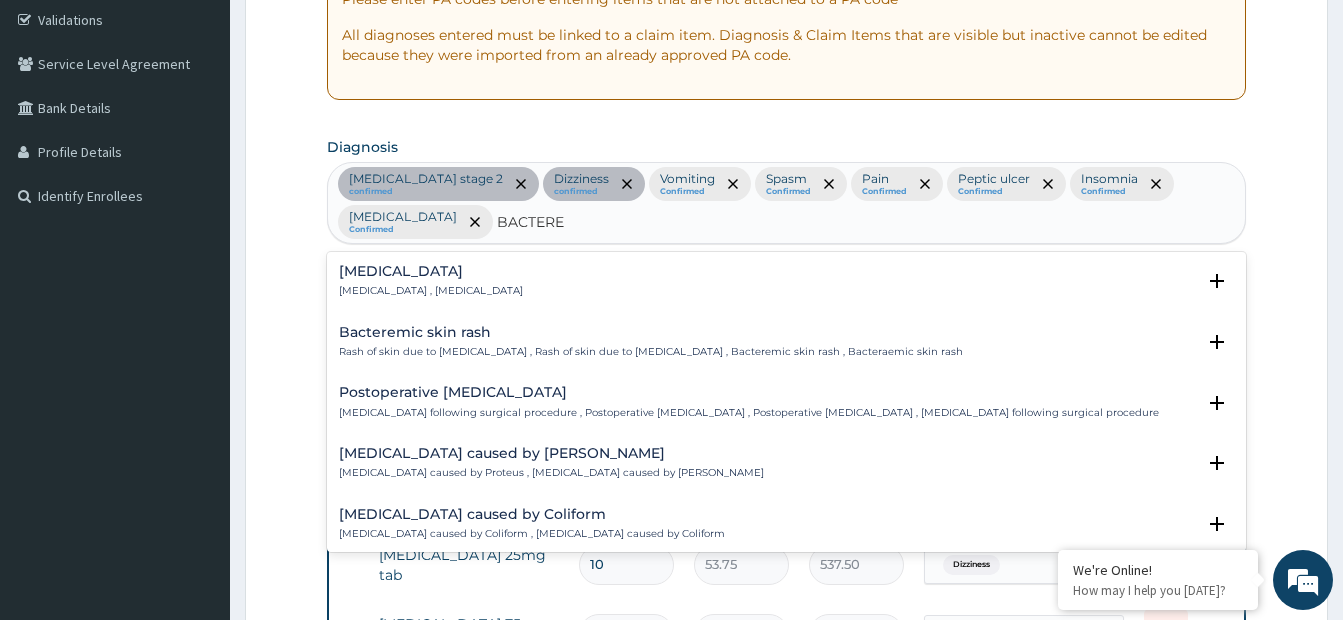 click on "Bacteremia" at bounding box center (431, 271) 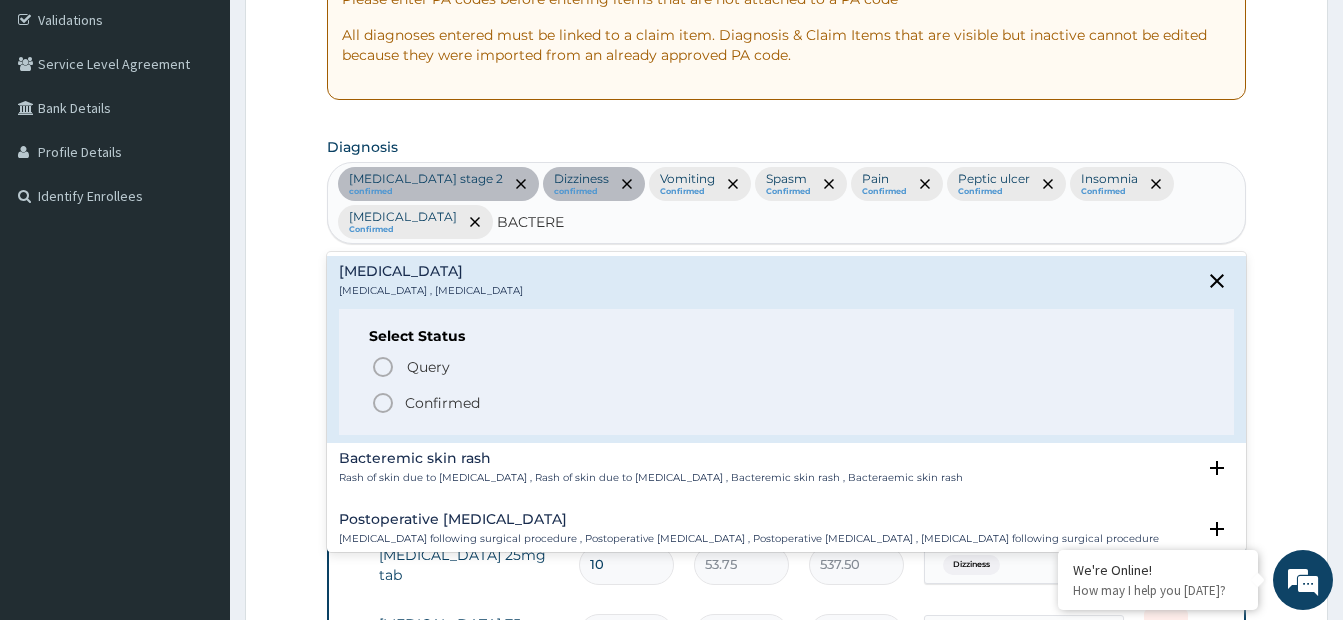 click on "Confirmed" at bounding box center [442, 403] 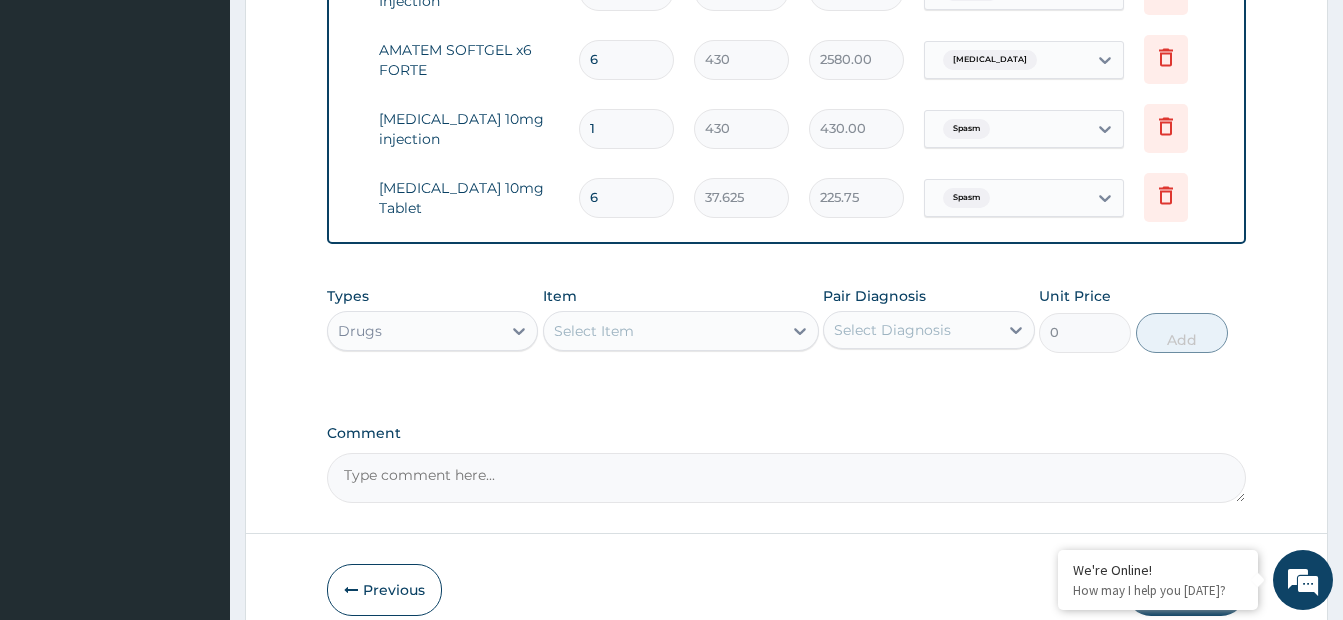 scroll, scrollTop: 1386, scrollLeft: 0, axis: vertical 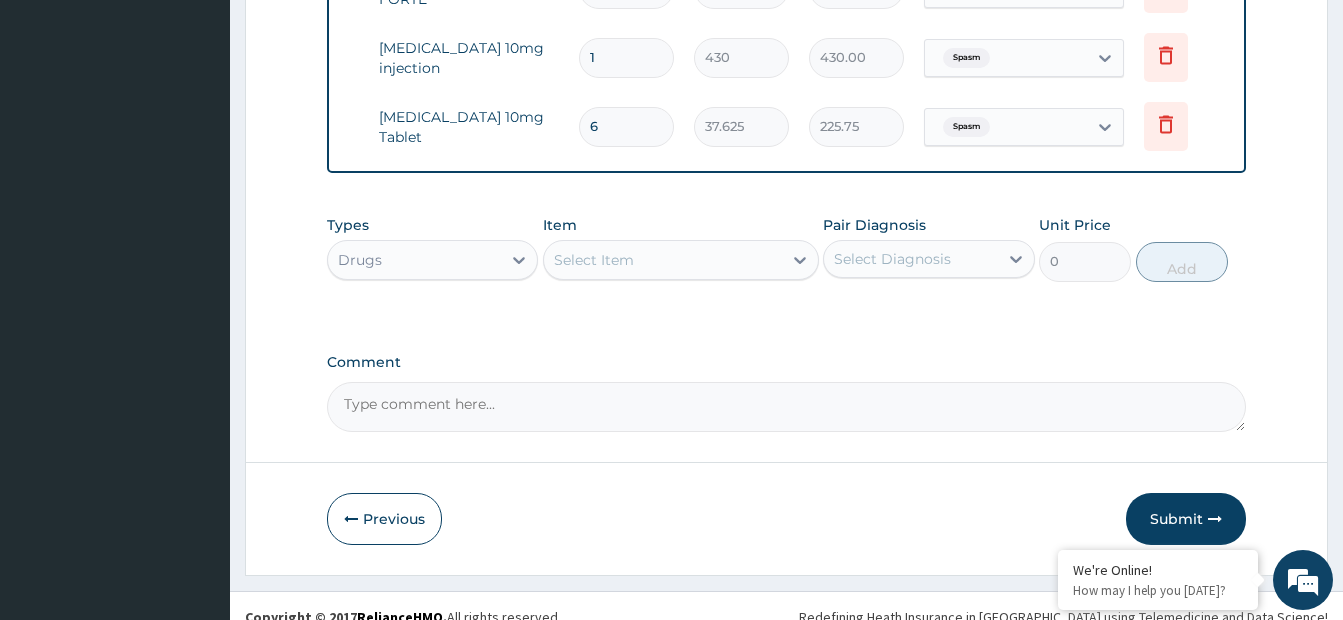 click on "Select Item" at bounding box center [663, 260] 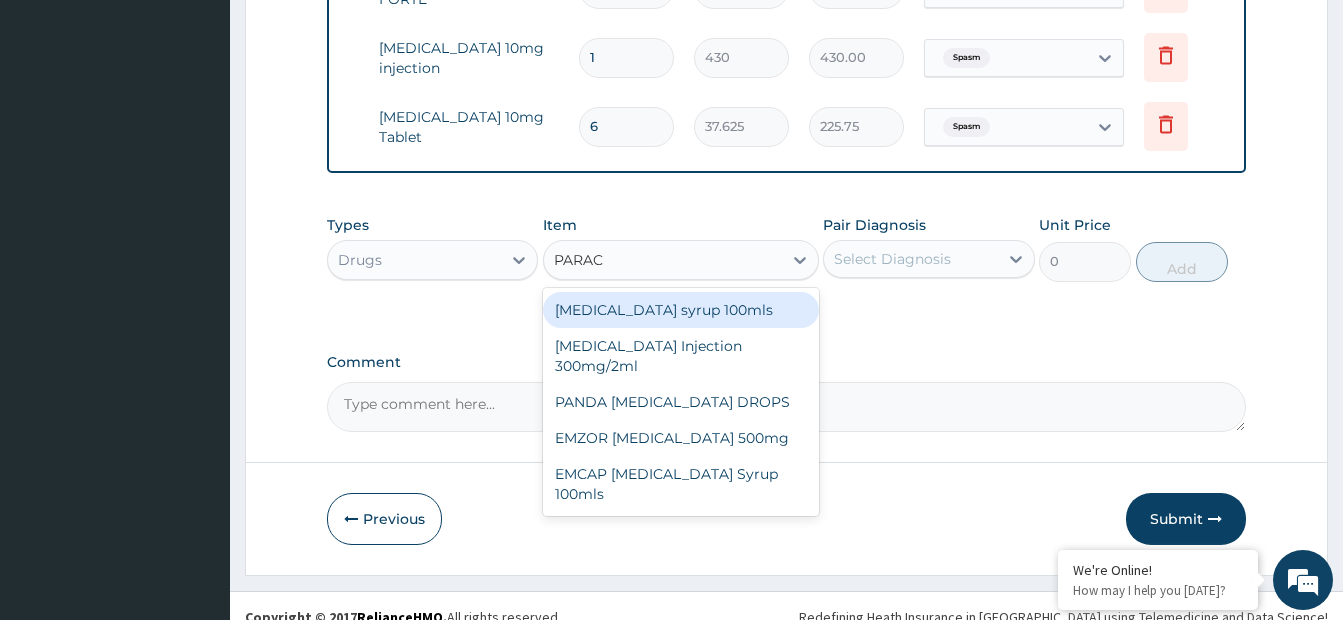 type on "PARACE" 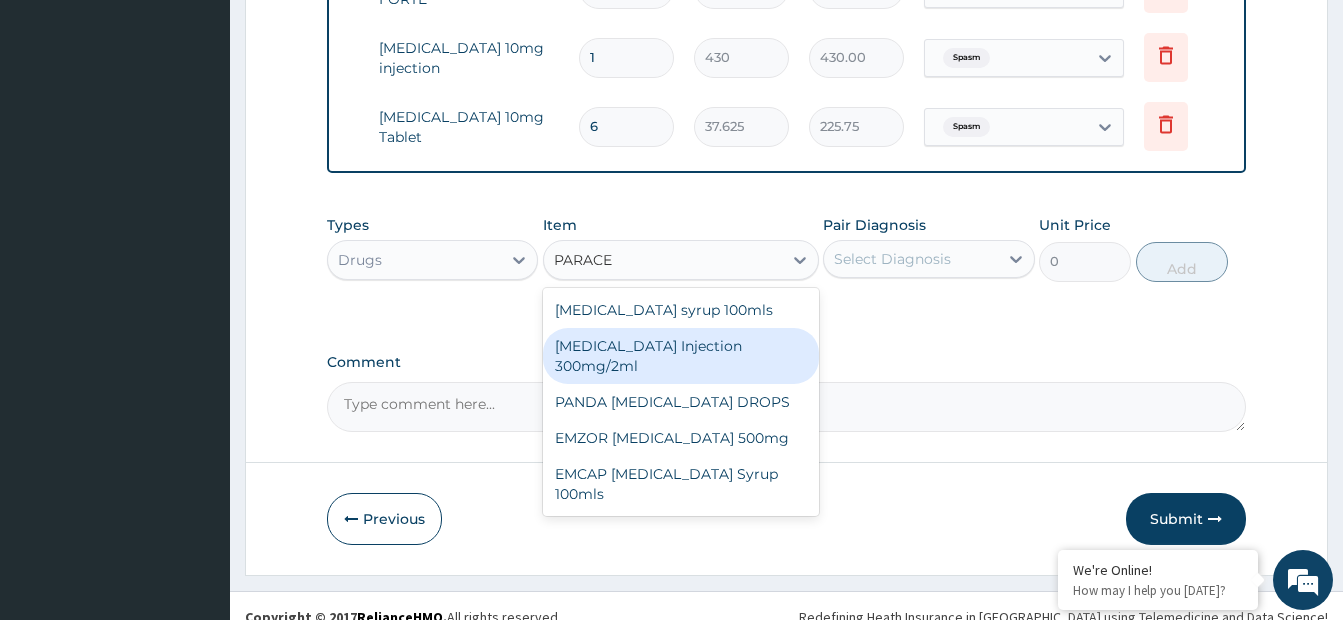 click on "PARACETAMOL Injection 300mg/2ml" at bounding box center [681, 356] 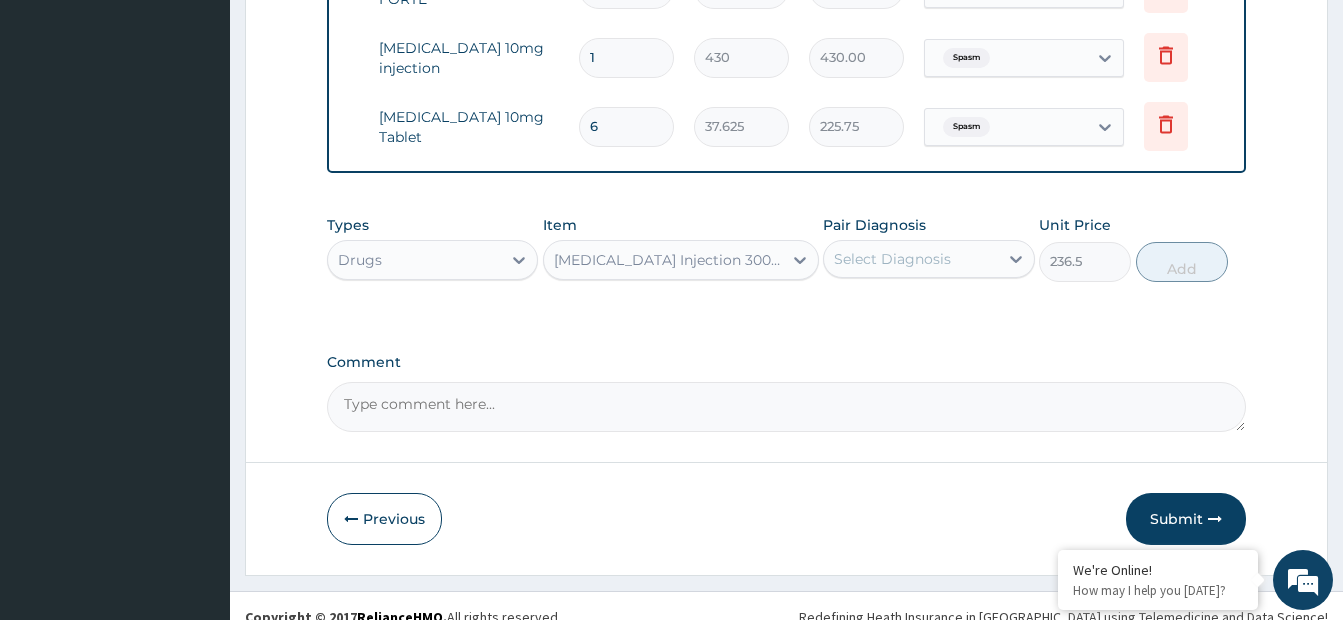 click on "Select Diagnosis" at bounding box center [910, 259] 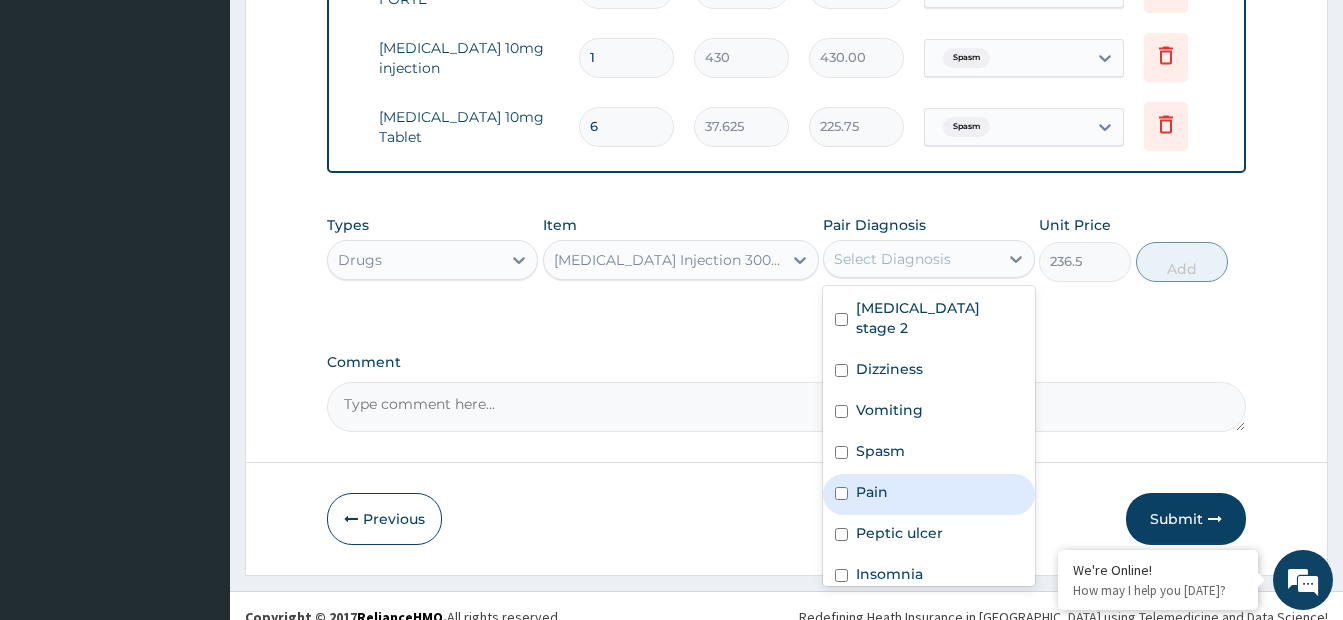 click at bounding box center (841, 493) 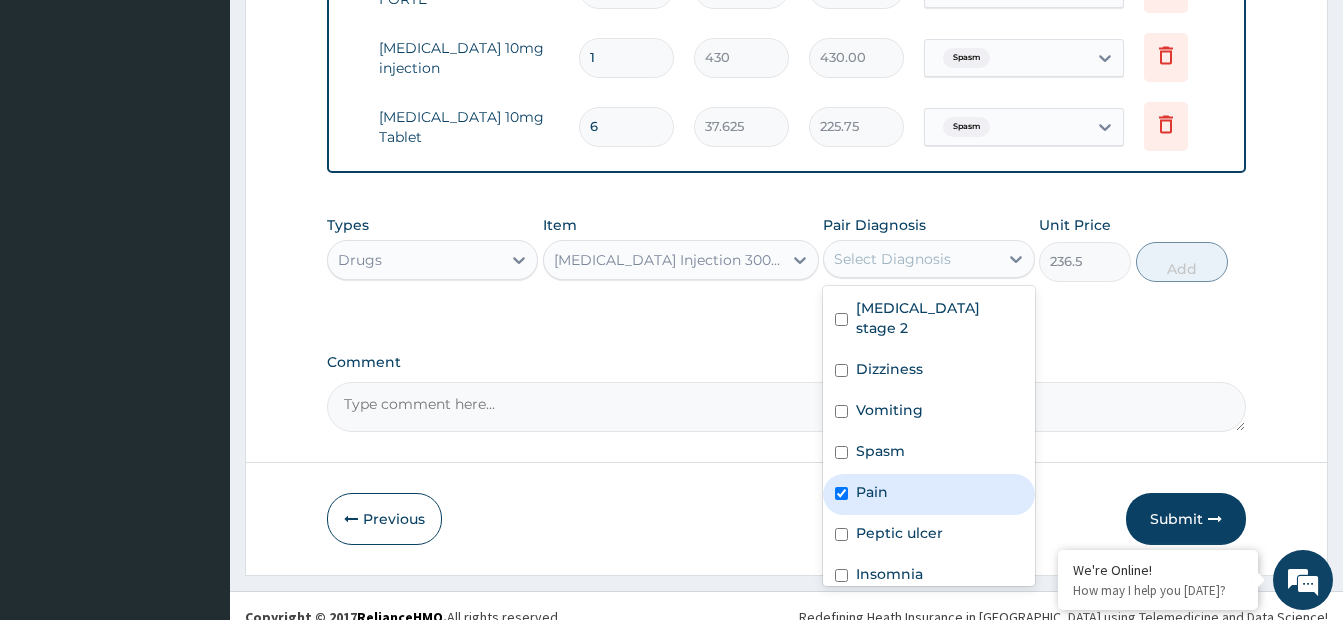 checkbox on "true" 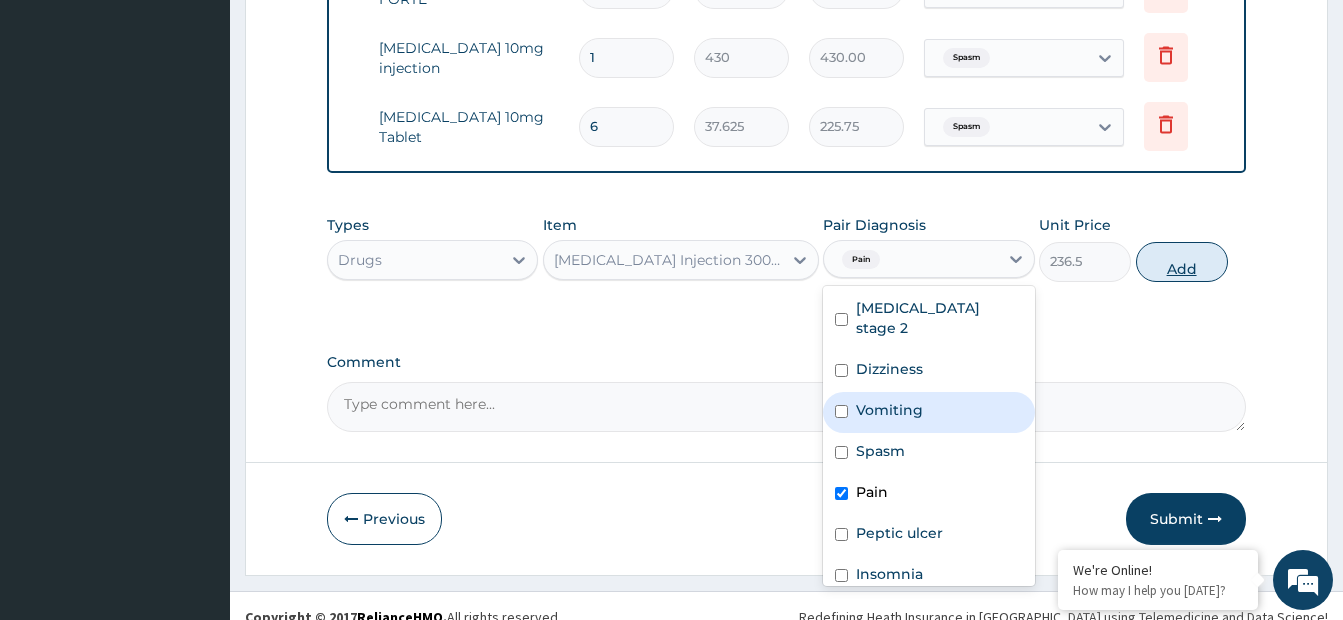click on "Add" at bounding box center (1182, 262) 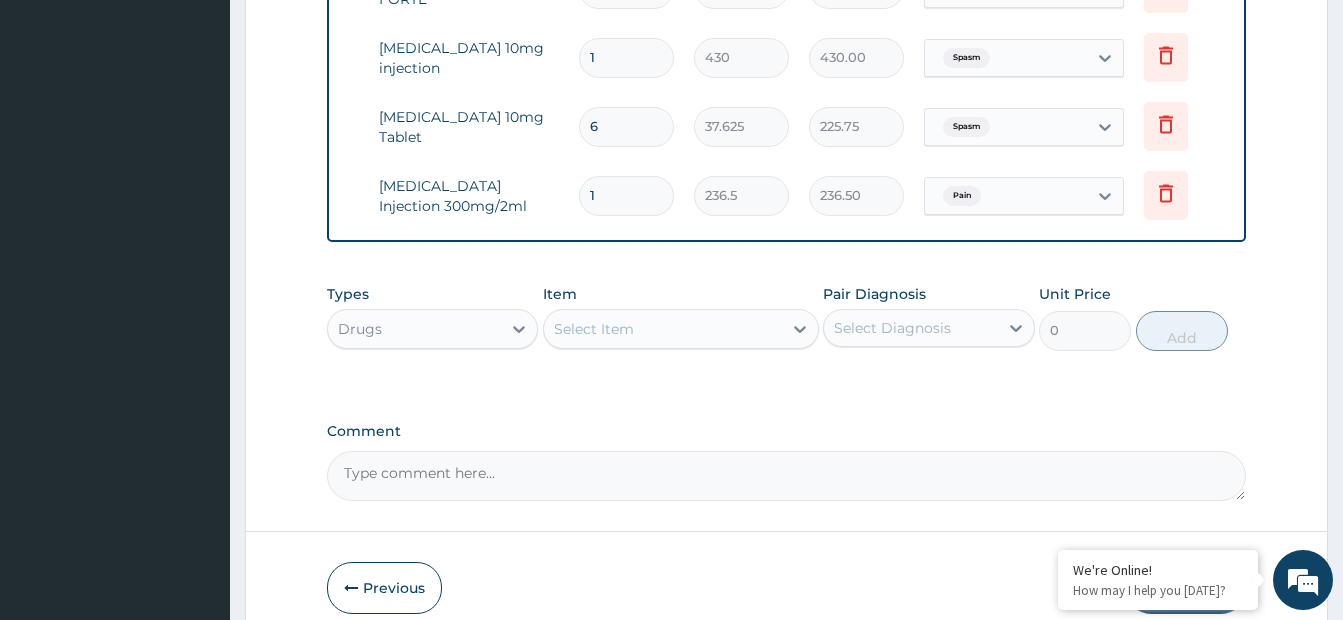 type 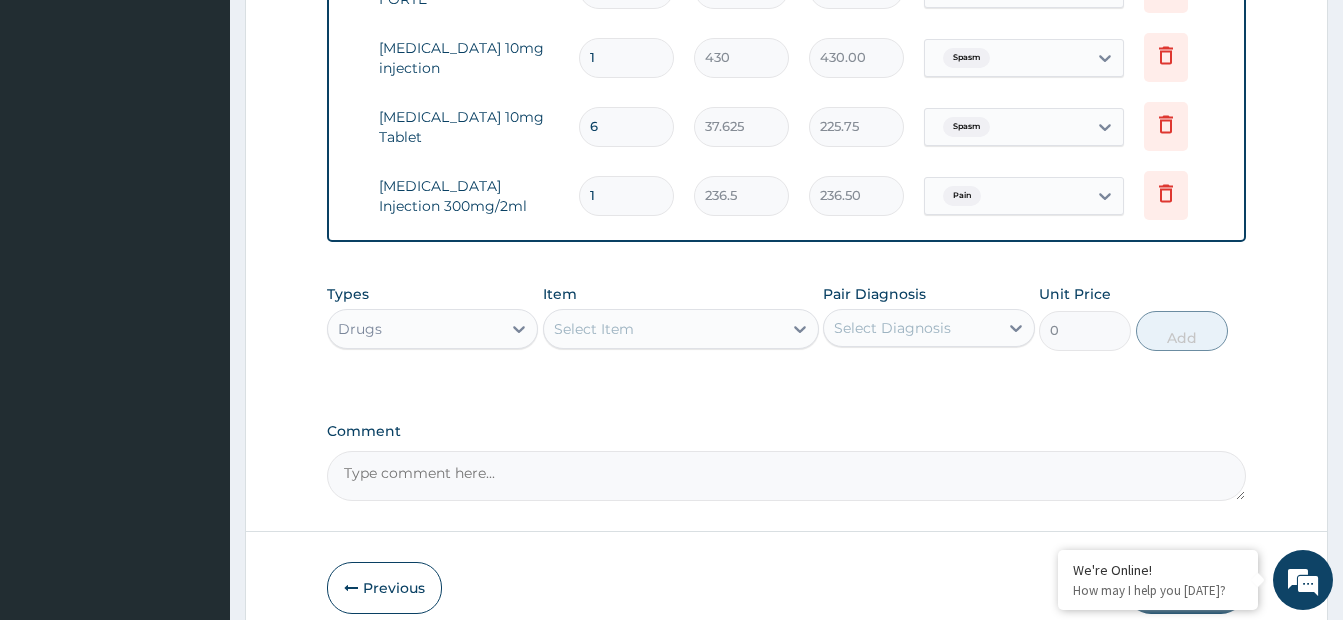 type on "0.00" 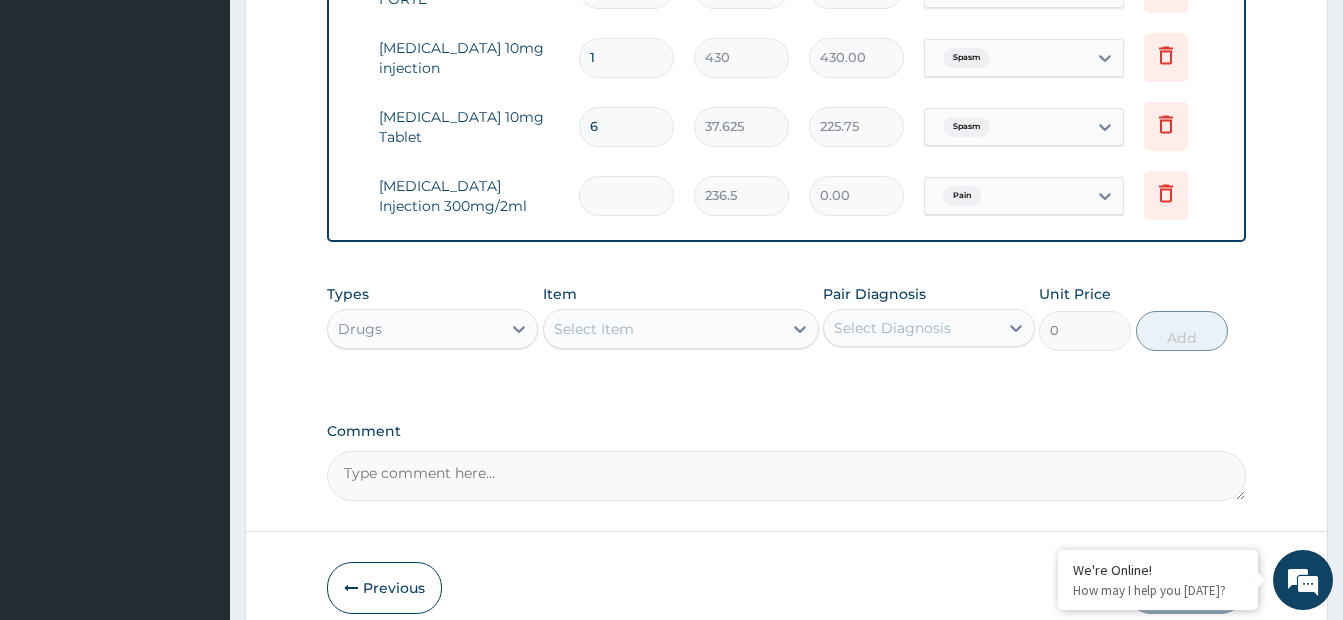 type on "2" 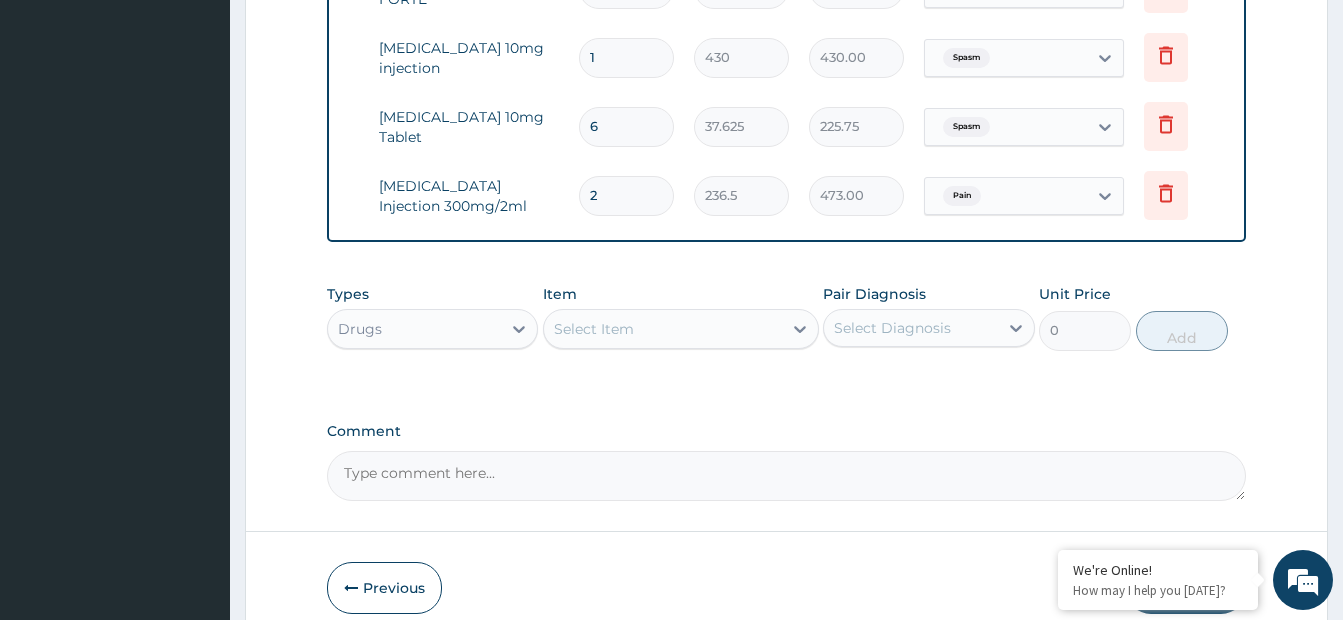 type on "2" 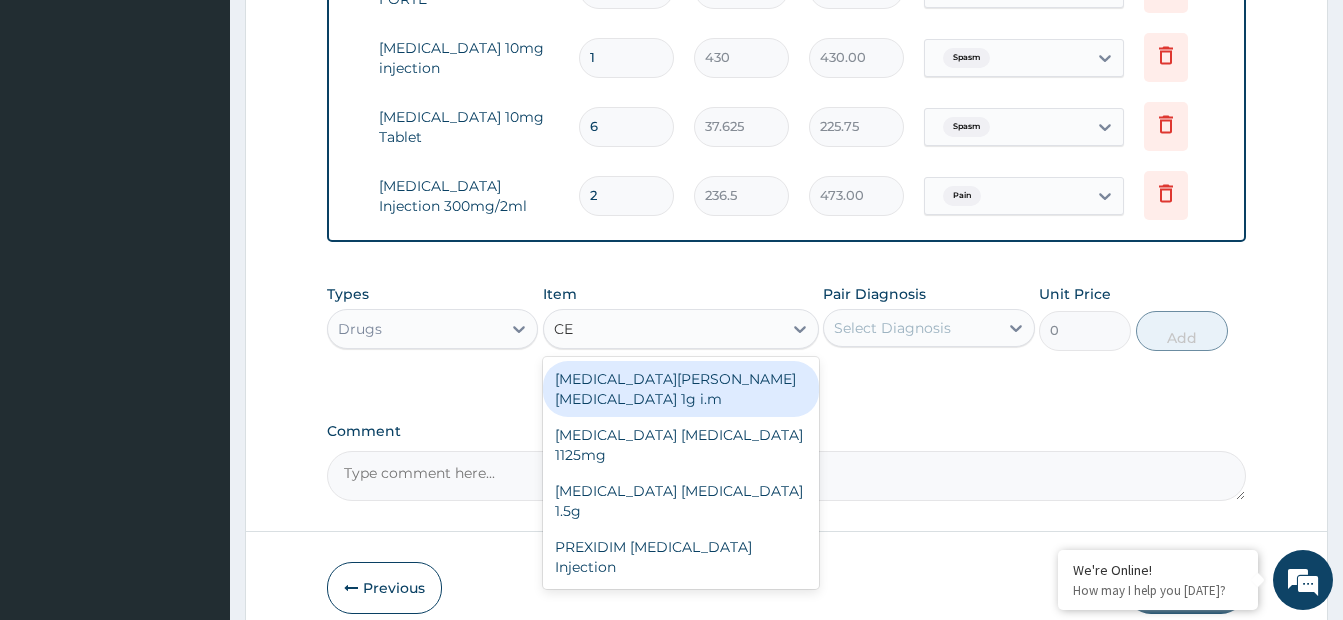 type on "C" 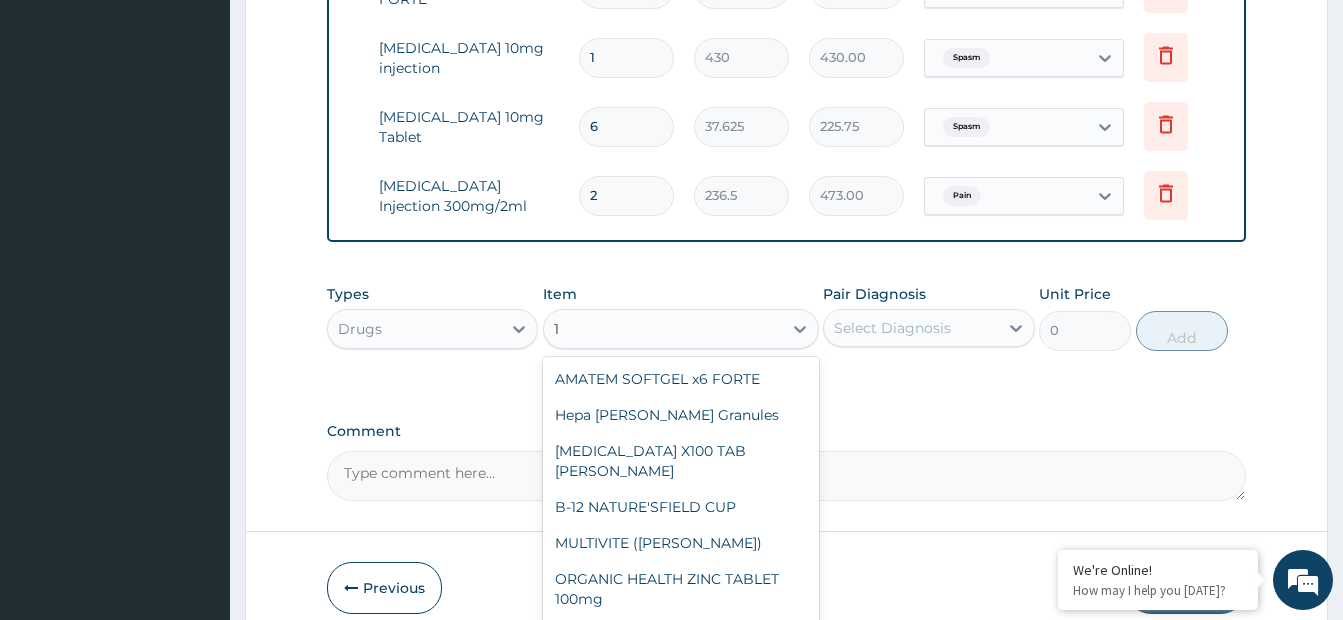 type on "1G" 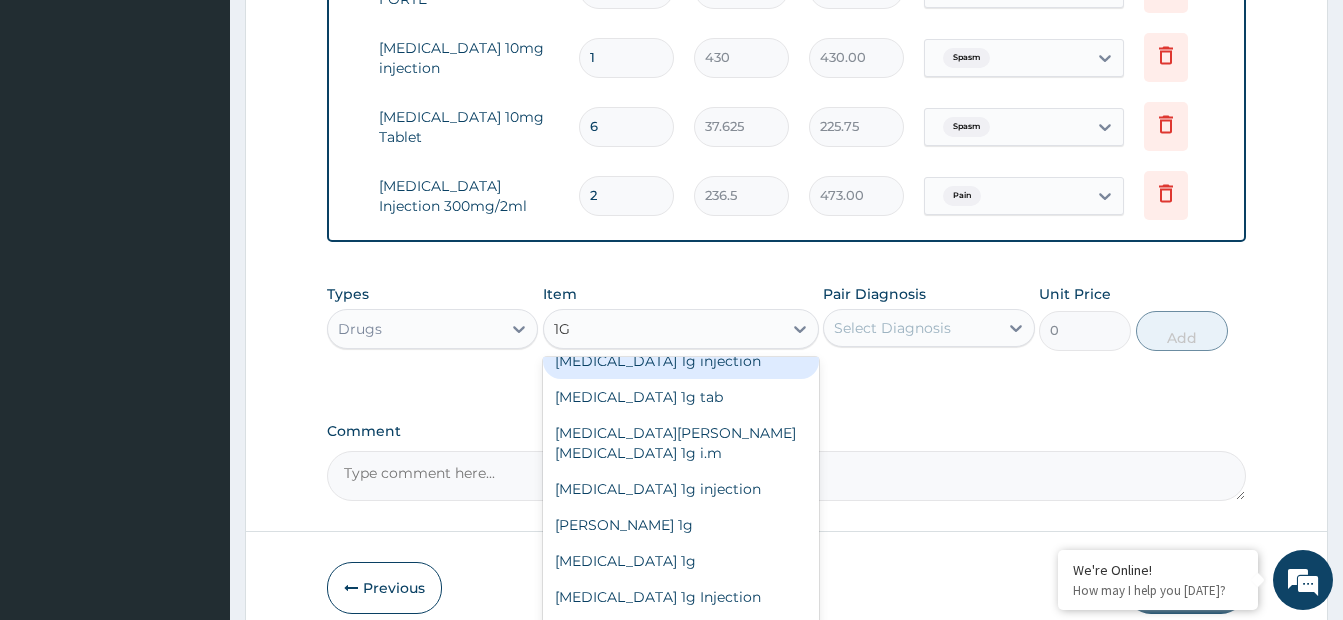scroll, scrollTop: 104, scrollLeft: 0, axis: vertical 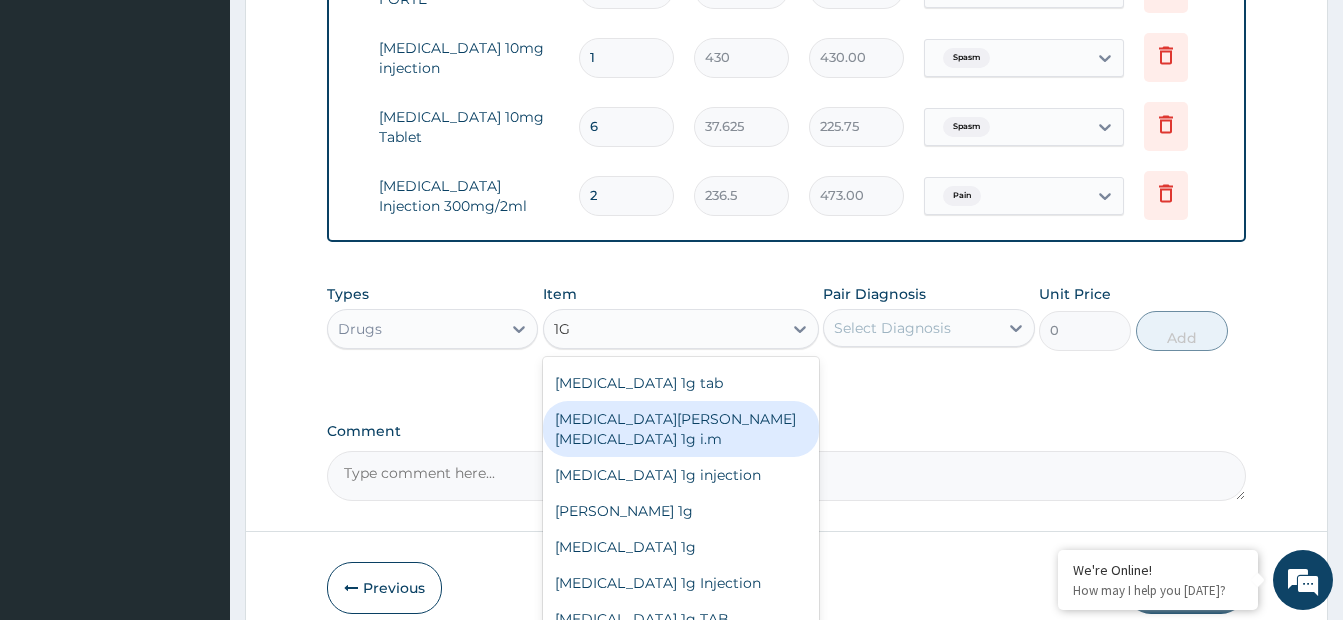 click on "ROCEPHIN CEFTRIAXONE 1g i.m" at bounding box center (681, 429) 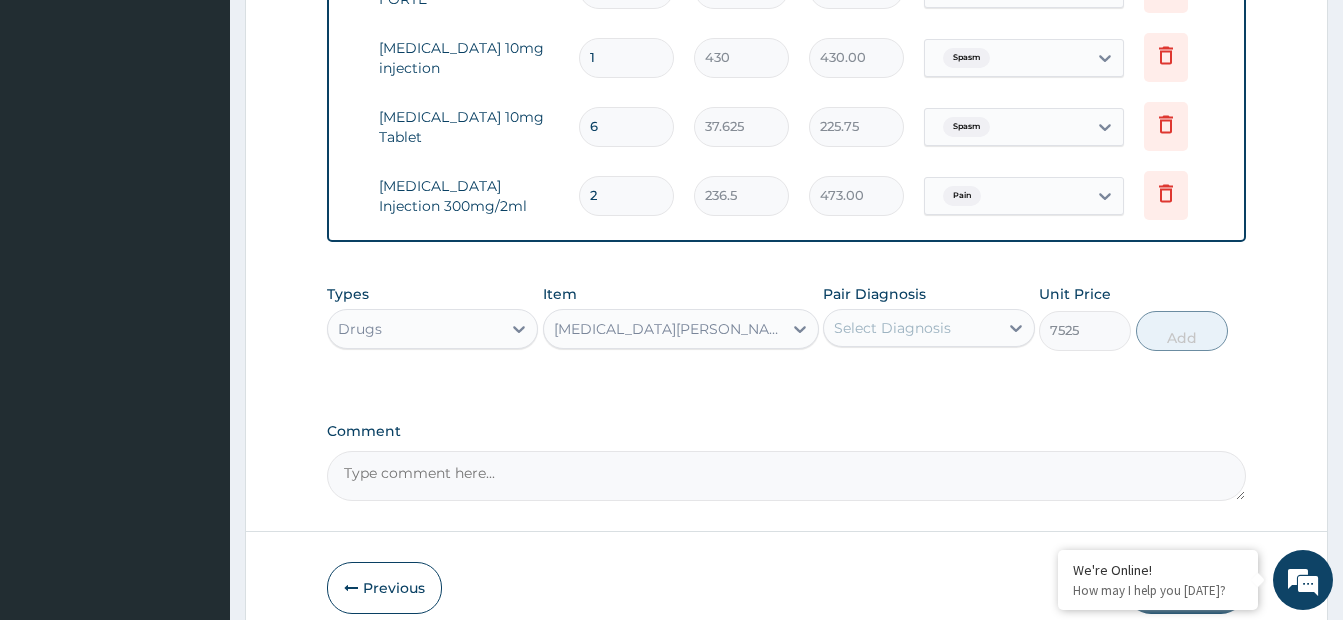 click on "Select Diagnosis" at bounding box center (892, 328) 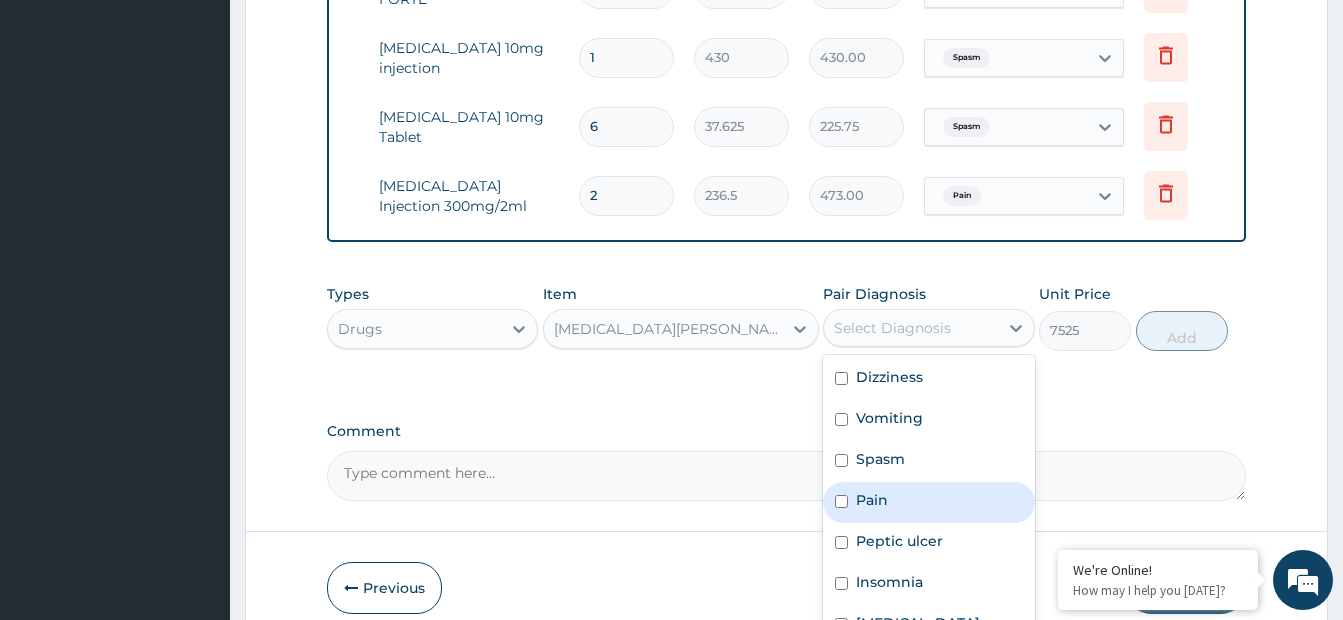 scroll, scrollTop: 77, scrollLeft: 0, axis: vertical 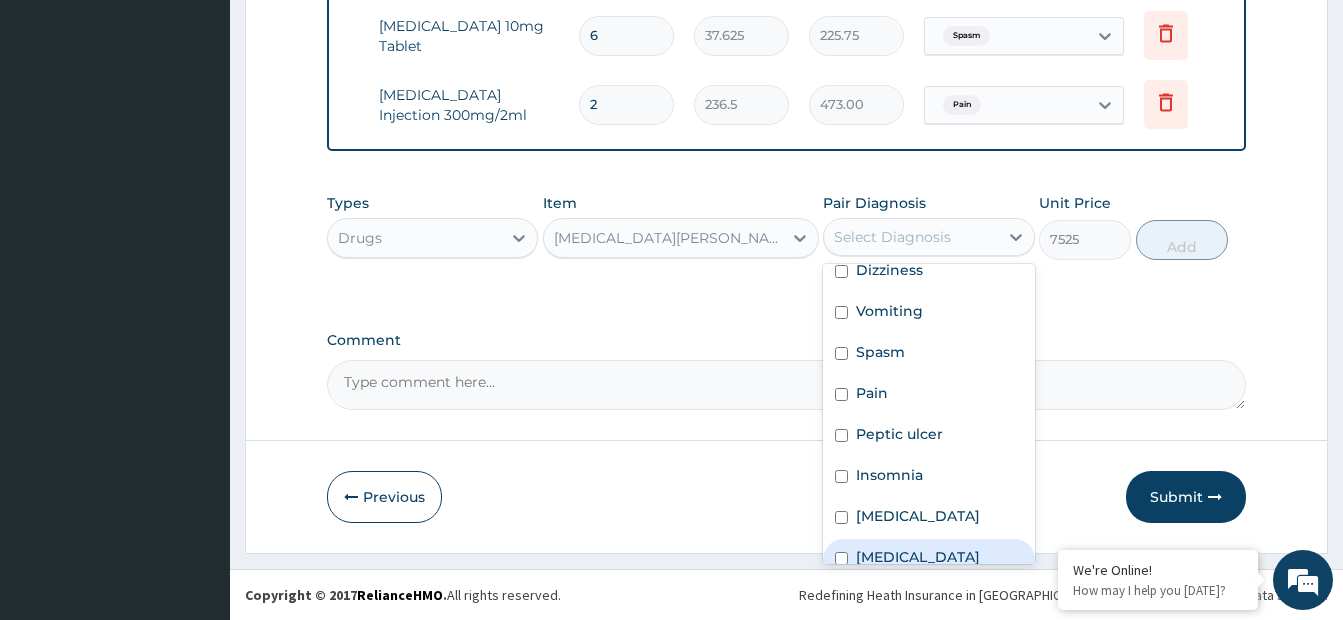 click on "Bacteremia" at bounding box center [928, 559] 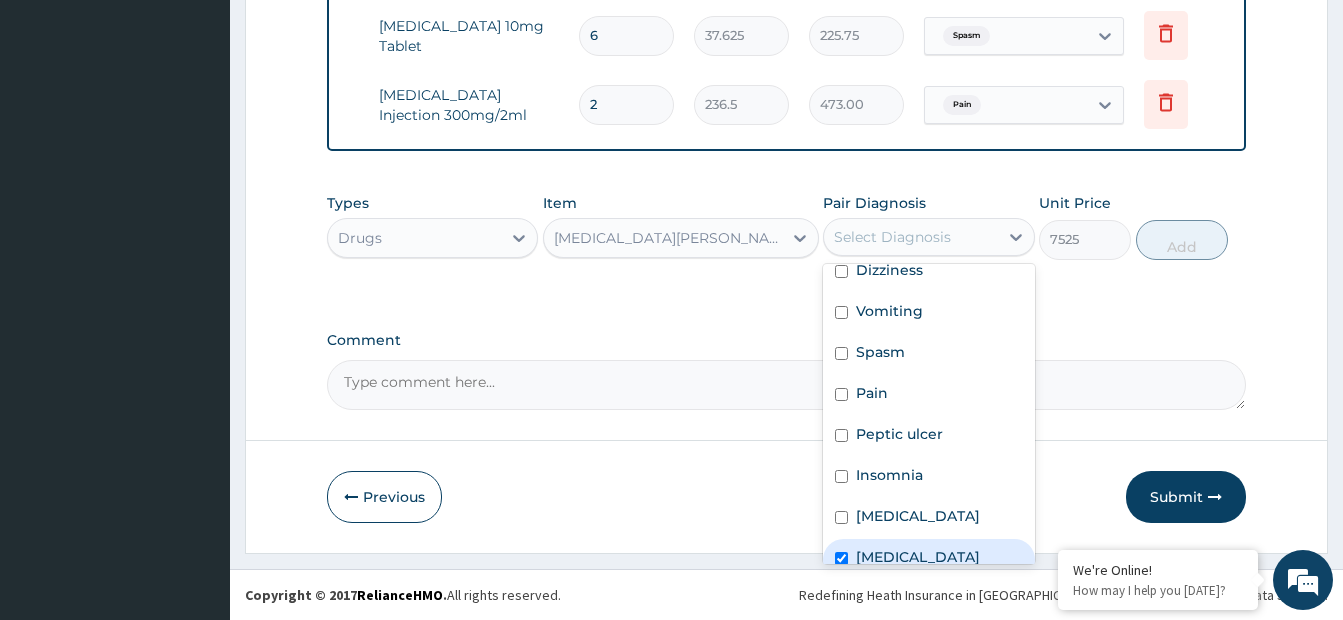 checkbox on "true" 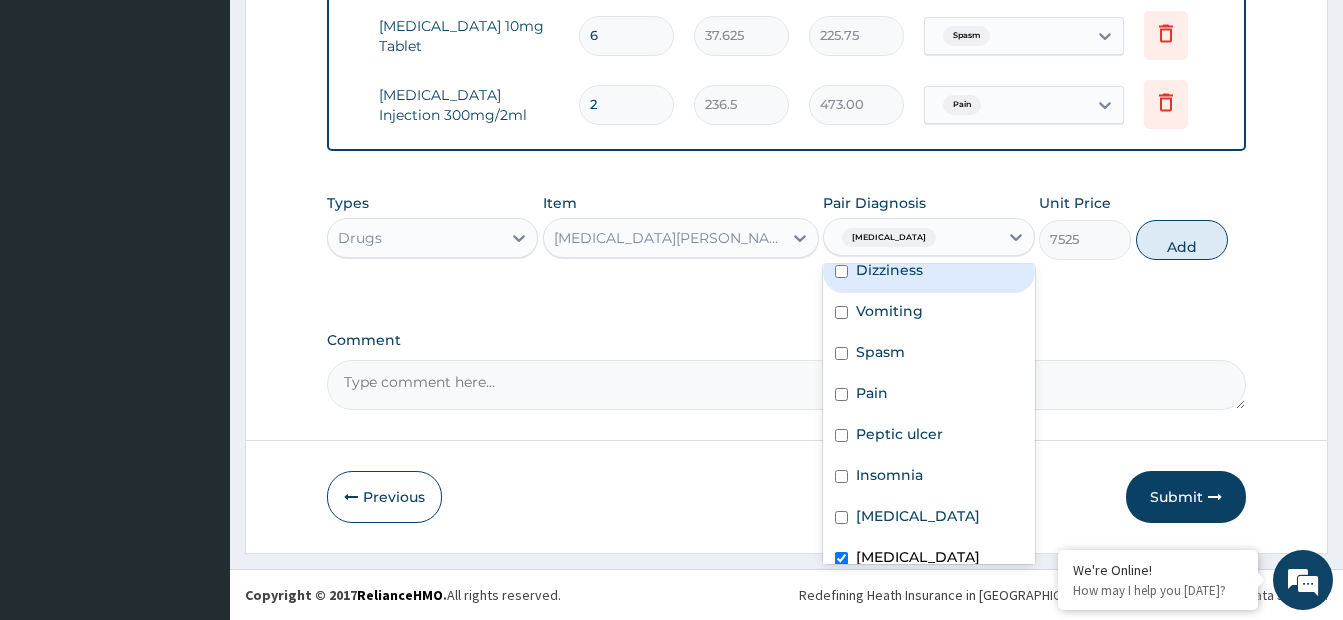 click on "Types Drugs Item ROCEPHIN CEFTRIAXONE 1g i.m Pair Diagnosis option Bacteremia, selected. option Dizziness focused, 2 of 9. 9 results available. Use Up and Down to choose options, press Enter to select the currently focused option, press Escape to exit the menu, press Tab to select the option and exit the menu. Bacteremia Hypertension stage 2 Dizziness Vomiting Spasm Pain Peptic ulcer Insomnia Malaria Bacteremia Unit Price 7525 Add" at bounding box center [786, 226] 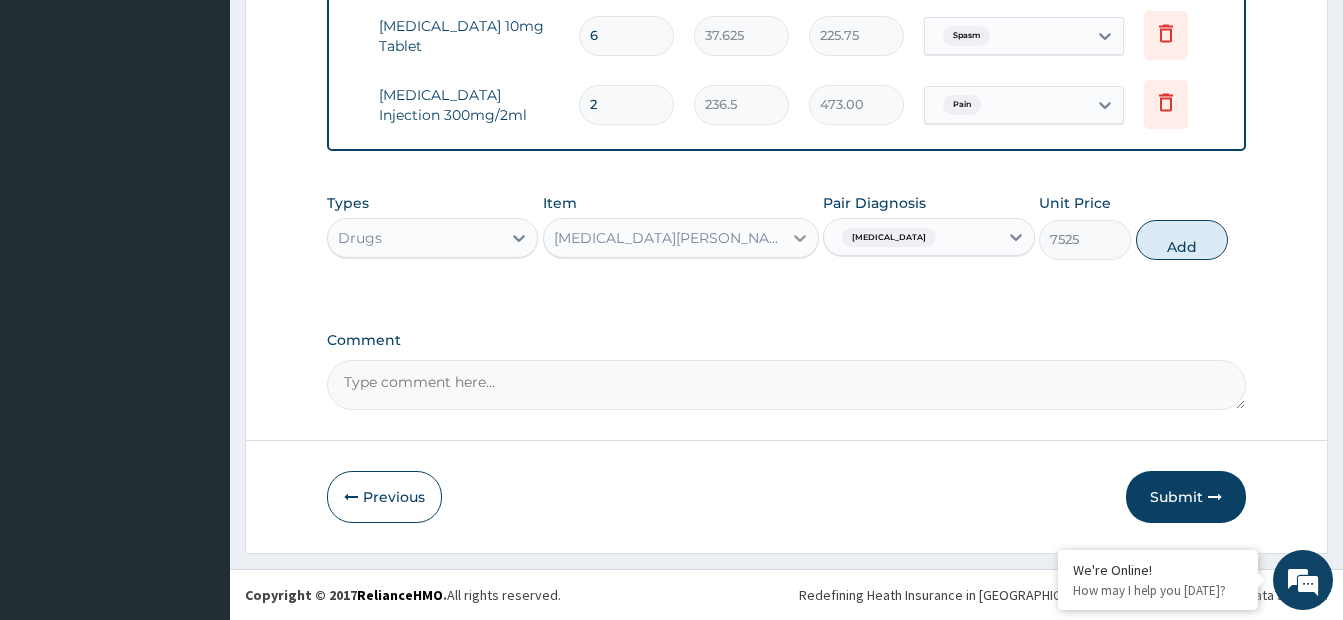 click 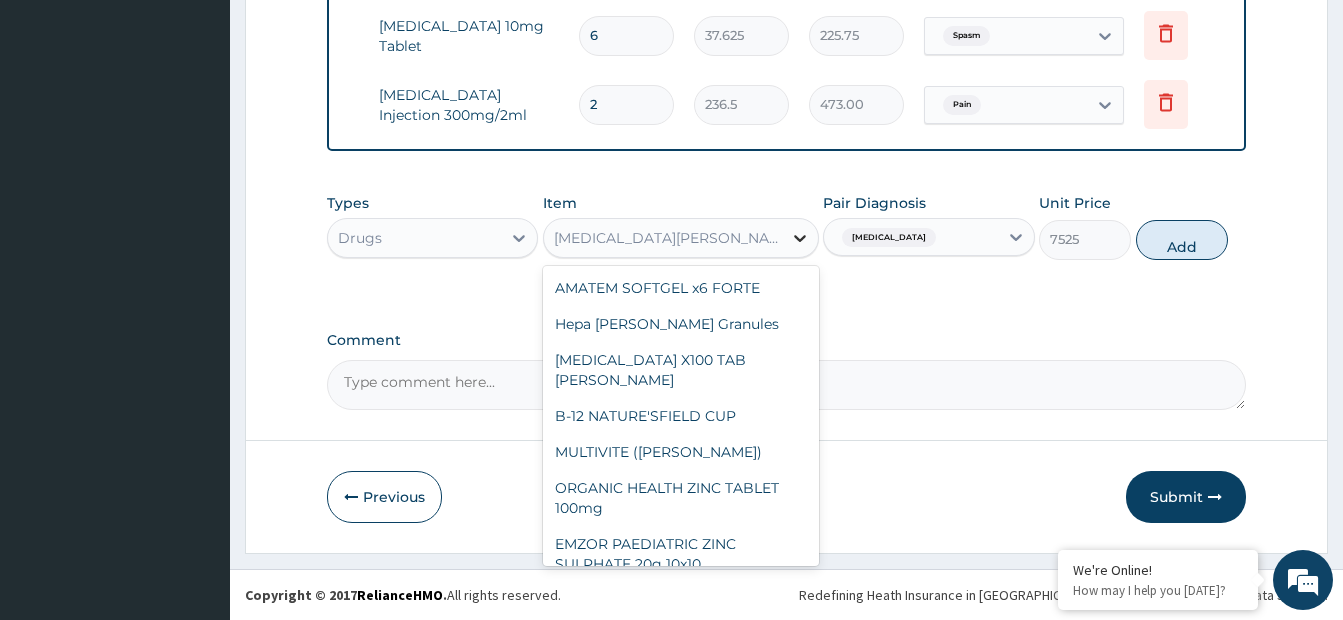 scroll, scrollTop: 19500, scrollLeft: 0, axis: vertical 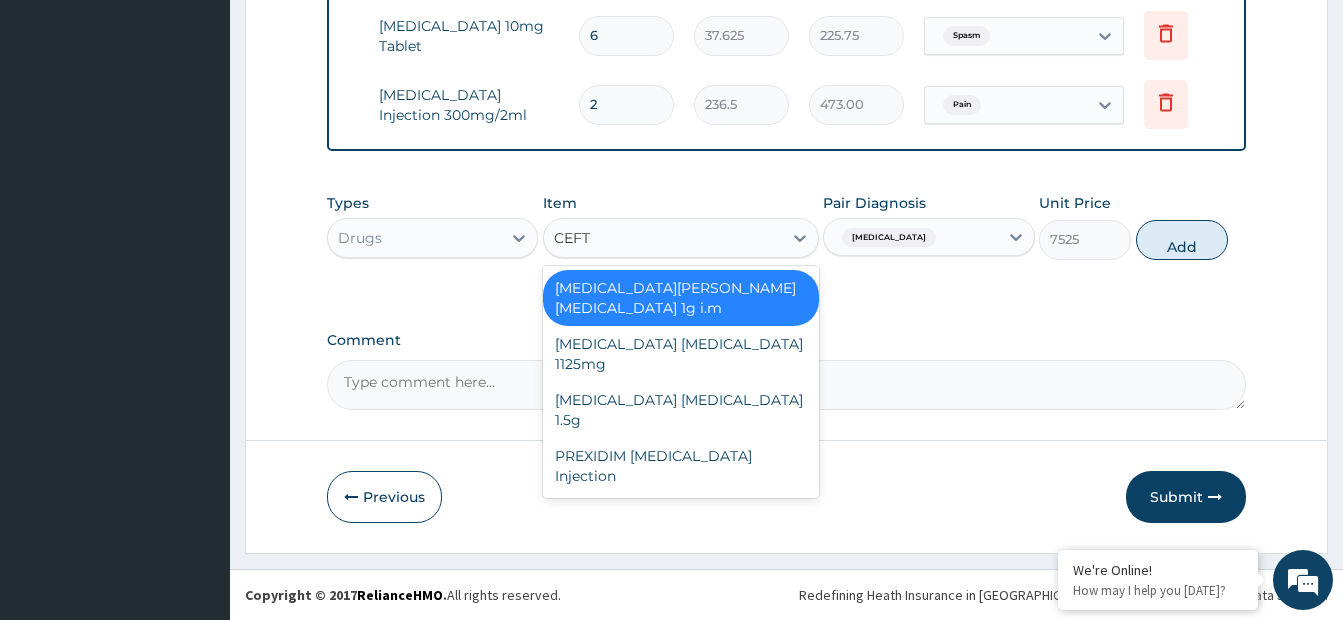 type on "CEFTR" 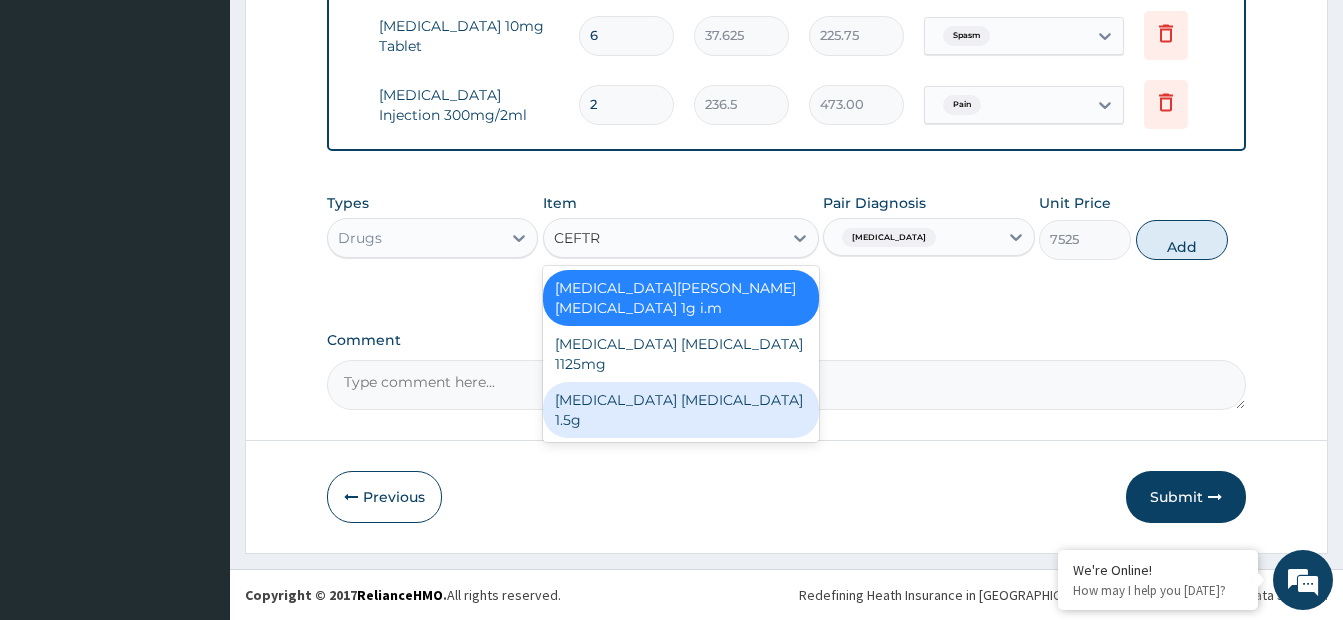 click on "Ceftriaxone sulbactam 1.5g" at bounding box center [681, 410] 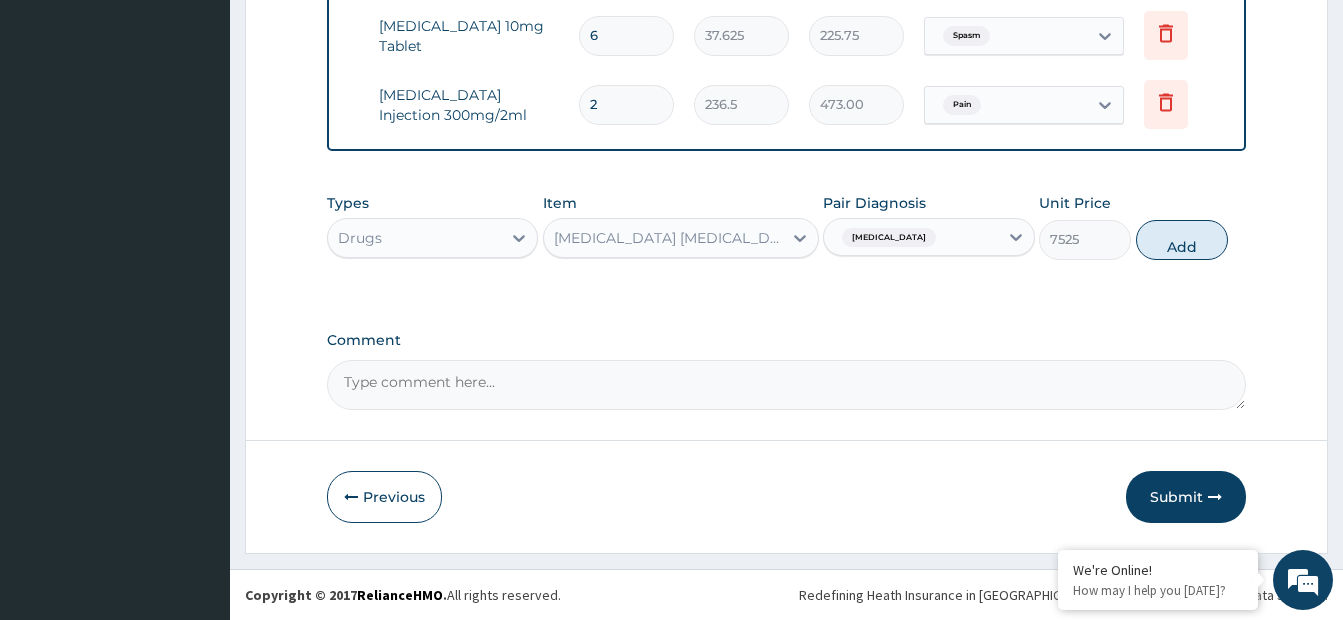 type 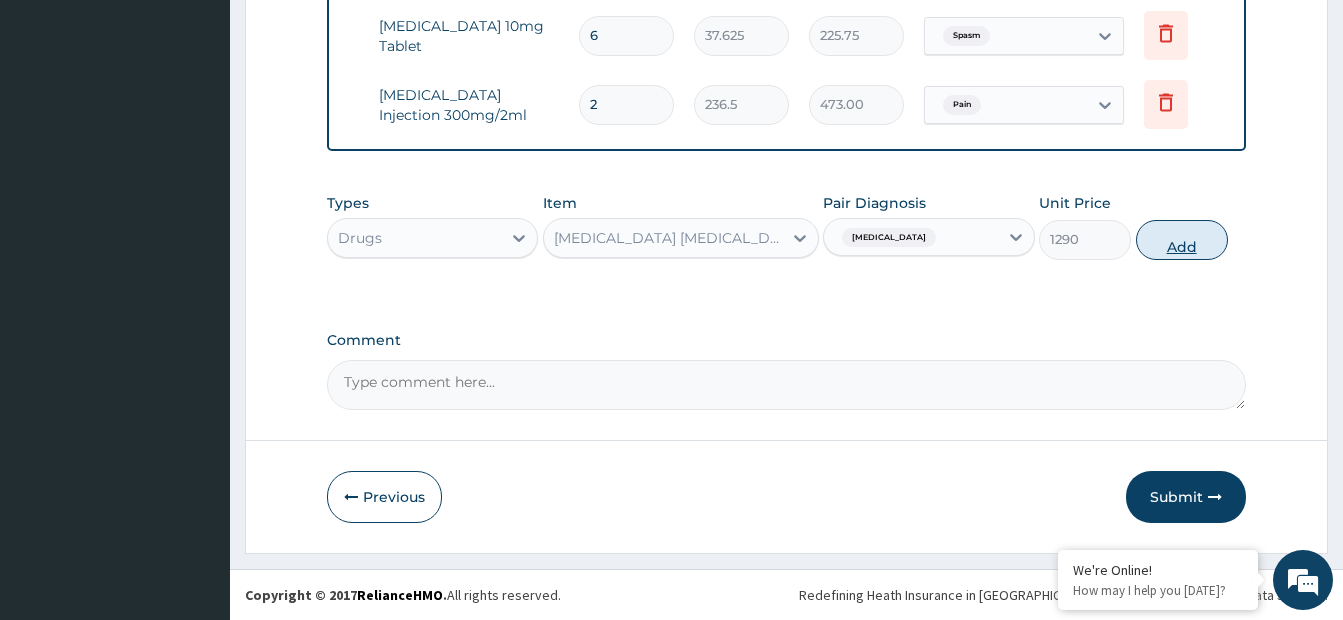 click on "Add" at bounding box center [1182, 240] 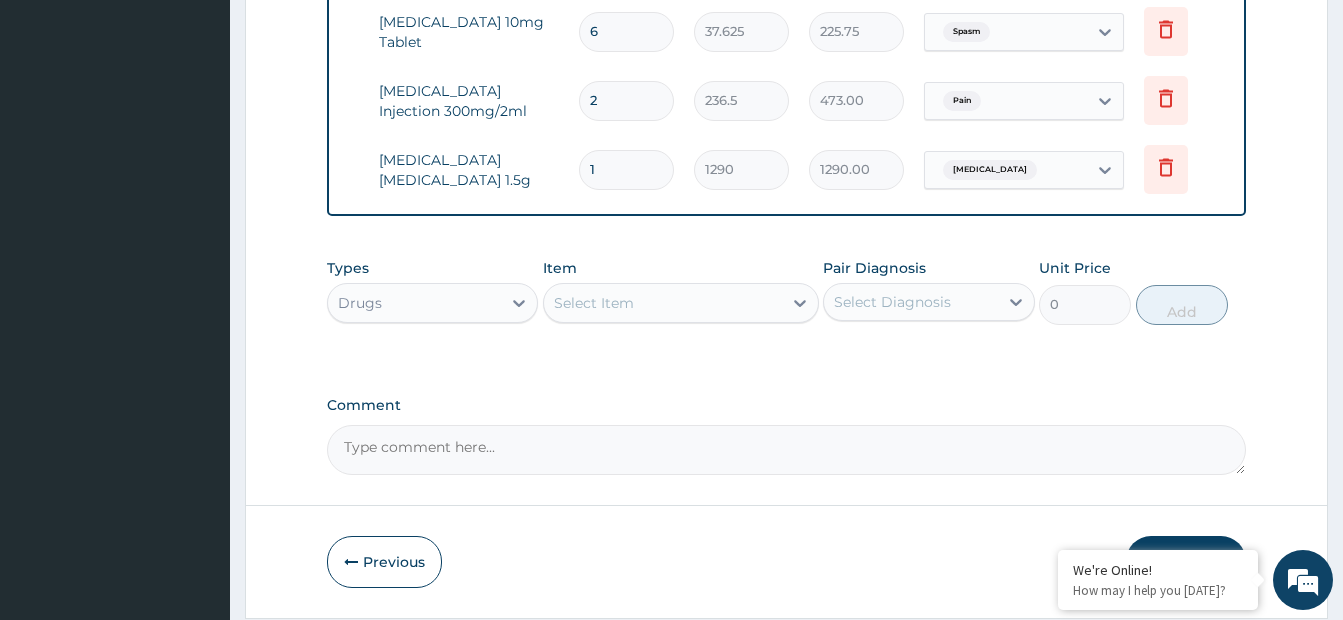 type 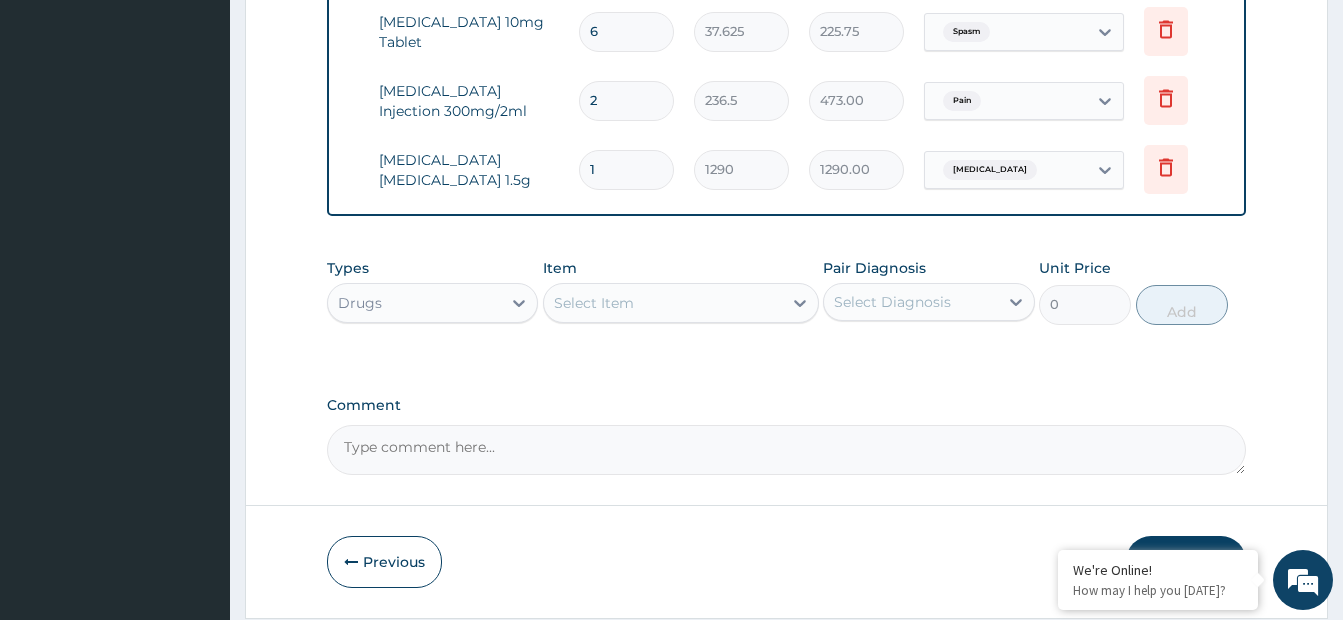 type on "0.00" 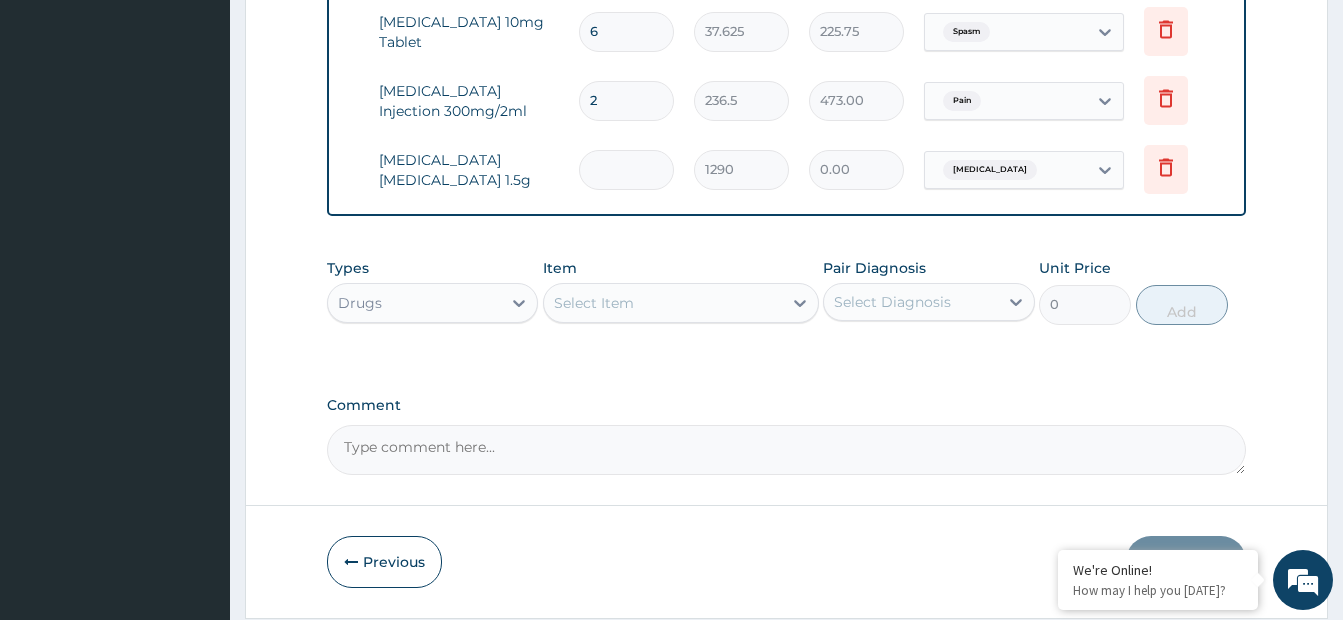 type on "5" 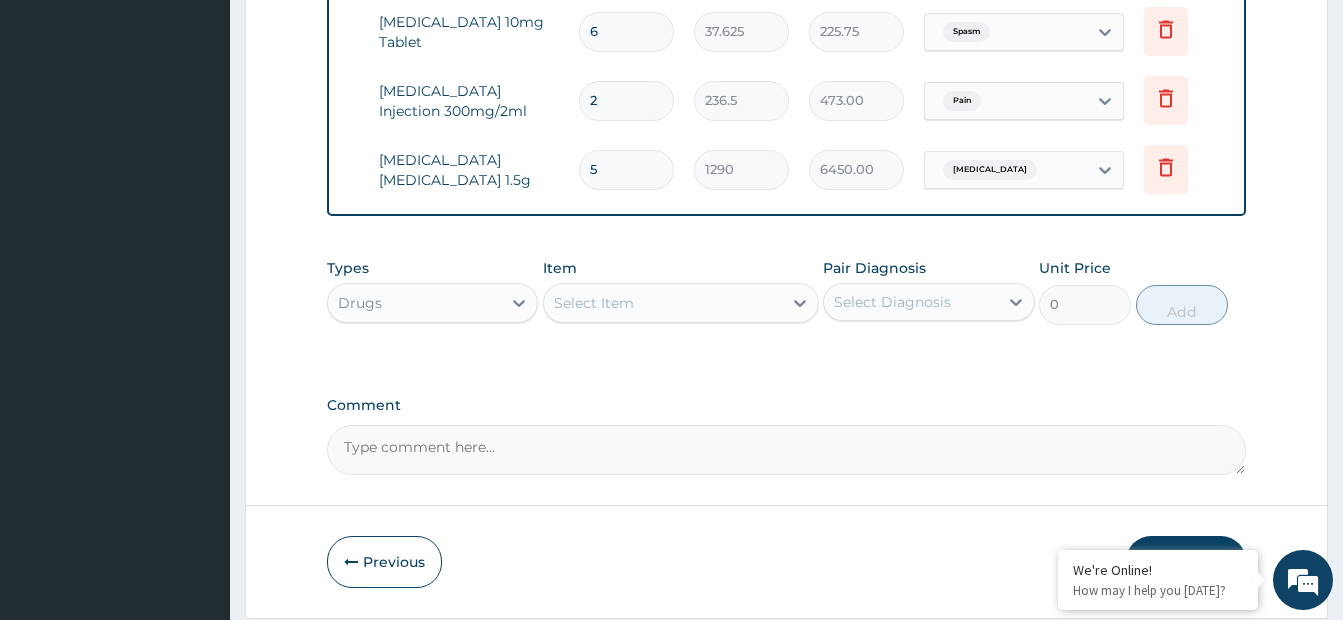 type on "5" 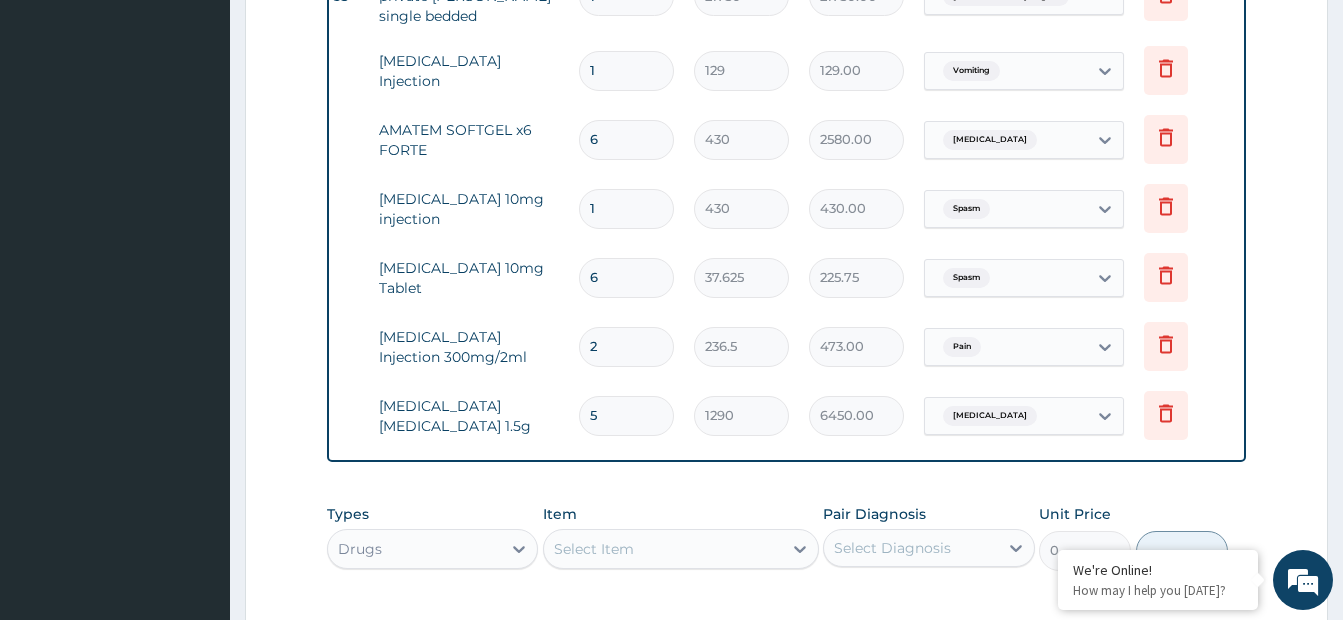 scroll, scrollTop: 1550, scrollLeft: 0, axis: vertical 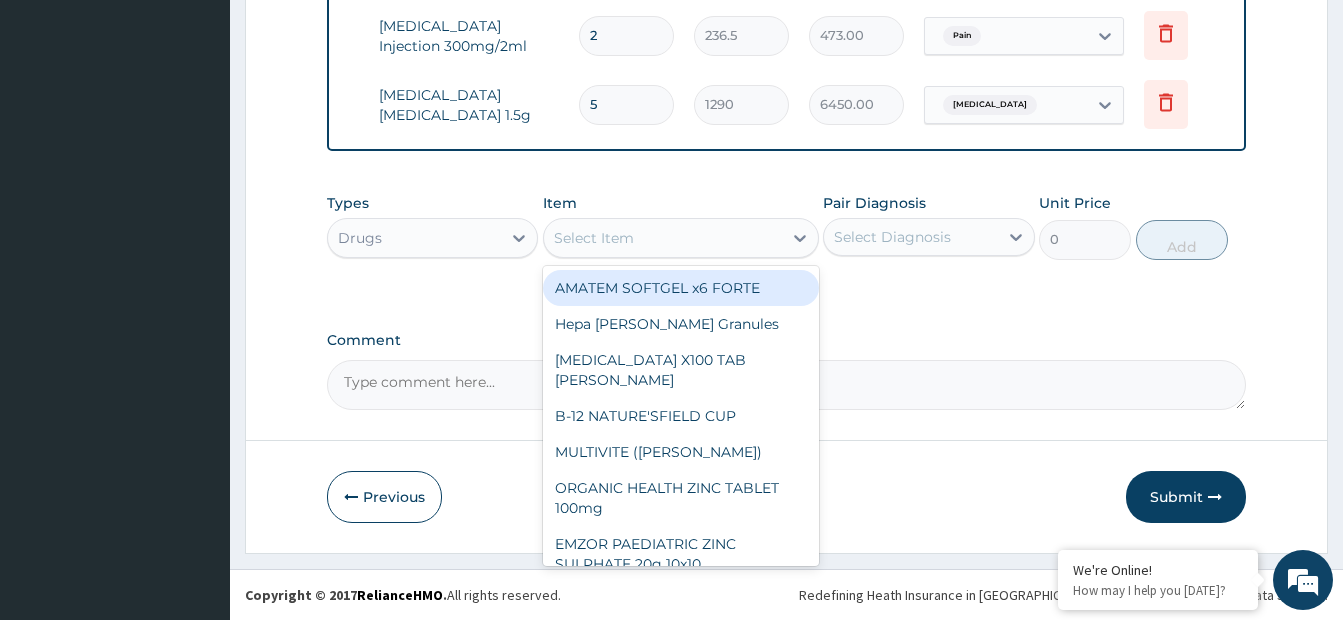 click on "Select Item" at bounding box center [594, 238] 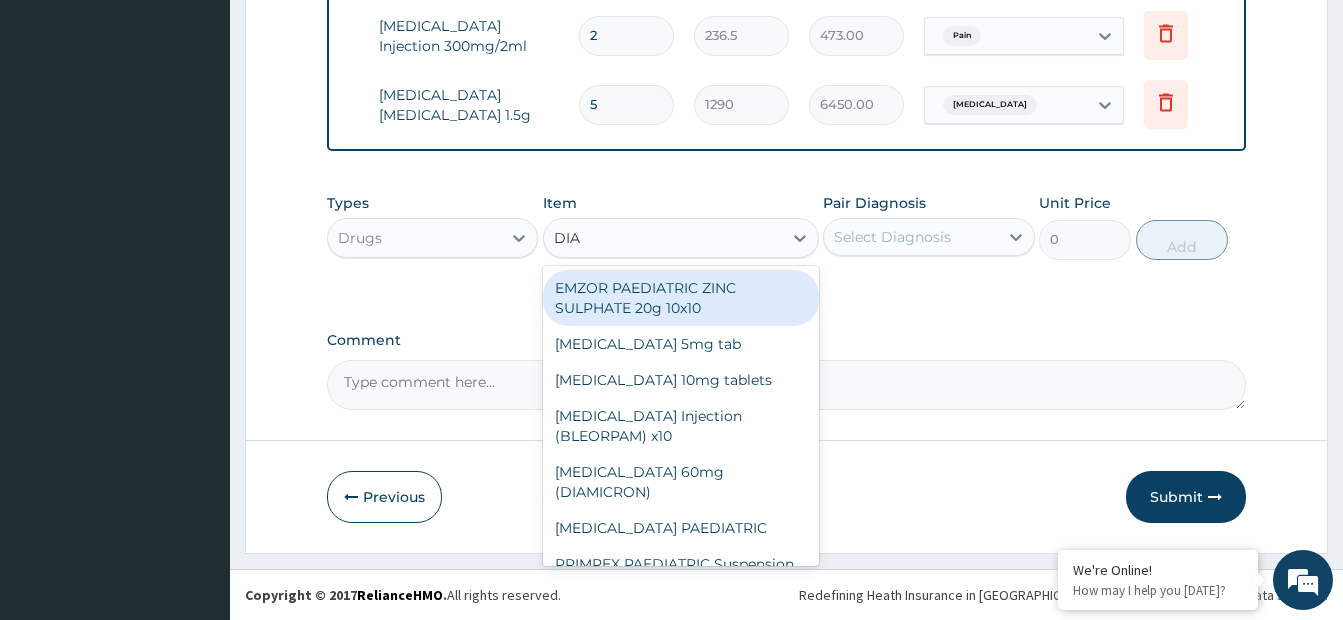 type on "DIAZ" 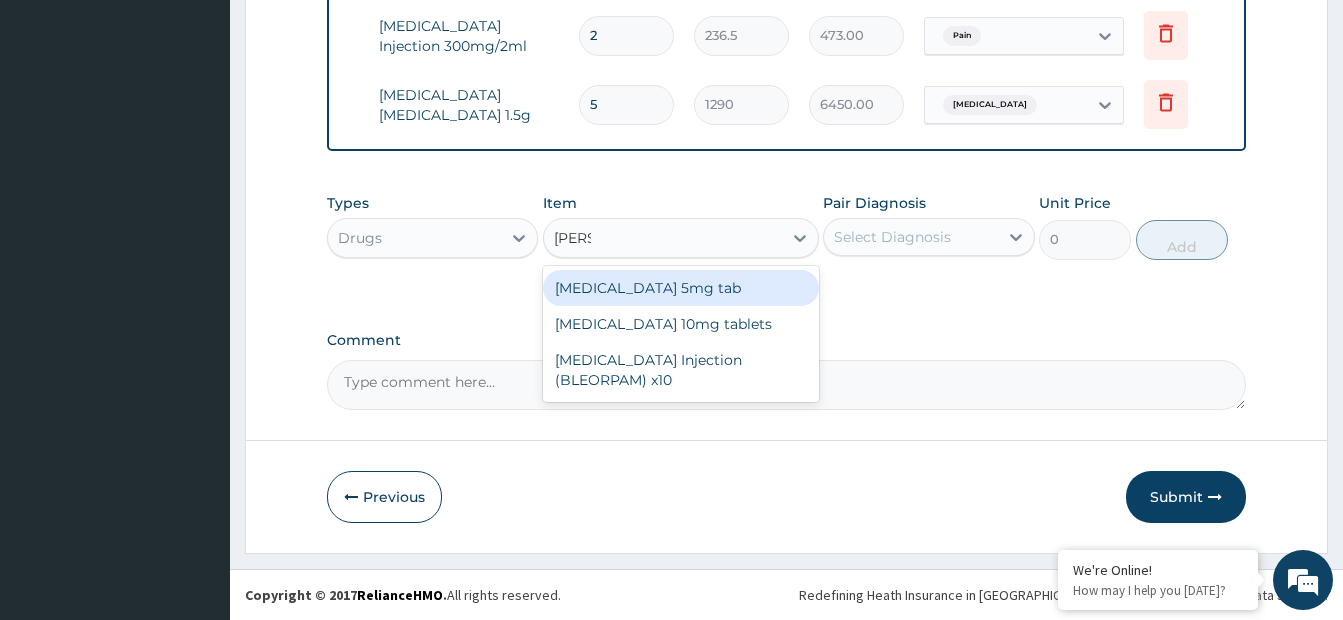 click on "Diazepam 5mg tab" at bounding box center [681, 288] 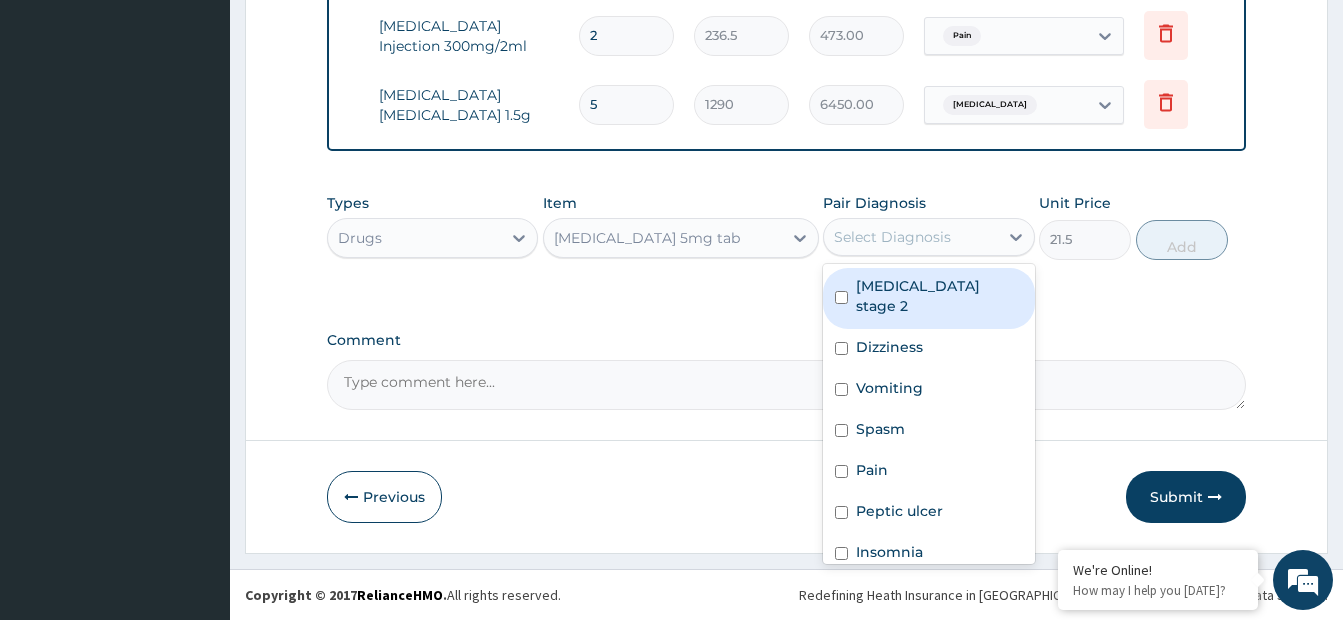 click on "Select Diagnosis" at bounding box center (910, 237) 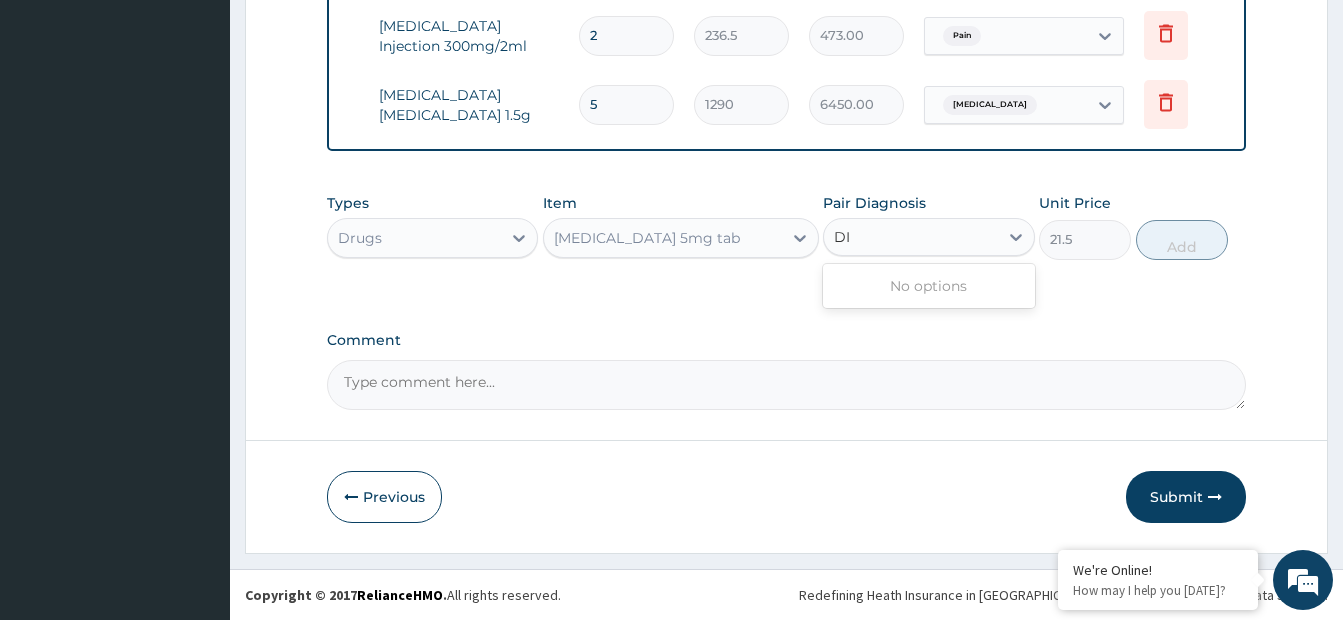 type on "D" 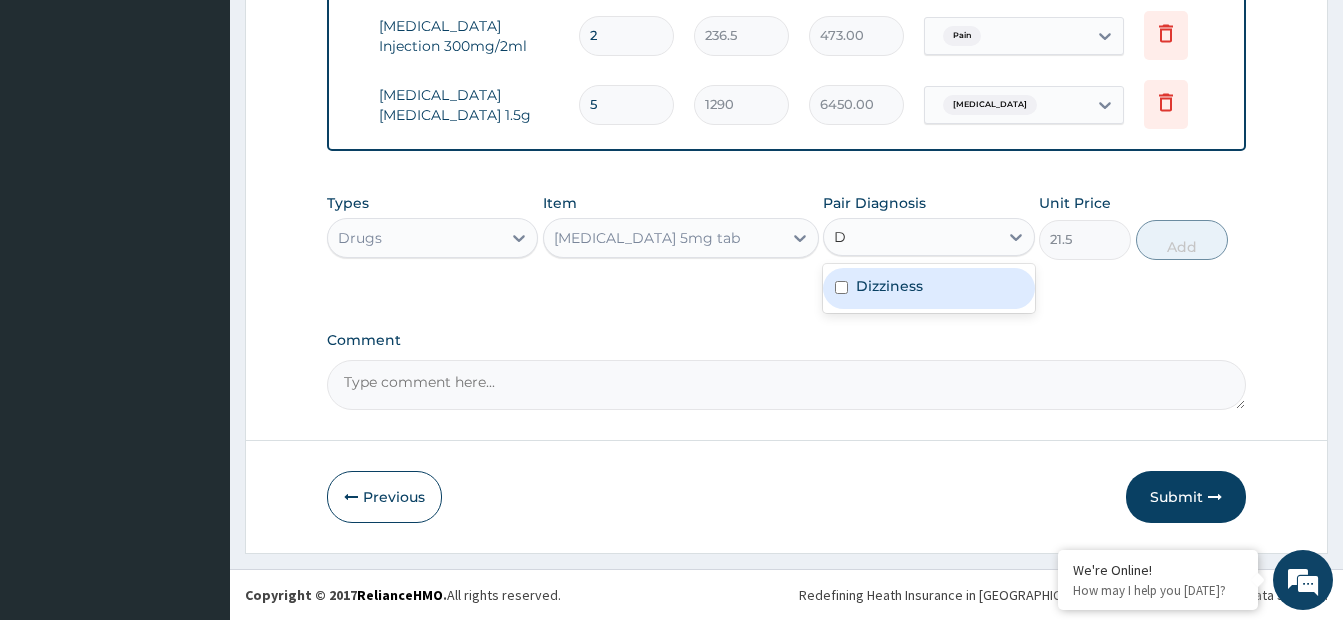 type 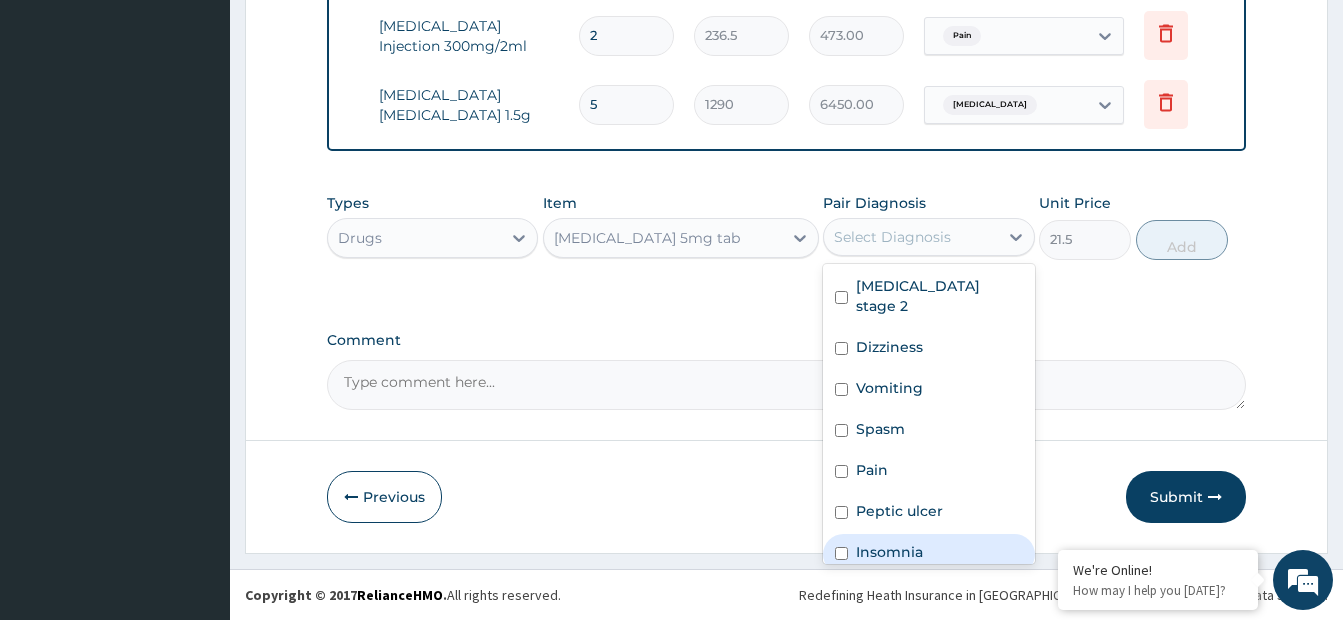 click at bounding box center (841, 553) 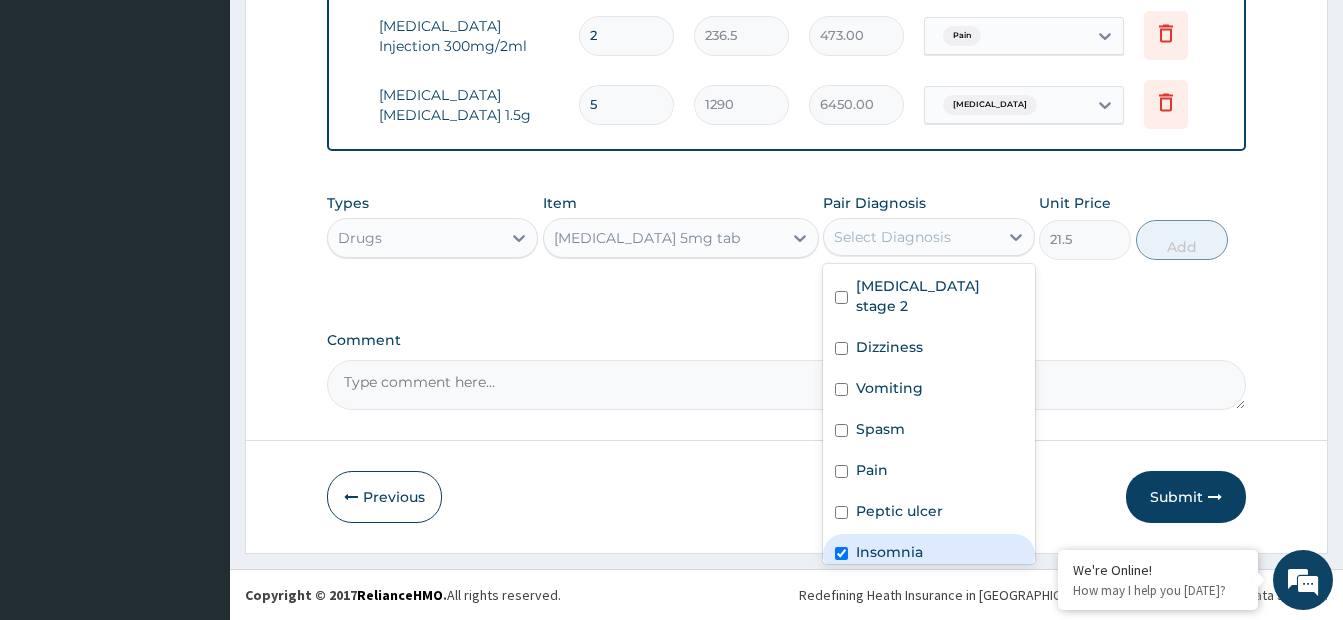 checkbox on "true" 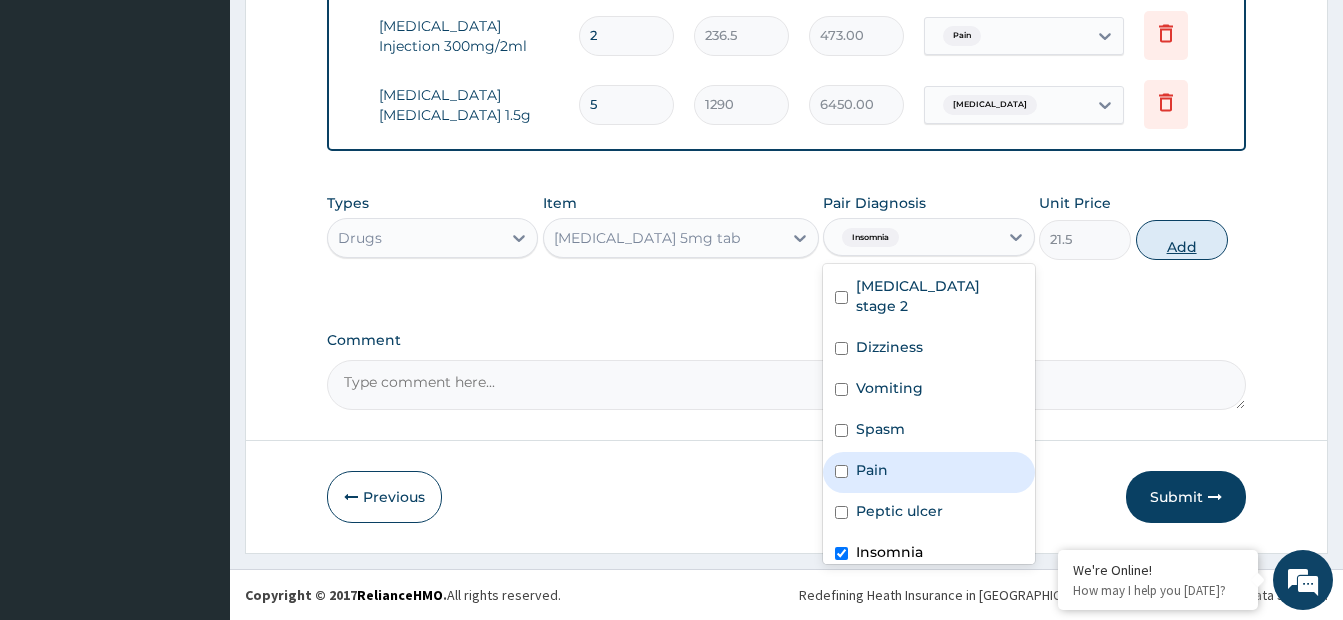 click on "Add" at bounding box center (1182, 240) 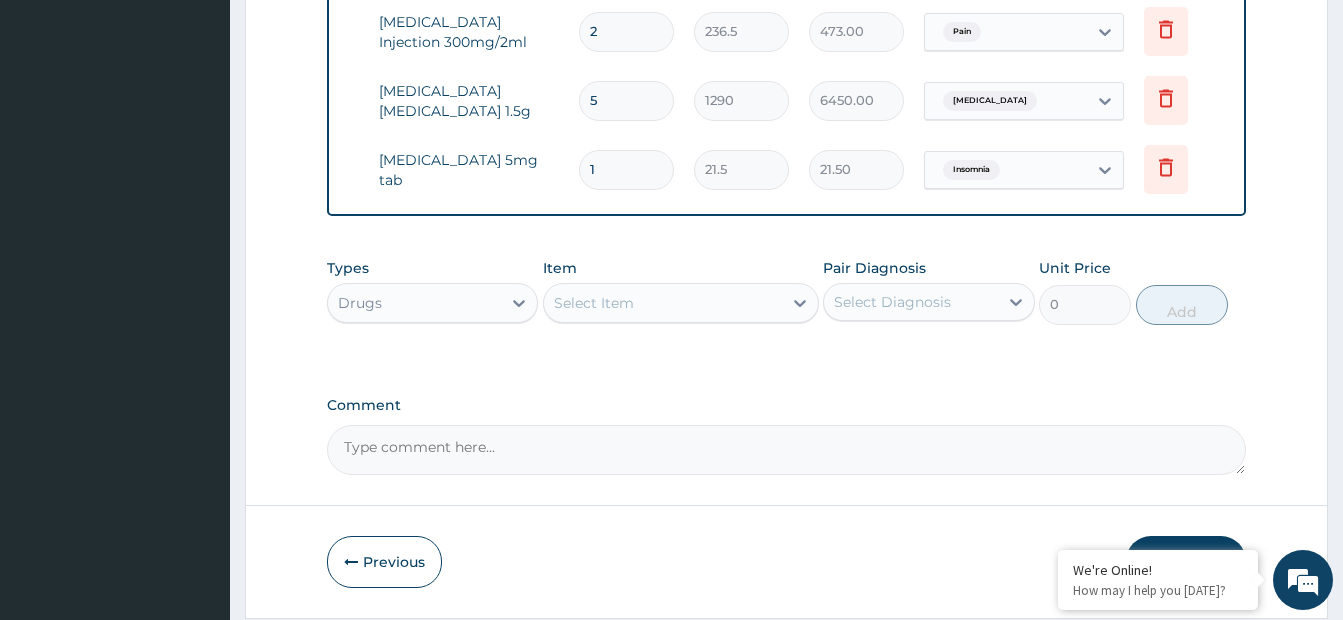 type 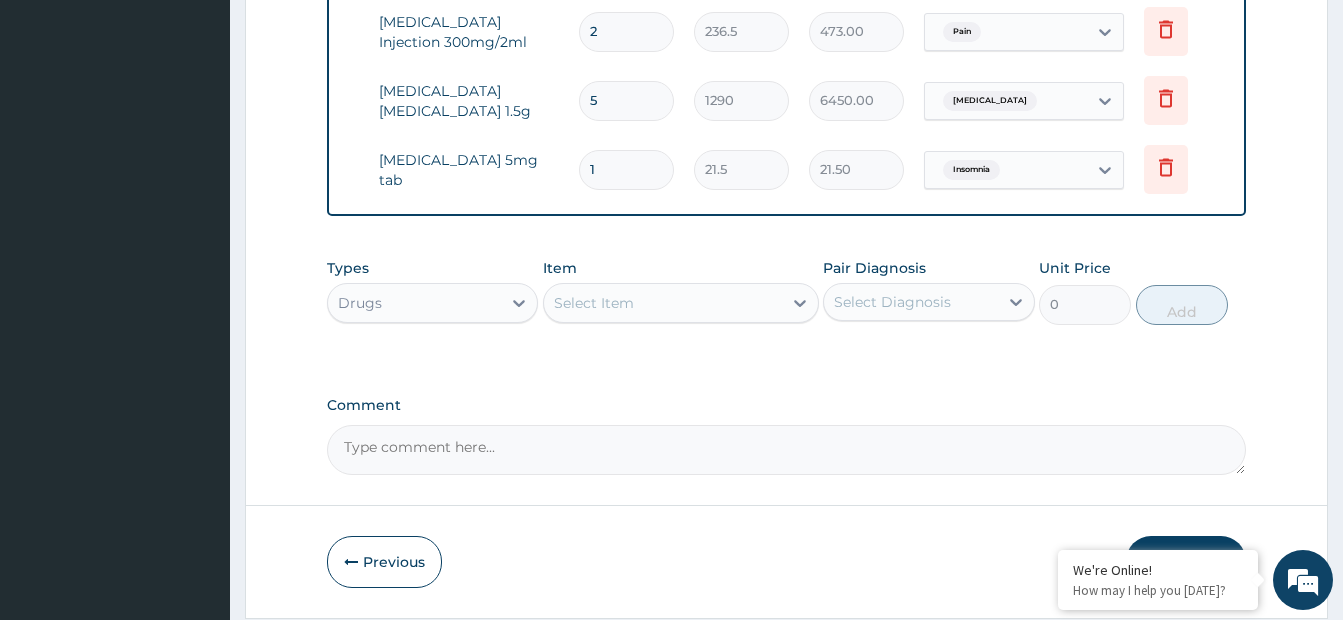 type on "0.00" 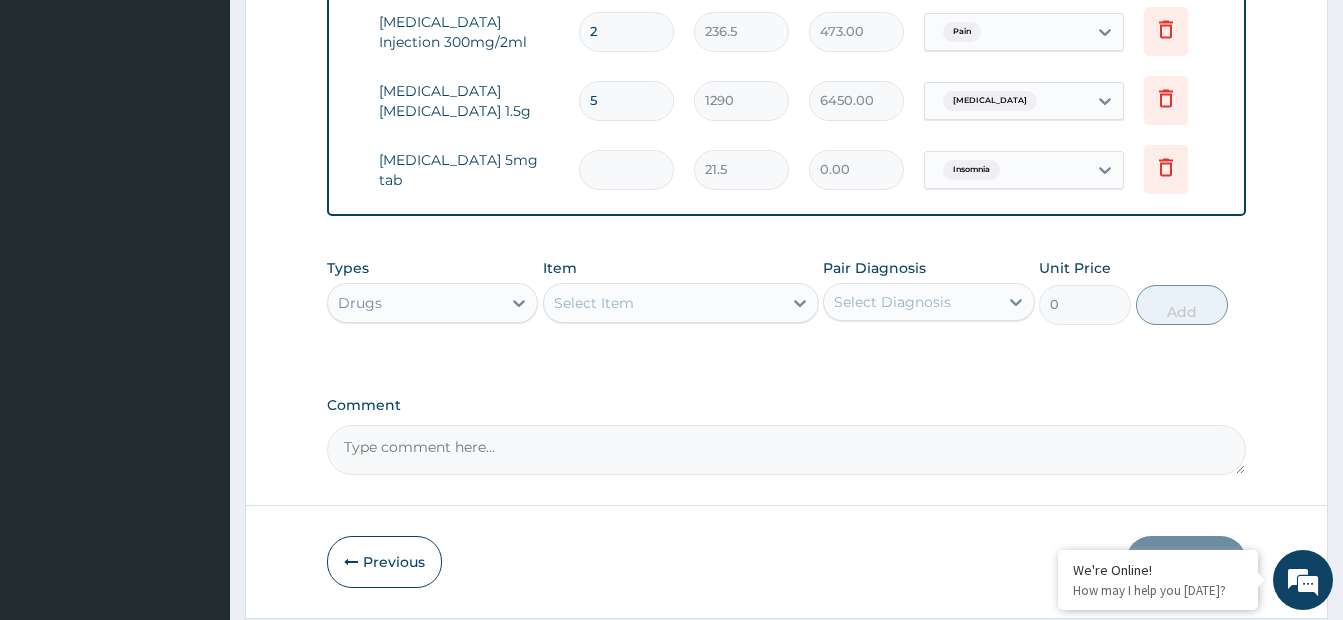 click on "Select Item" at bounding box center [663, 303] 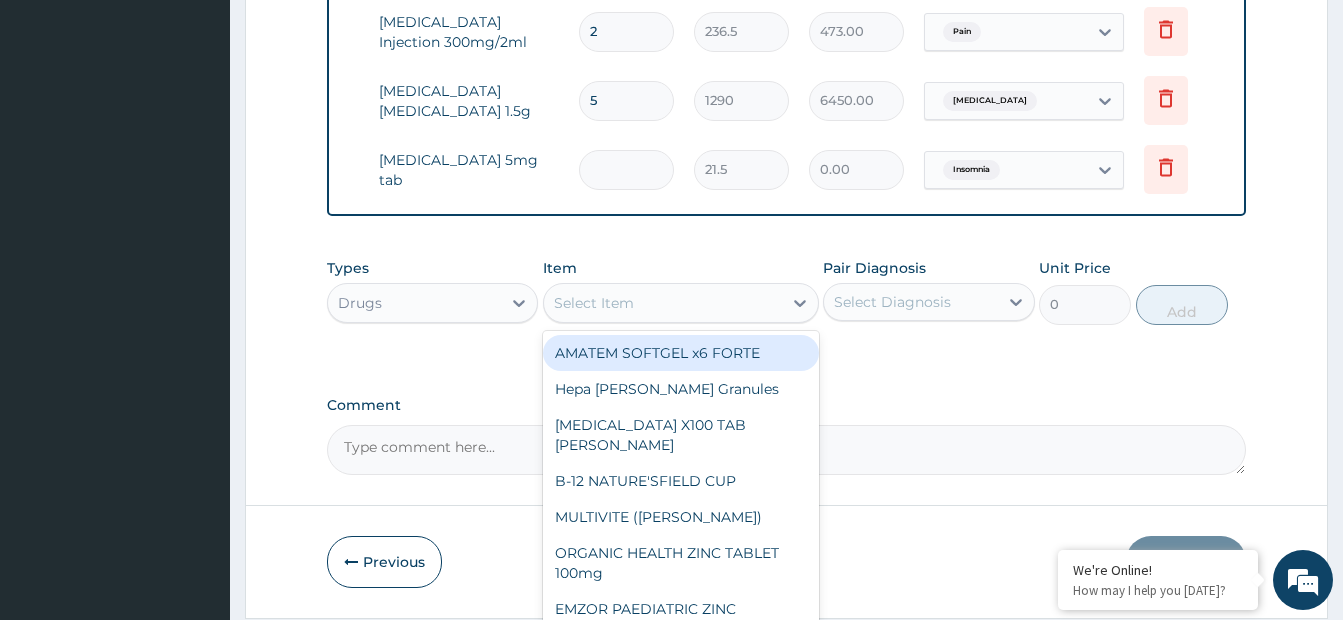click at bounding box center [626, 169] 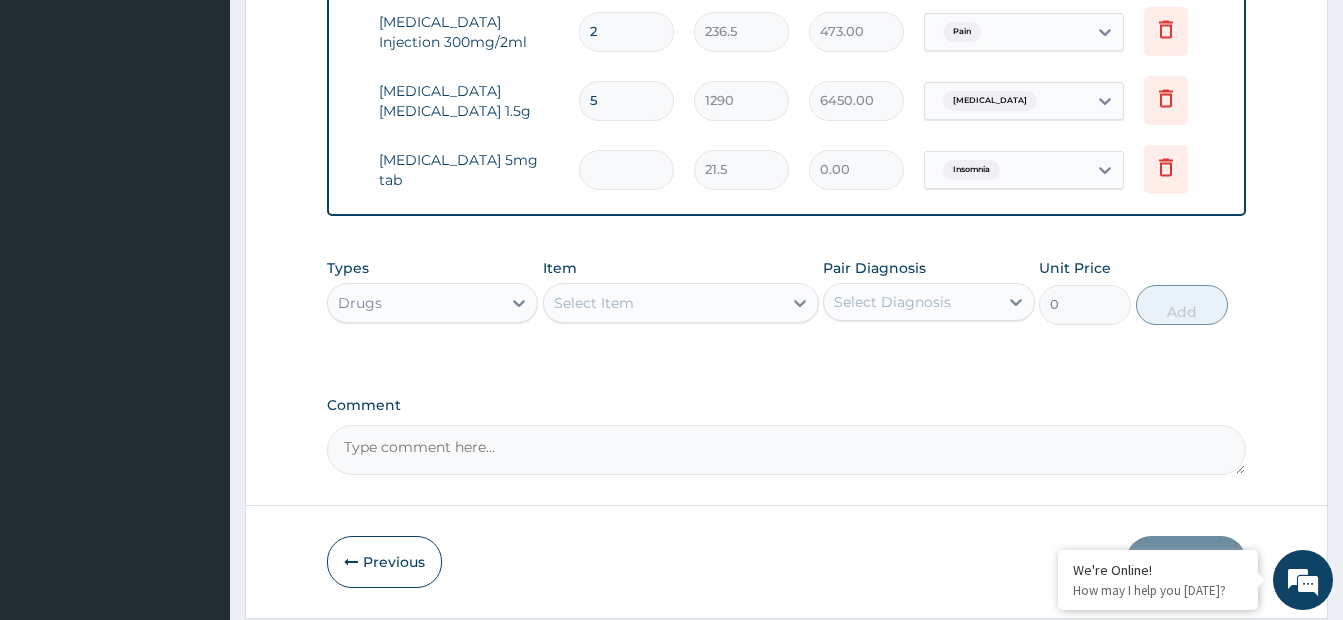type on "5" 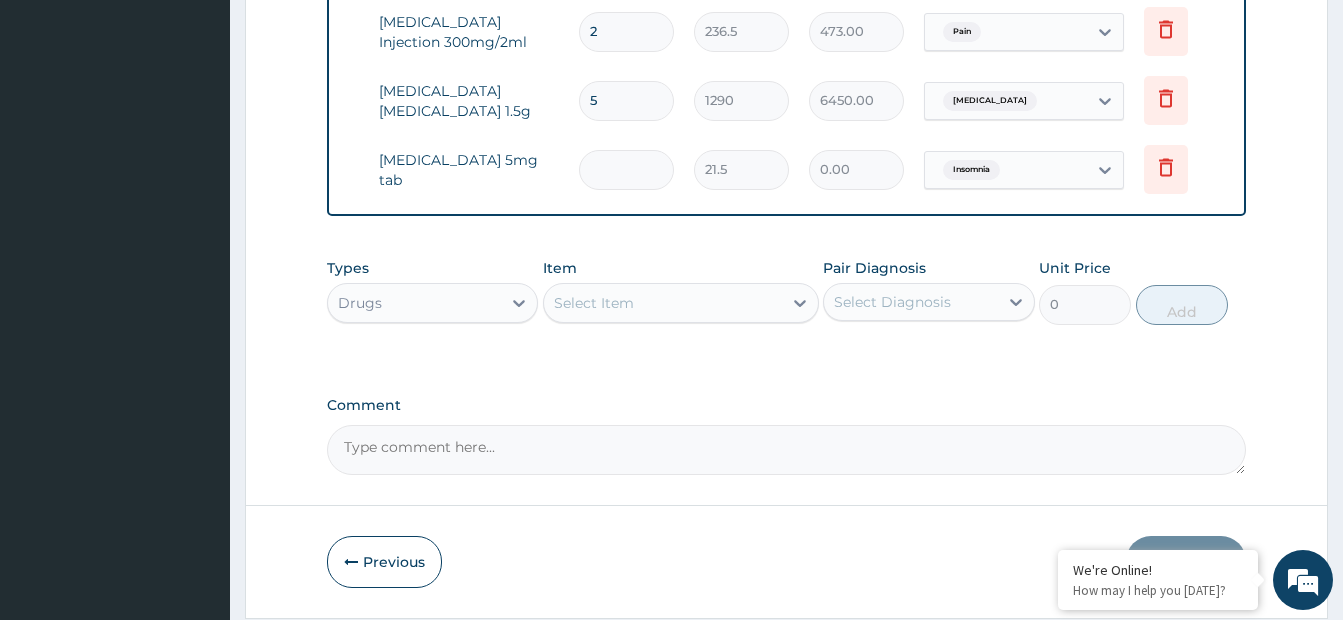 type on "107.50" 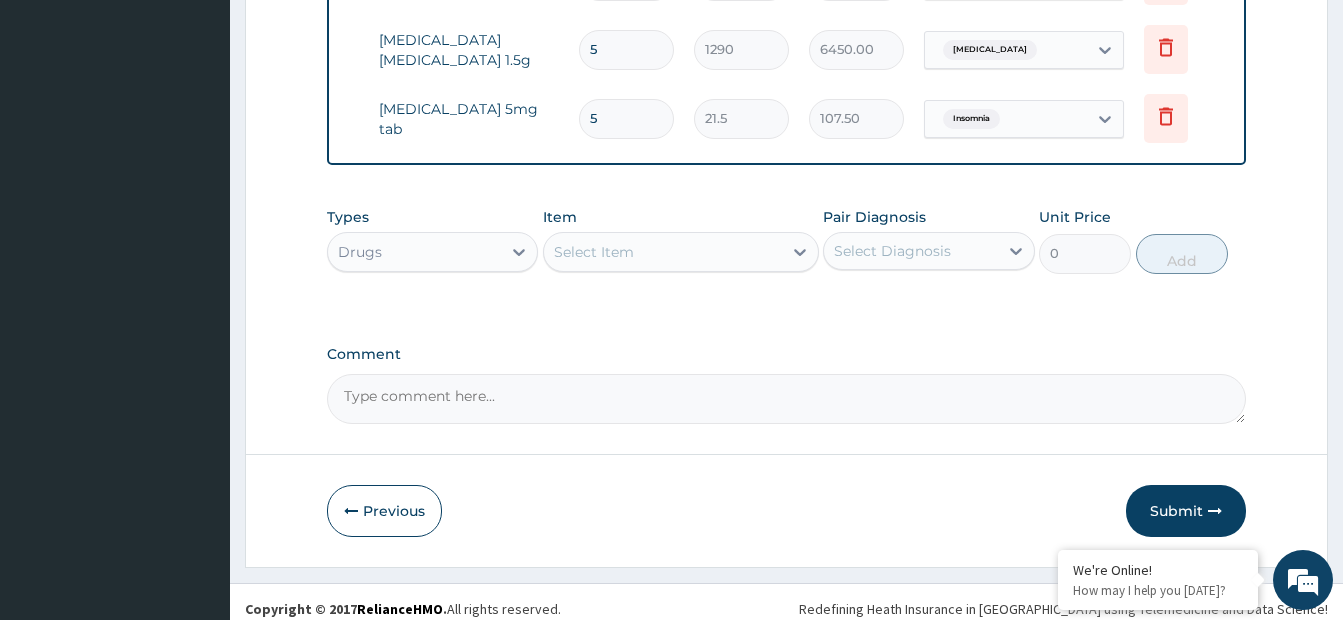 scroll, scrollTop: 1619, scrollLeft: 0, axis: vertical 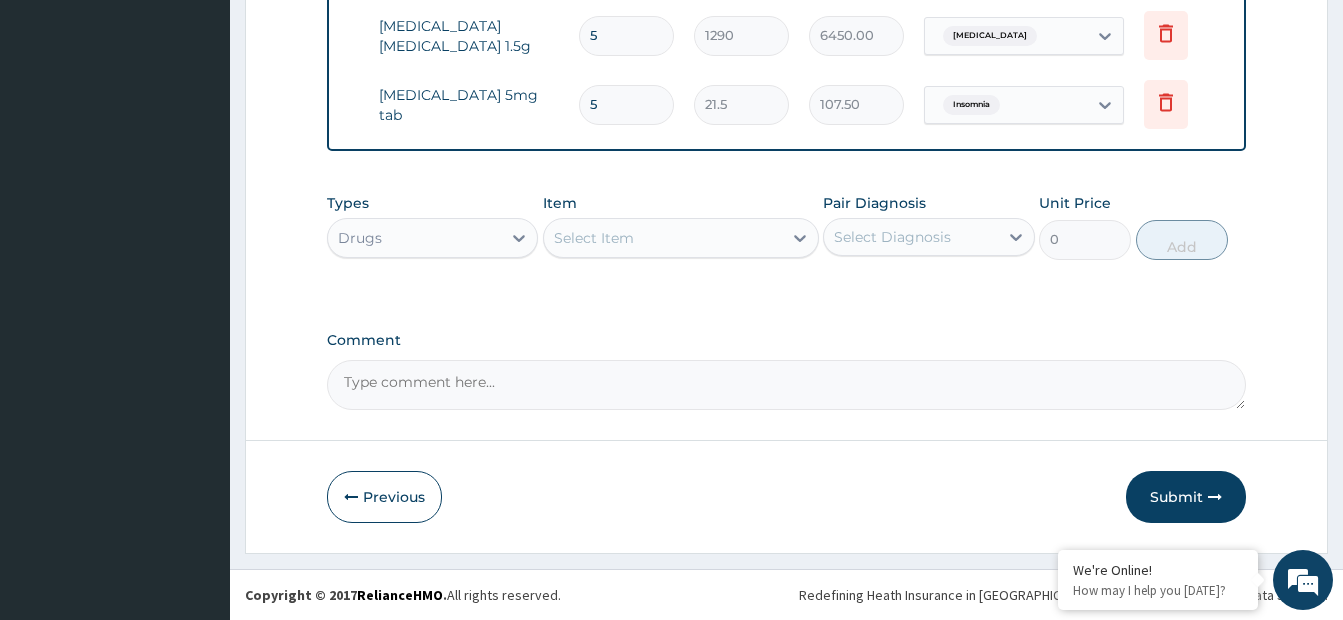 type on "5" 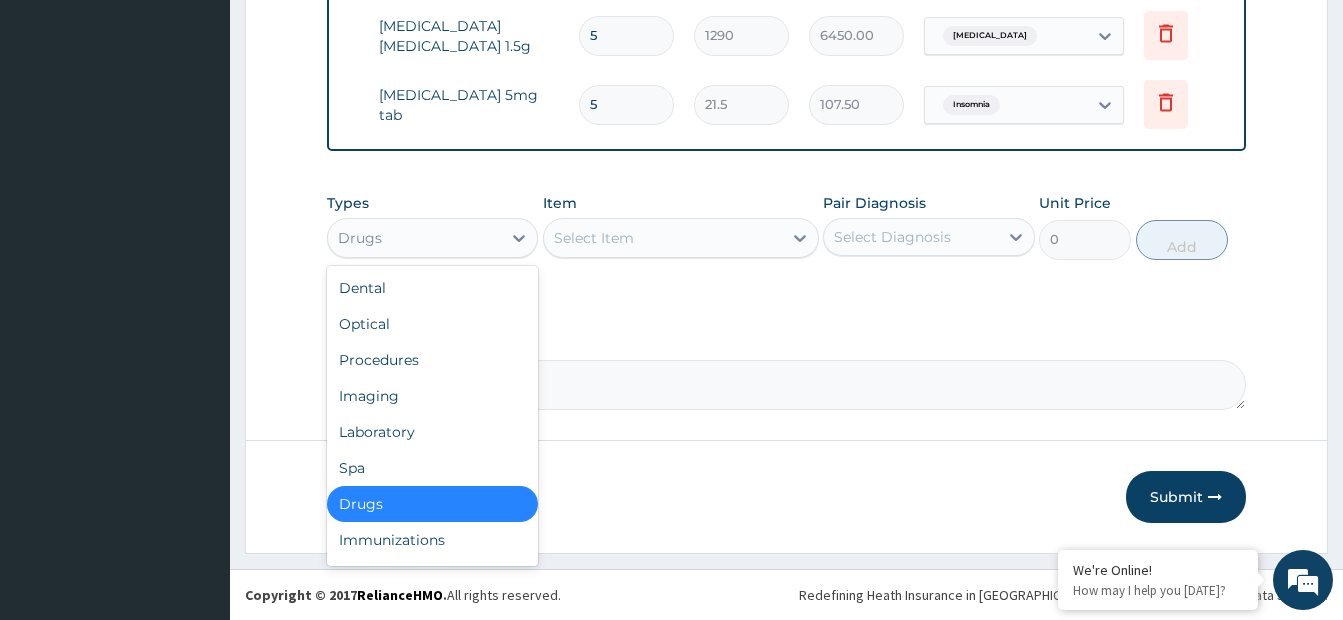 click on "Drugs" at bounding box center [414, 238] 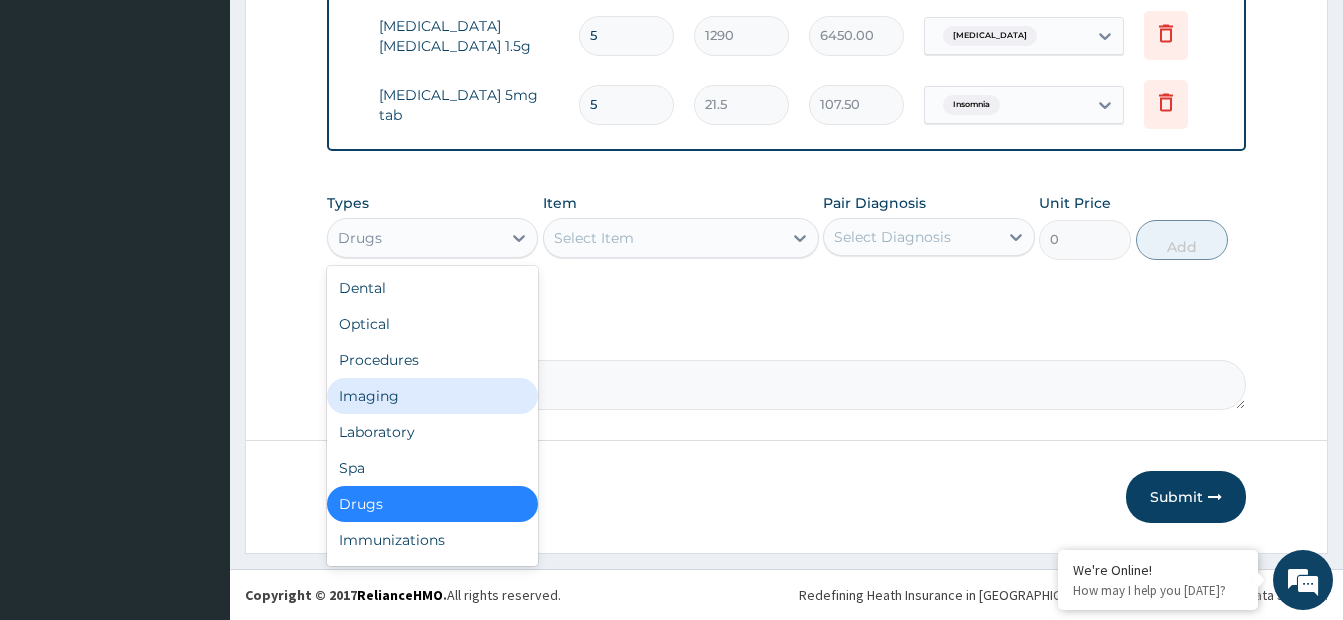 click on "Select Item" at bounding box center (663, 238) 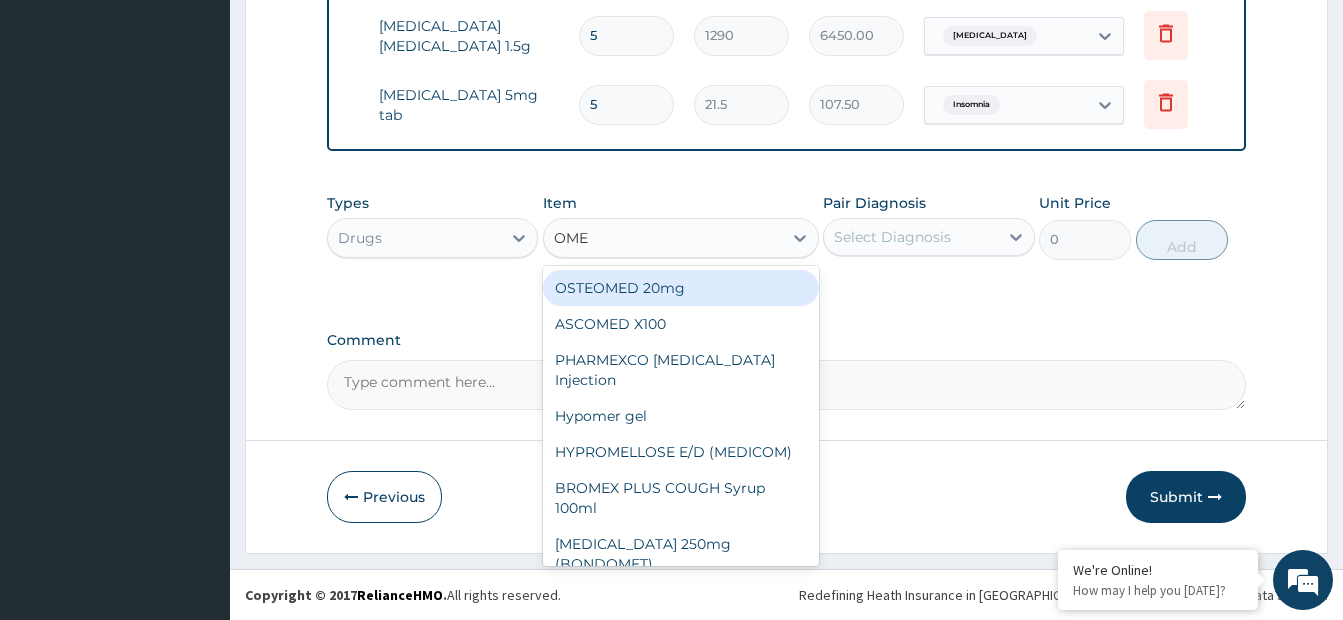 type on "OMEP" 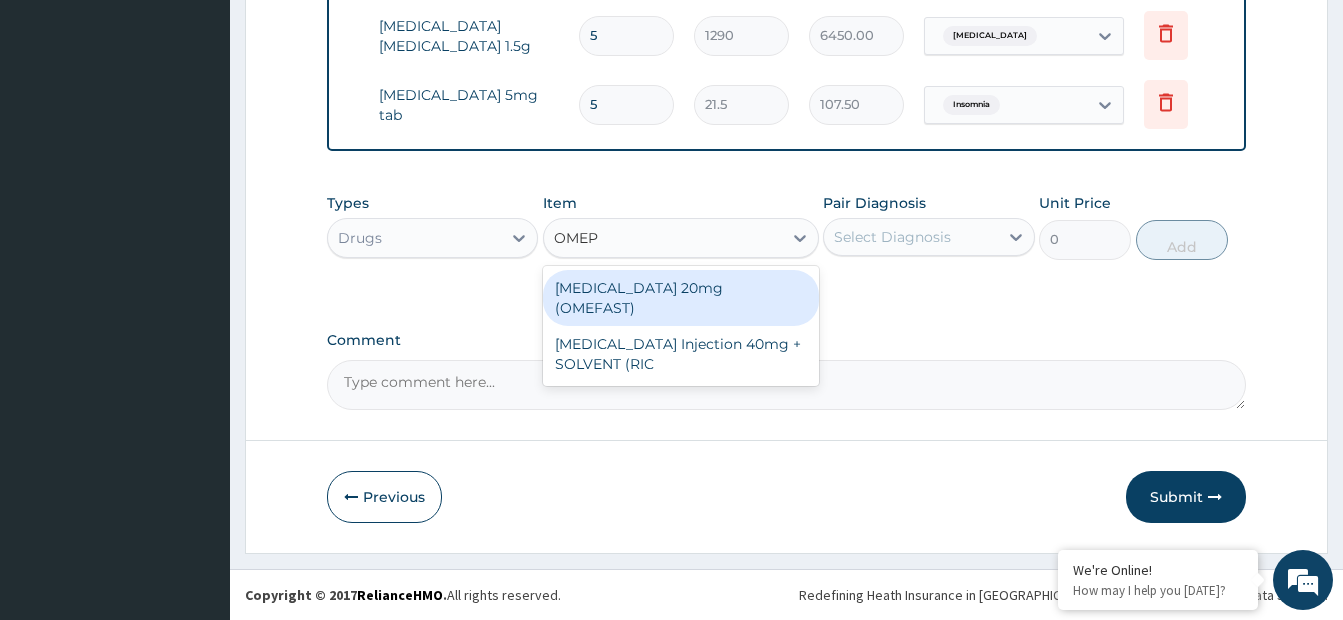 click on "OMEPRAZOLE 20mg (OMEFAST)" at bounding box center [681, 298] 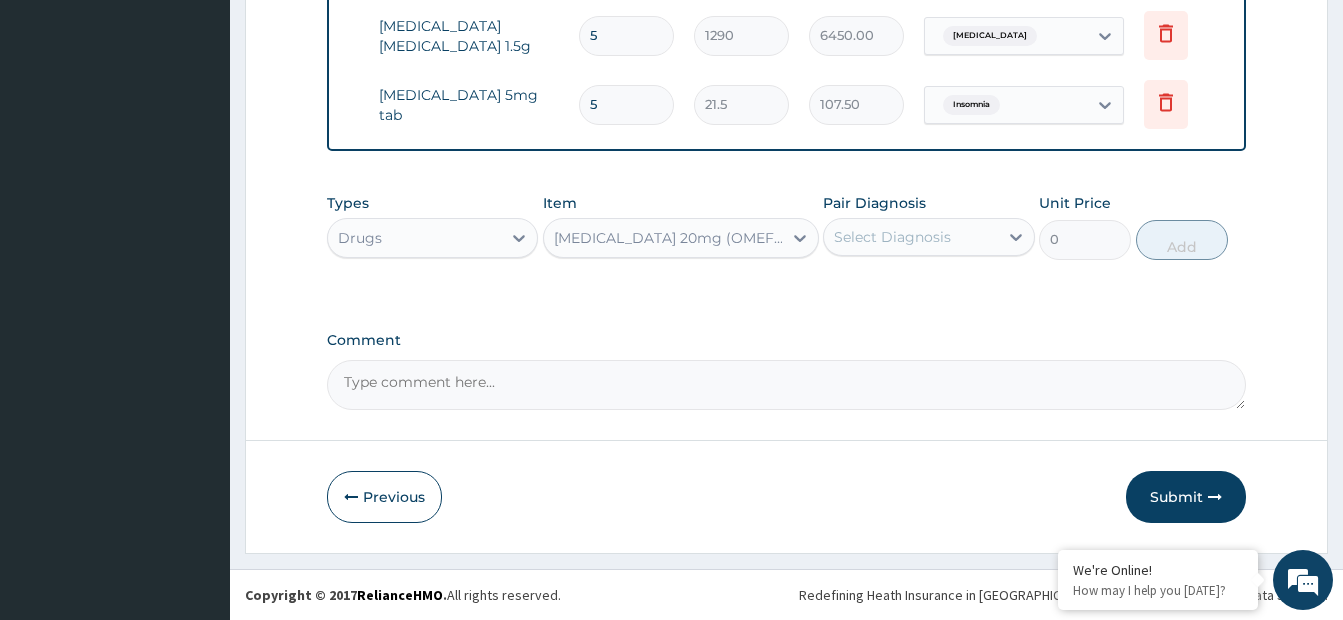 type 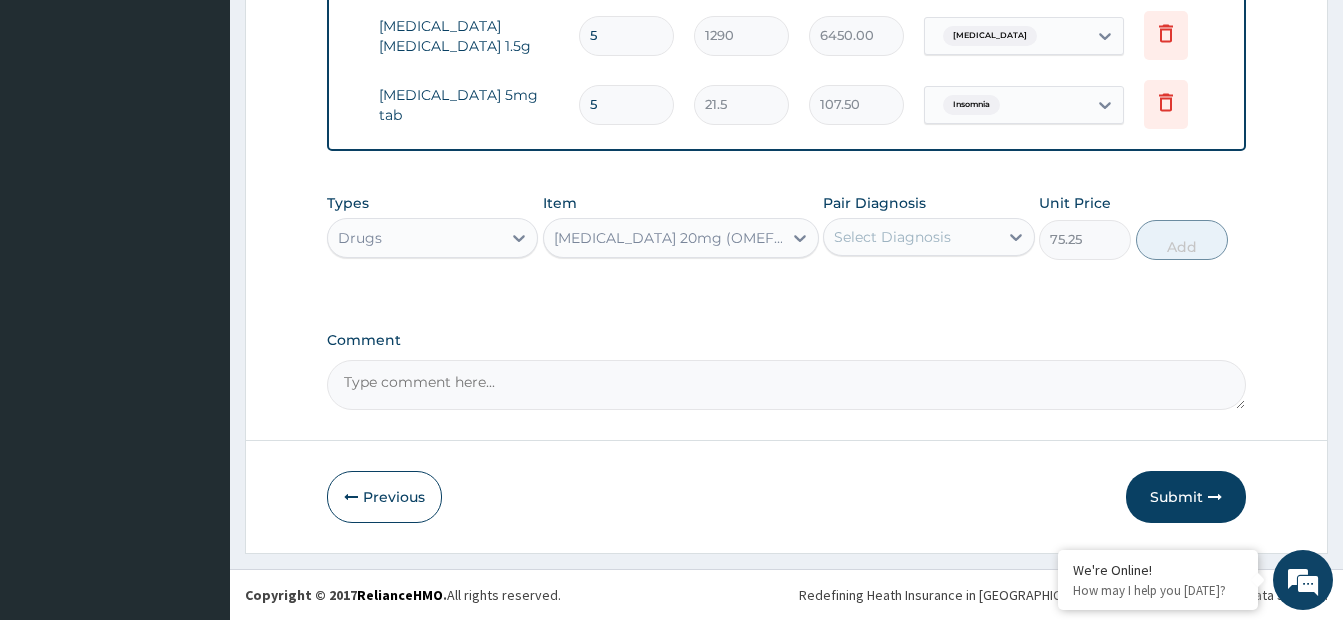 click on "Select Diagnosis" at bounding box center [892, 237] 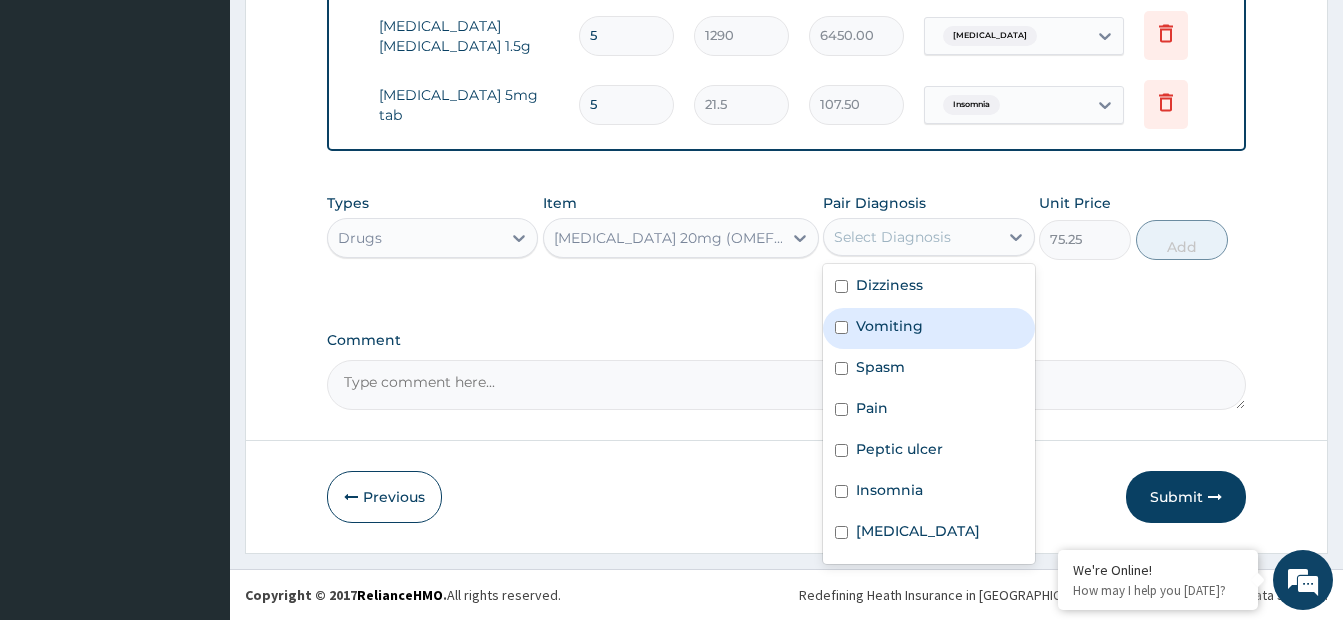 scroll, scrollTop: 77, scrollLeft: 0, axis: vertical 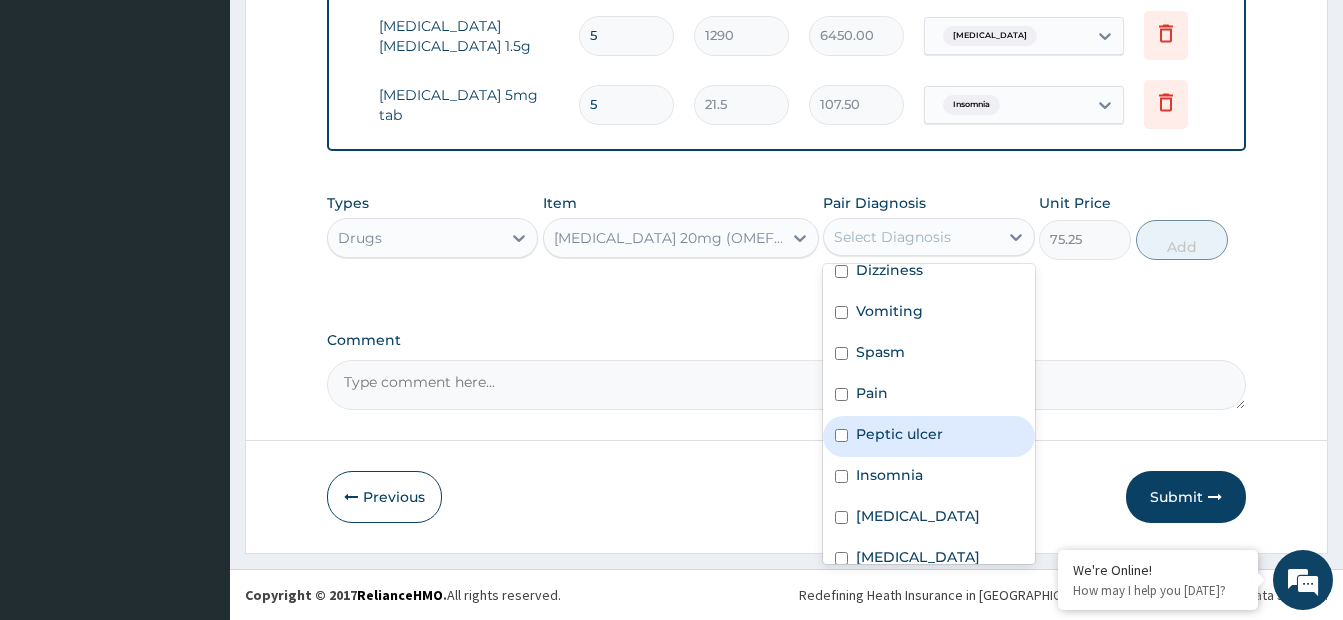 click at bounding box center (841, 435) 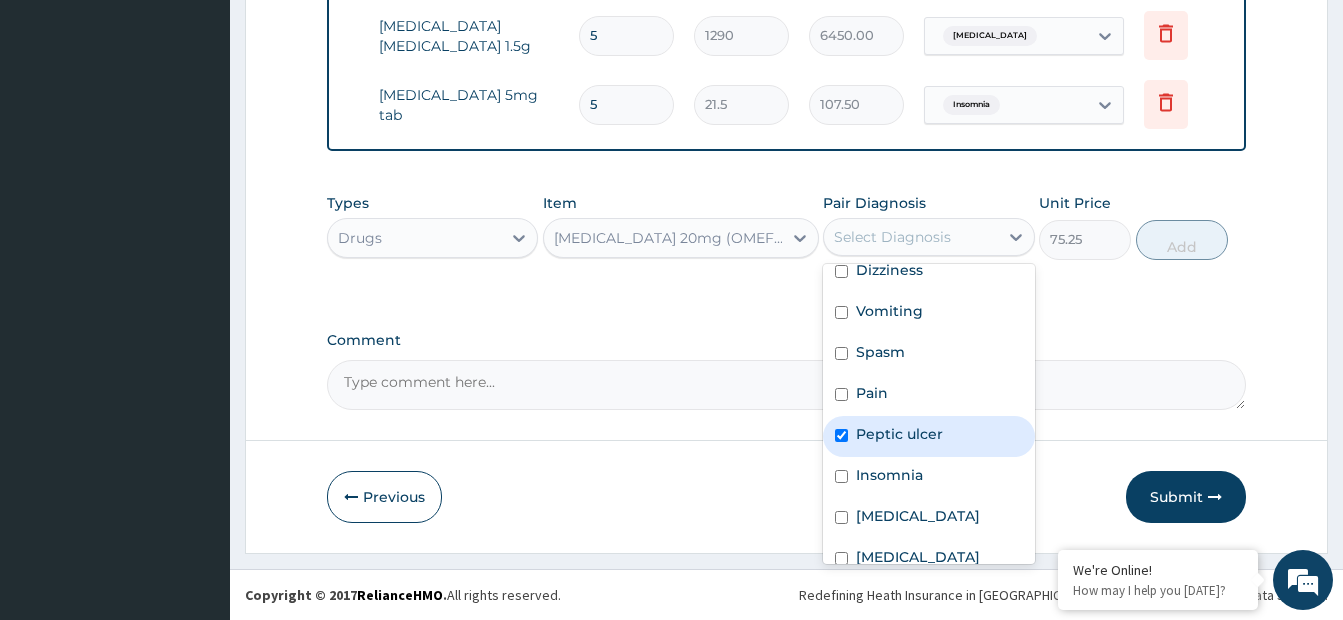 checkbox on "true" 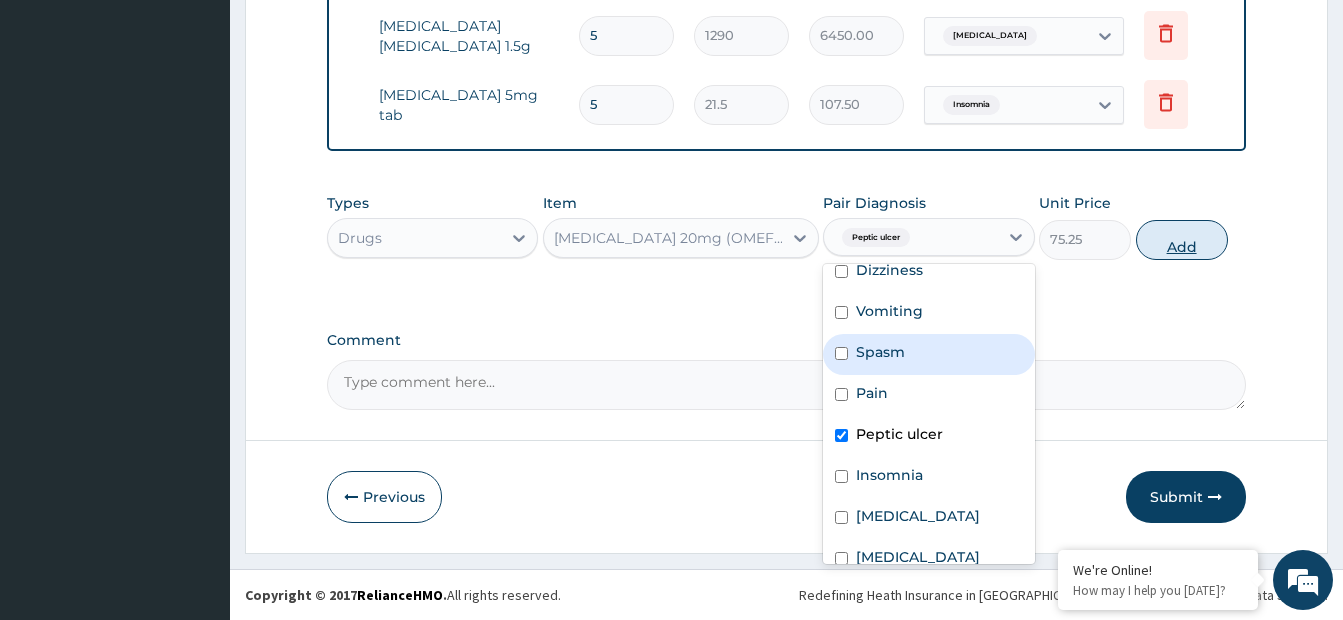 click on "Add" at bounding box center (1182, 240) 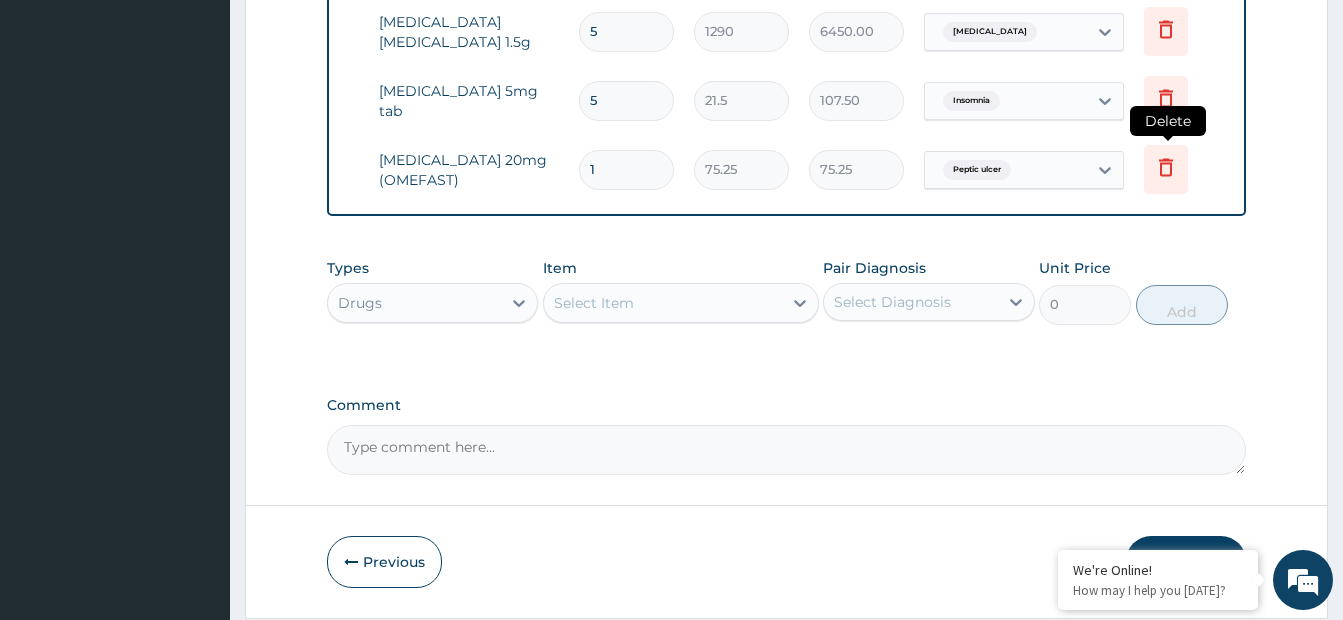 click 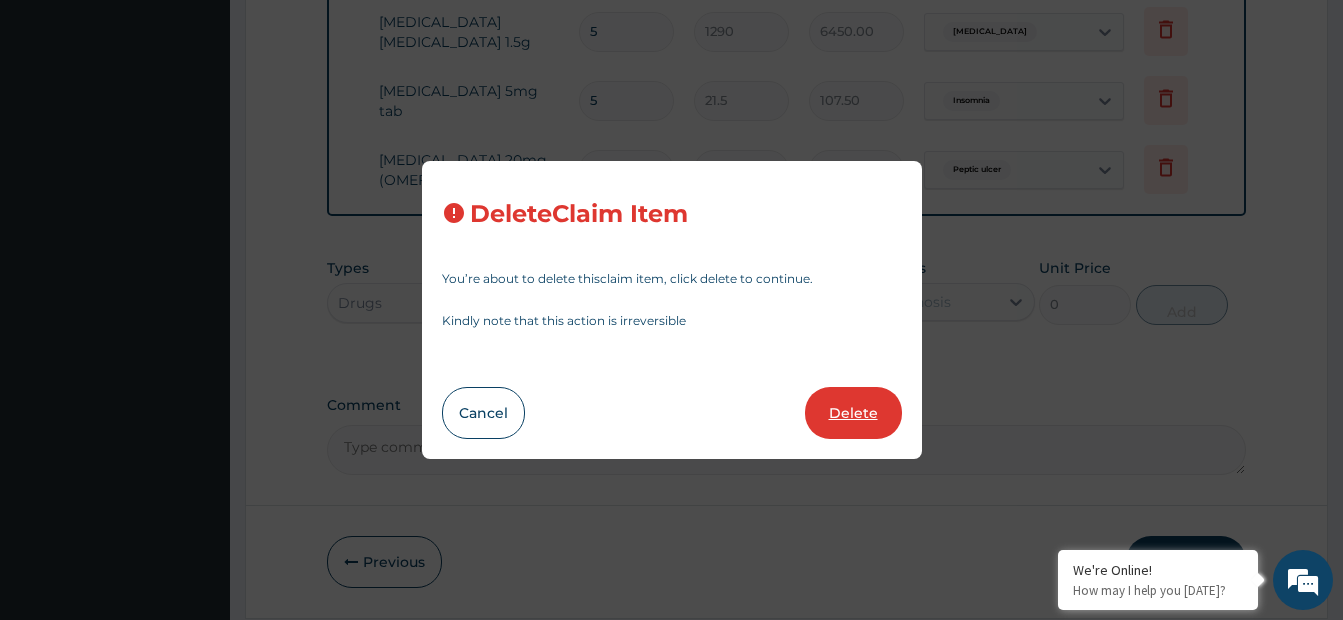 click on "Delete" at bounding box center (853, 413) 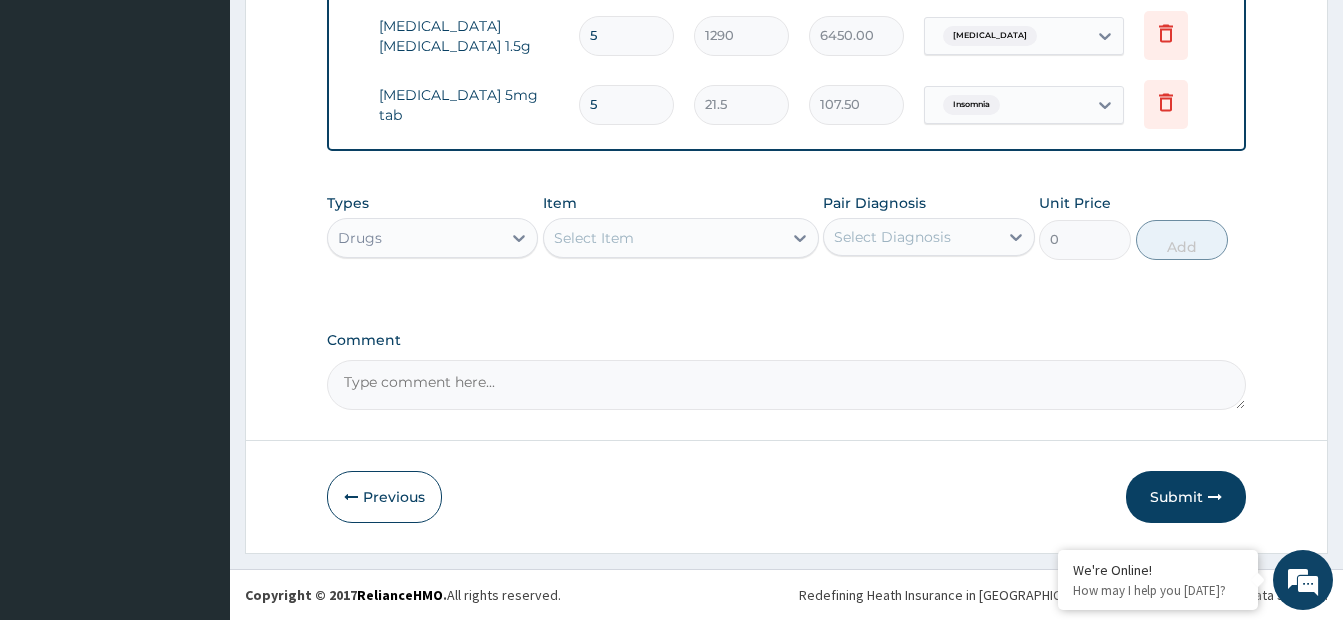 click on "Select Item" at bounding box center (663, 238) 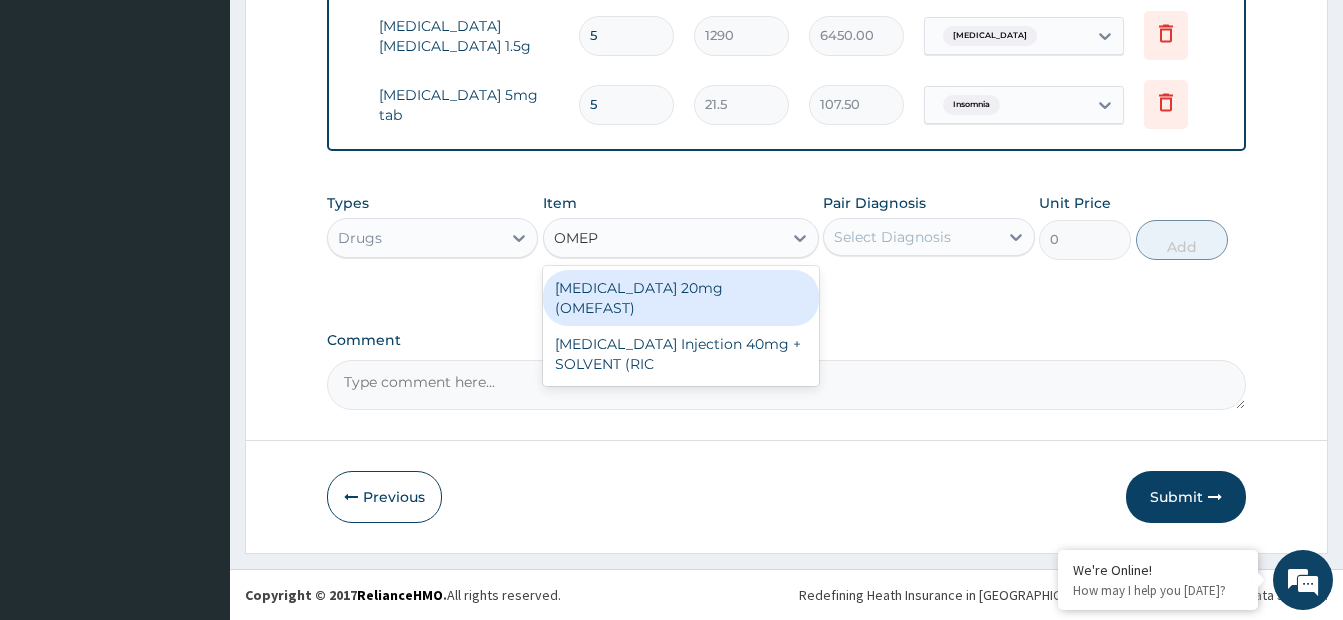 type on "OMEPR" 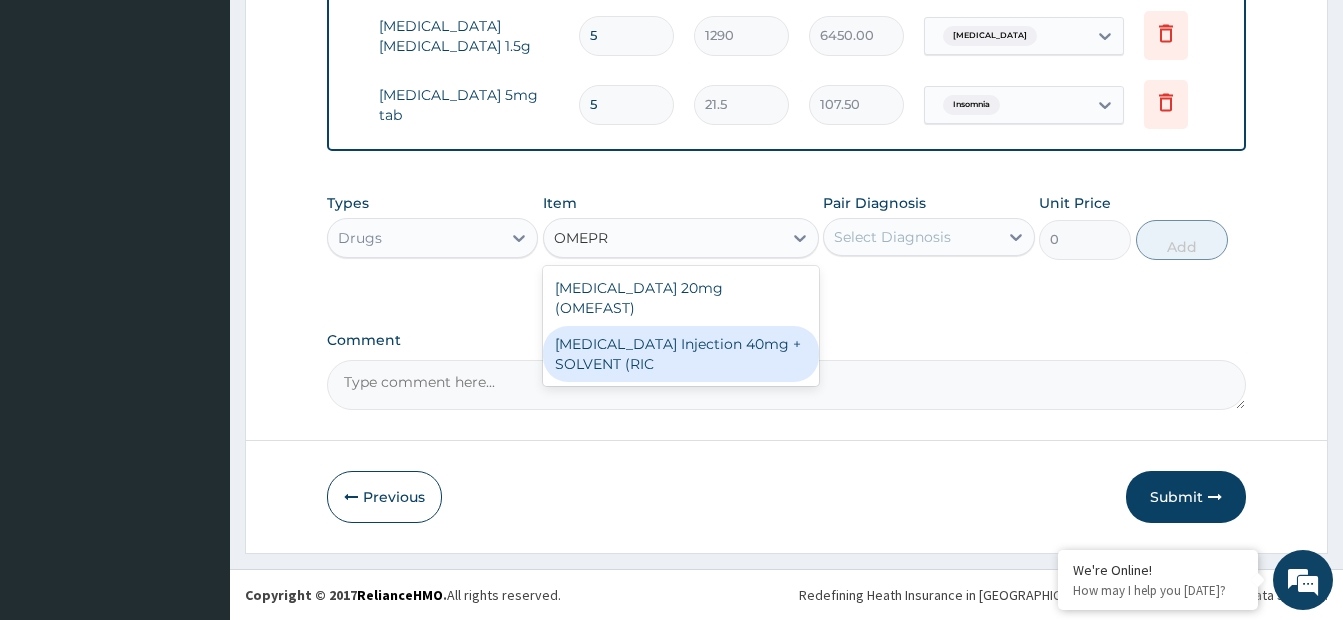click on "OMEPRAZOLE Injection 40mg + SOLVENT (RIC" at bounding box center (681, 354) 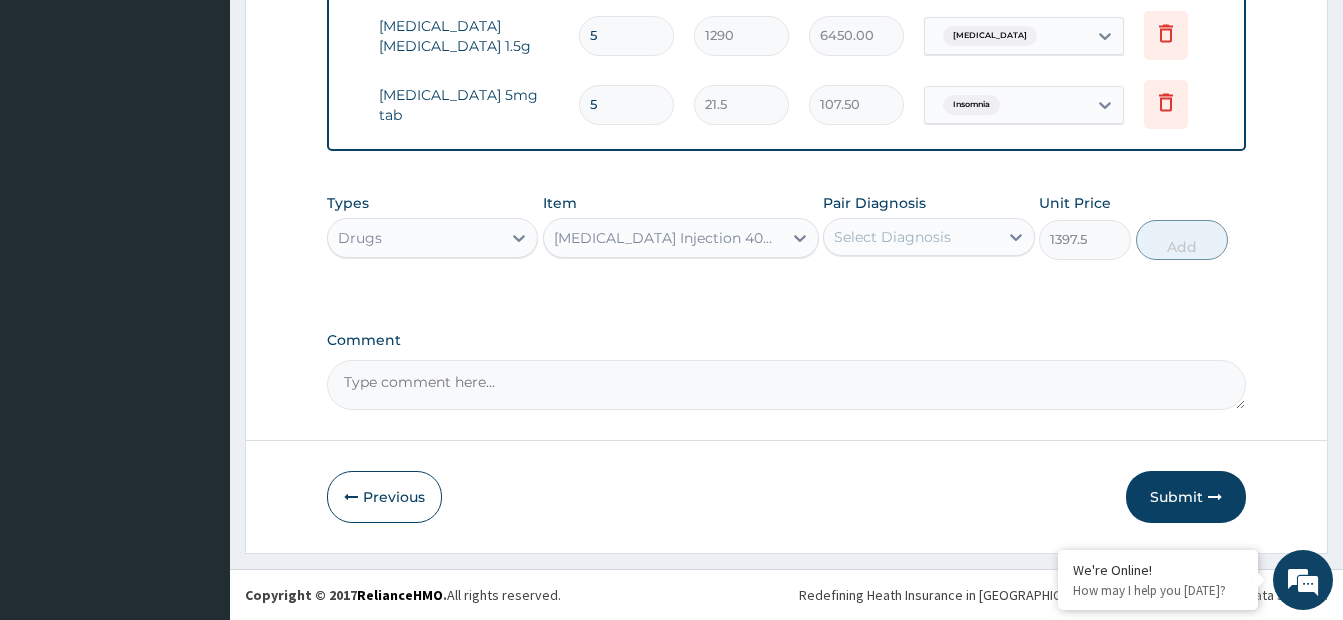 click on "Select Diagnosis" at bounding box center [892, 237] 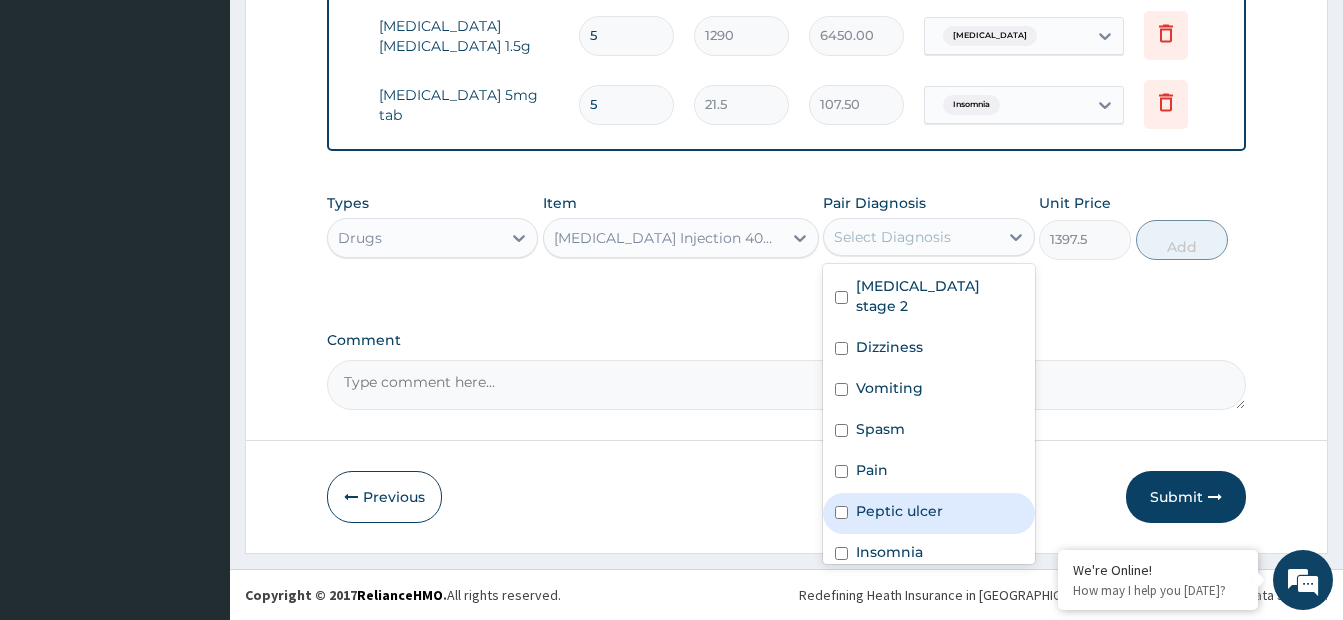click at bounding box center [841, 512] 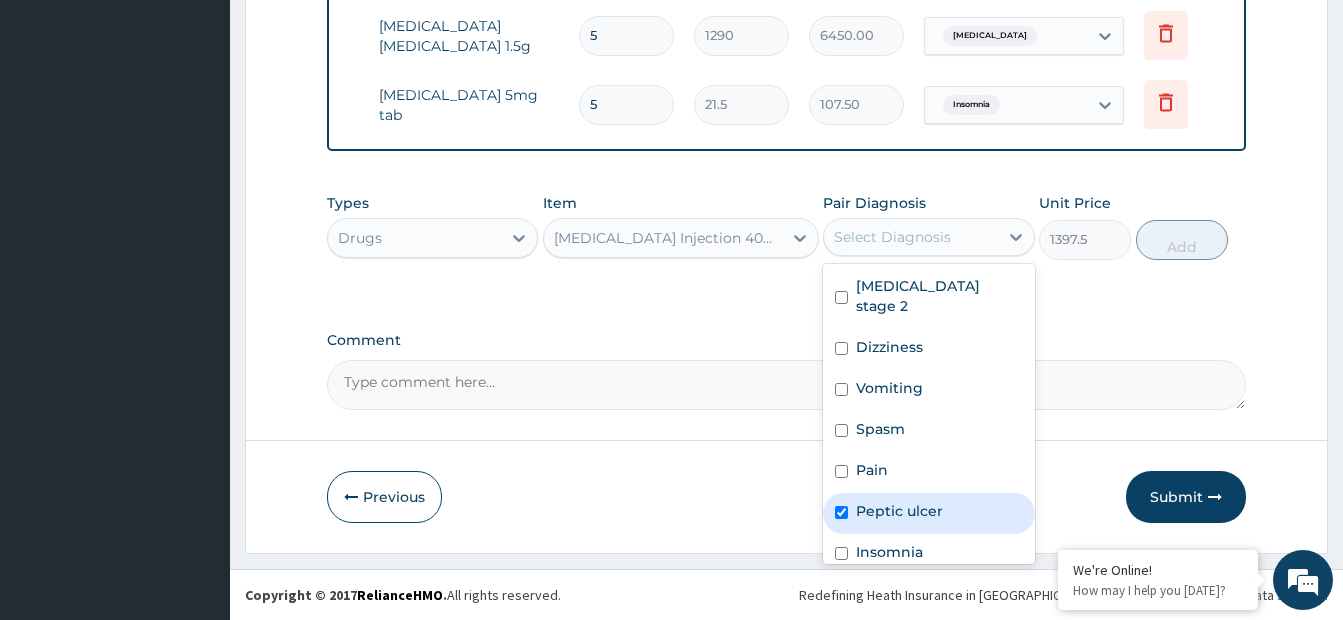 checkbox on "true" 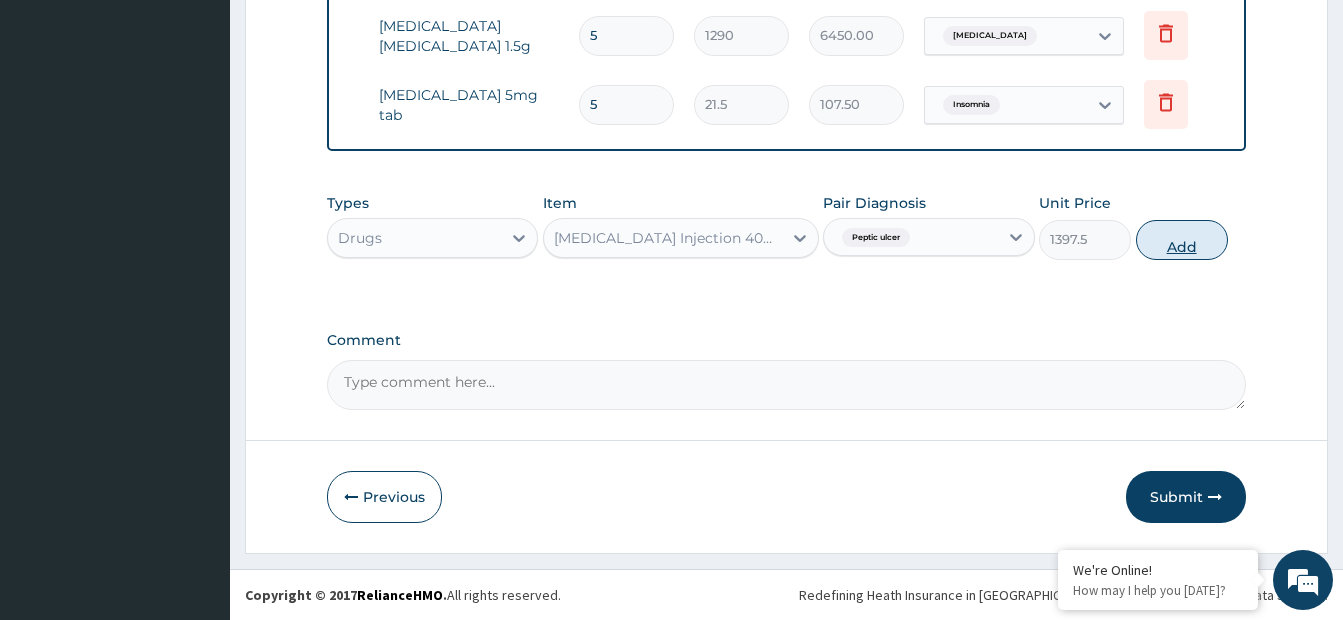 click on "Add" at bounding box center (1182, 240) 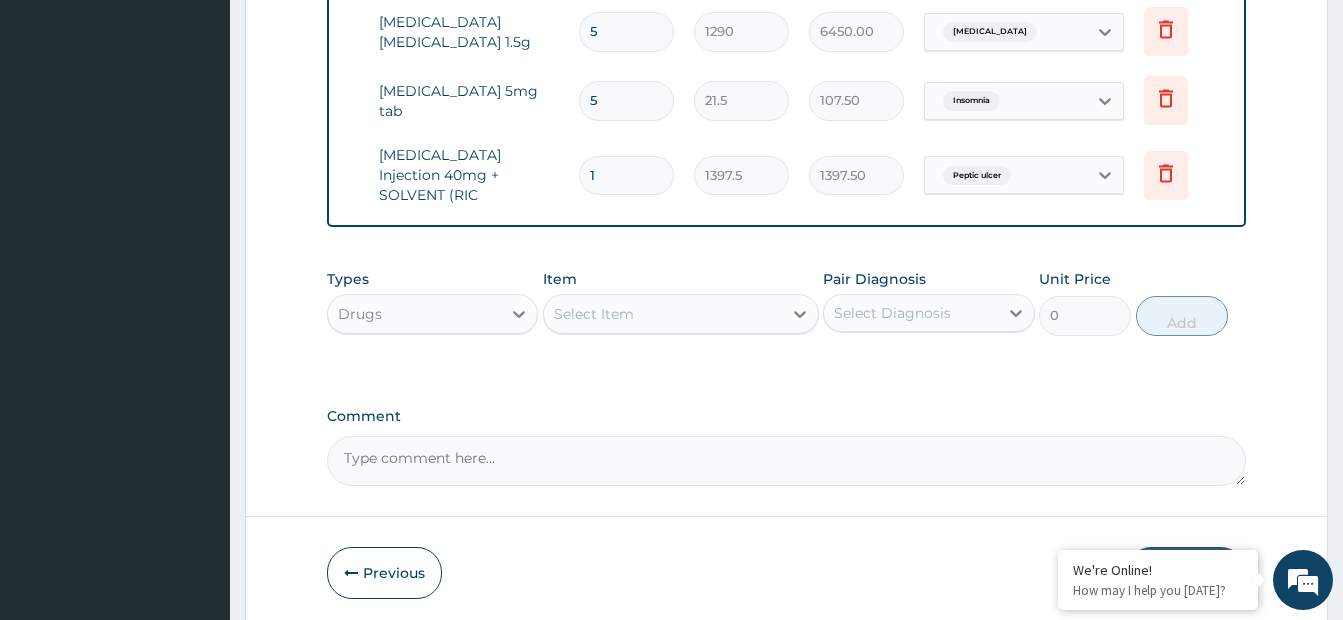 type 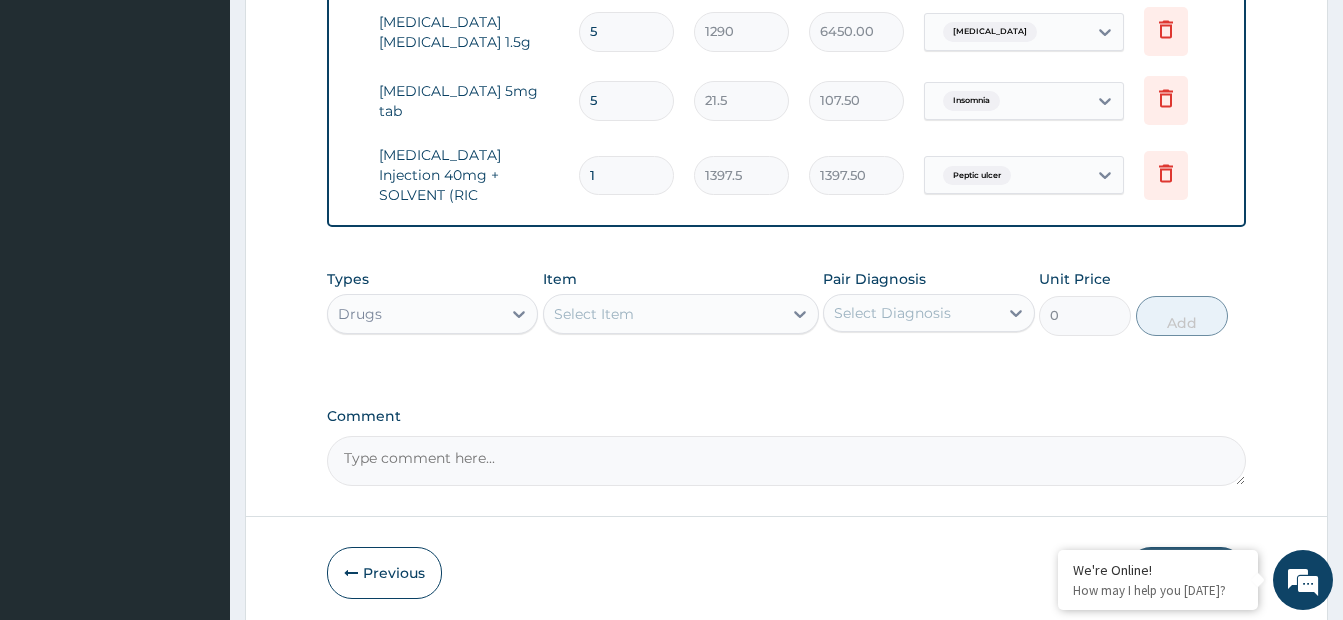 type on "0.00" 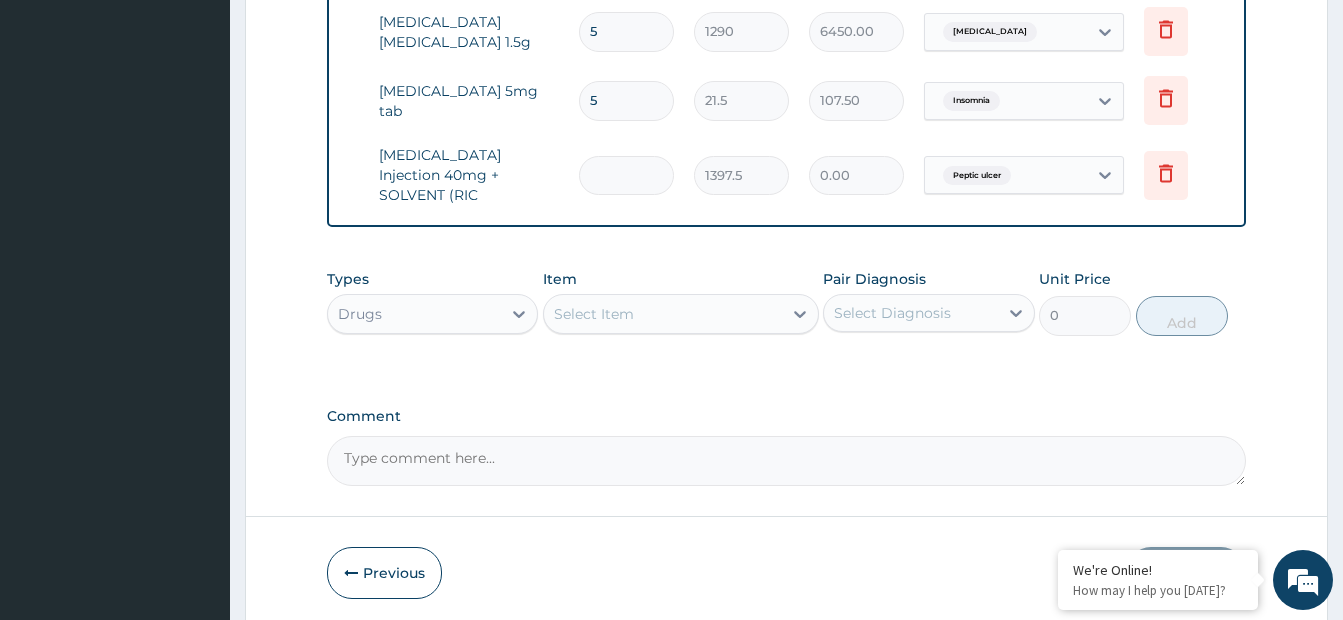 type on "2" 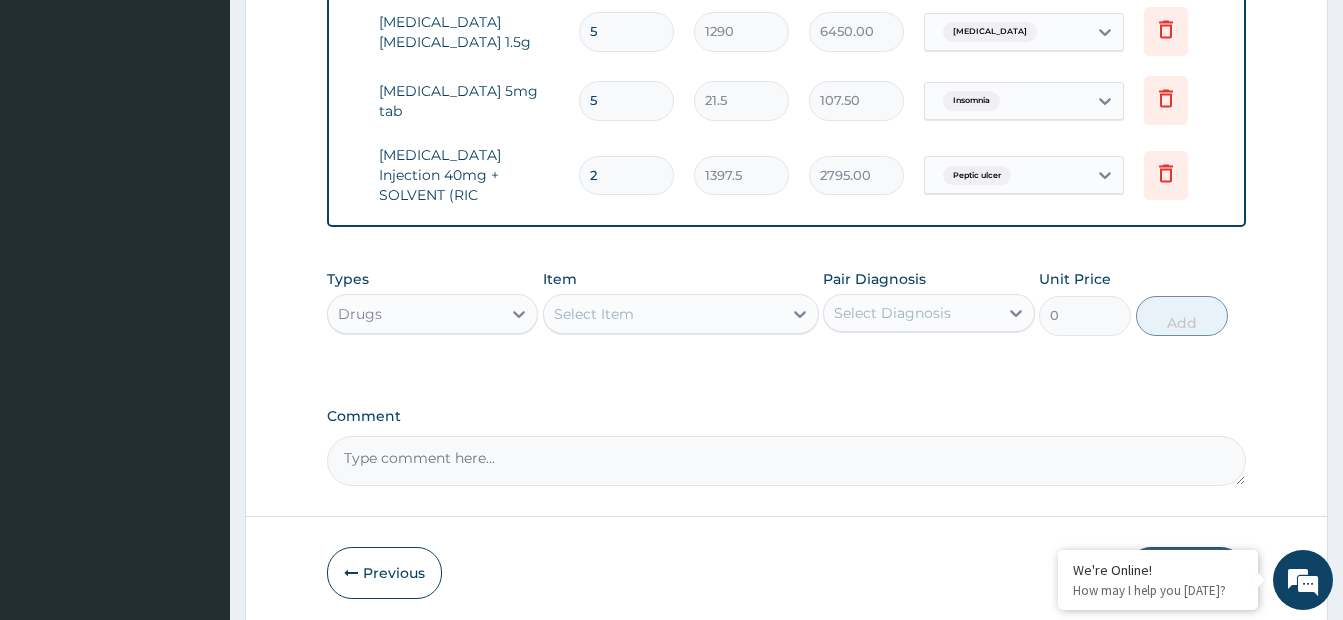 type on "2" 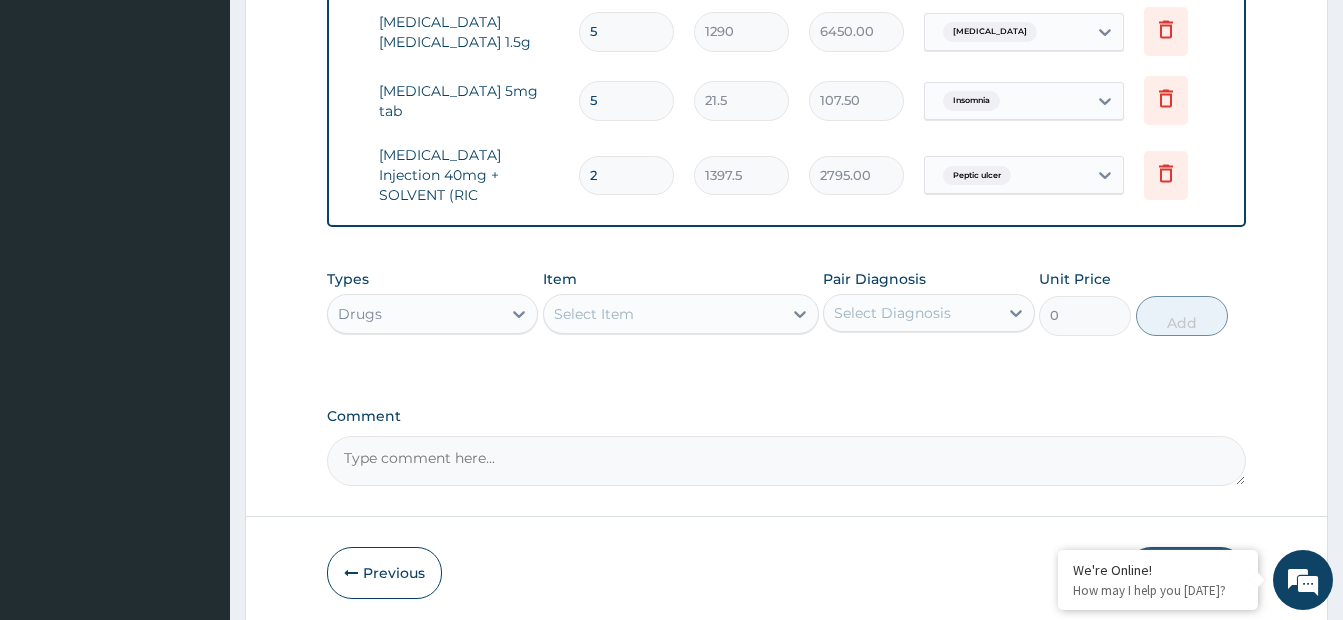 click on "Select Item" at bounding box center (663, 314) 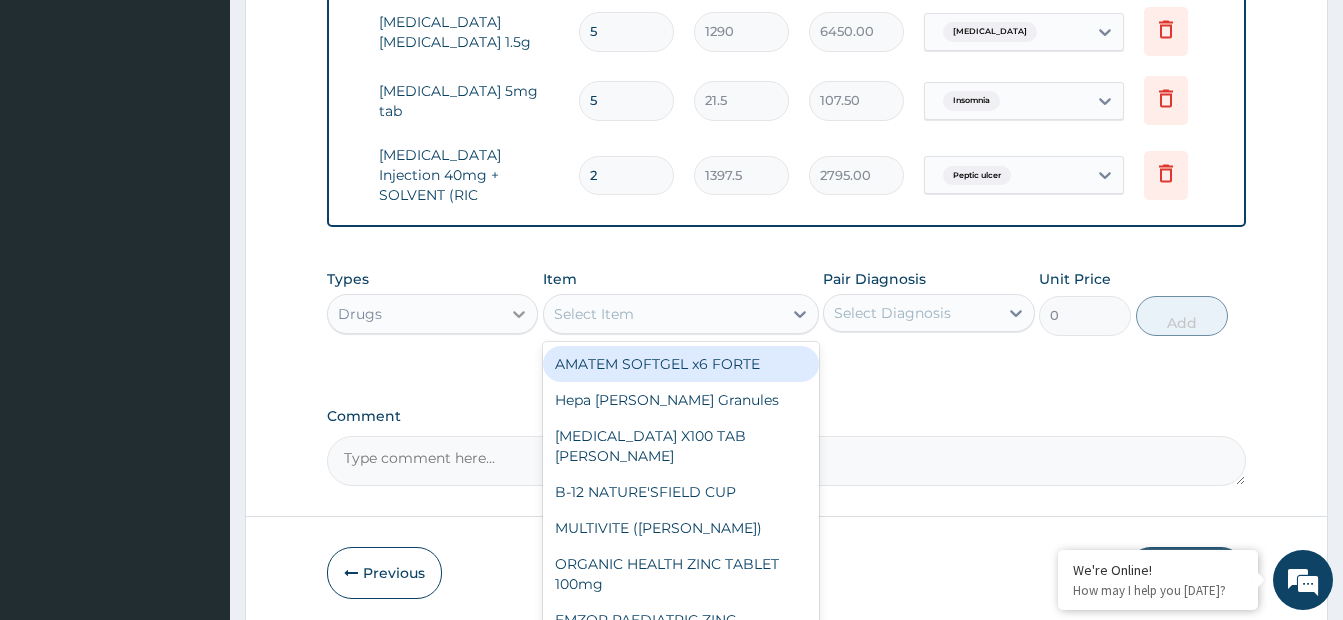 click 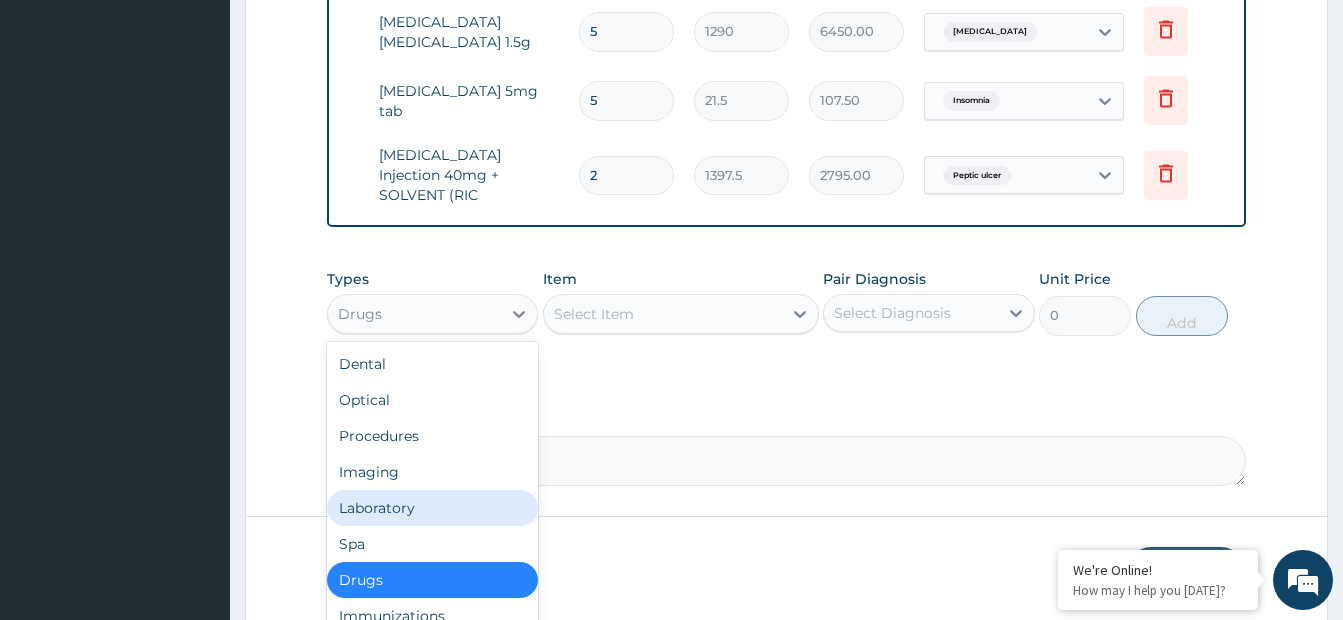 click on "Laboratory" at bounding box center (432, 508) 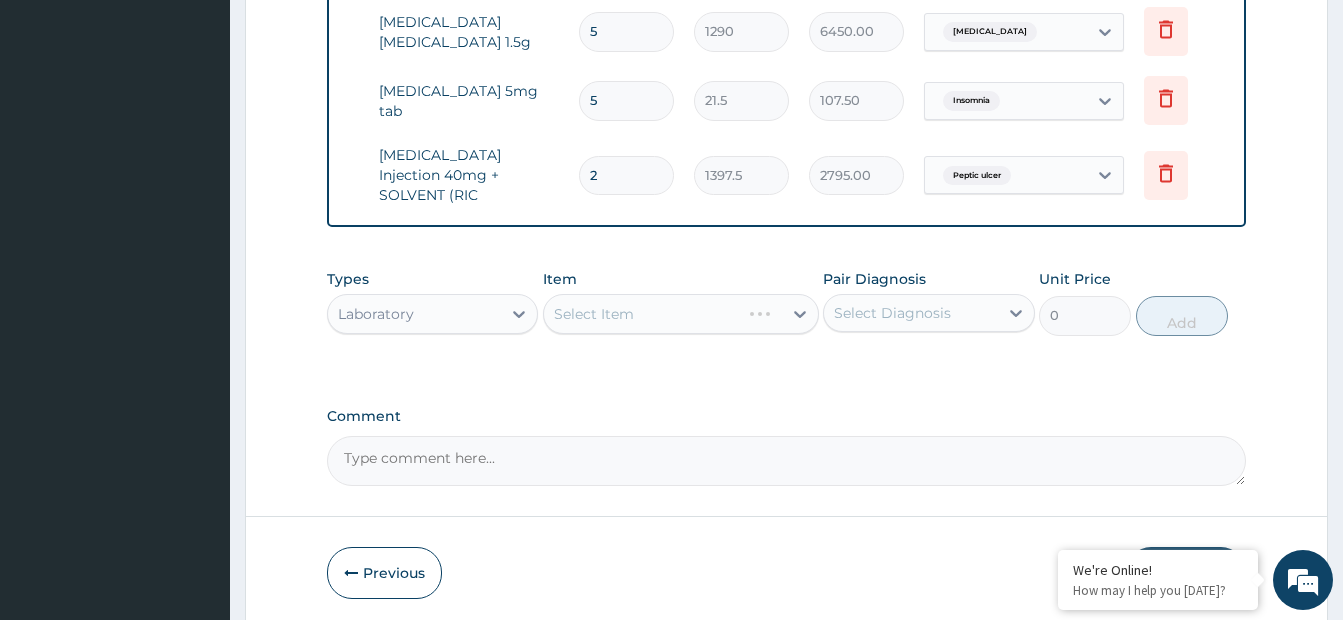 click on "Select Item" at bounding box center [681, 314] 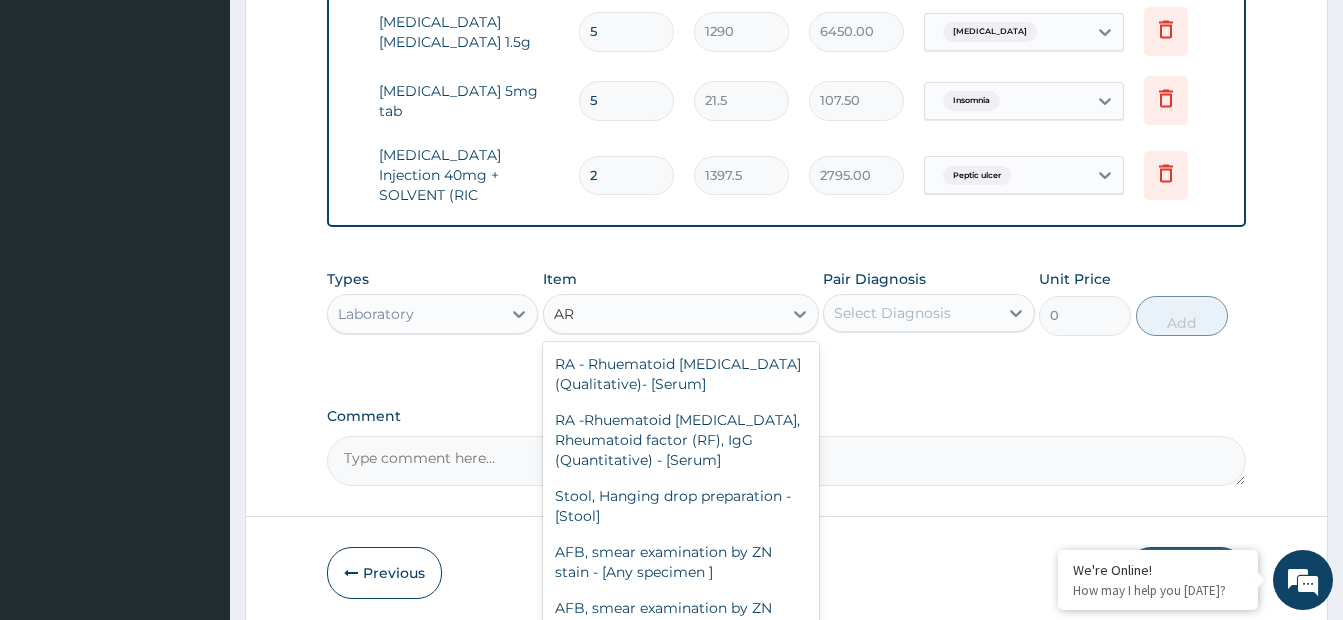 type on "A" 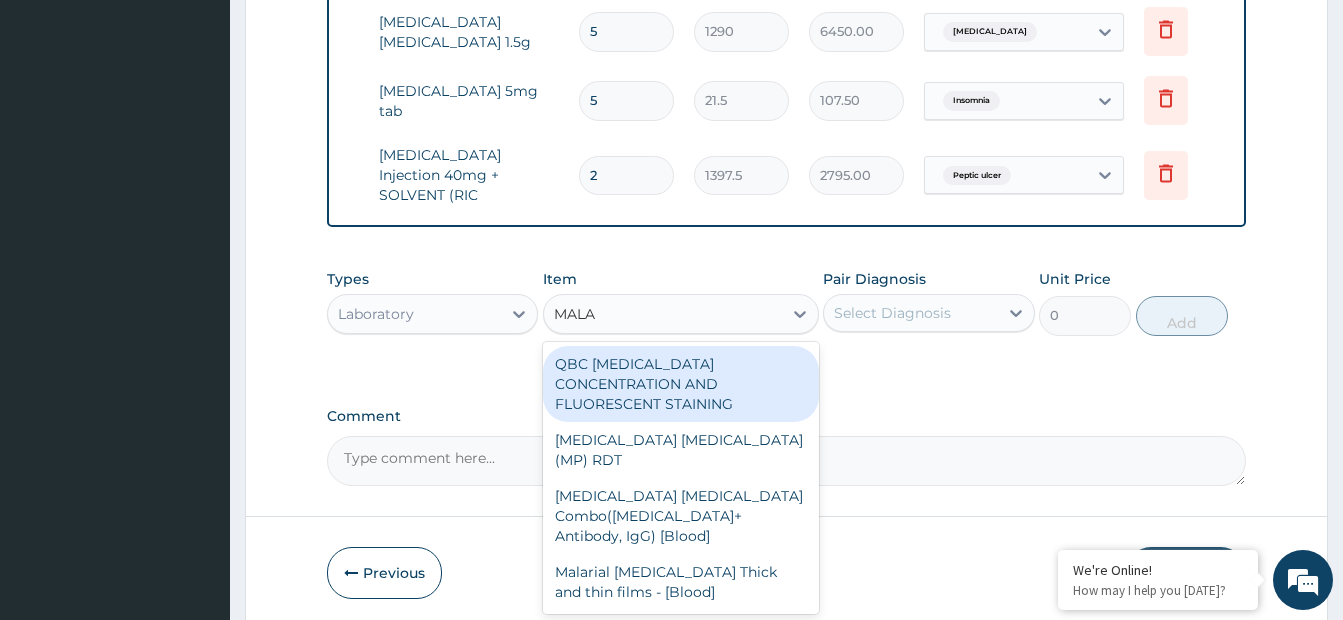 type on "MALAR" 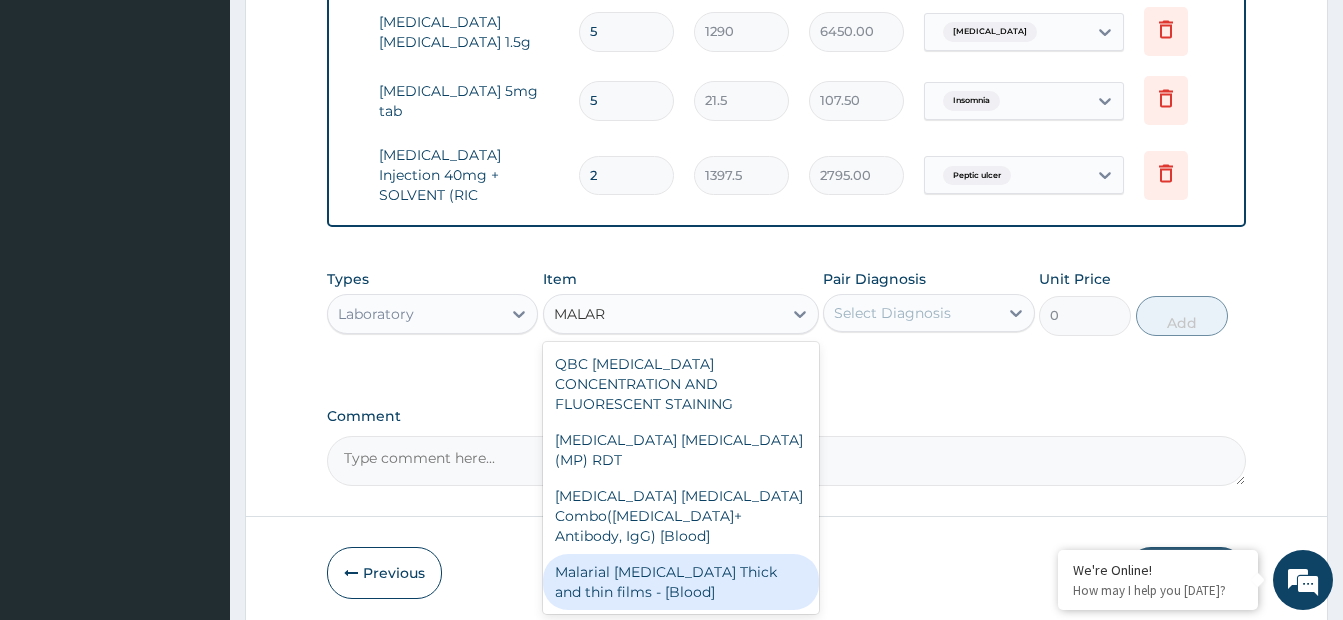 click on "Malarial Parasite Thick and thin films - [Blood]" at bounding box center [681, 582] 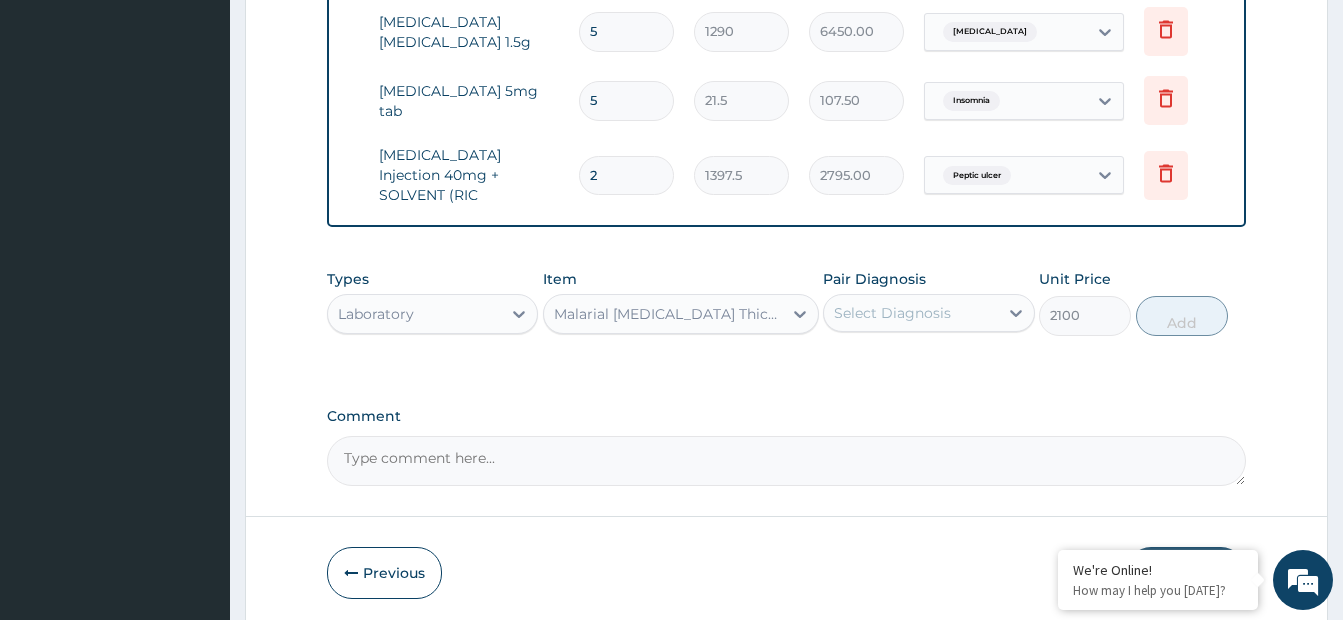 click on "Select Diagnosis" at bounding box center (910, 313) 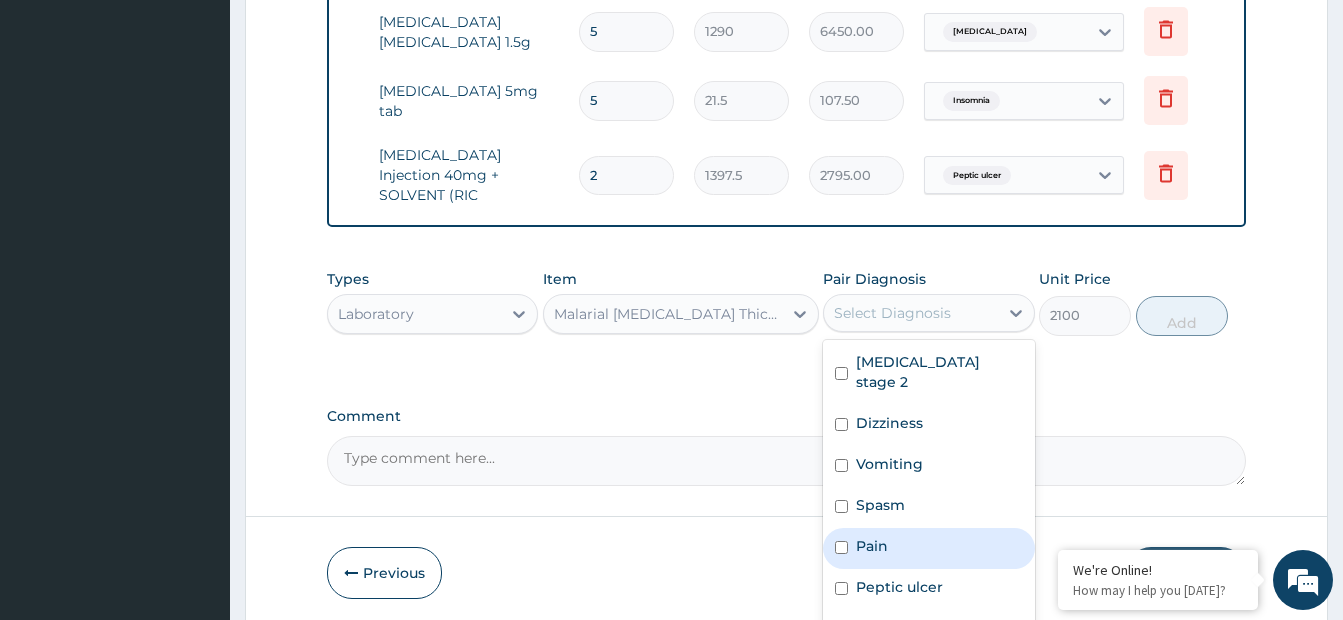 scroll, scrollTop: 77, scrollLeft: 0, axis: vertical 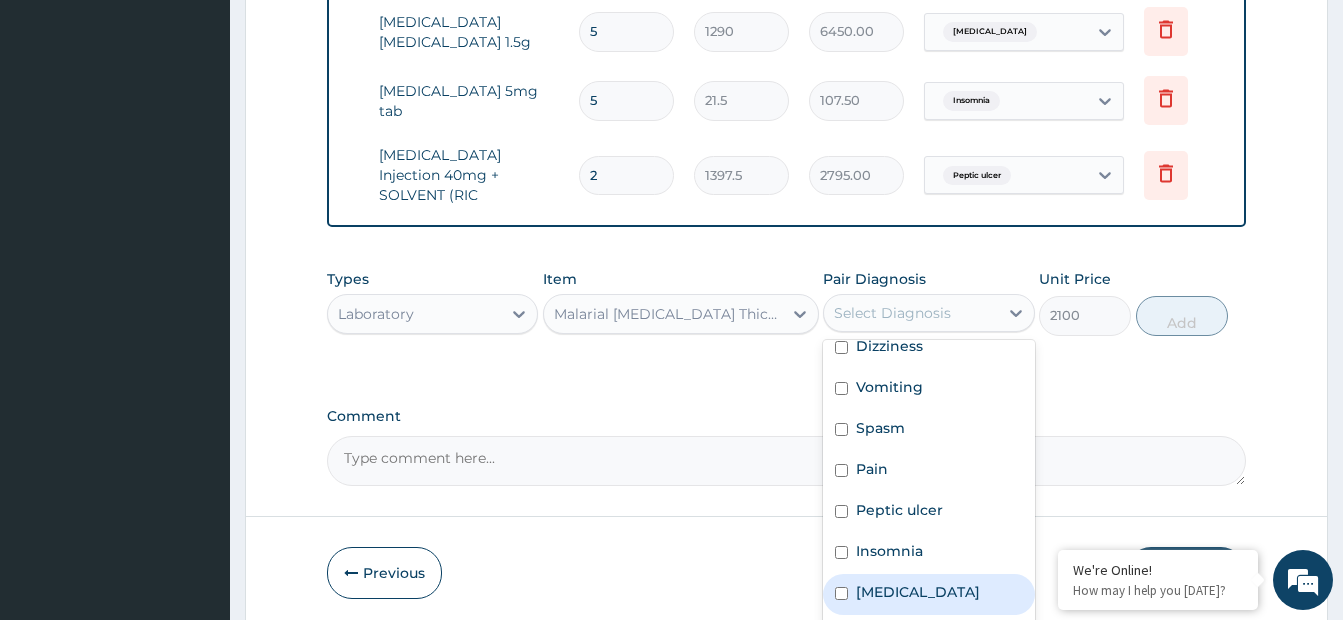click on "Malaria" at bounding box center [928, 594] 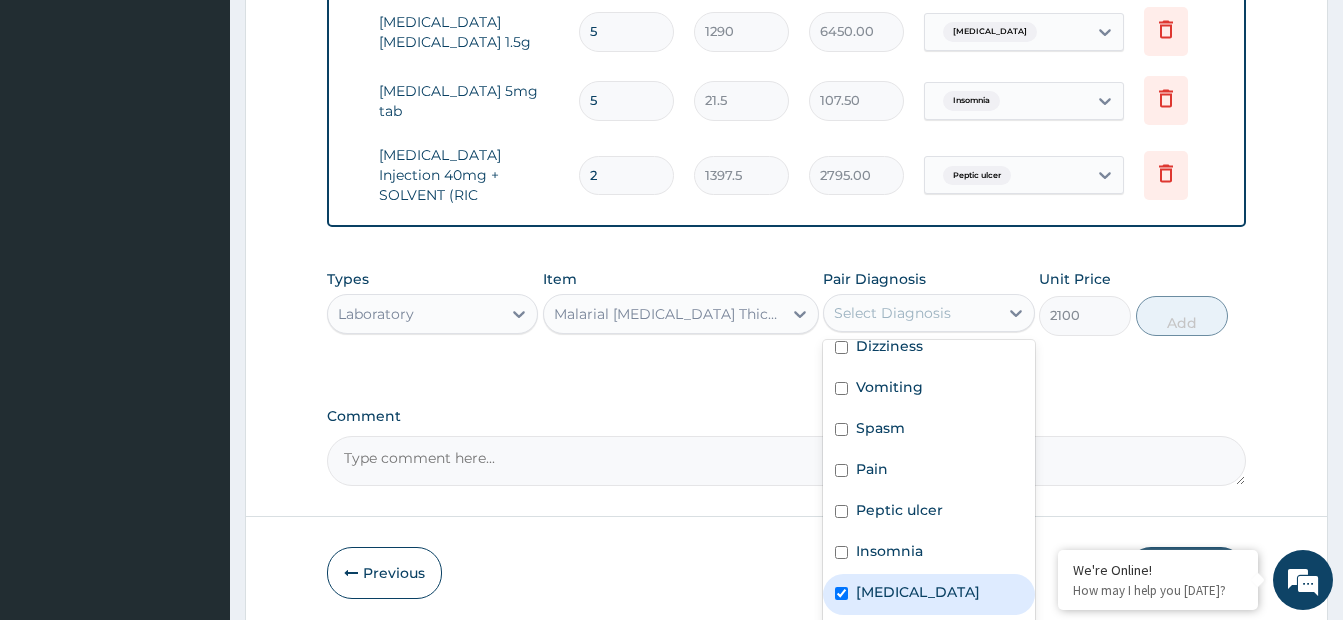 checkbox on "true" 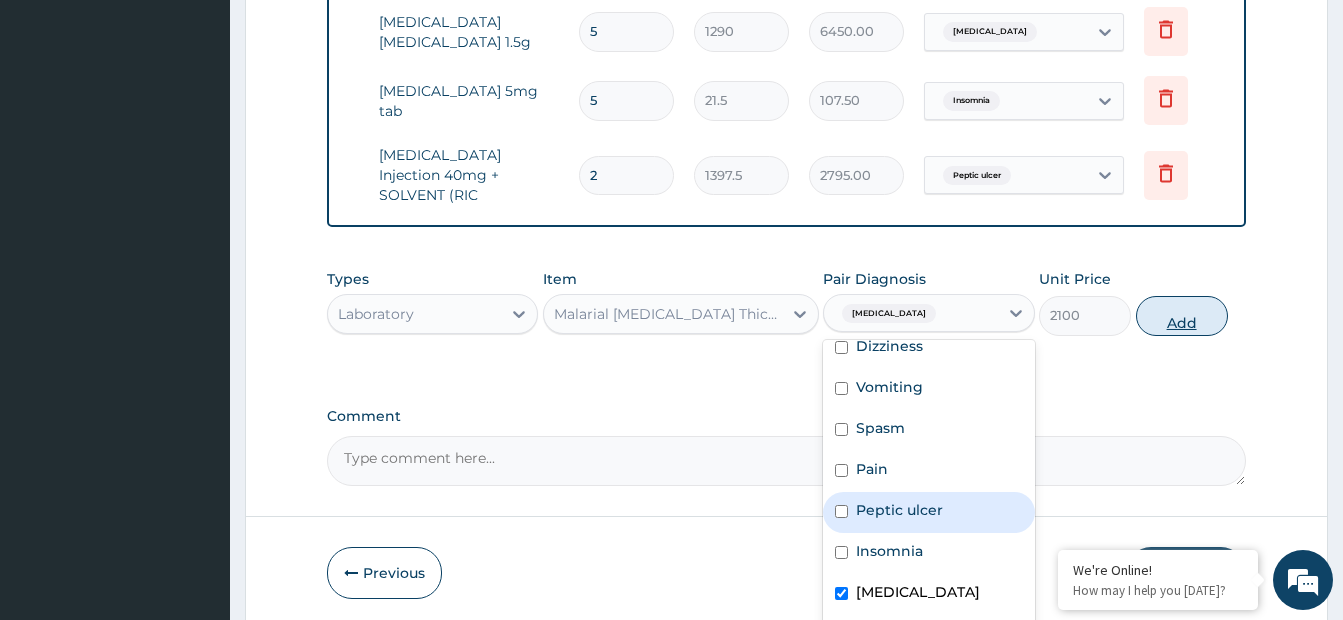 click on "Add" at bounding box center (1182, 316) 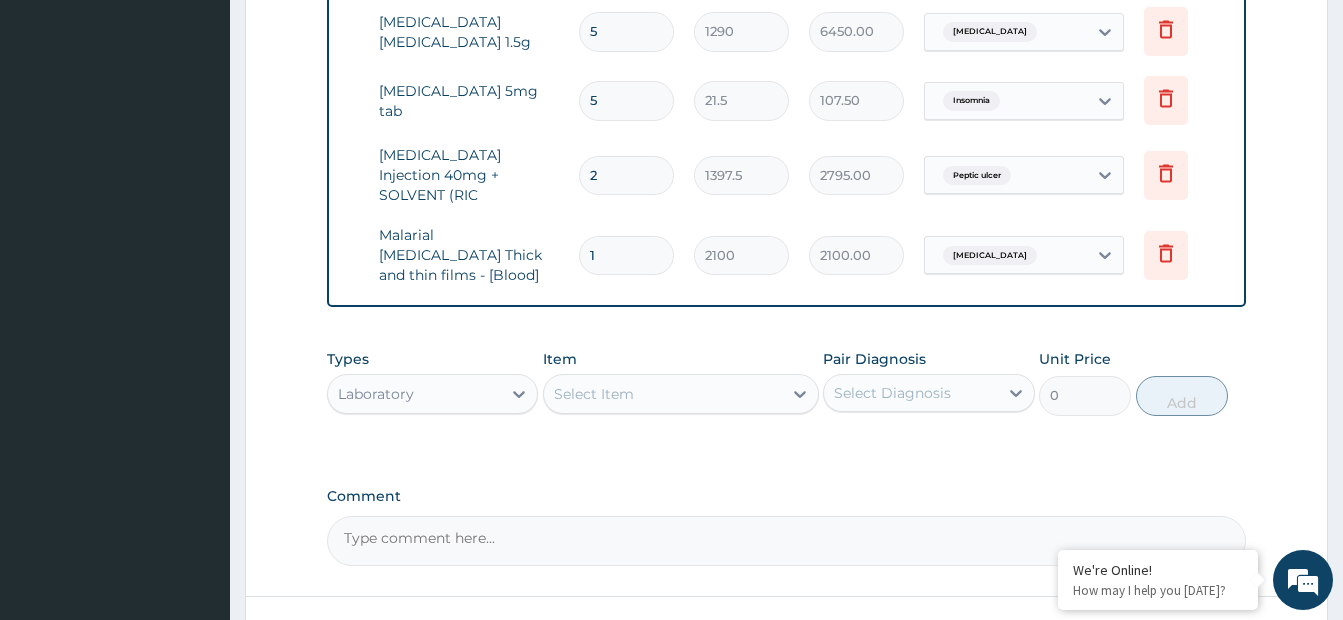 click on "Select Item" at bounding box center (594, 394) 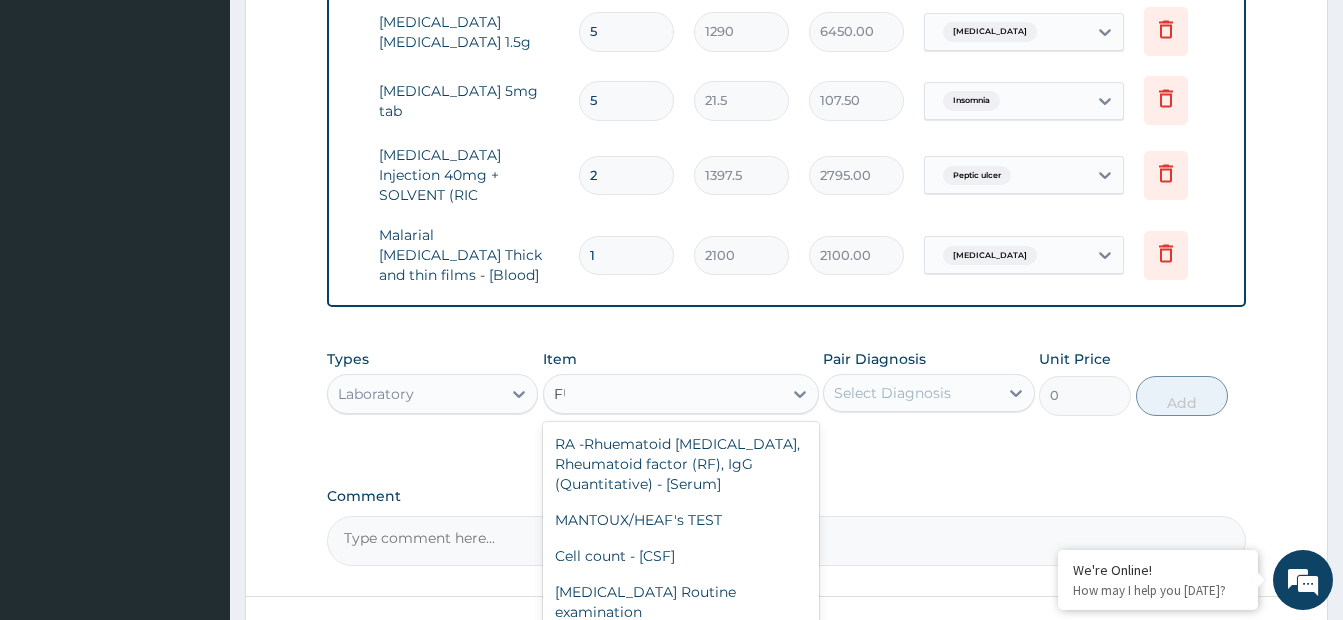 type on "F" 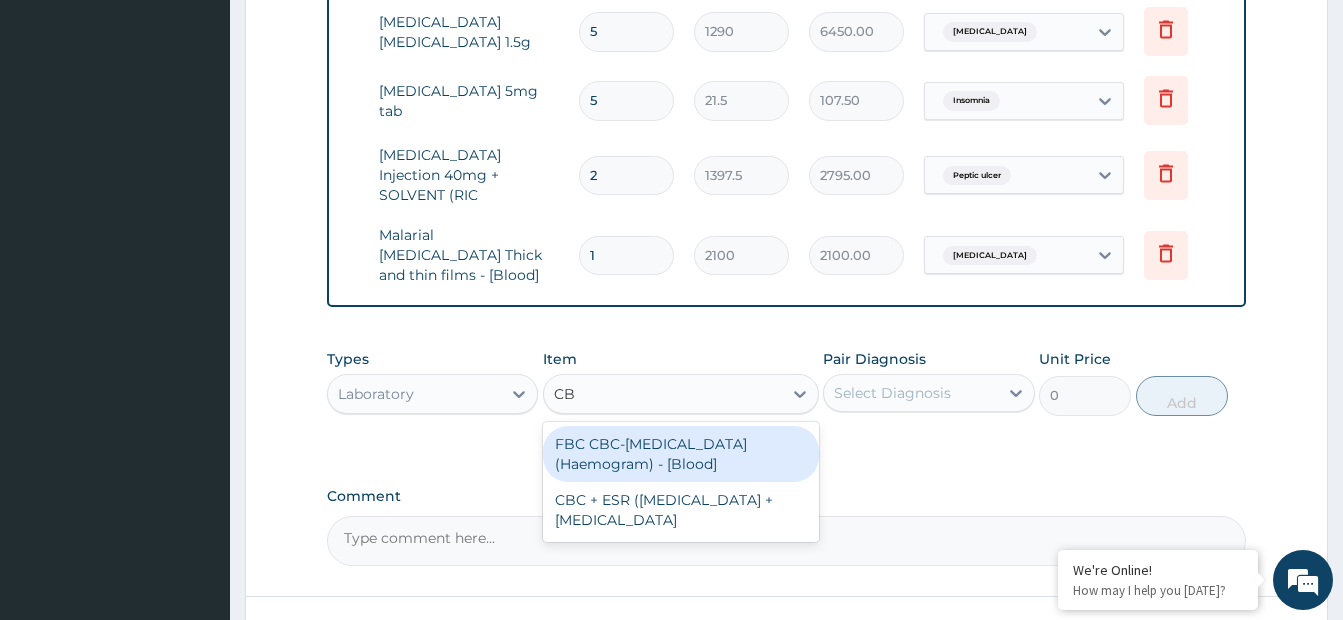 type on "CBC" 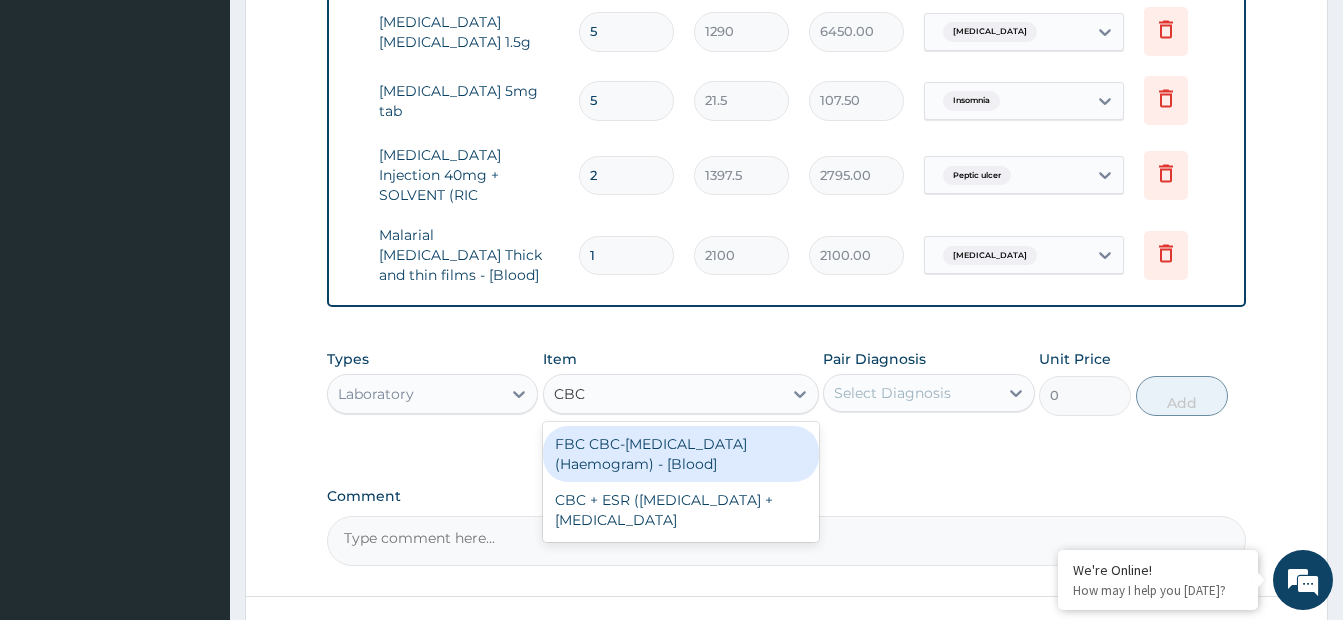 click on "FBC CBC-Complete Blood Count (Haemogram) - [Blood]" at bounding box center (681, 454) 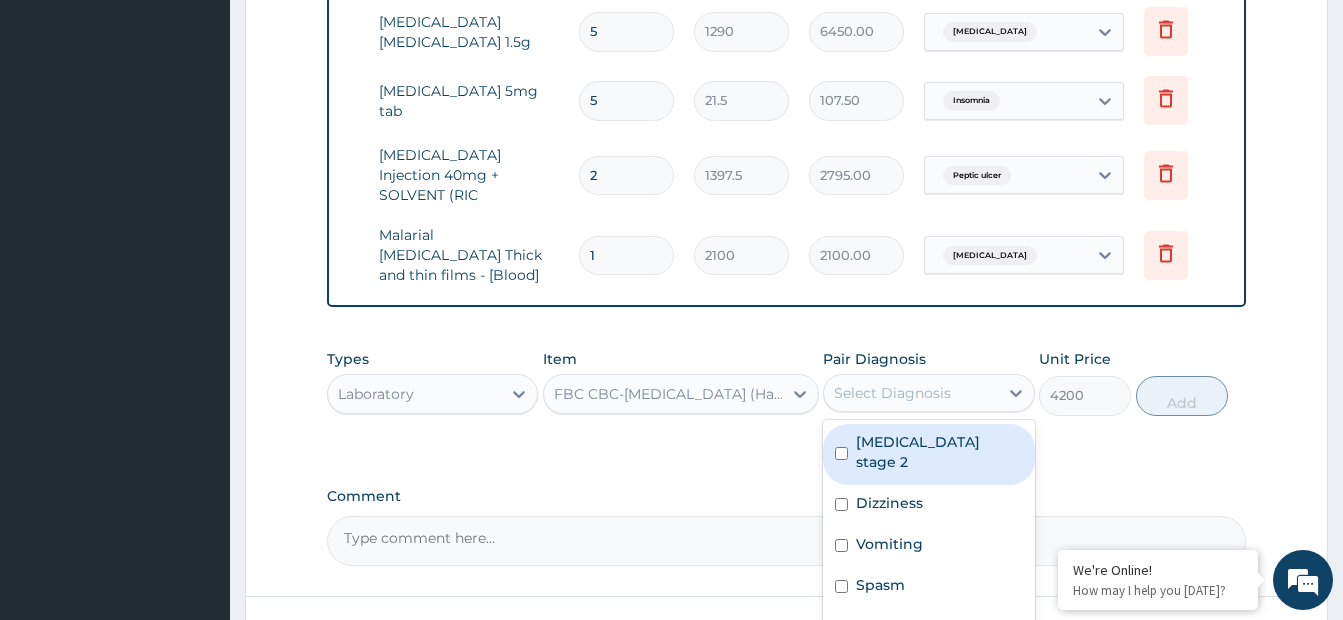 click on "Select Diagnosis" at bounding box center (892, 393) 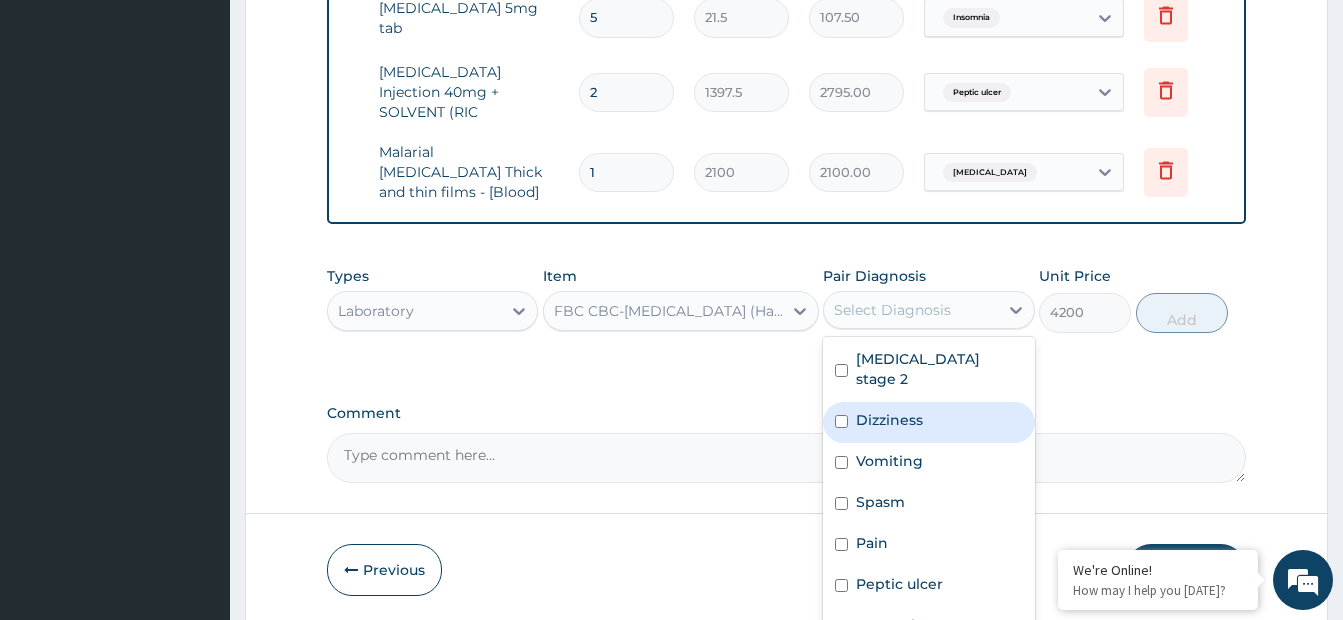 scroll, scrollTop: 1757, scrollLeft: 0, axis: vertical 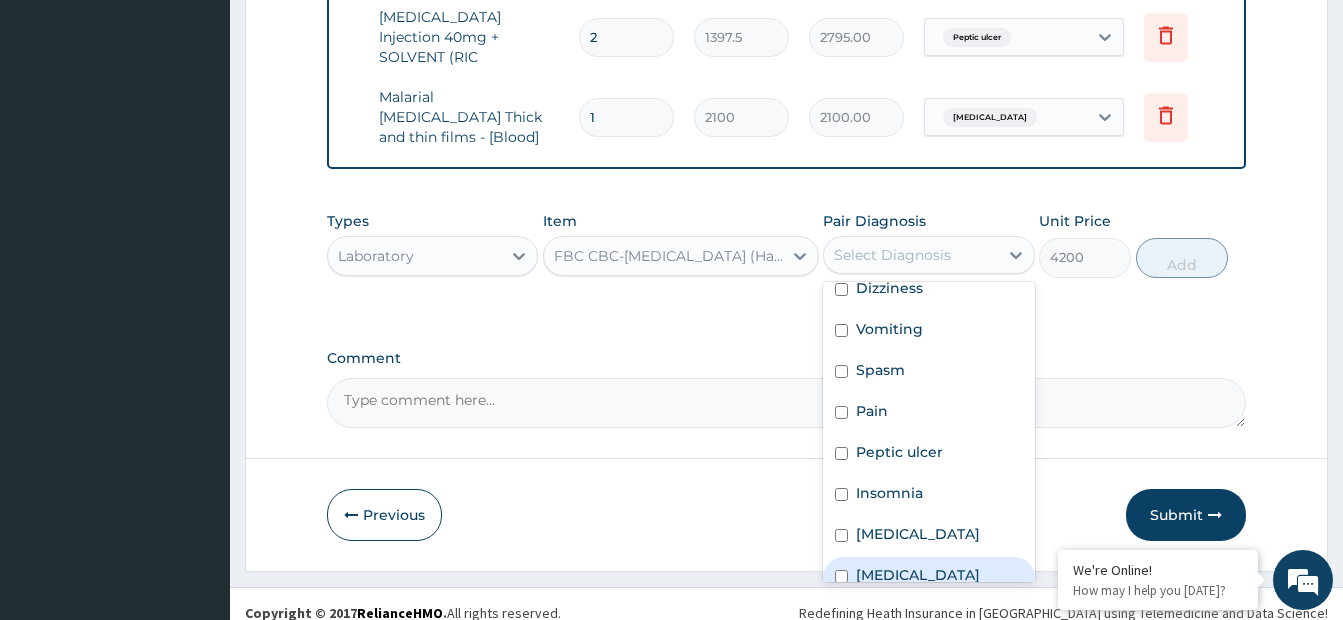 click at bounding box center [841, 576] 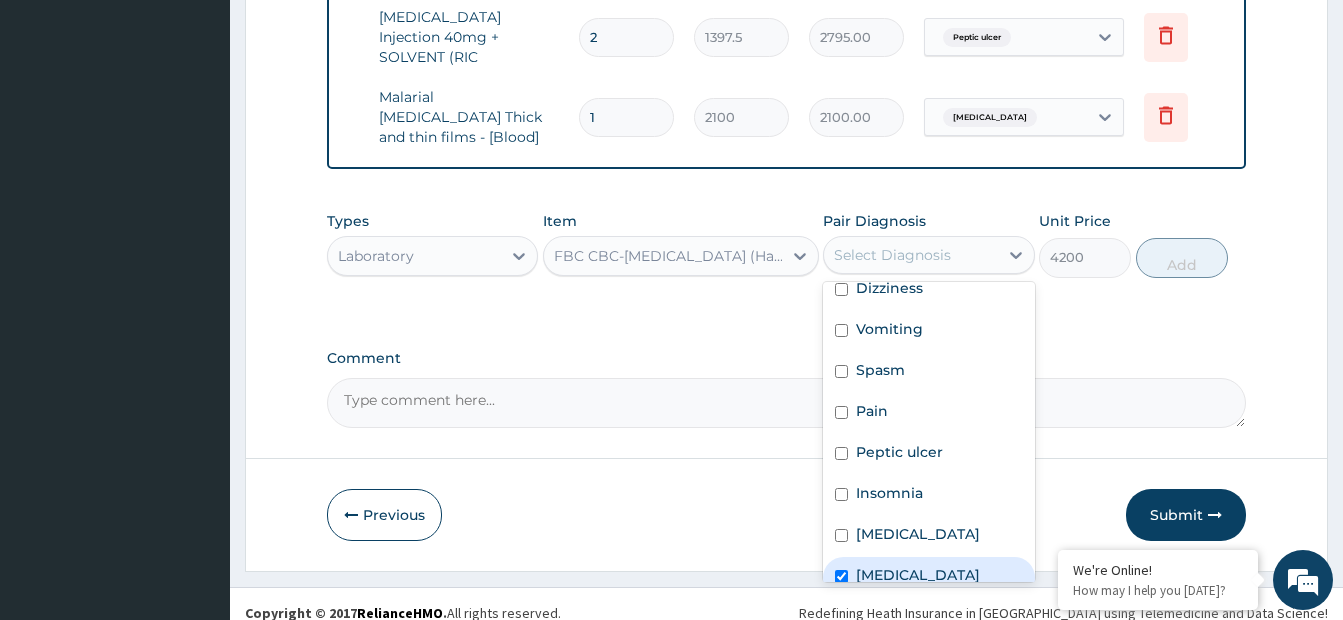 checkbox on "true" 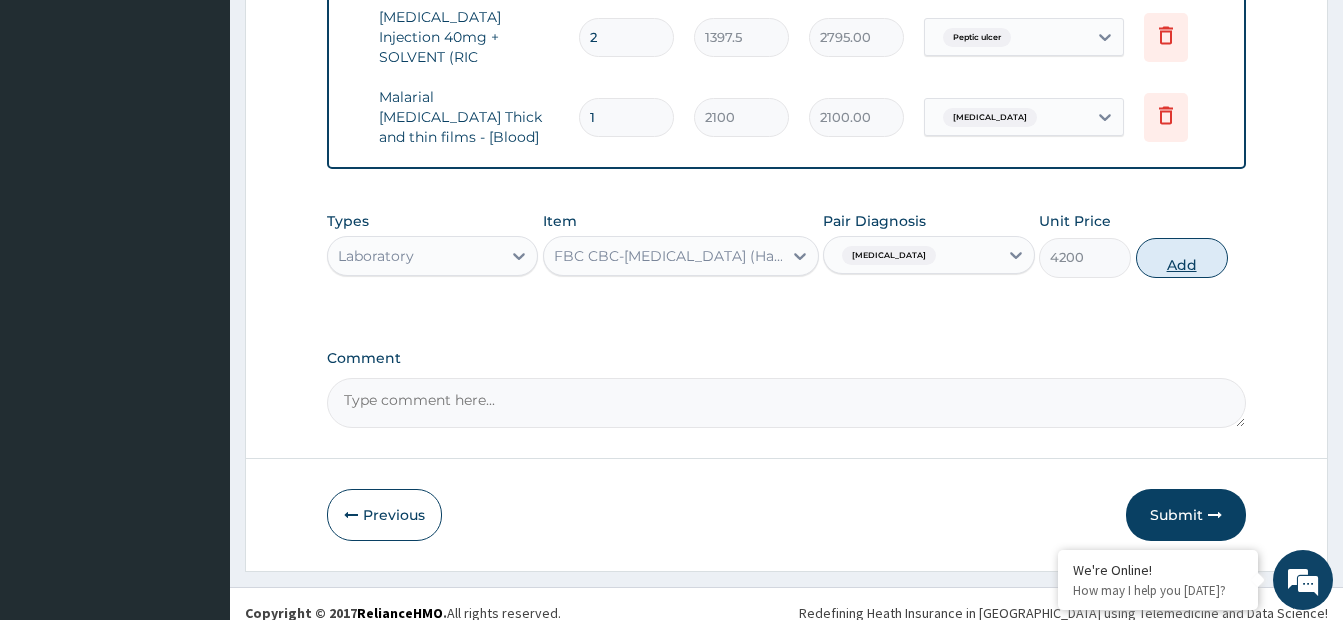 click on "Add" at bounding box center (1182, 258) 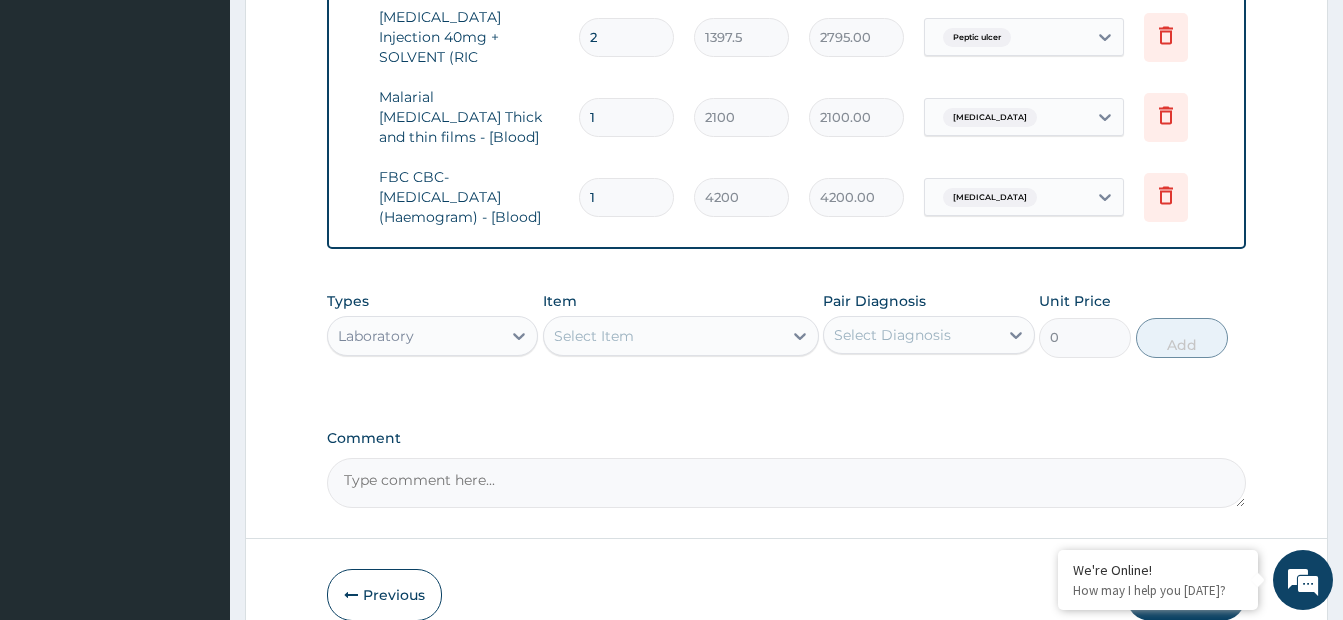 click on "Select Item" at bounding box center [594, 336] 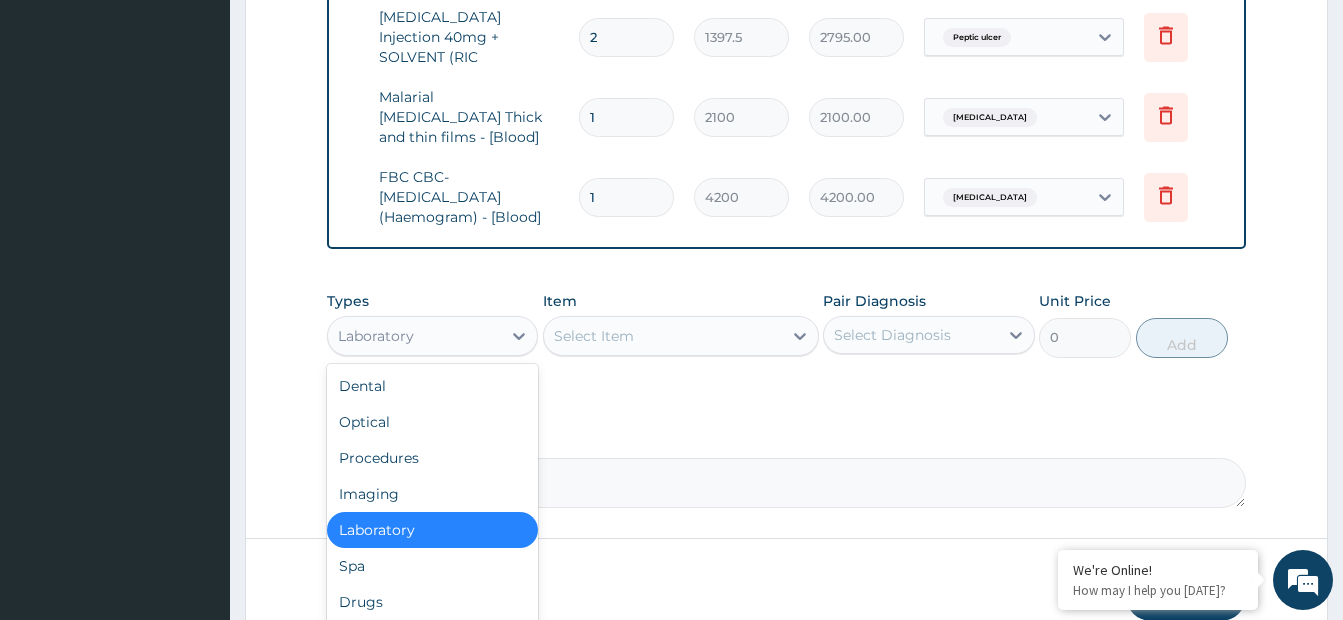 click on "Laboratory" at bounding box center [414, 336] 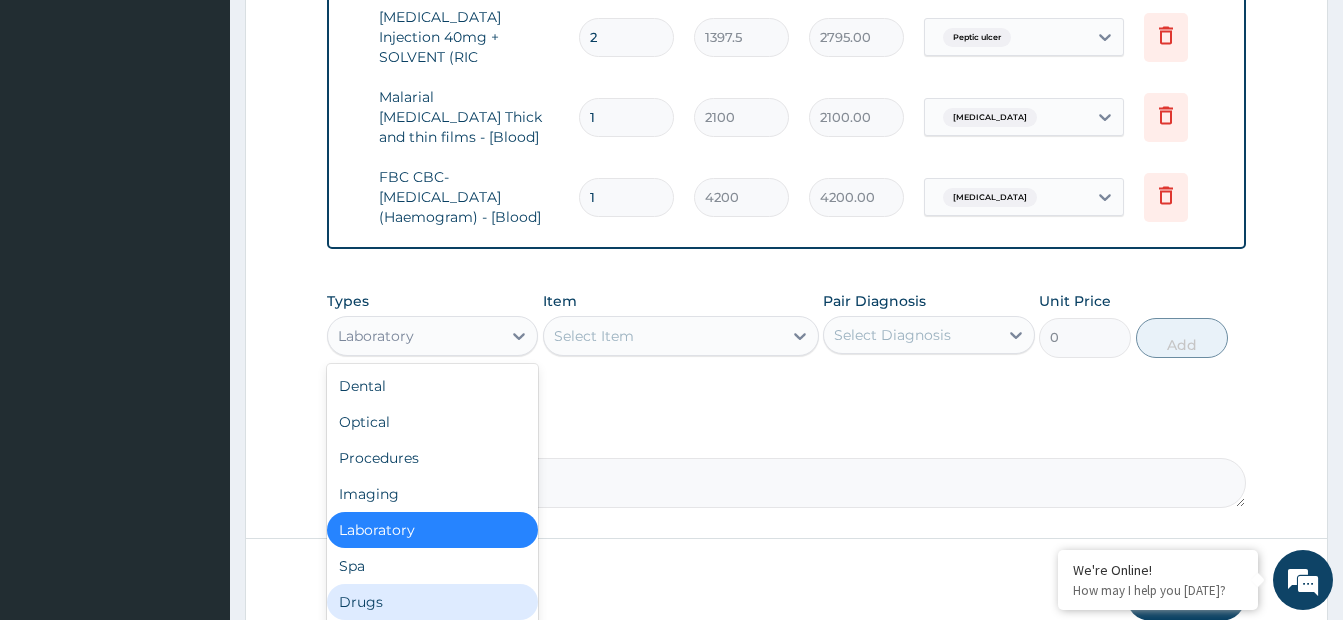 click on "Drugs" at bounding box center (432, 602) 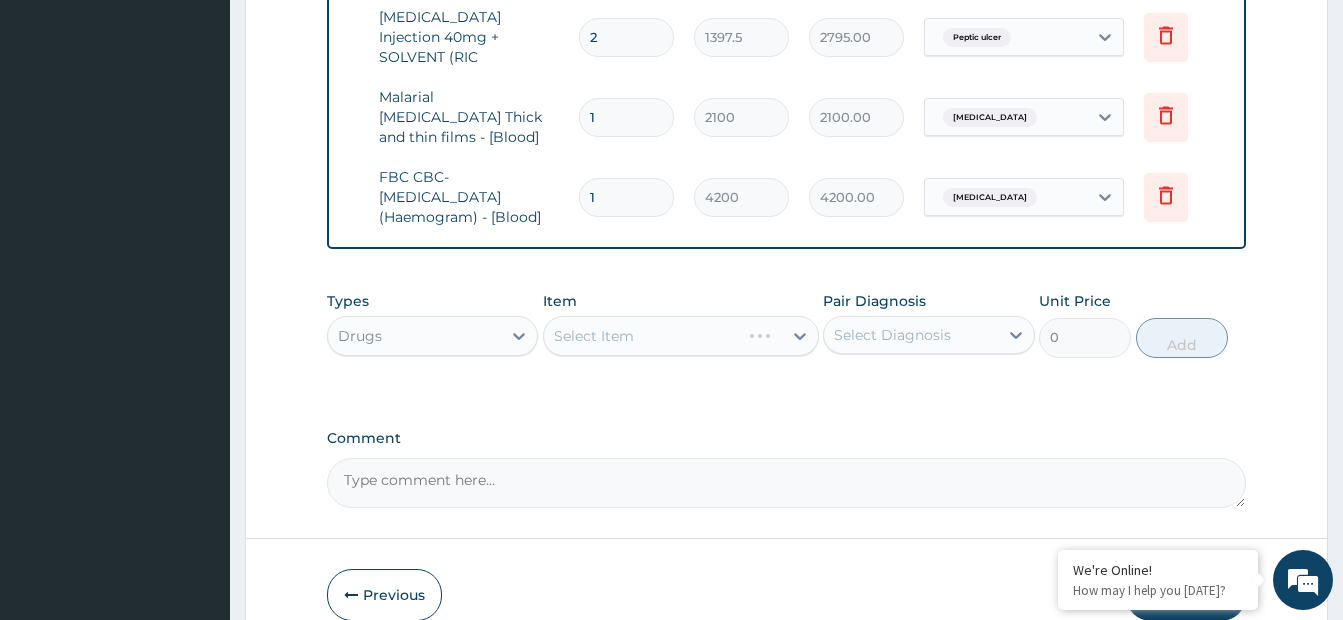 click on "Select Item" at bounding box center (681, 336) 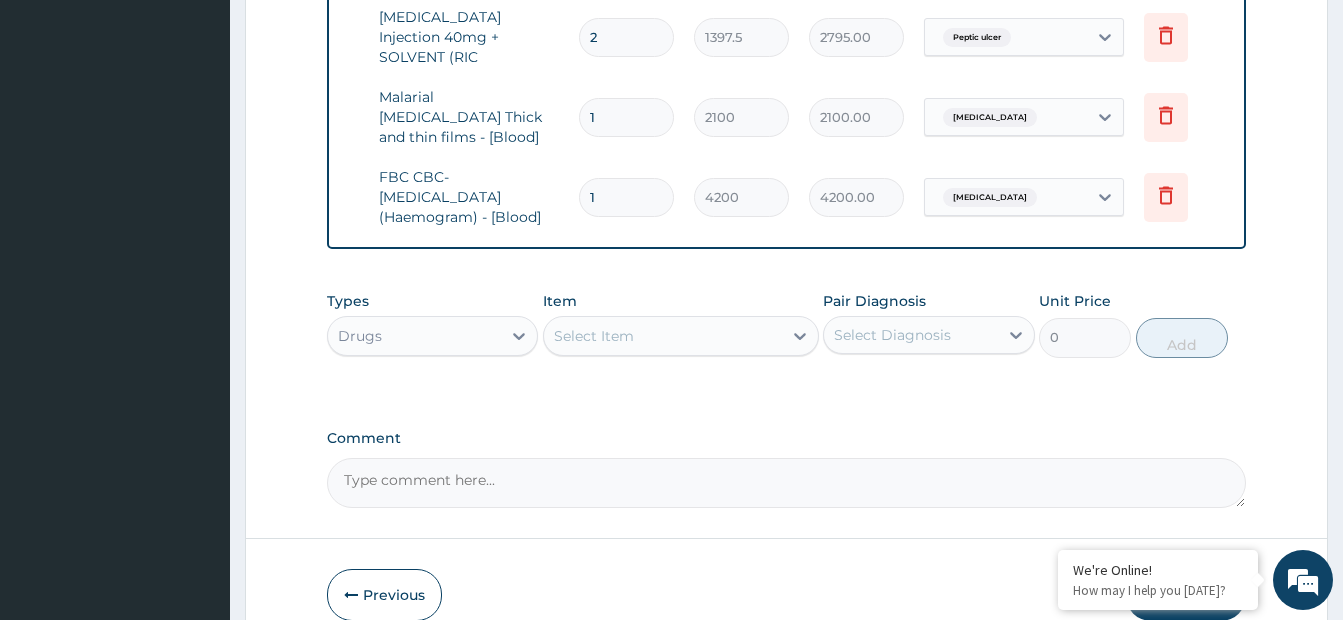 click on "Select Item" at bounding box center (594, 336) 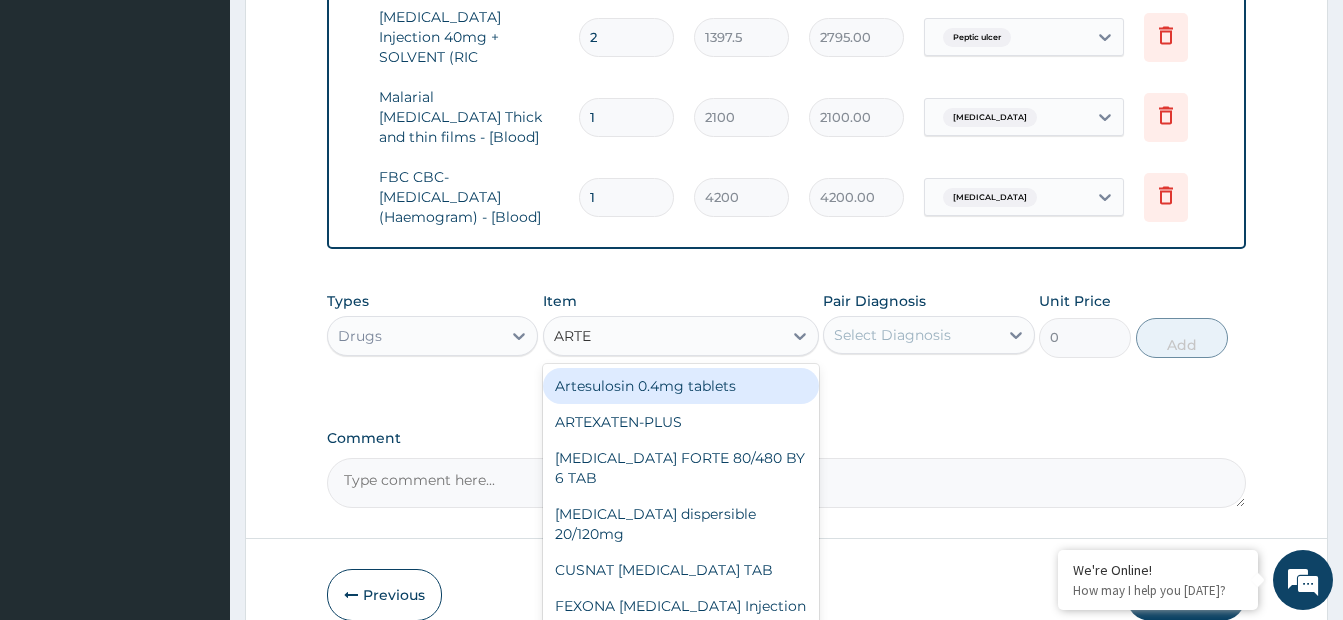 type on "ARTEM" 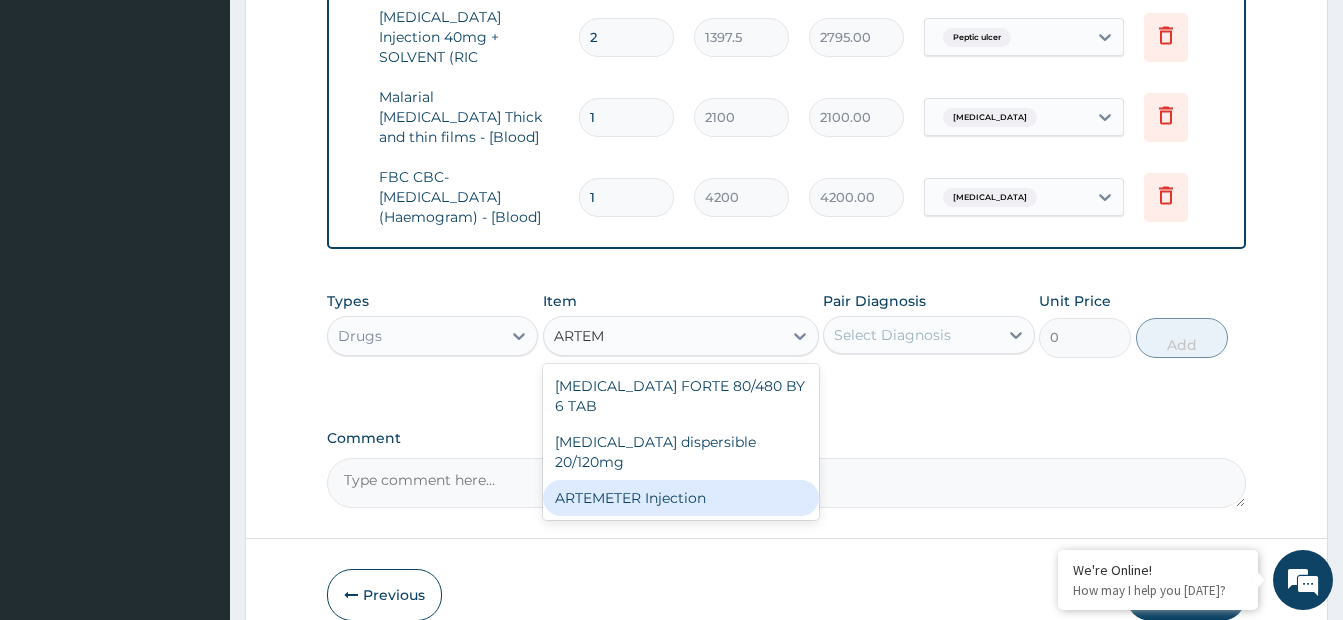 click on "ARTEMETER Injection" at bounding box center [681, 498] 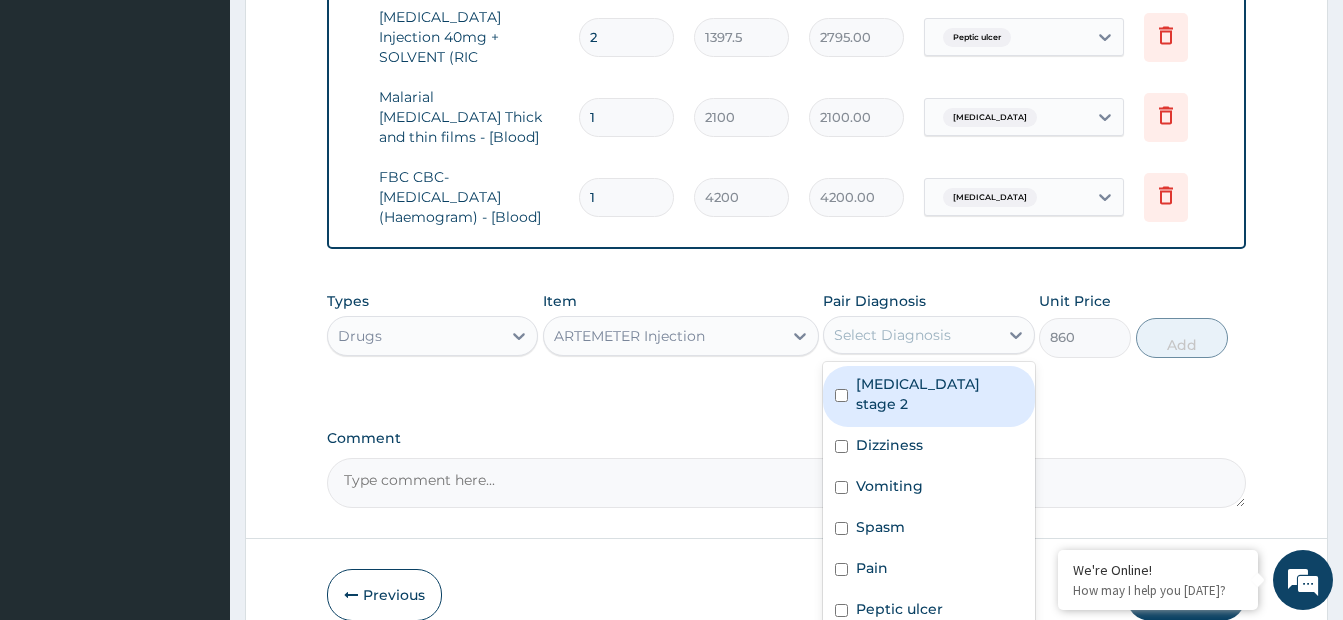 click on "Select Diagnosis" at bounding box center [892, 335] 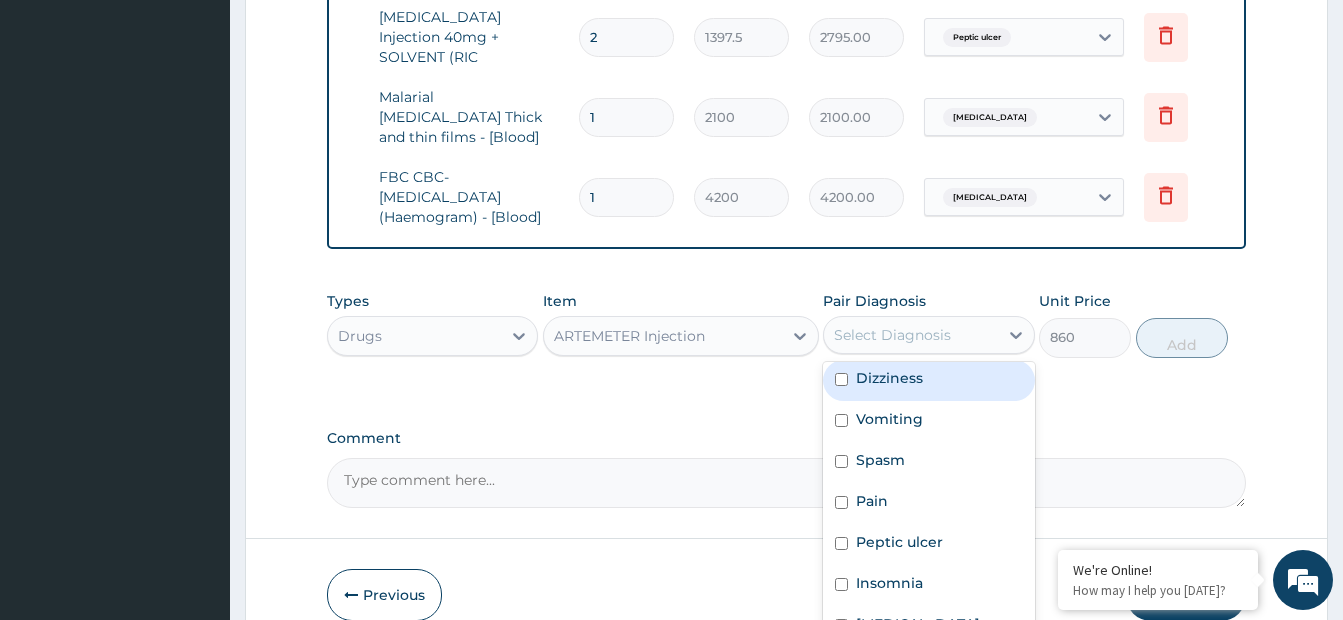 scroll, scrollTop: 77, scrollLeft: 0, axis: vertical 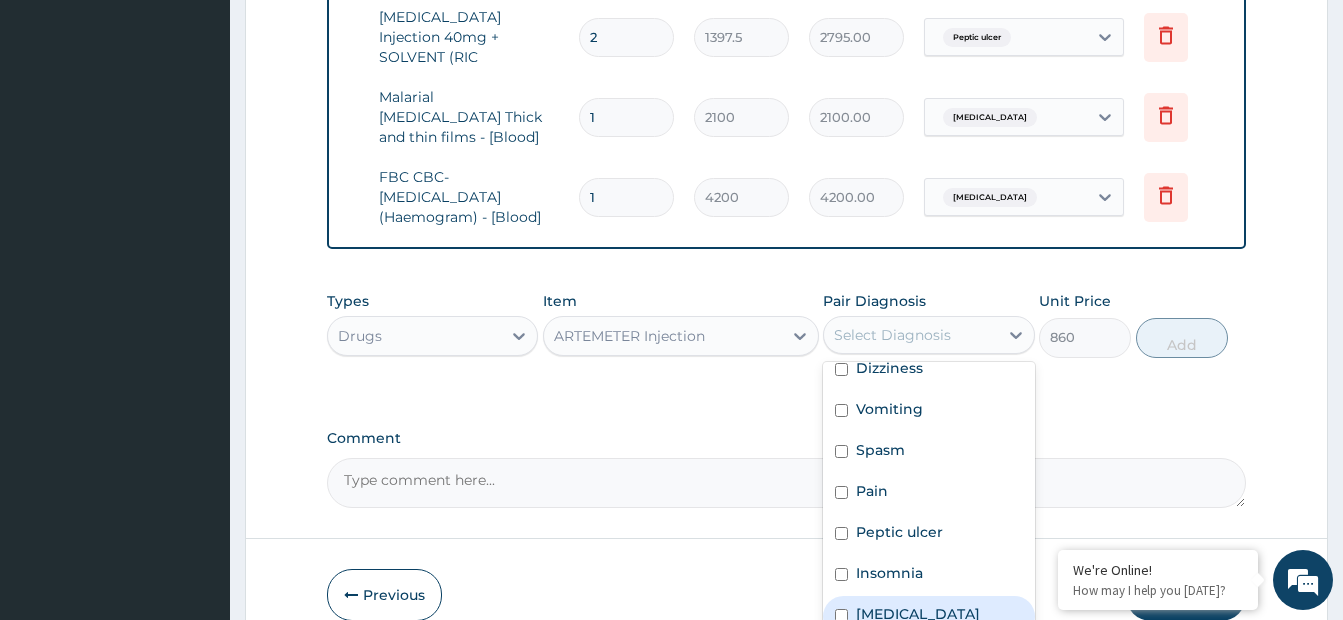 click on "Malaria" at bounding box center (918, 614) 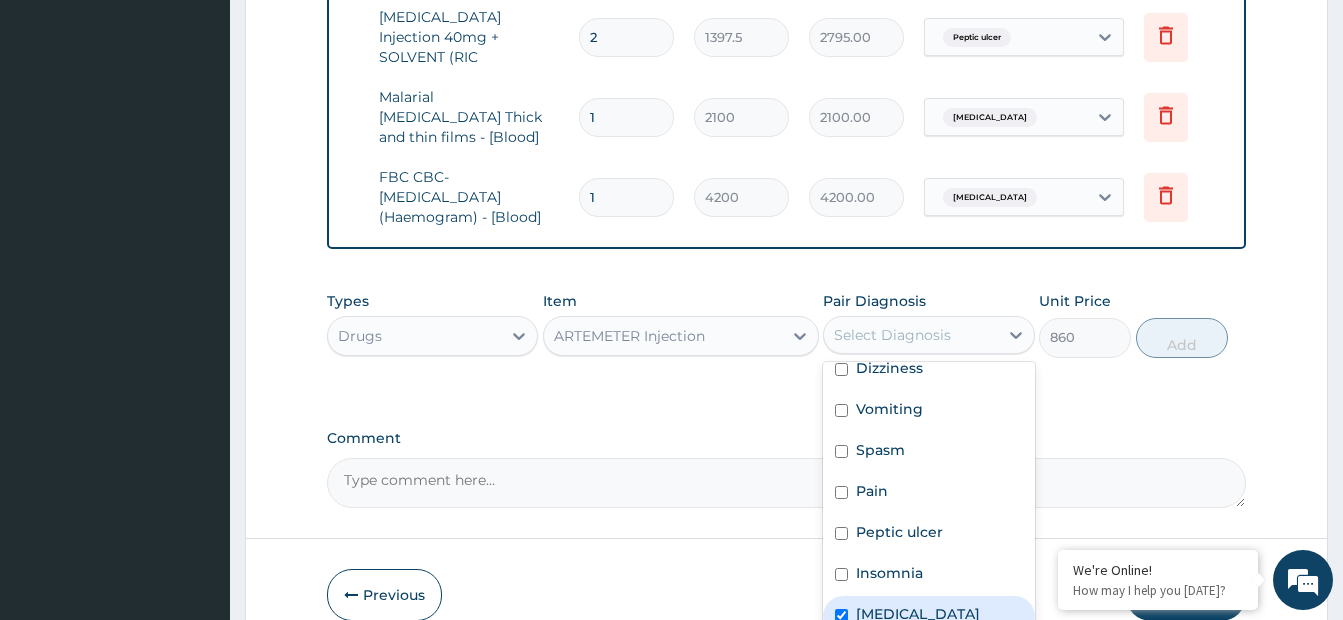 checkbox on "true" 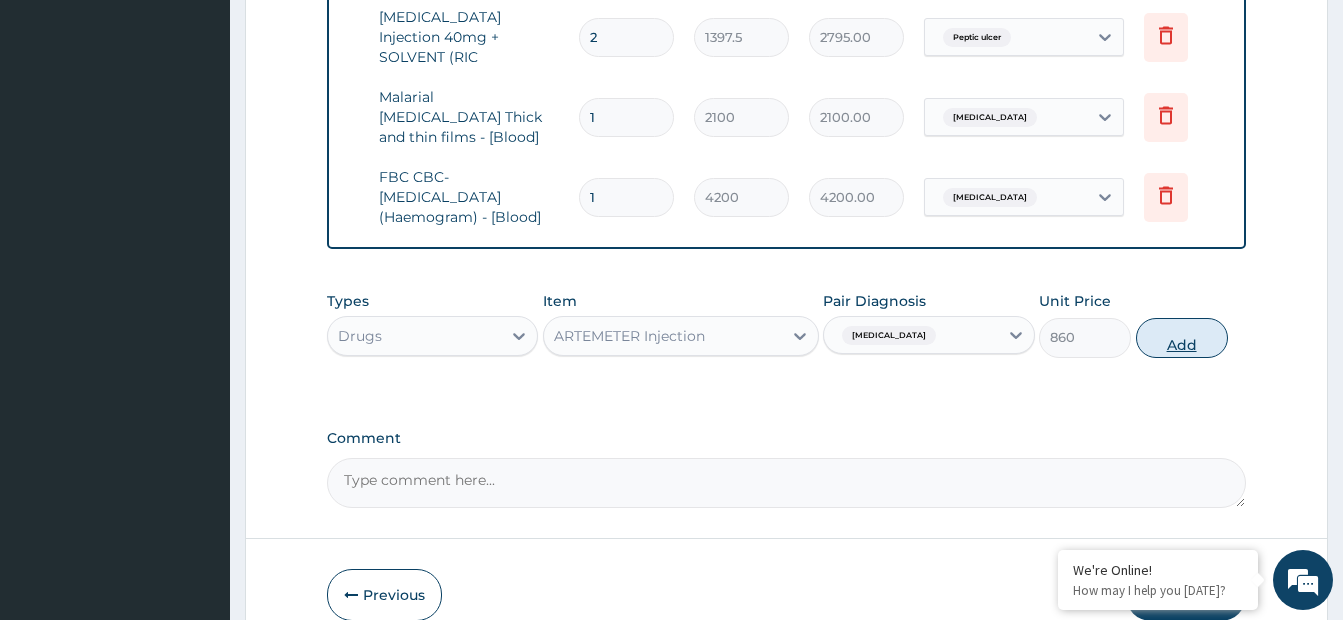 click on "Add" at bounding box center [1182, 338] 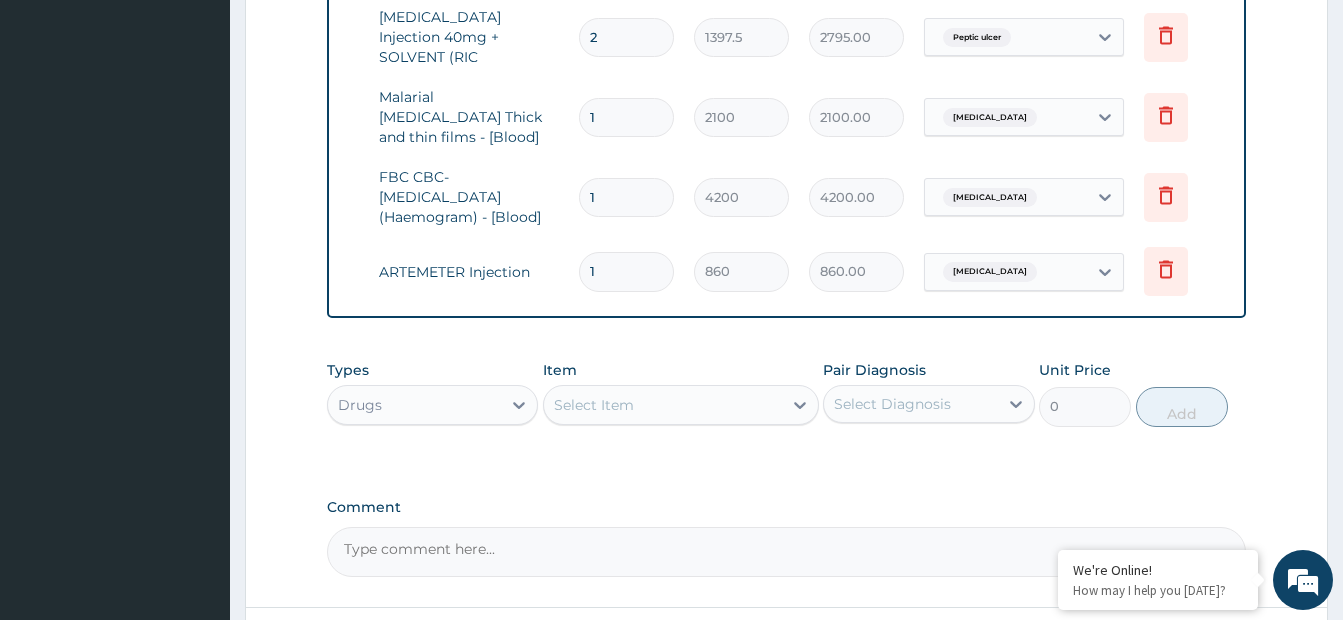 type 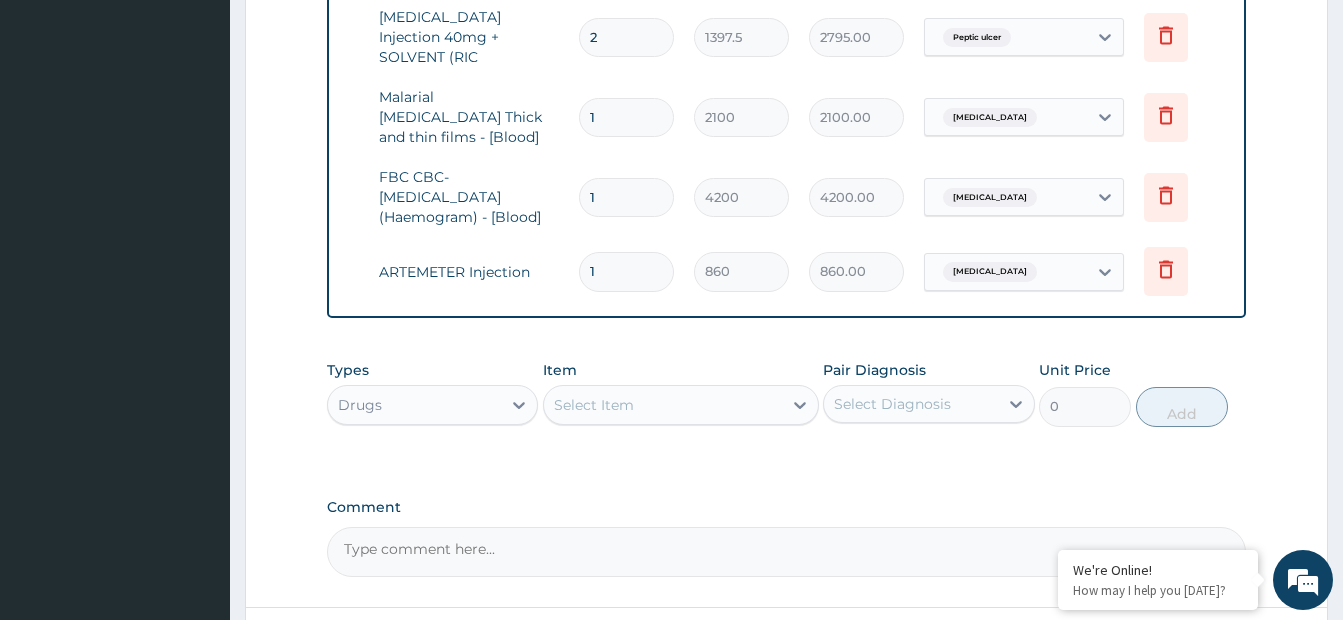 type on "0.00" 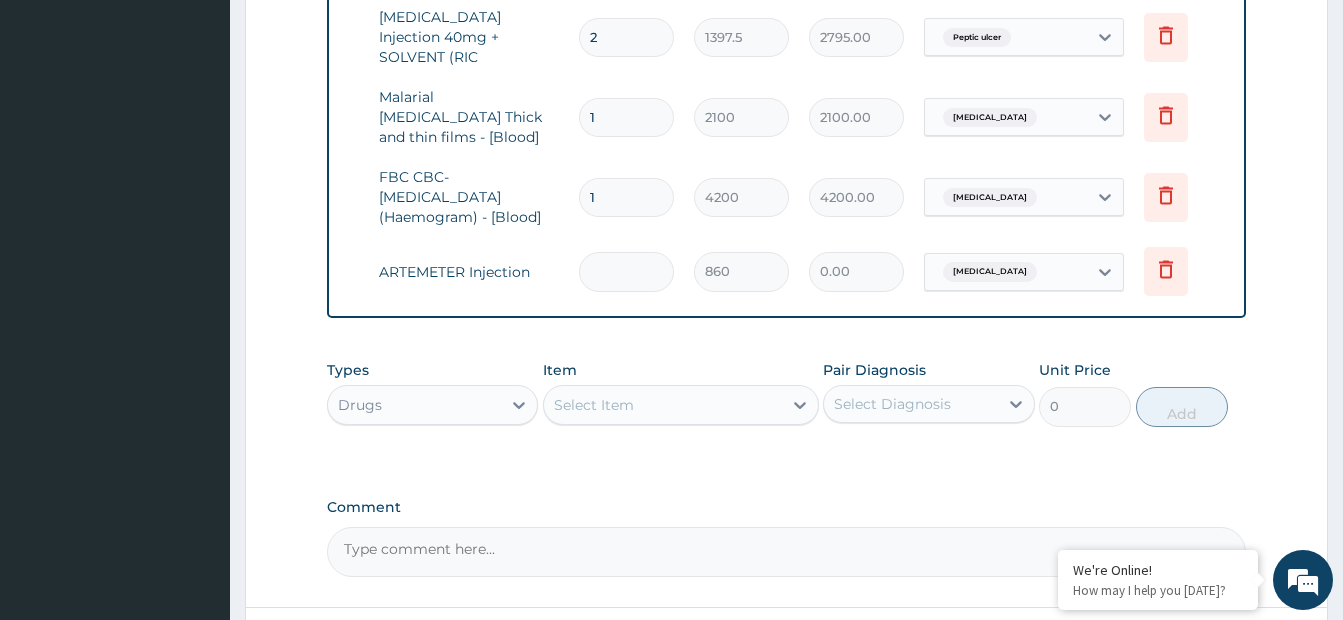 type on "6" 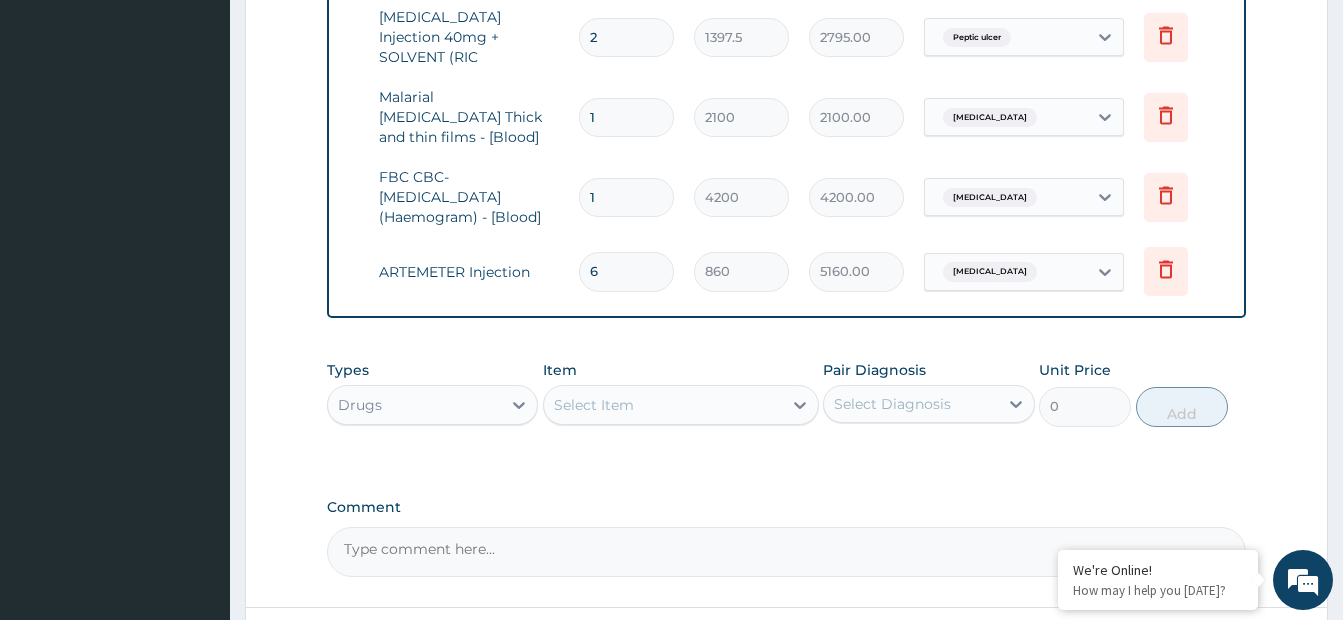 type on "6" 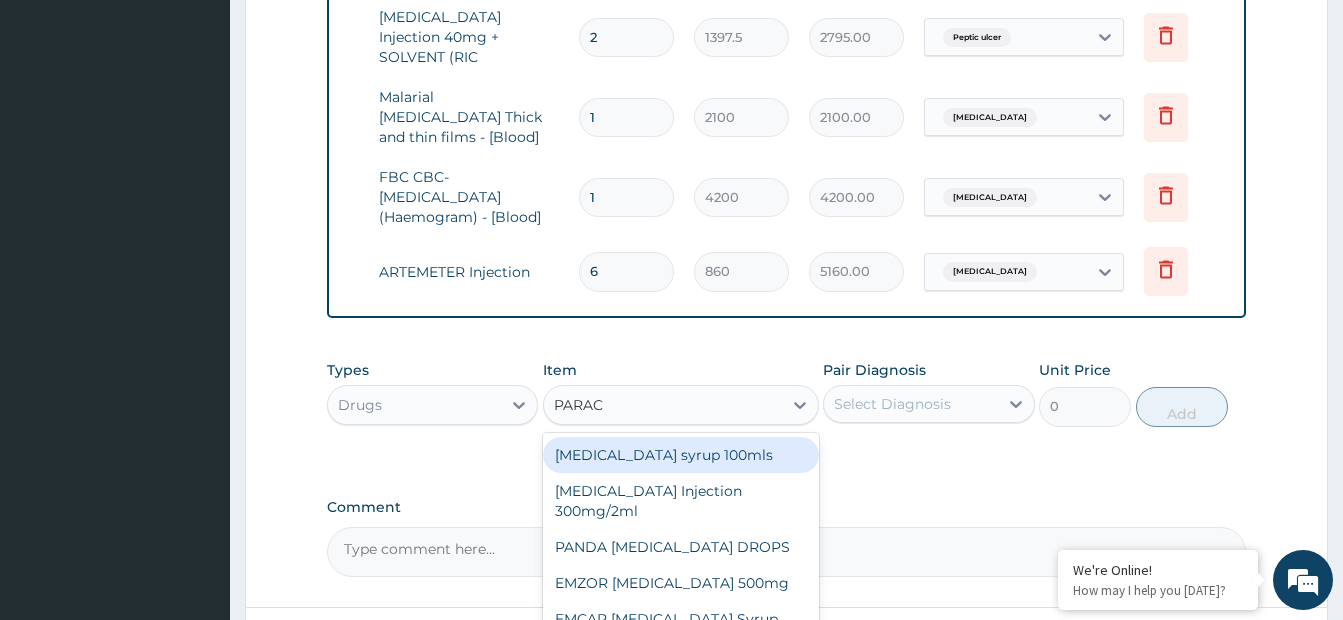 type on "PARACE" 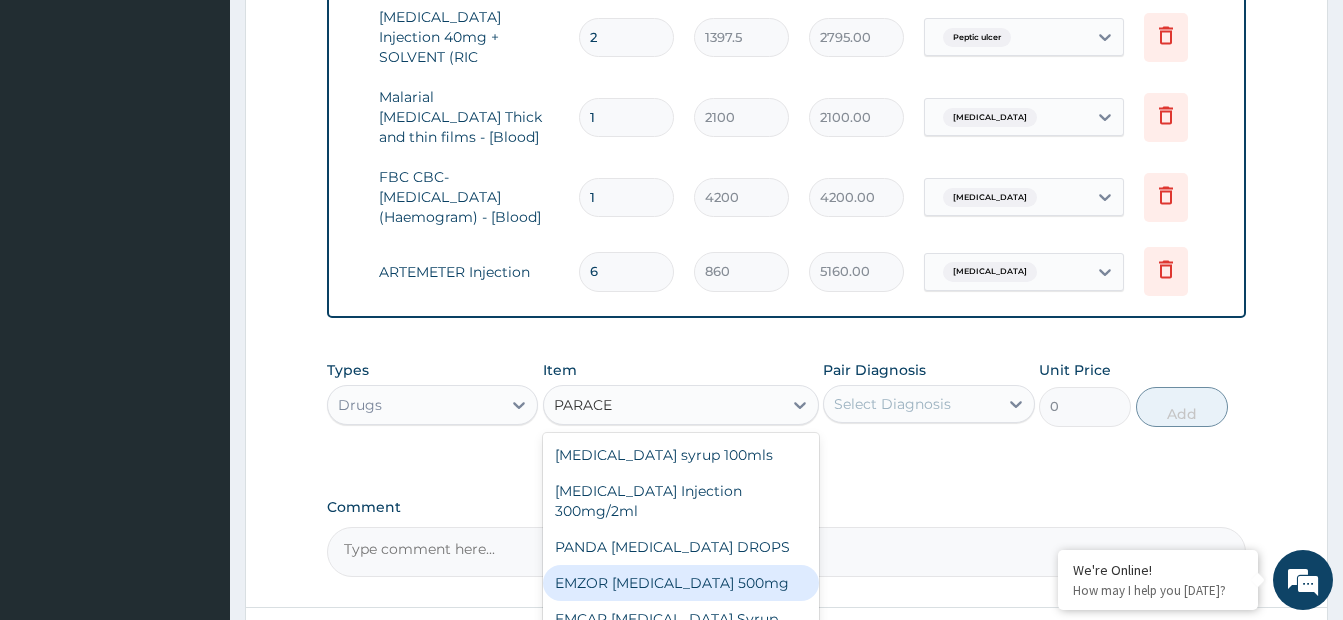 click on "EMZOR PARACETAMOL 500mg" at bounding box center (681, 583) 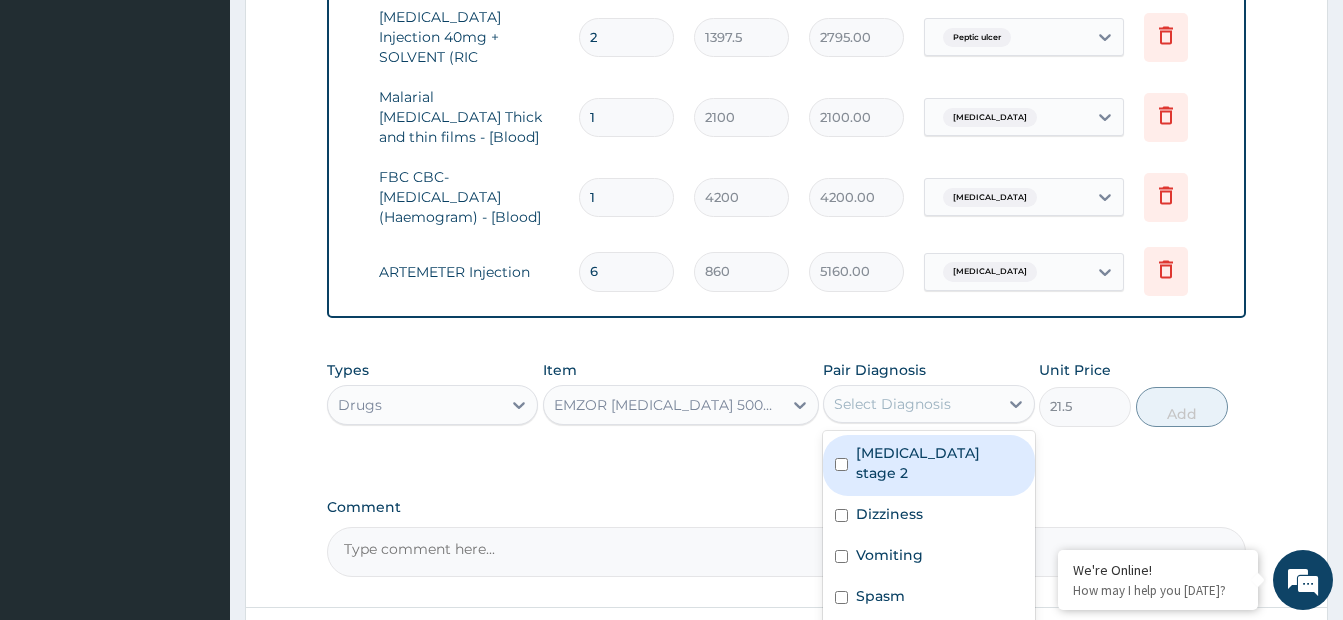 click on "Select Diagnosis" at bounding box center [892, 404] 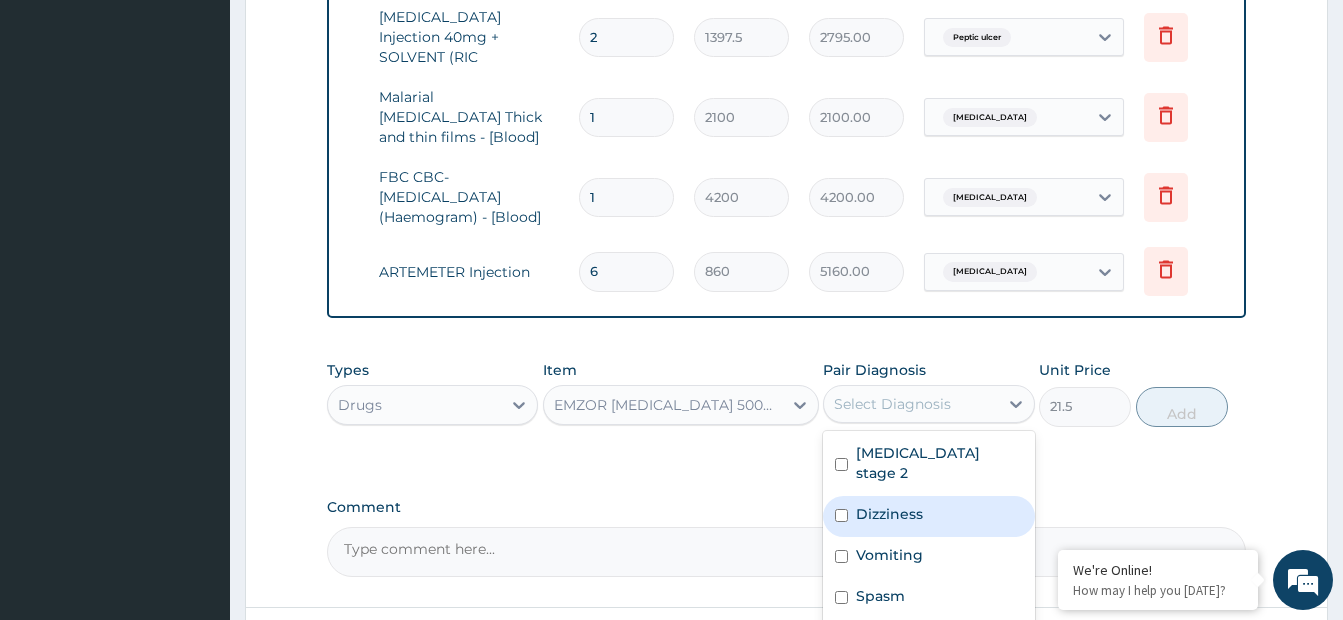 scroll, scrollTop: 1906, scrollLeft: 0, axis: vertical 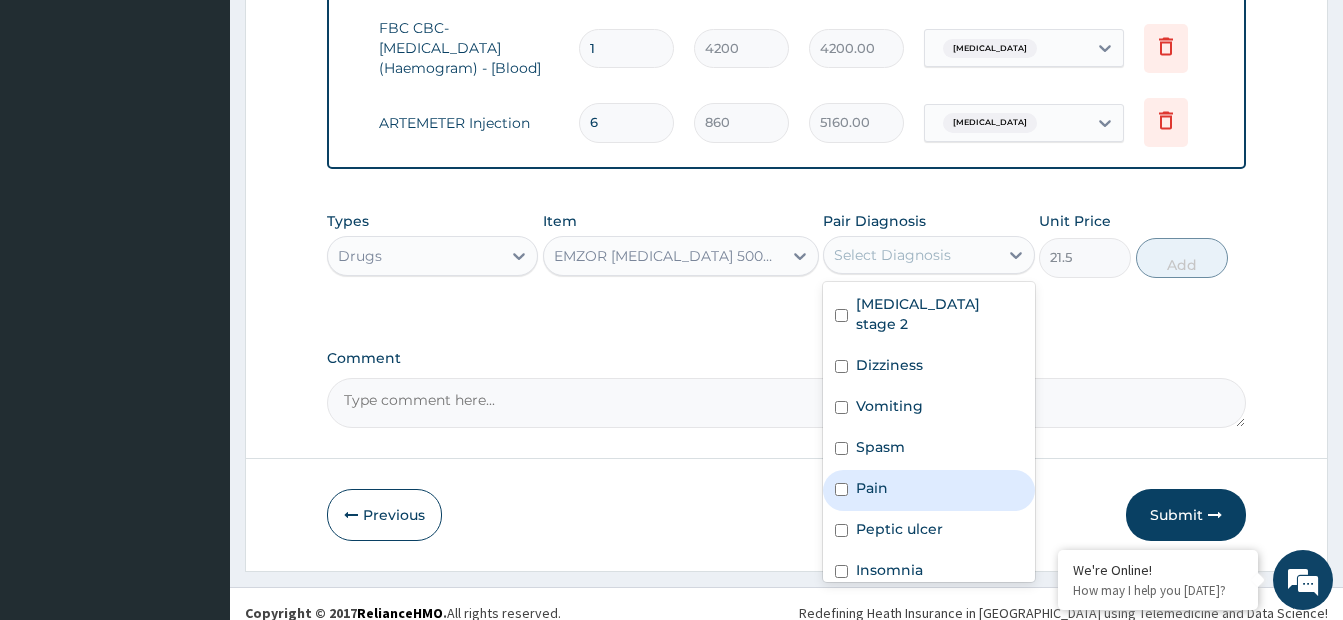 click at bounding box center (841, 489) 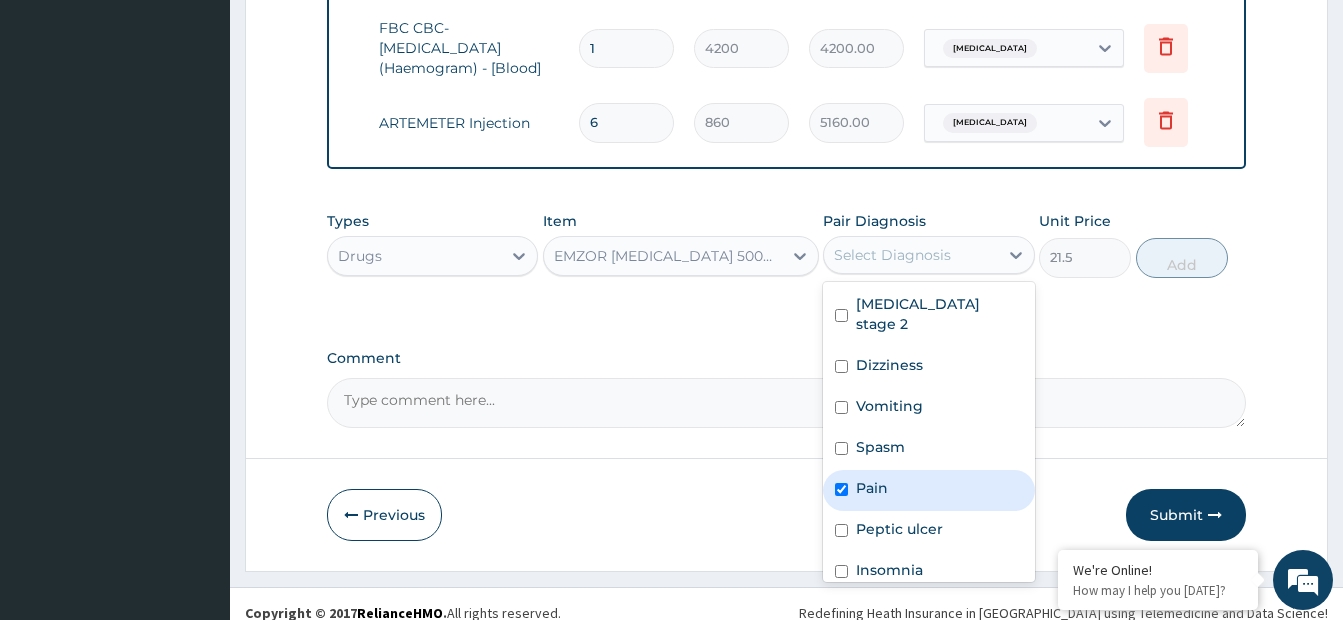 checkbox on "true" 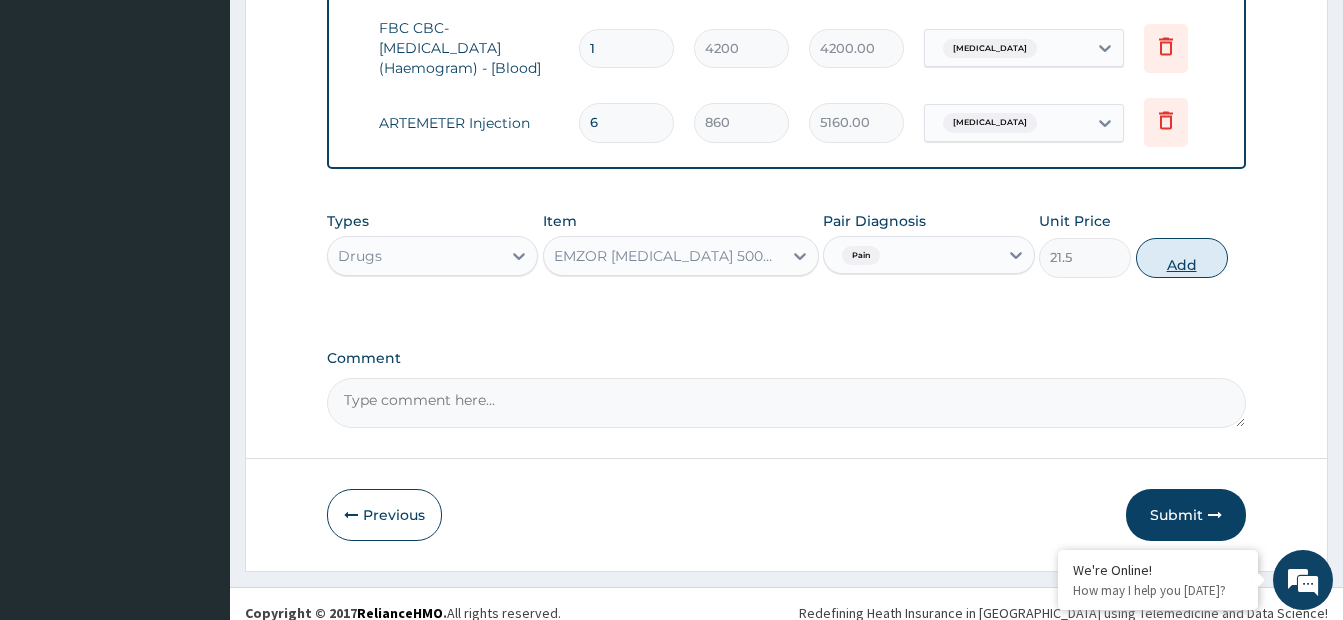 click on "Add" at bounding box center [1182, 258] 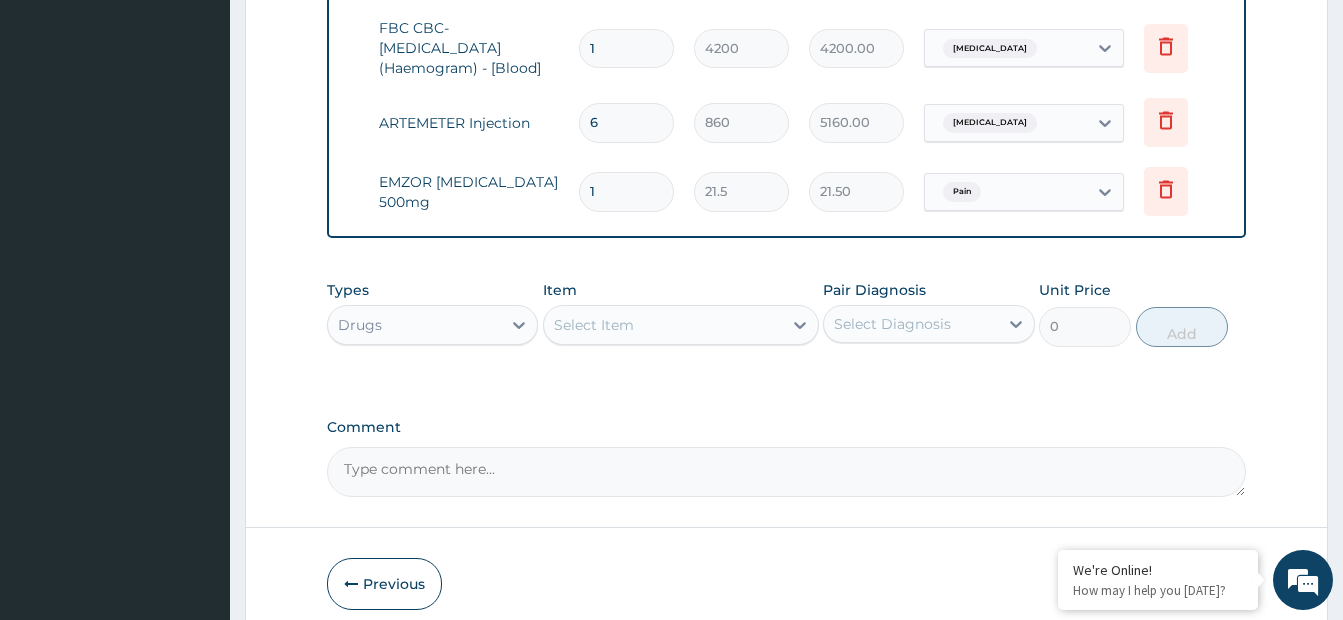 type on "18" 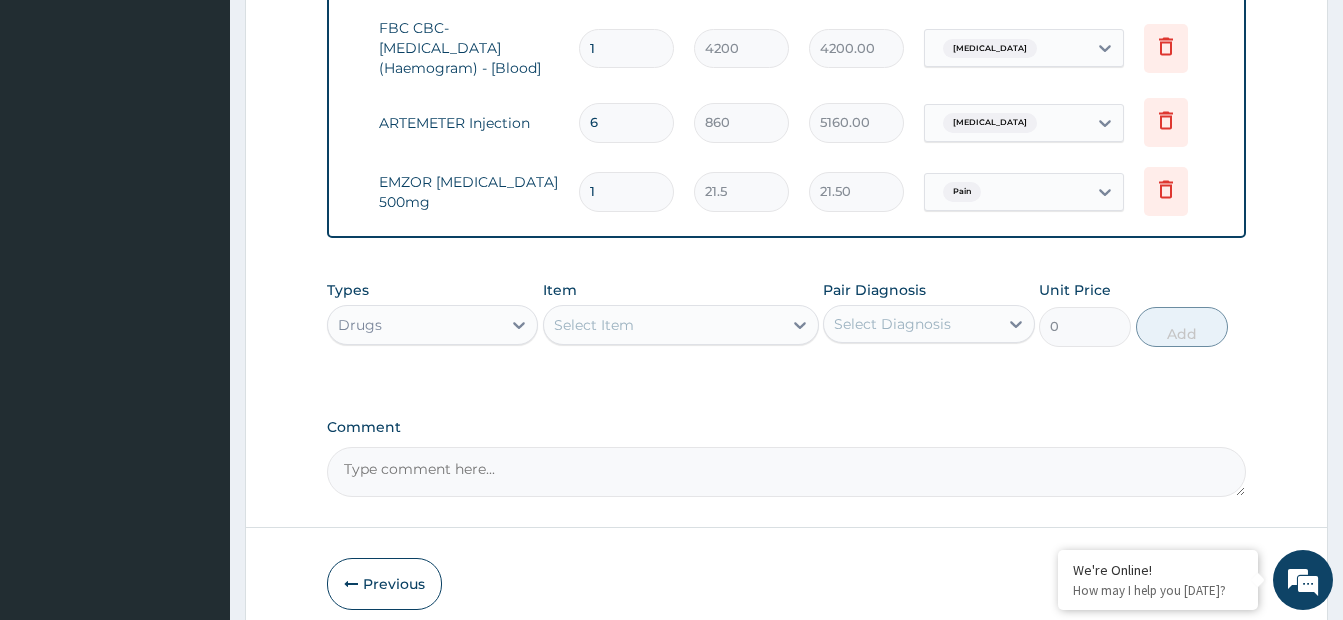 type on "387.00" 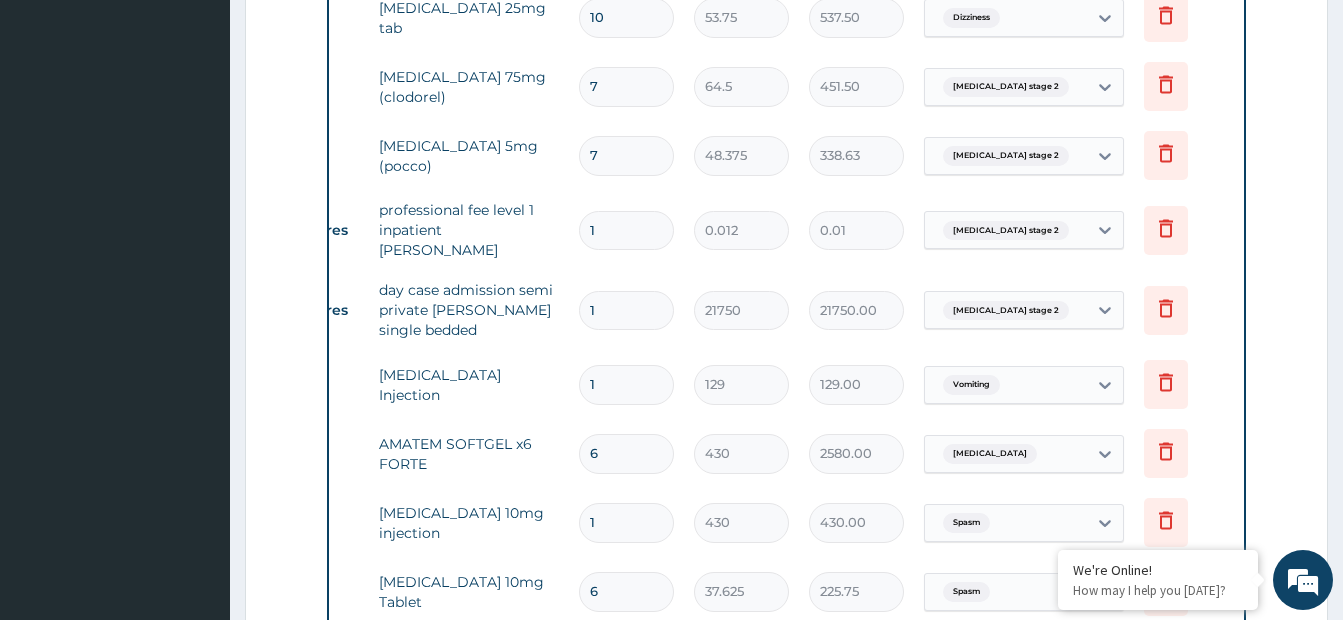 scroll, scrollTop: 916, scrollLeft: 0, axis: vertical 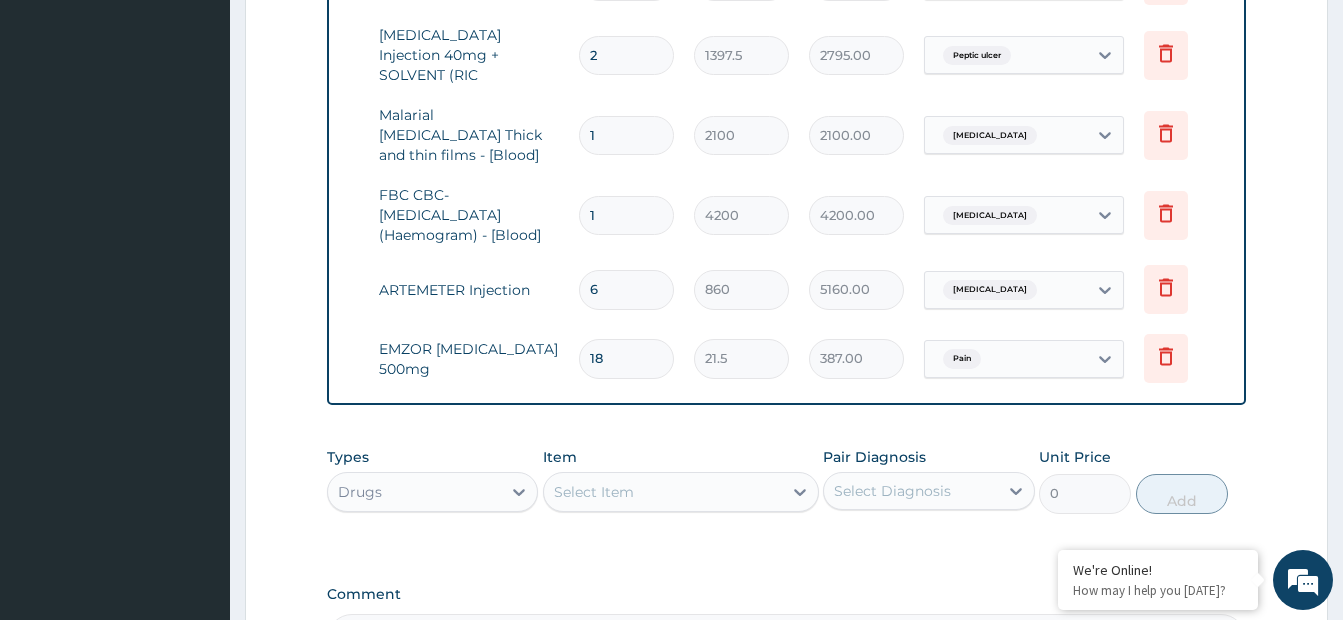type on "18" 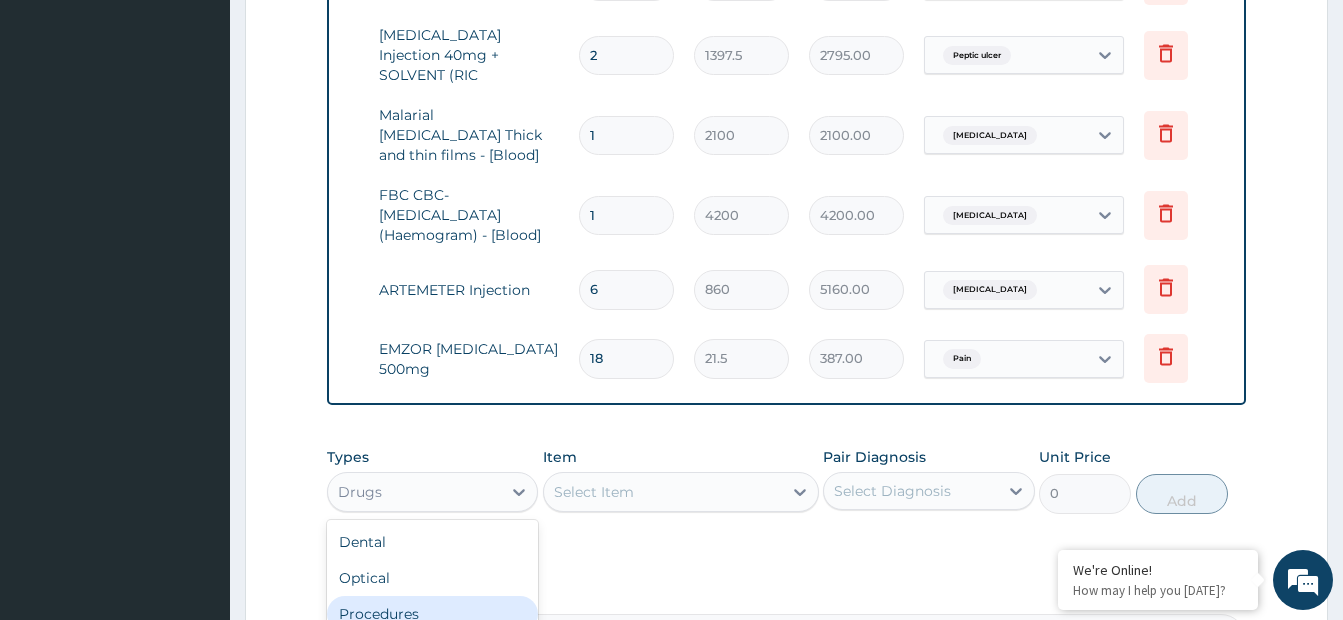 click on "Procedures" at bounding box center [432, 614] 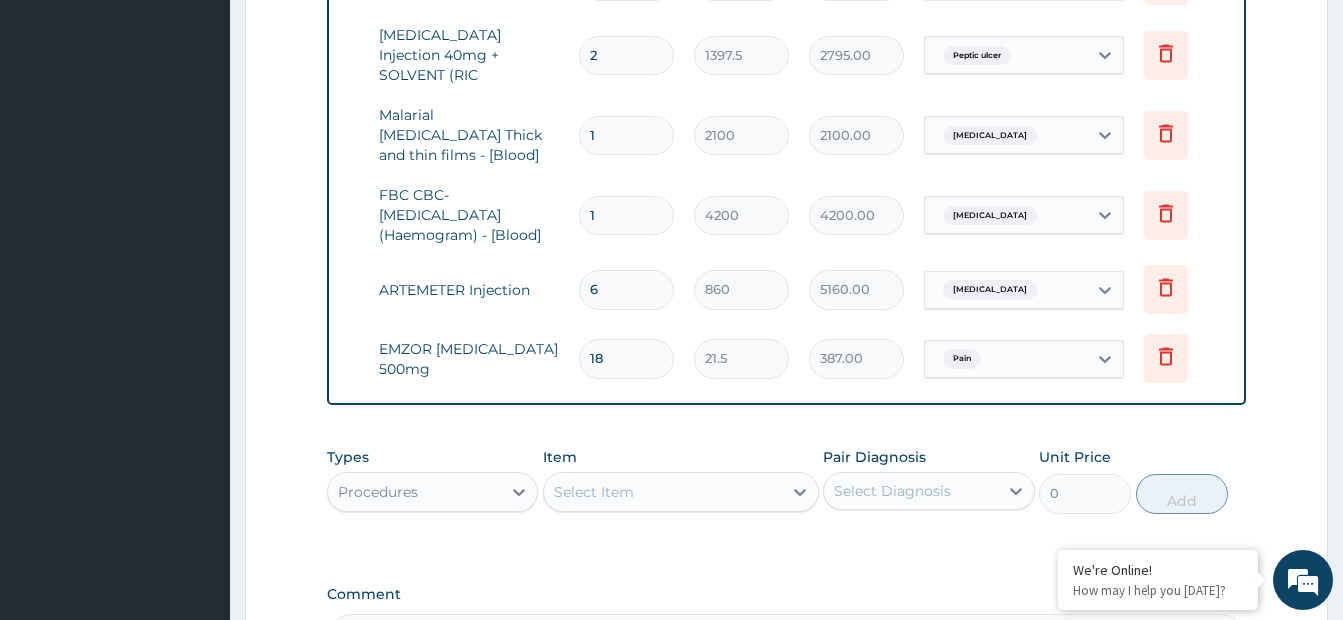click on "Select Item" at bounding box center (663, 492) 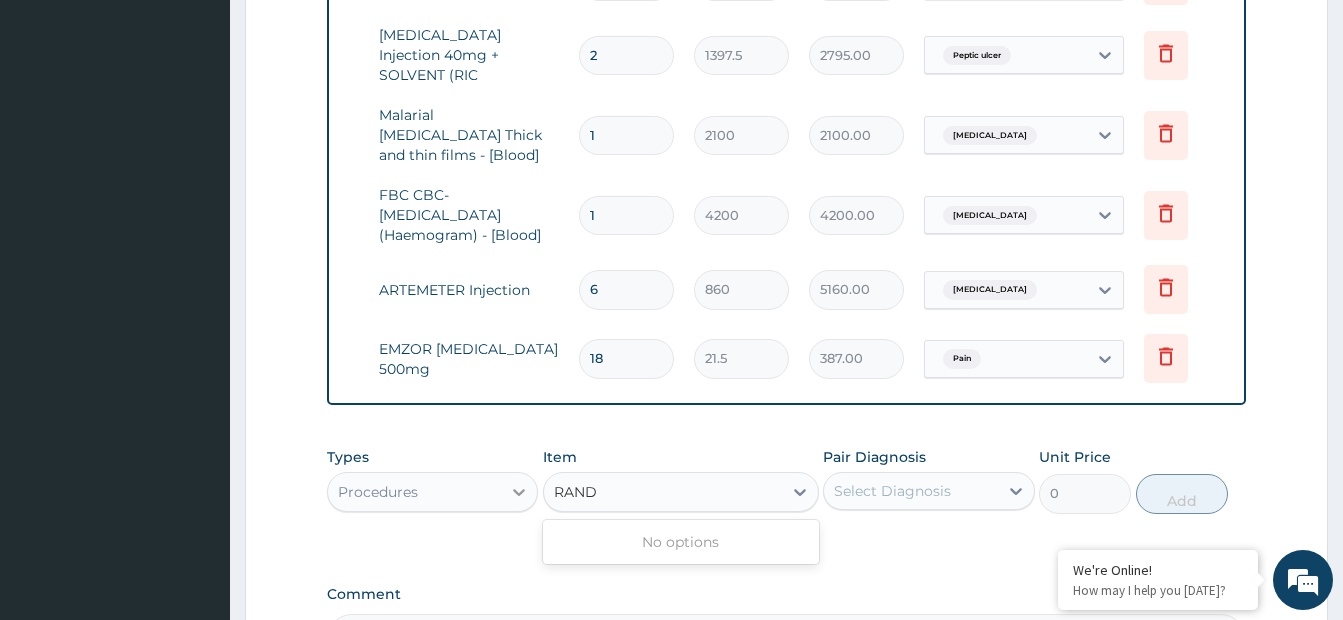 type on "RAND" 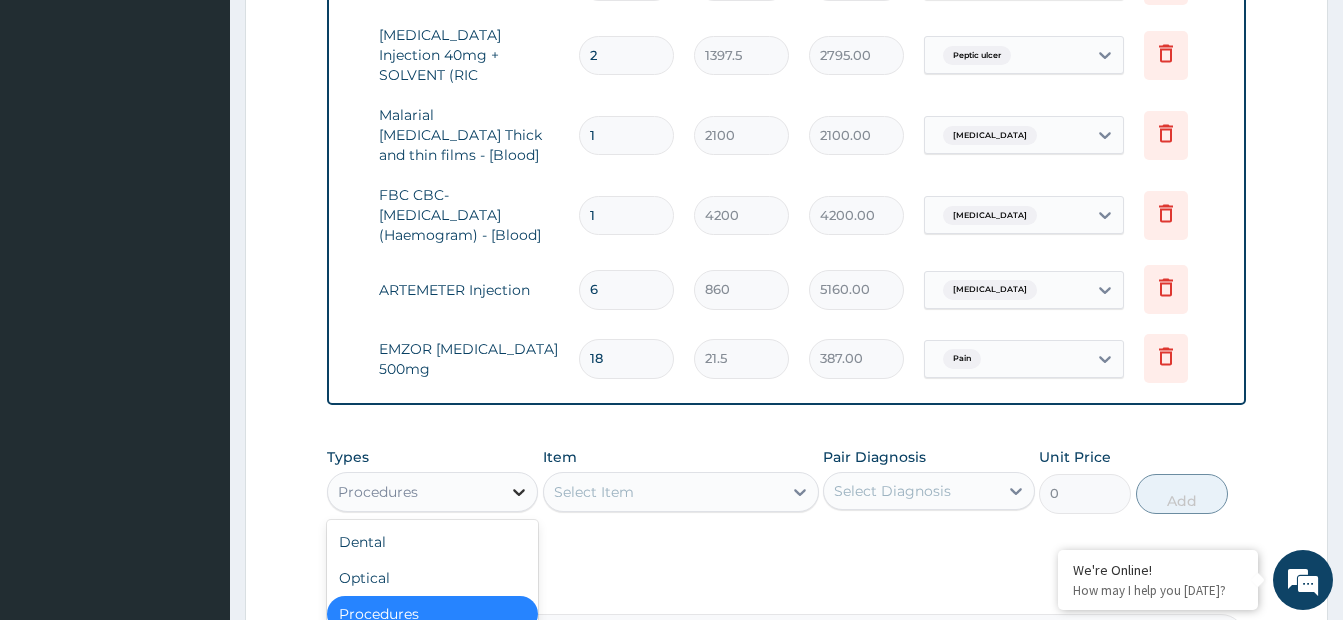 click 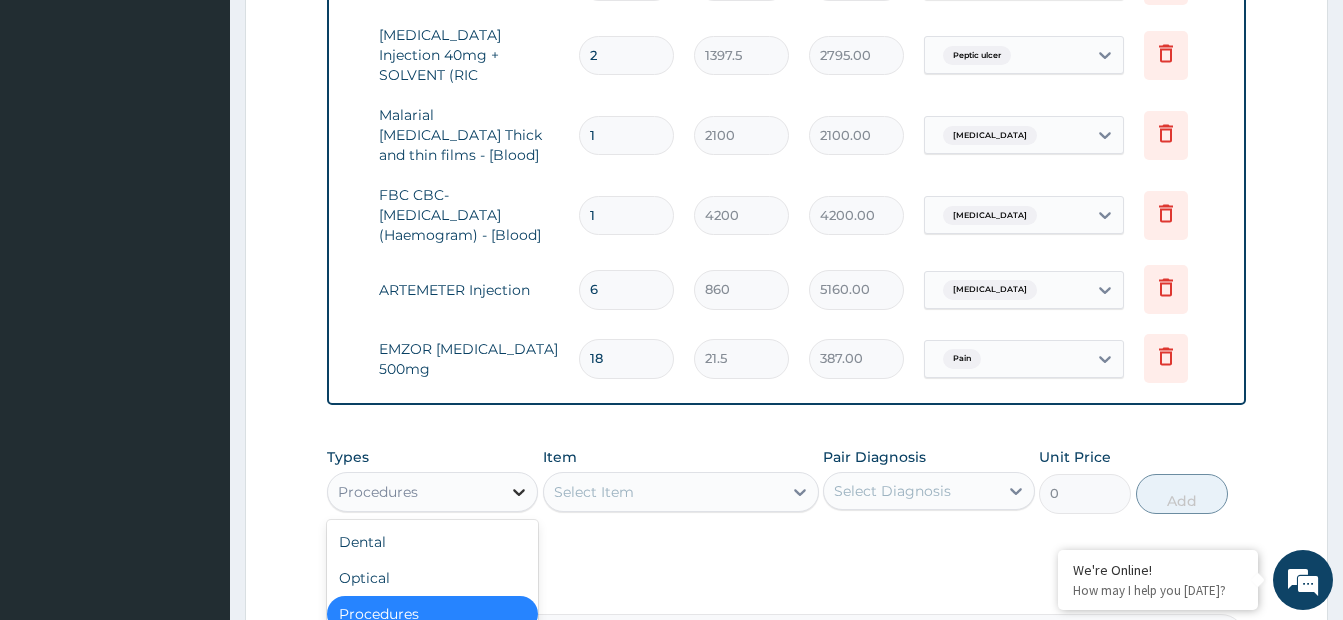 type on "L" 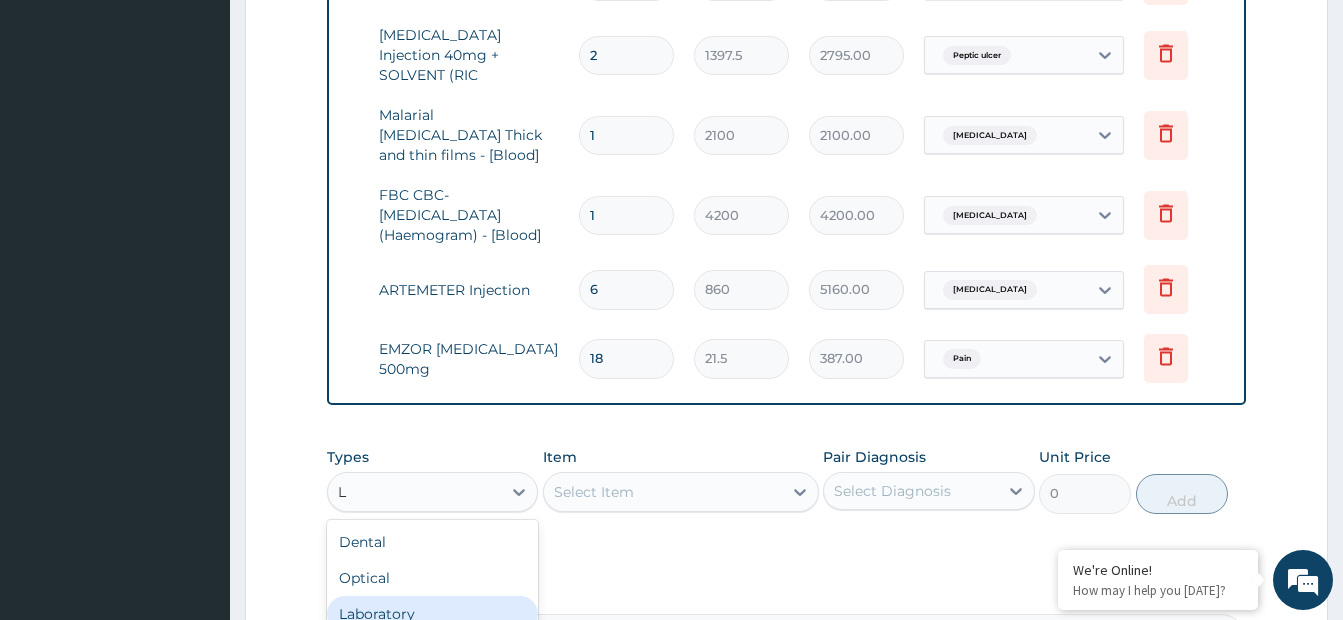 click on "Laboratory" at bounding box center (432, 614) 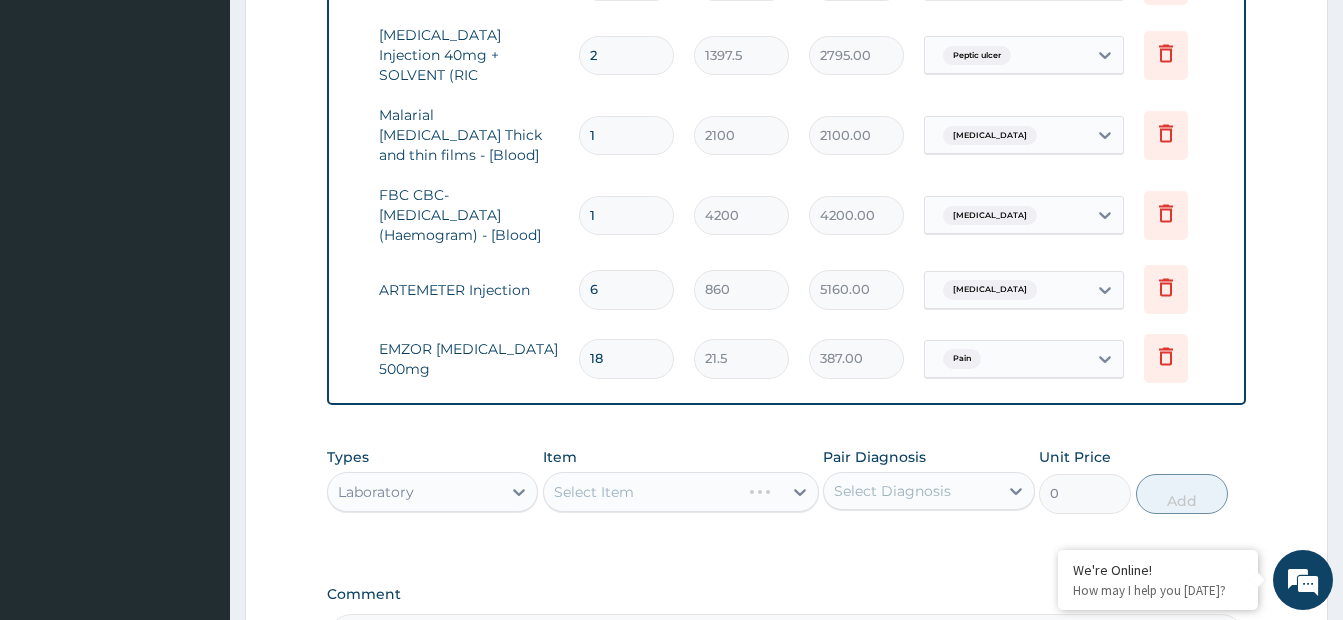 click on "Select Item" at bounding box center (681, 492) 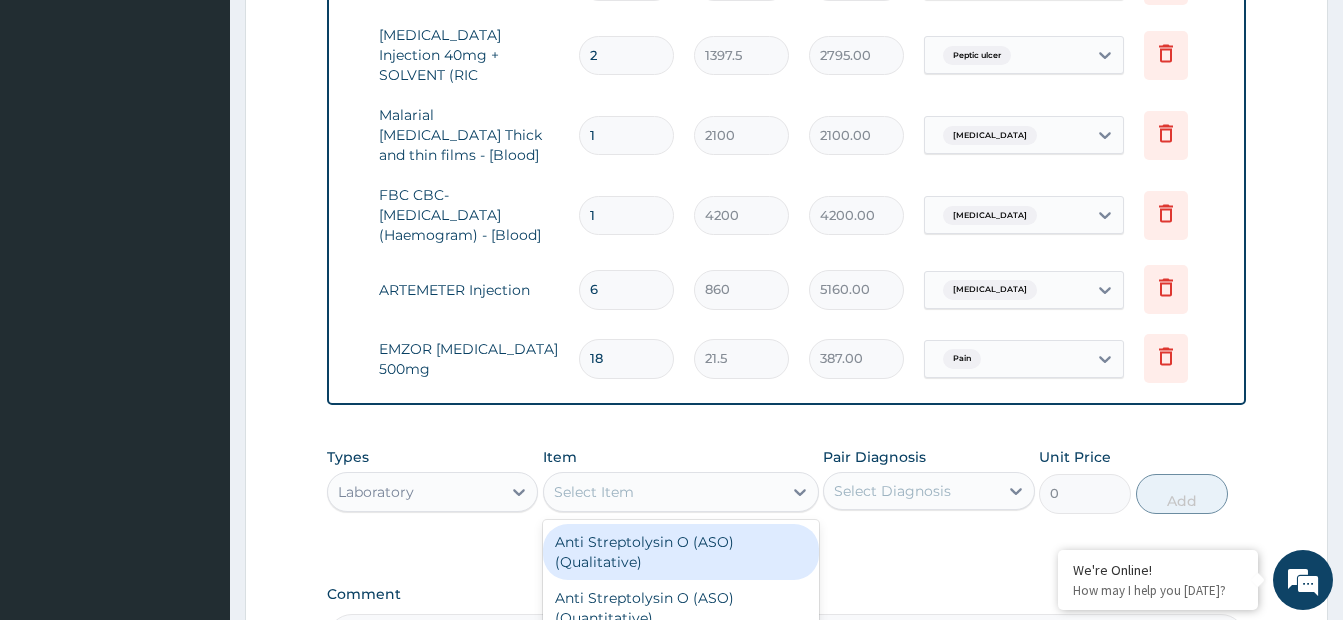 click on "Select Item" at bounding box center (594, 492) 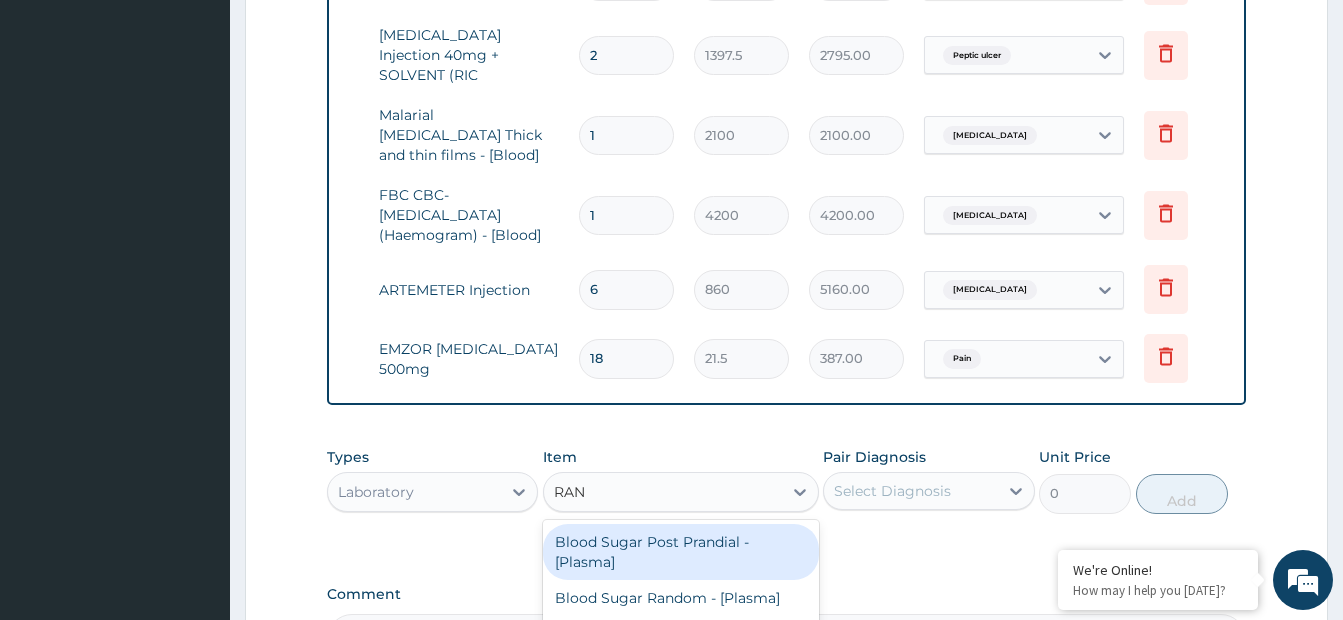type on "RAND" 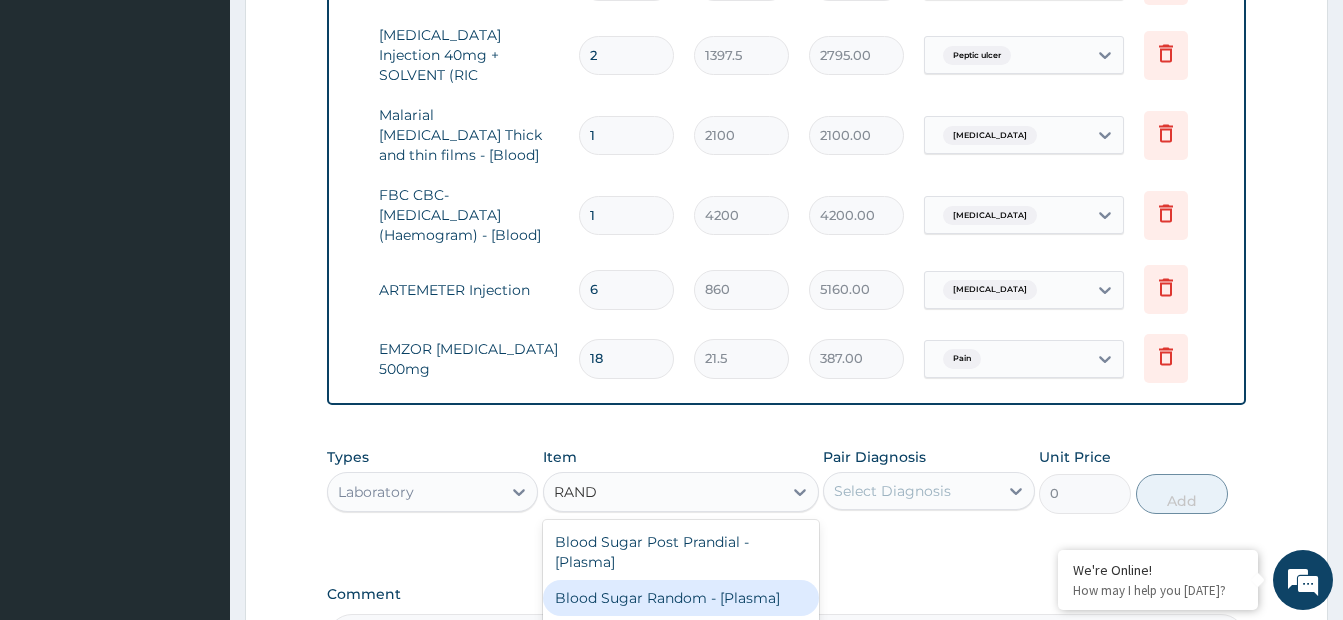 click on "Blood Sugar Random - [Plasma]" at bounding box center [681, 598] 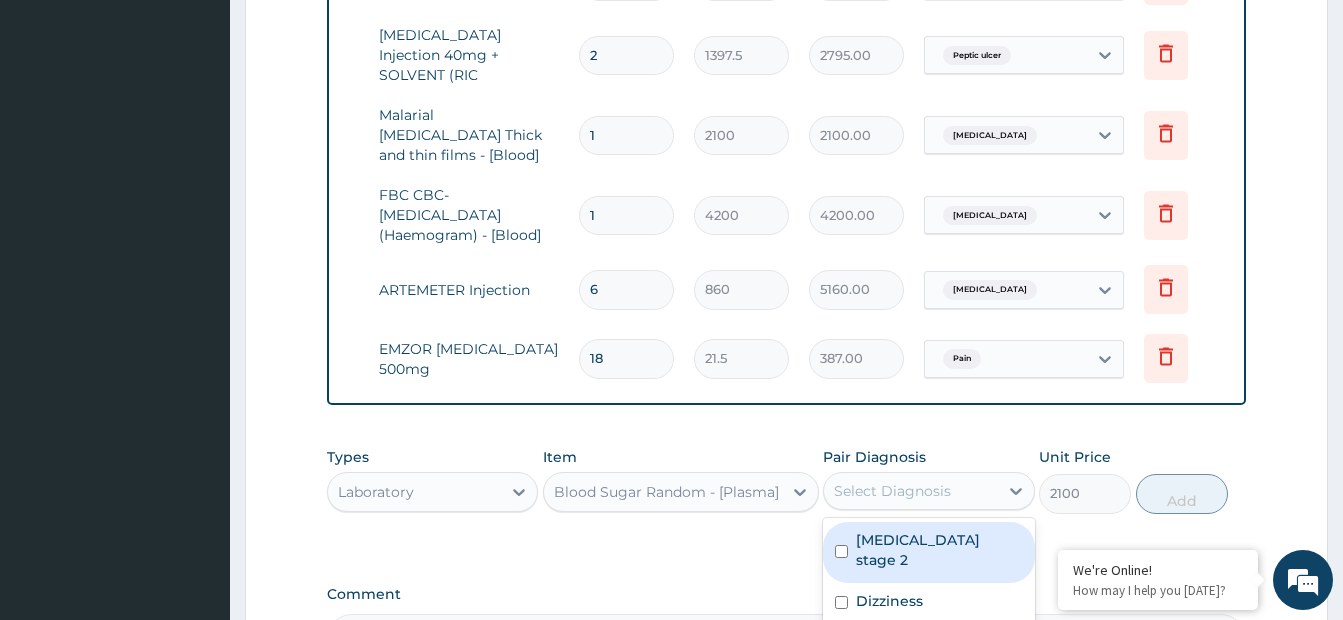 click on "Select Diagnosis" at bounding box center [892, 491] 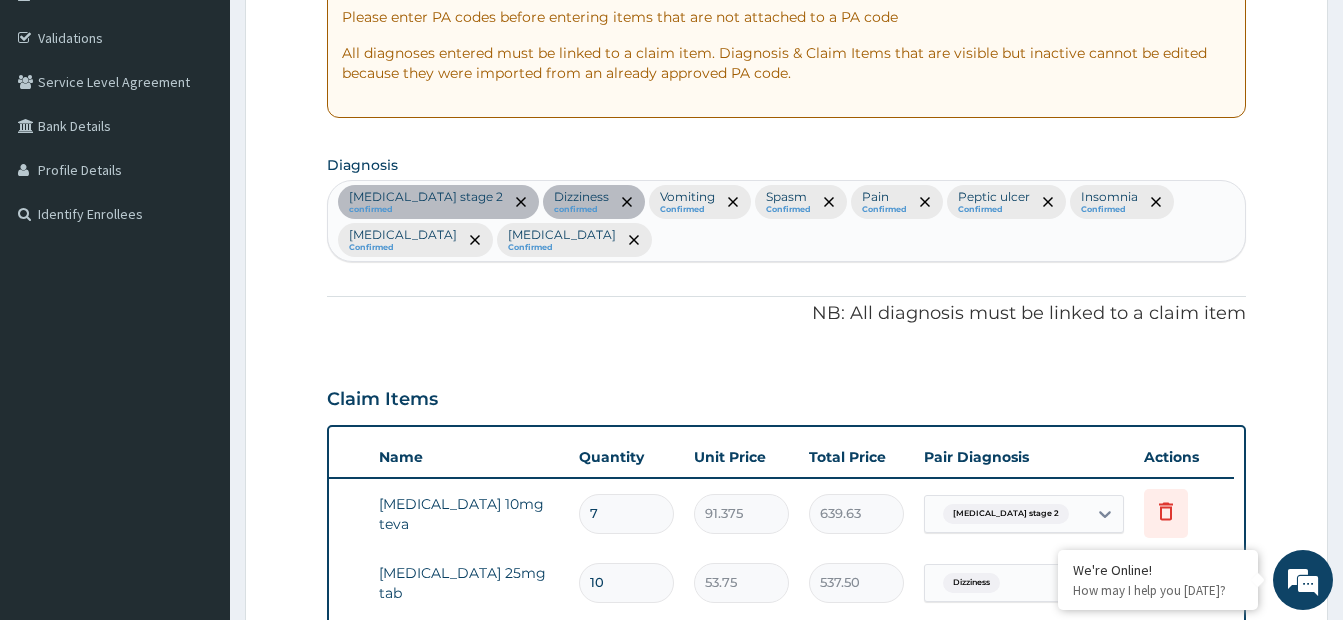 scroll, scrollTop: 351, scrollLeft: 0, axis: vertical 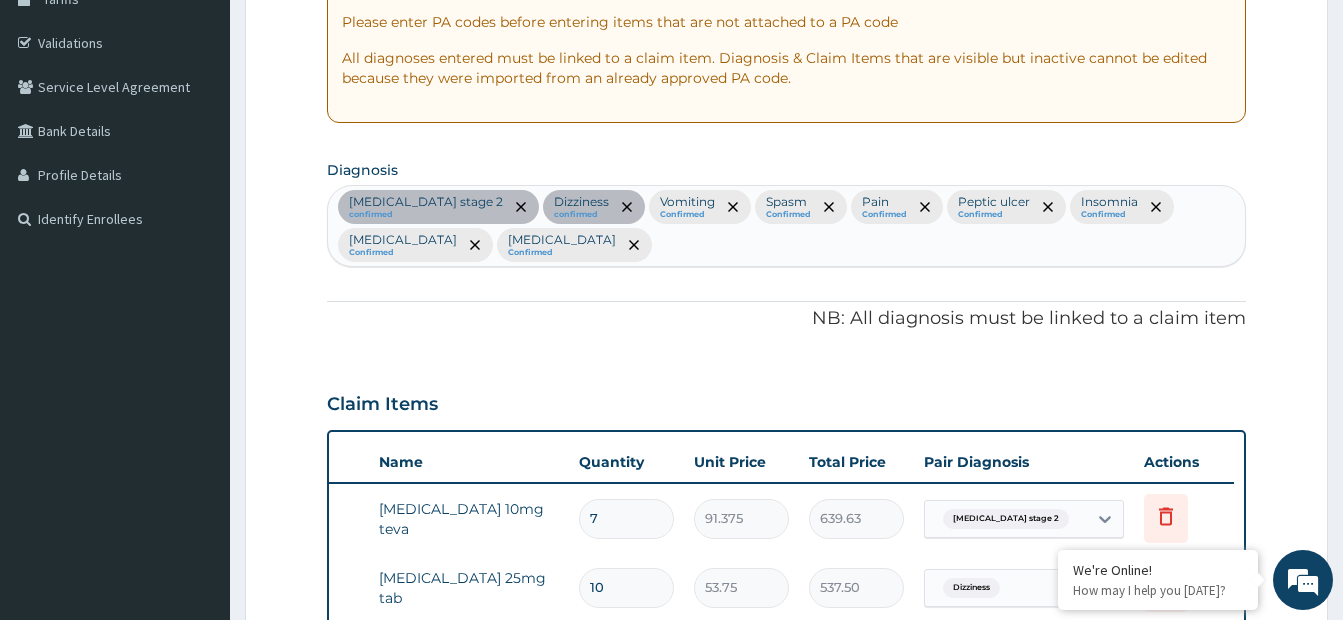 click on "Hypertension stage 2 confirmed Dizziness confirmed Vomiting Confirmed Spasm Confirmed Pain Confirmed Peptic ulcer Confirmed Insomnia Confirmed Malaria Confirmed Bacteremia Confirmed" at bounding box center (786, 226) 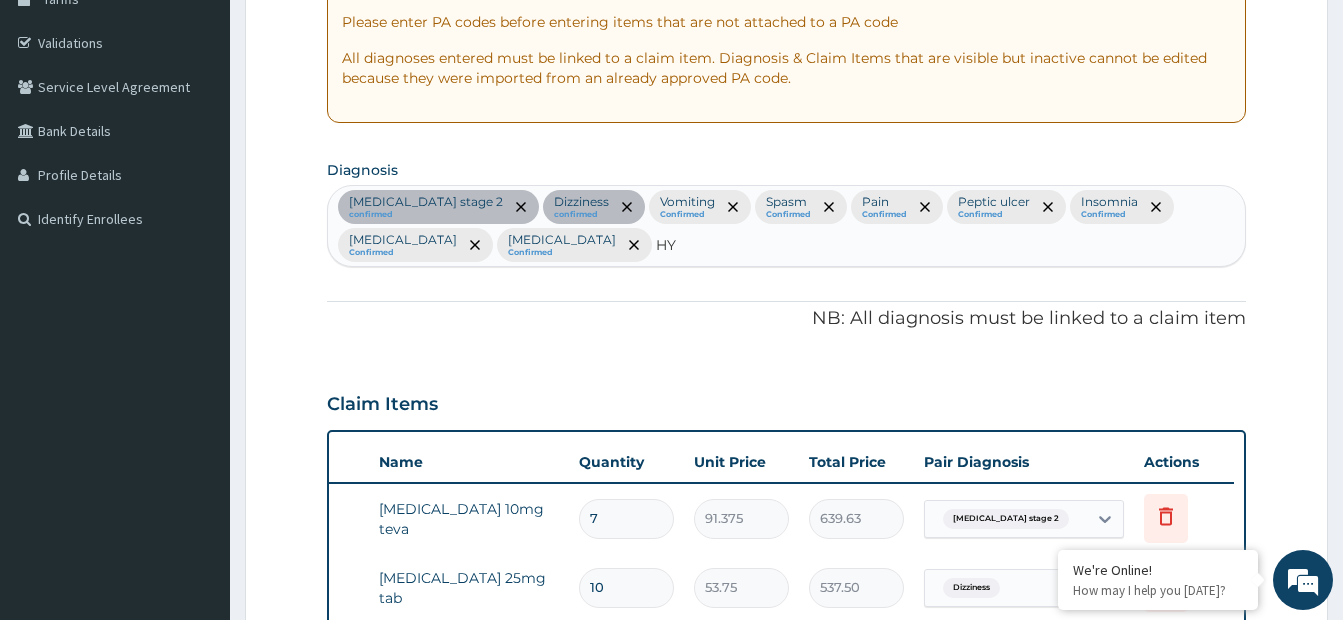 type on "H" 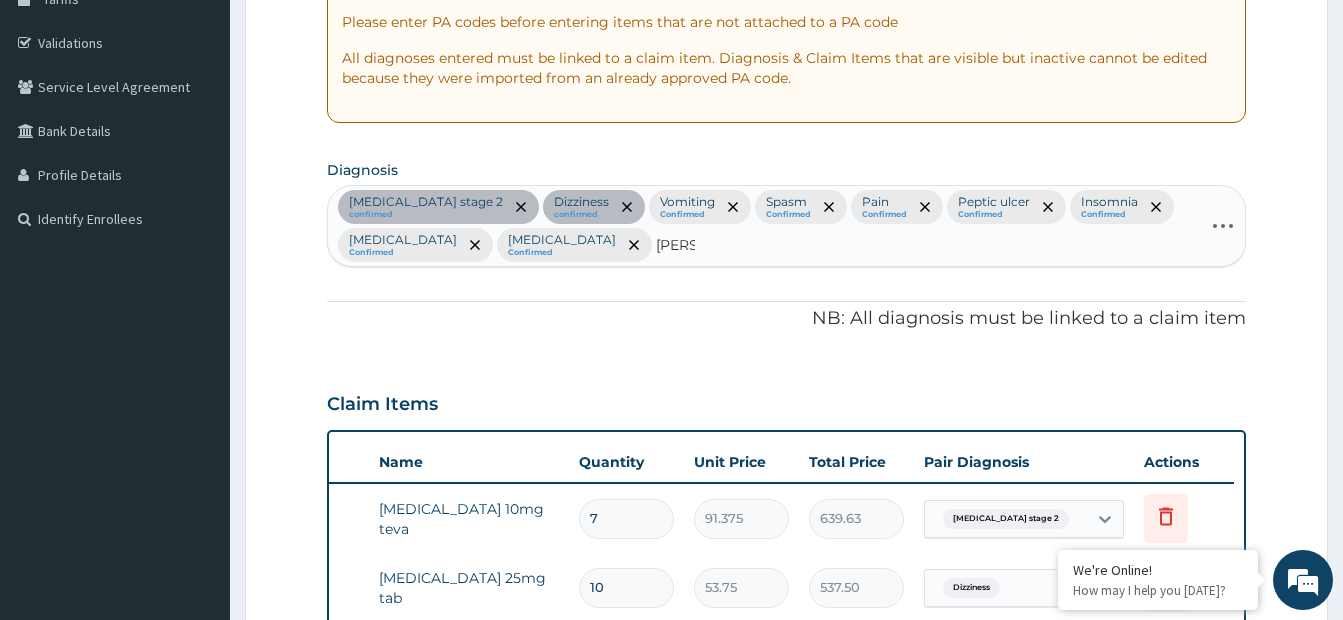 type on "GASTR" 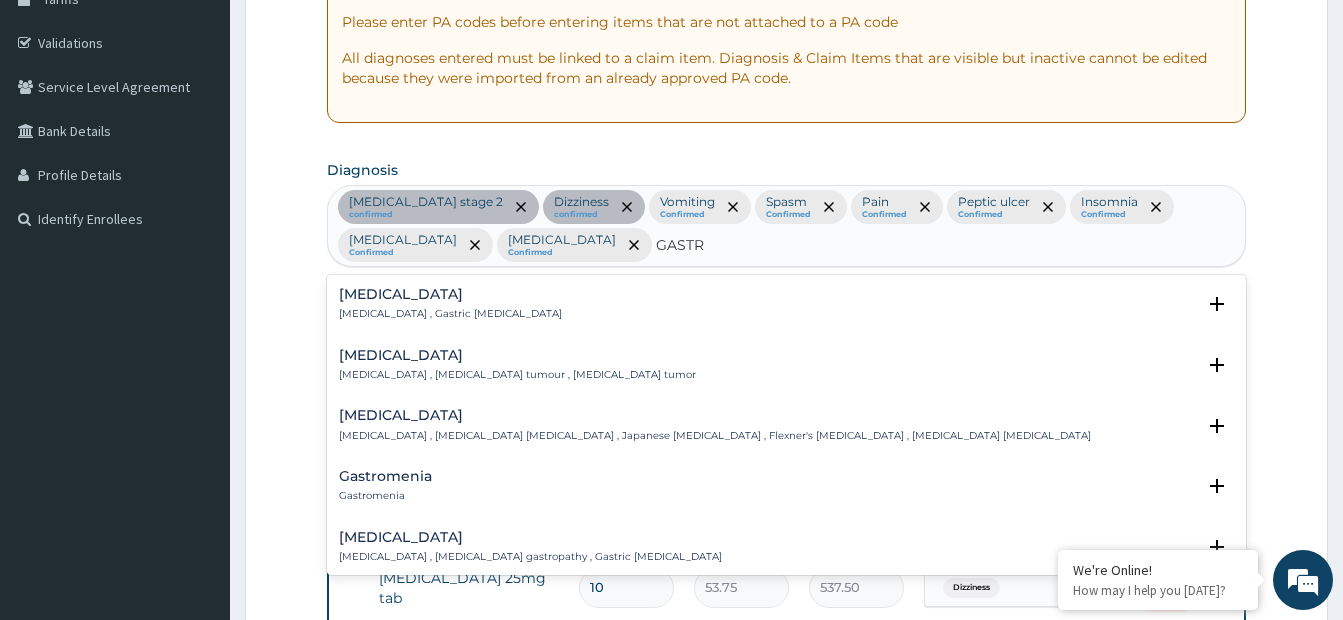 click on "Gastritis Gastritis , Gastric catarrh" at bounding box center [786, 304] 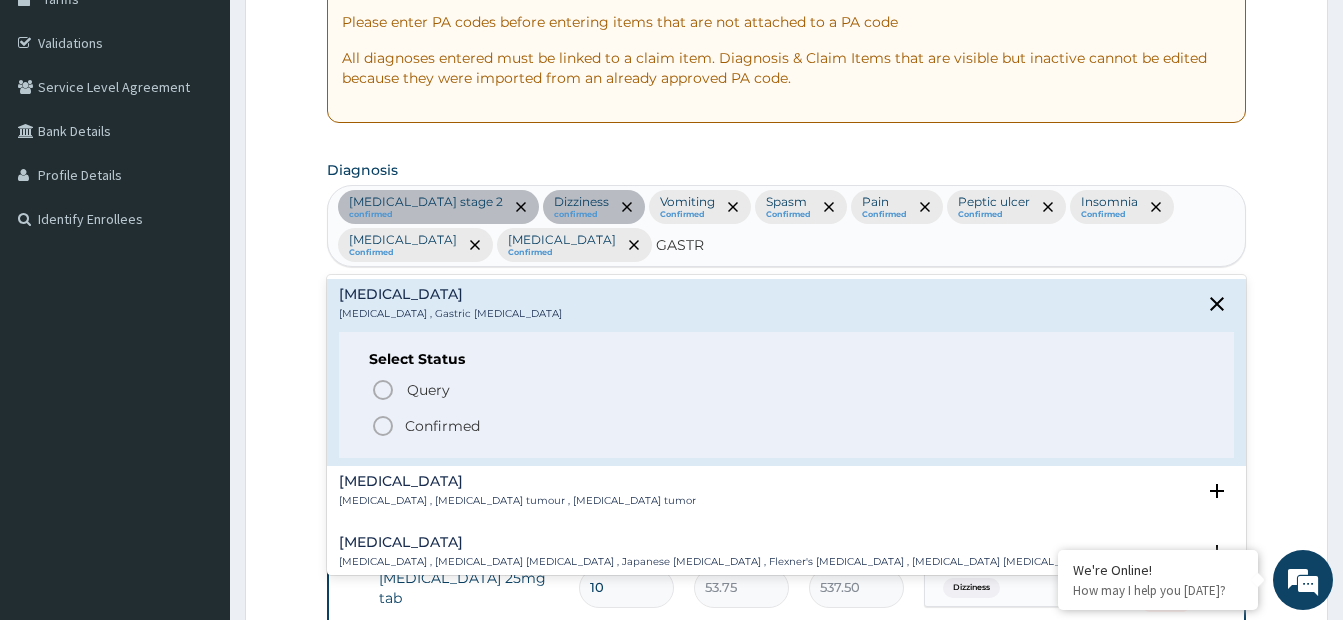 click on "Confirmed" at bounding box center (442, 426) 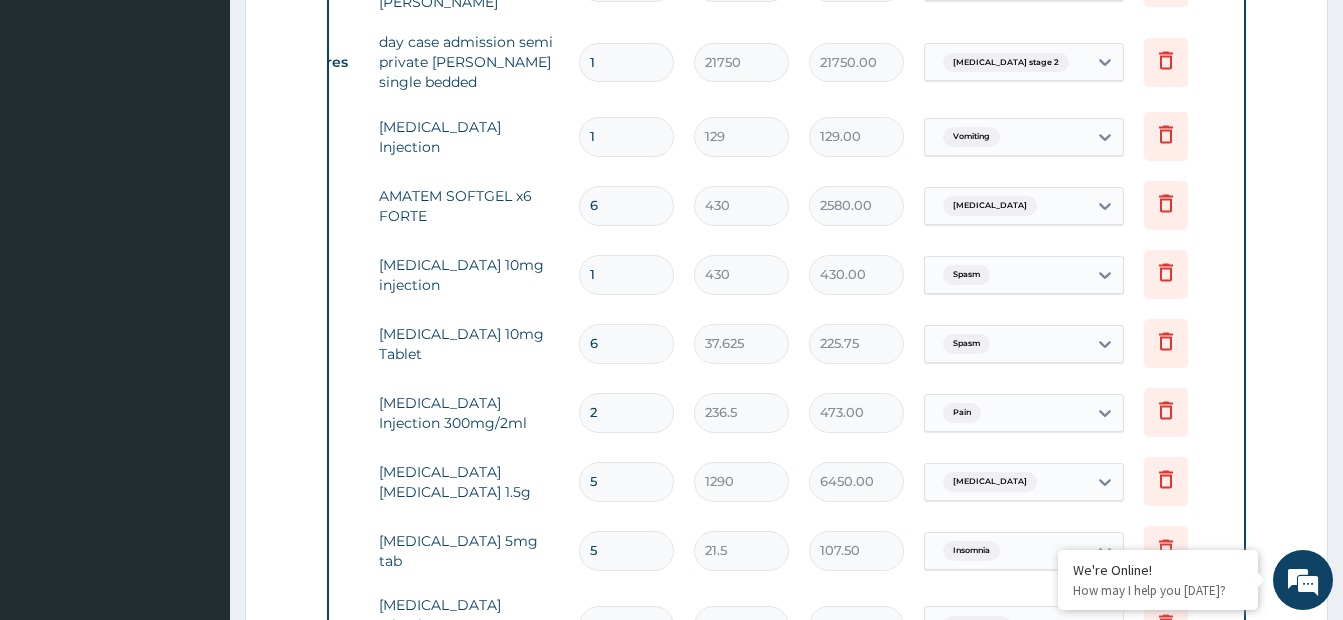 scroll, scrollTop: 1210, scrollLeft: 0, axis: vertical 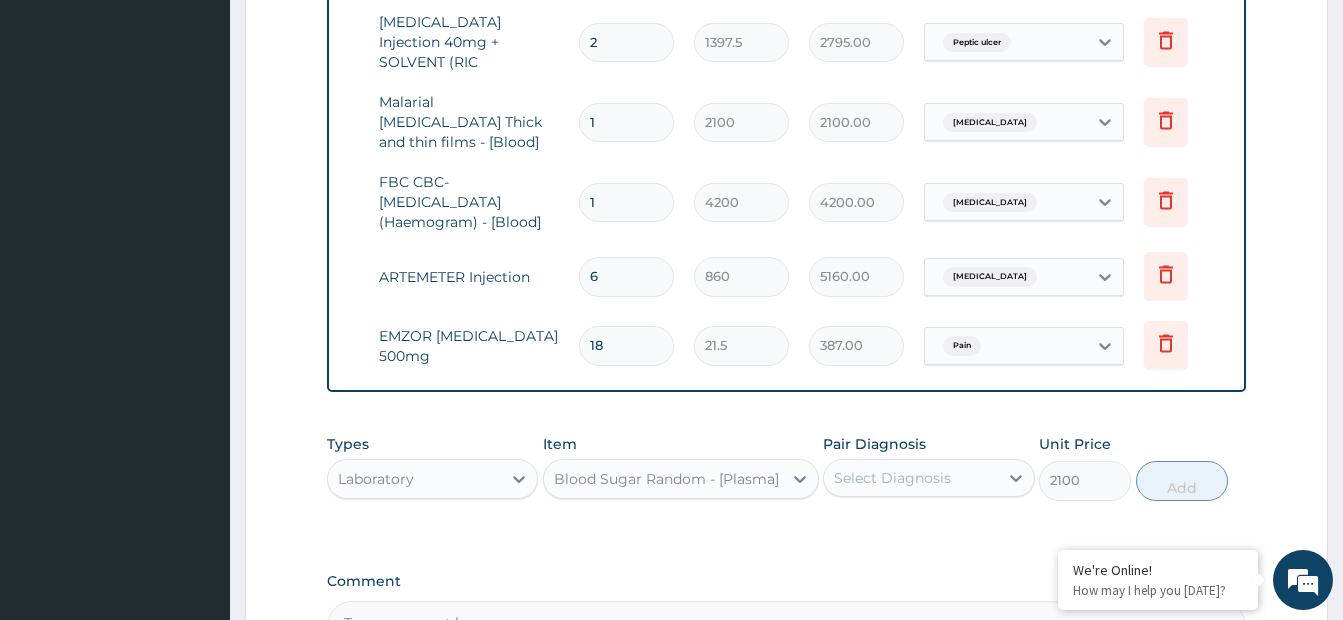 click on "Peptic ulcer" at bounding box center [1006, 43] 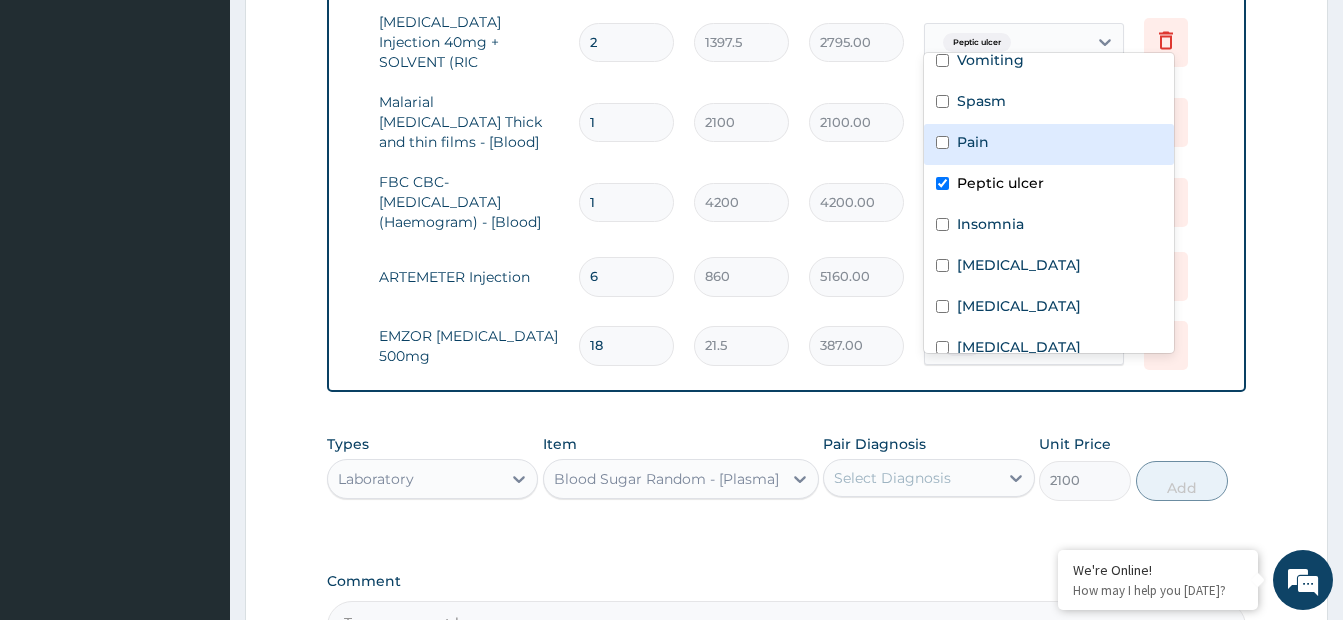 scroll, scrollTop: 118, scrollLeft: 0, axis: vertical 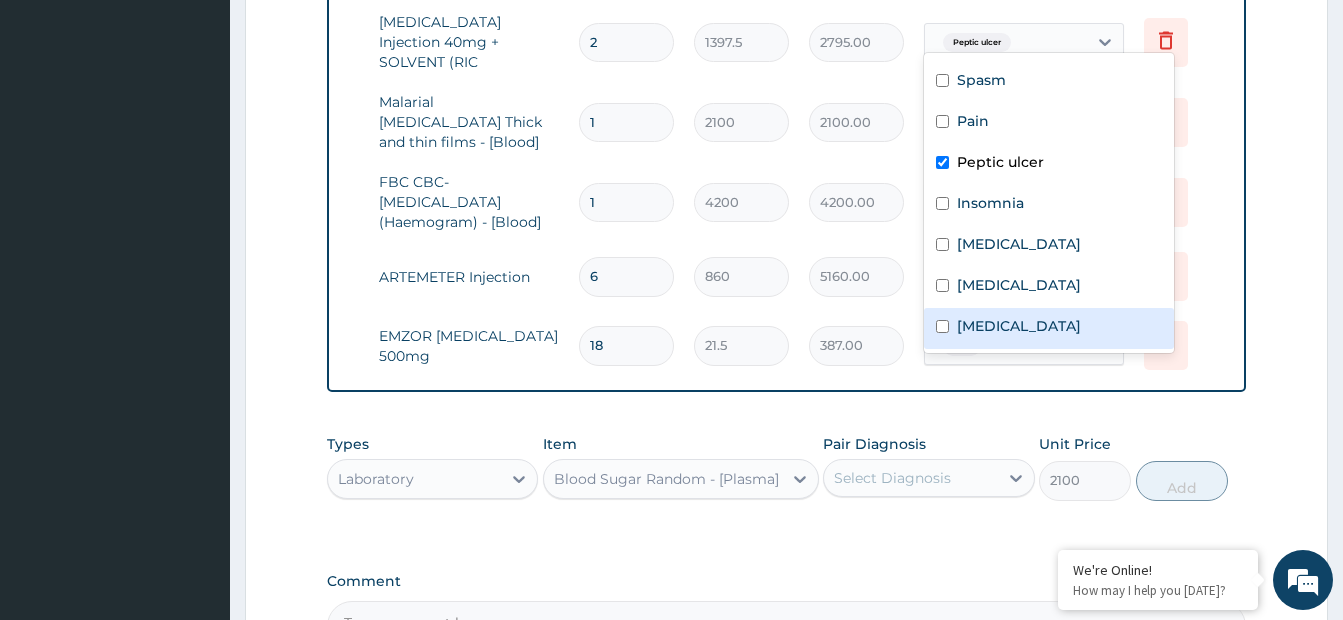 click on "Gastritis" at bounding box center (1049, 328) 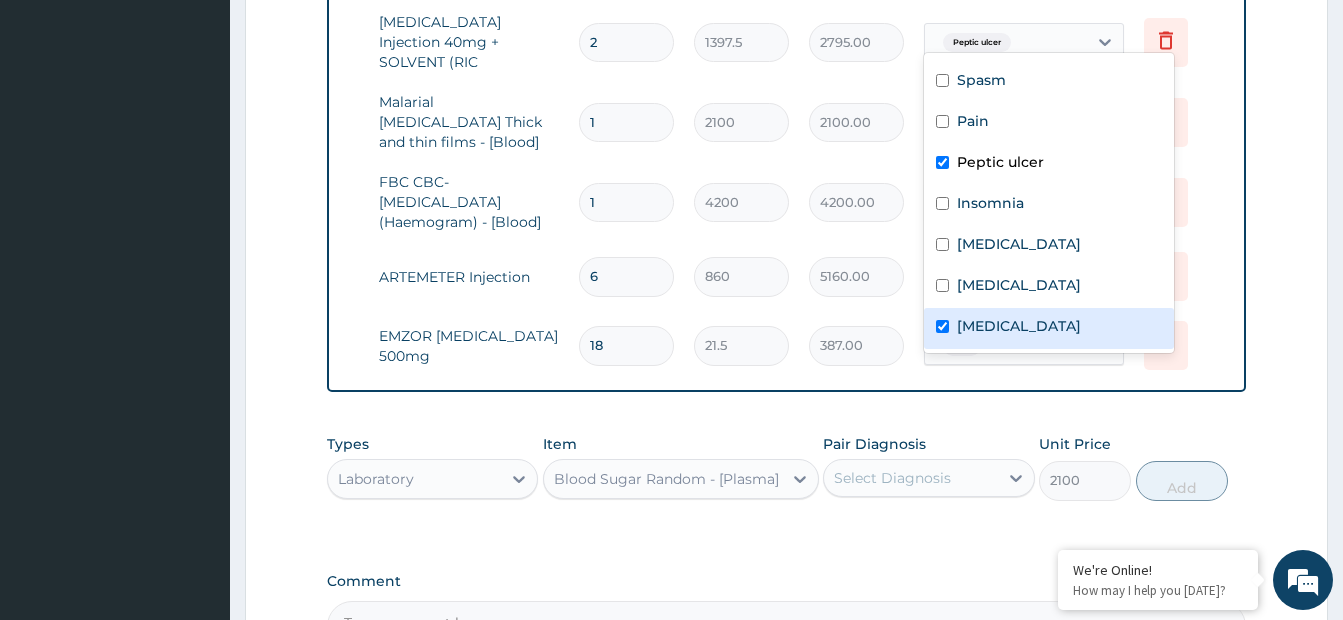 checkbox on "true" 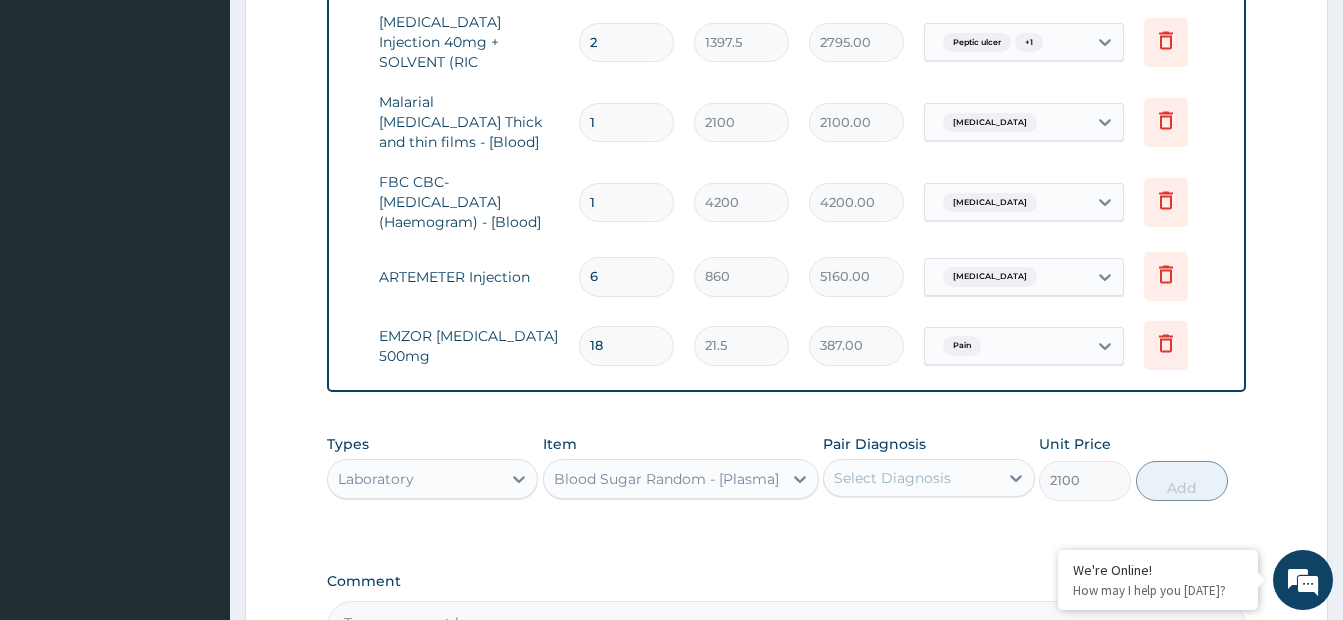 click on "Step  2  of 2 PA Code / Prescription Code PA/0DEB46 Encounter Date 08-07-2025 Important Notice Please enter PA codes before entering items that are not attached to a PA code   All diagnoses entered must be linked to a claim item. Diagnosis & Claim Items that are visible but inactive cannot be edited because they were imported from an already approved PA code. Diagnosis Hypertension stage 2 confirmed Dizziness confirmed Vomiting Confirmed Spasm Confirmed Pain Confirmed Peptic ulcer Confirmed Insomnia Confirmed Malaria Confirmed Bacteremia Confirmed Gastritis Confirmed NB: All diagnosis must be linked to a claim item Claim Items Type Name Quantity Unit Price Total Price Pair Diagnosis Actions Drugs amlodipine 10mg teva  7 91.375 639.63 Hypertension stage 2 Delete Drugs stugeron 25mg tab 10 53.75 537.50 Dizziness Delete Drugs clopidogrel 75mg (clodorel) 7 64.5 451.50 Hypertension stage 2 Delete Drugs lisinopril 5mg (pocco) 7 48.375 338.63 Hypertension stage 2 Delete Procedures 1 0.012 0.01 Hypertension stage 2 1" at bounding box center [786, -426] 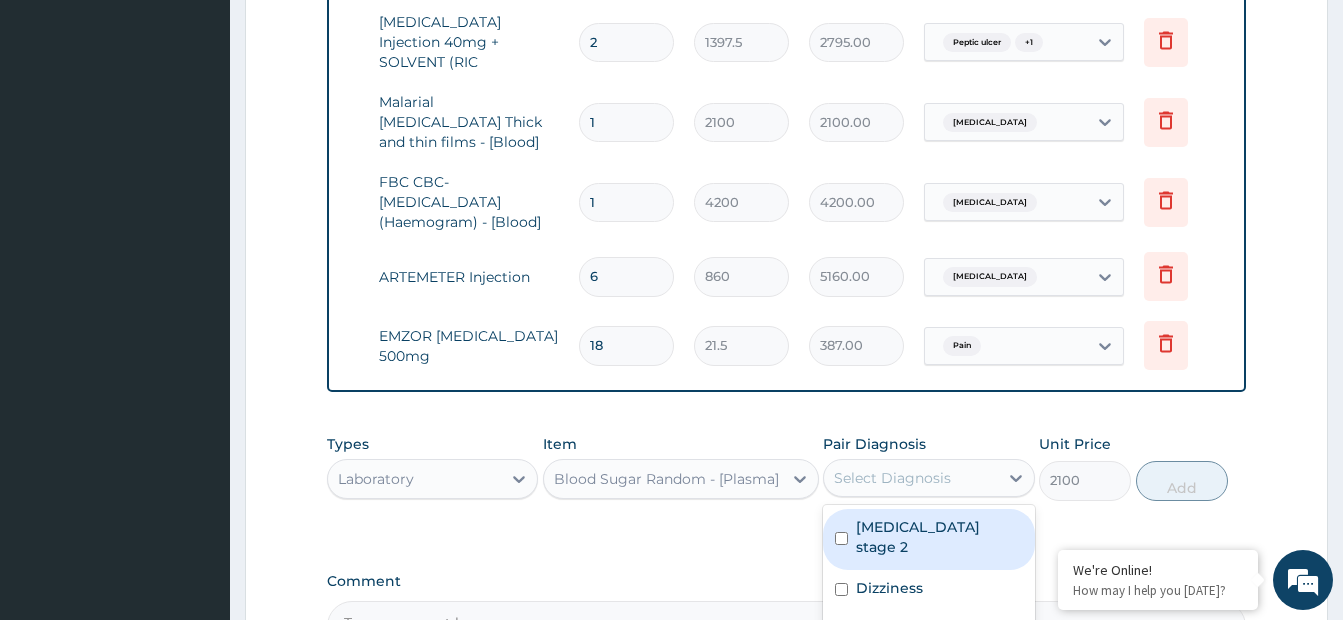 click on "Select Diagnosis" at bounding box center [892, 478] 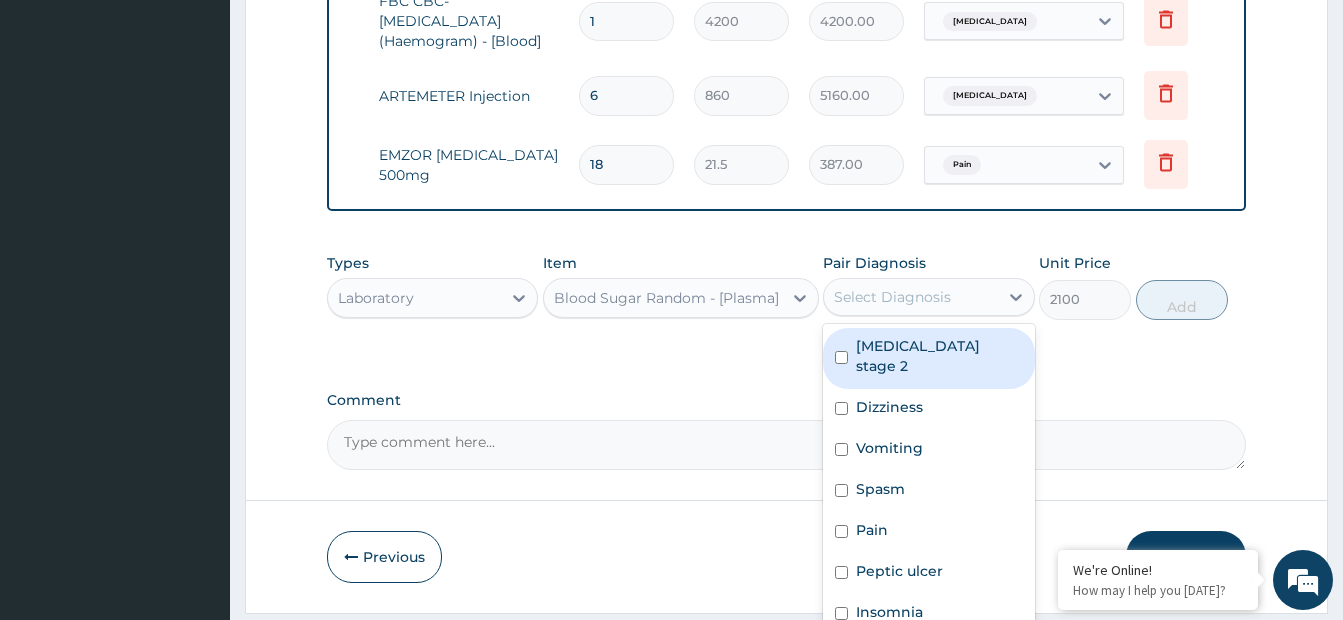 scroll, scrollTop: 1973, scrollLeft: 0, axis: vertical 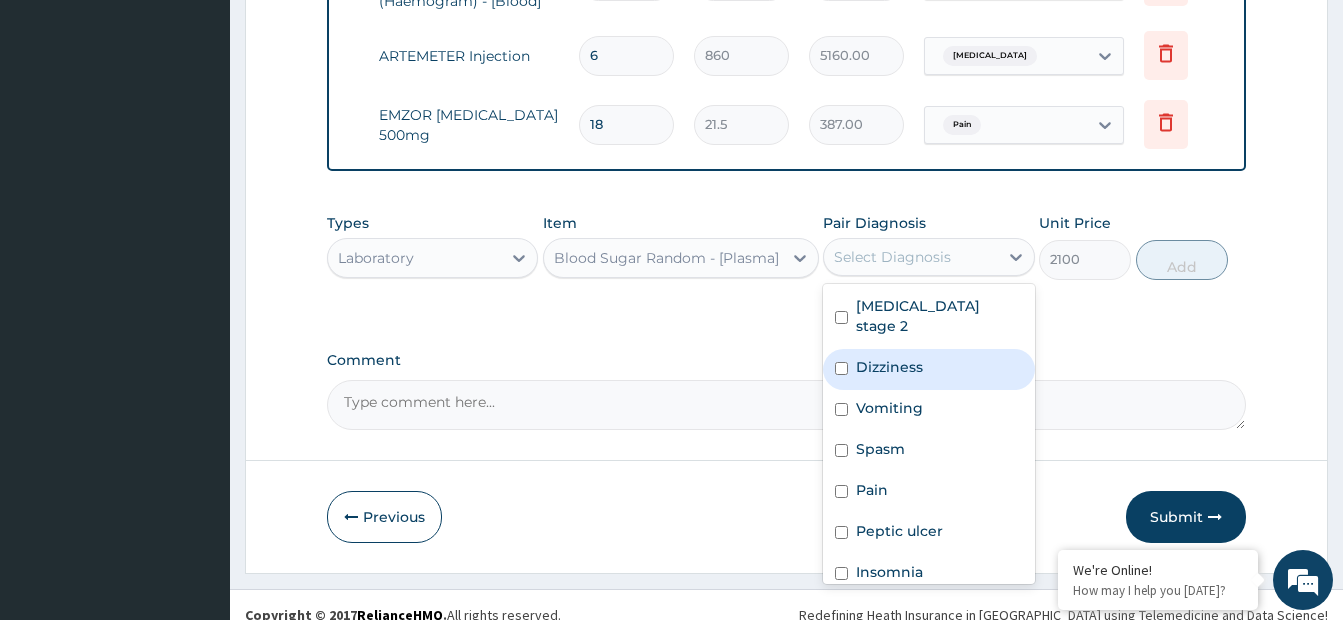 click on "Dizziness" at bounding box center (889, 367) 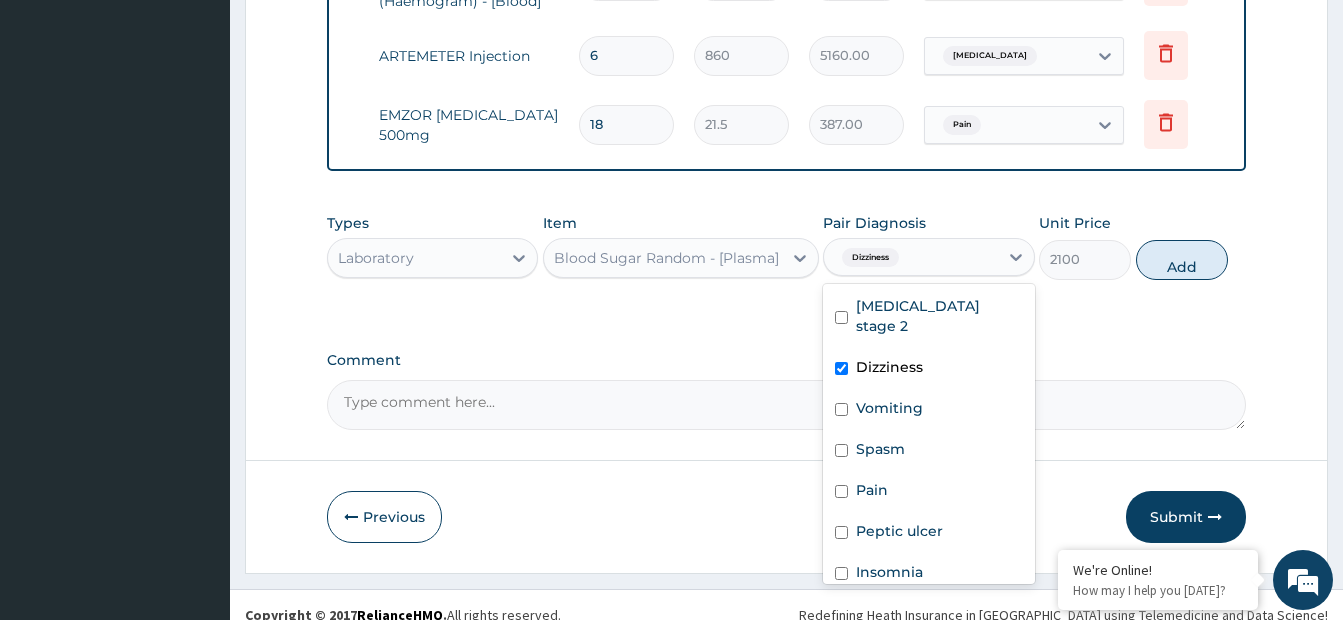 checkbox on "true" 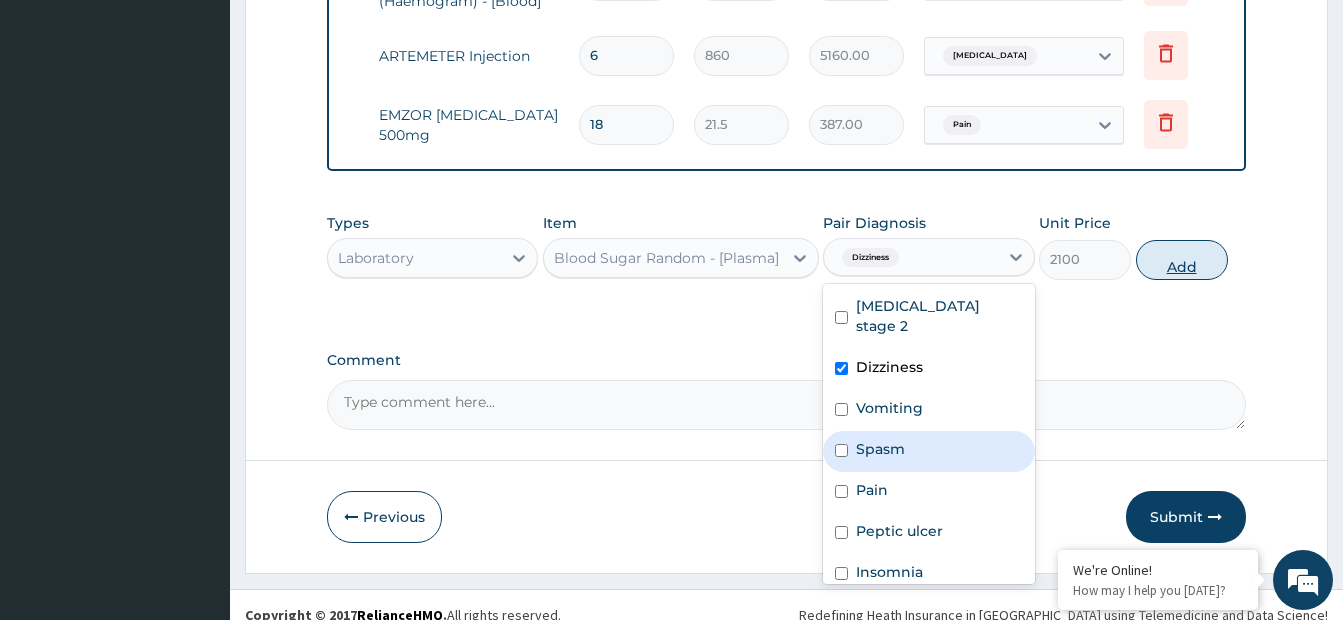 click on "Add" at bounding box center (1182, 260) 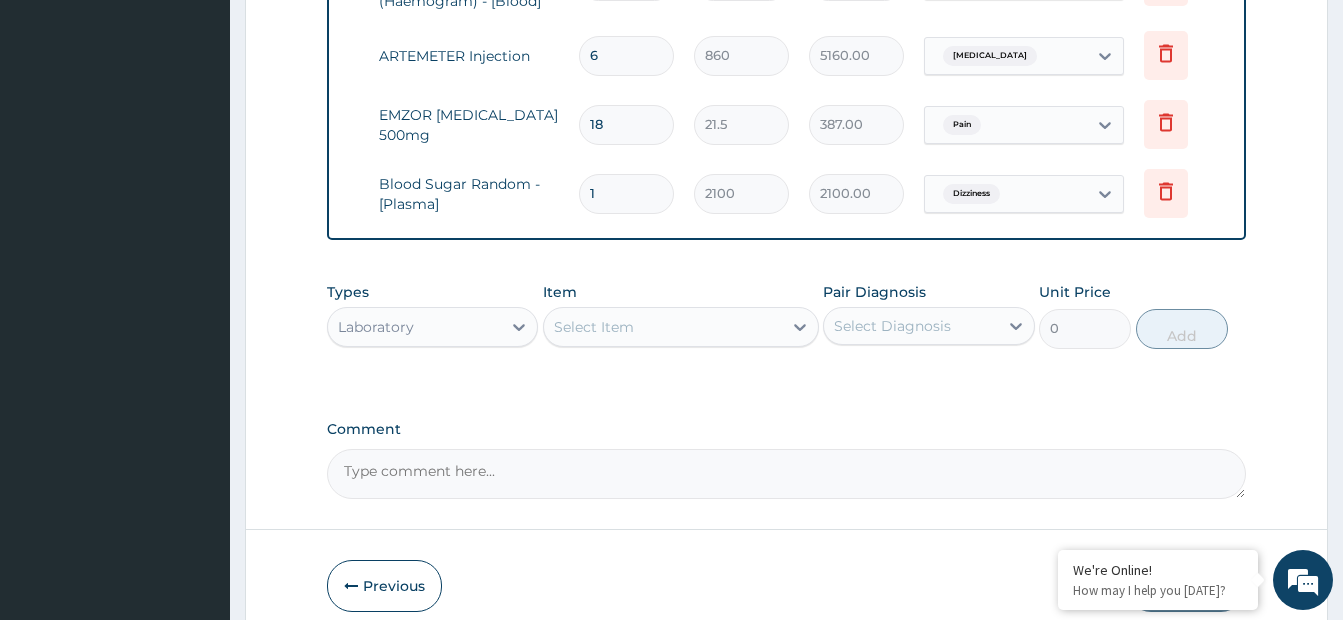 type 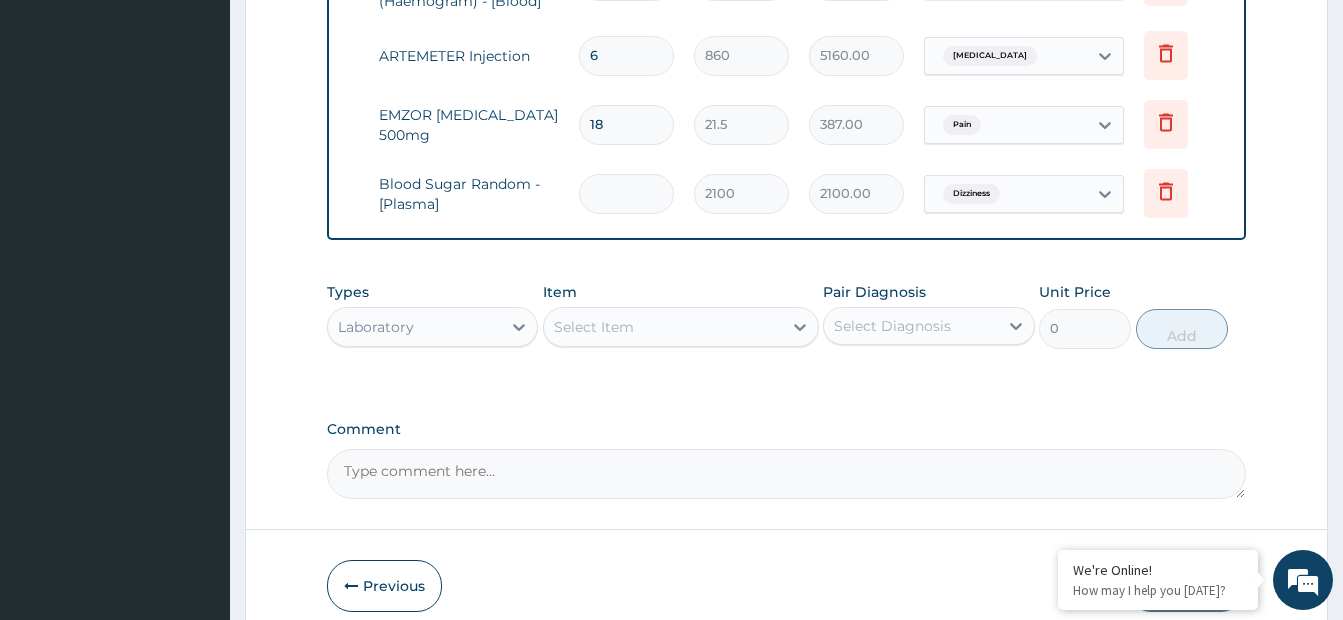 type on "0.00" 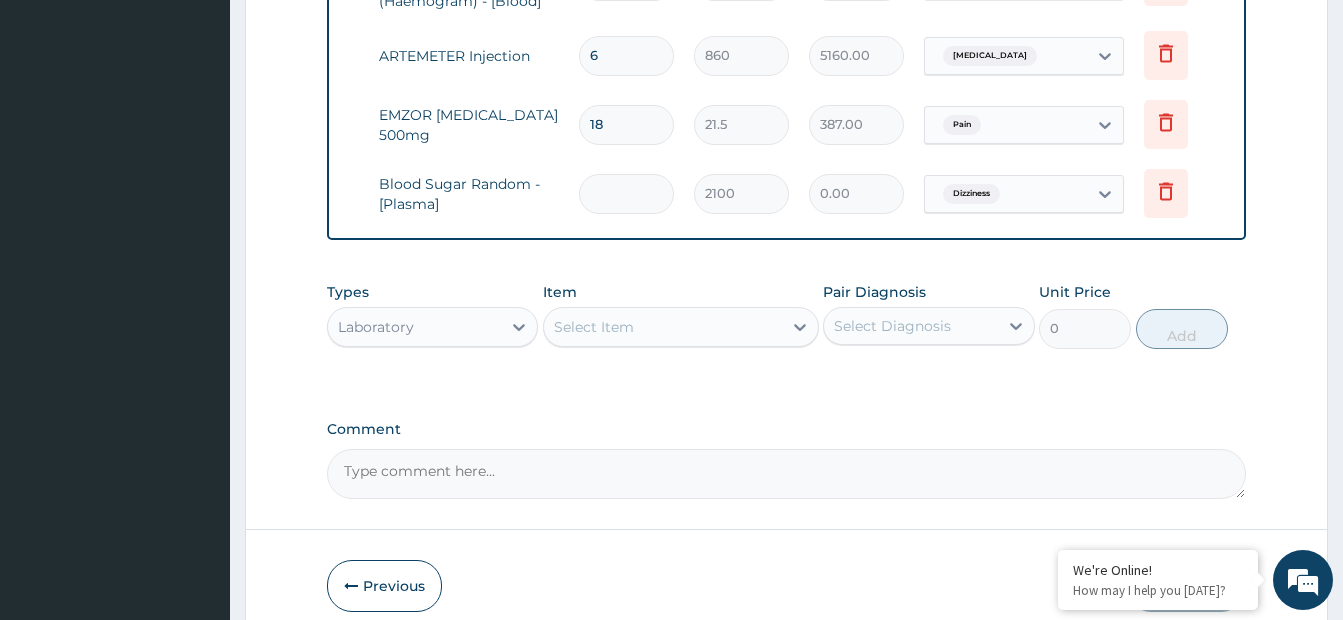 type on "2" 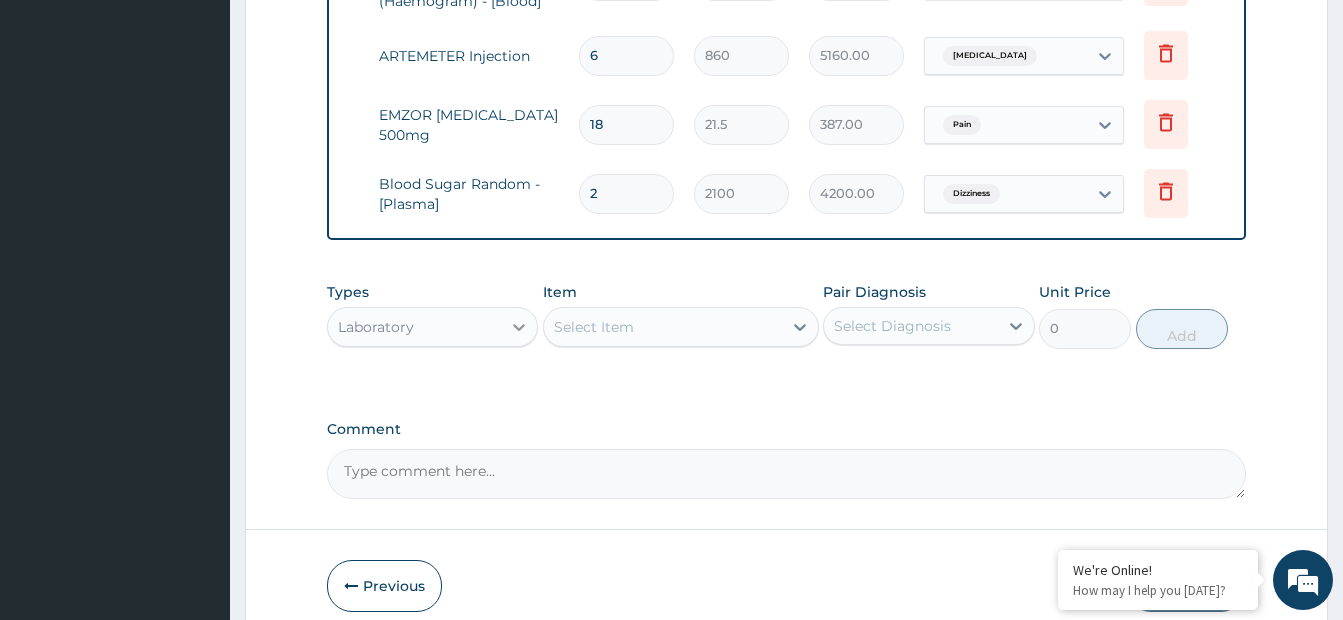 type on "2" 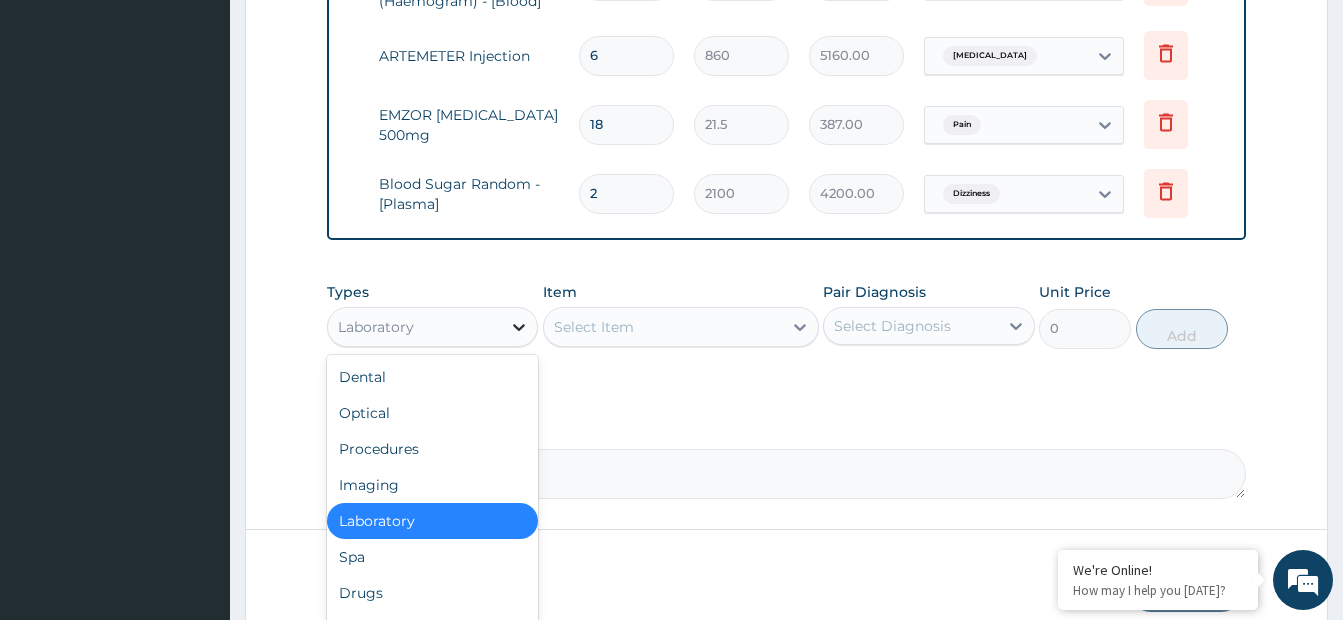 click 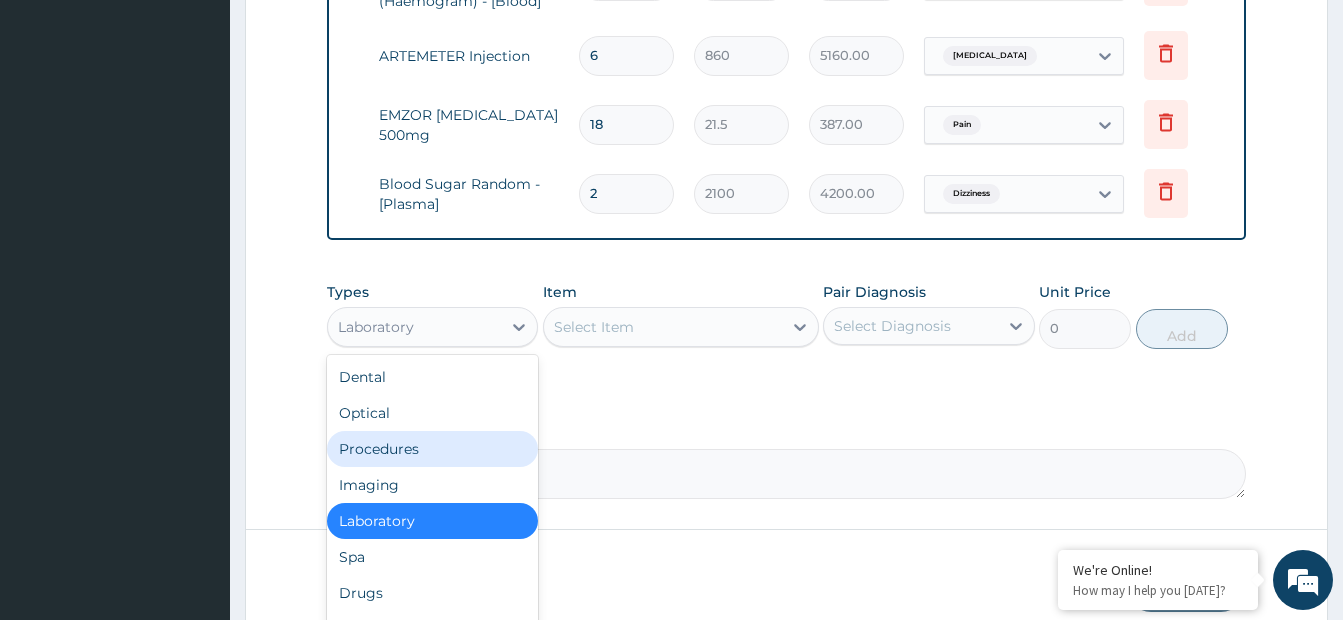 click on "Procedures" at bounding box center [432, 449] 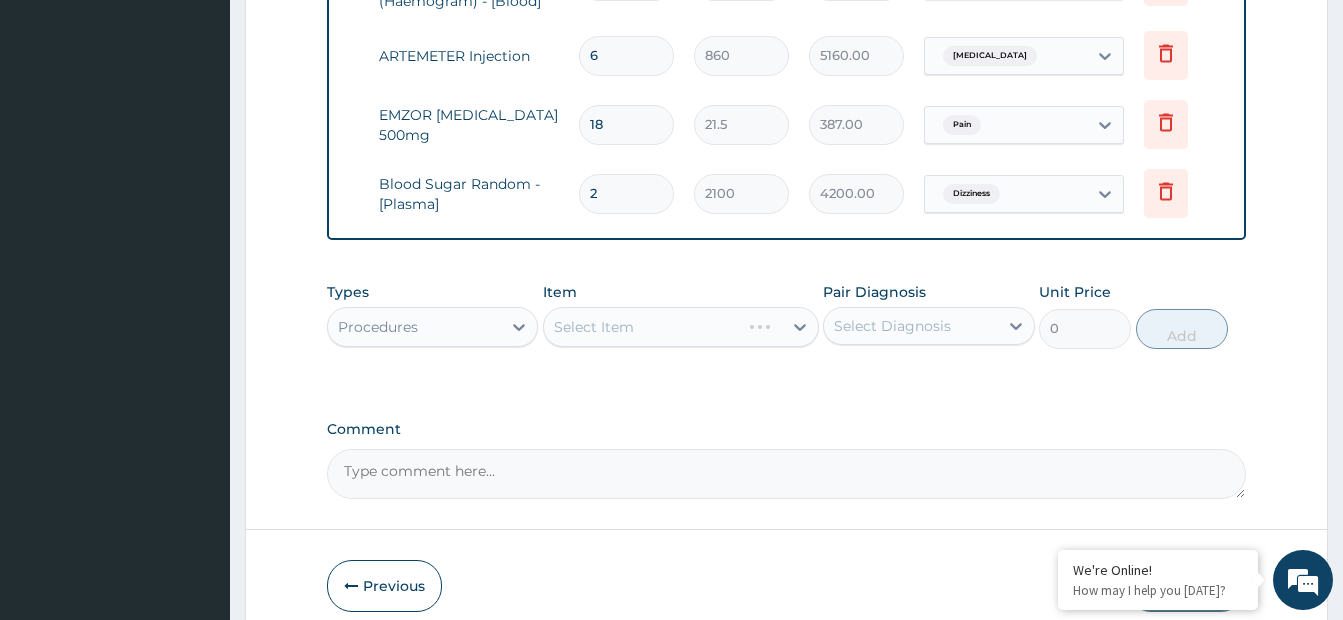 click on "Select Item" at bounding box center (681, 327) 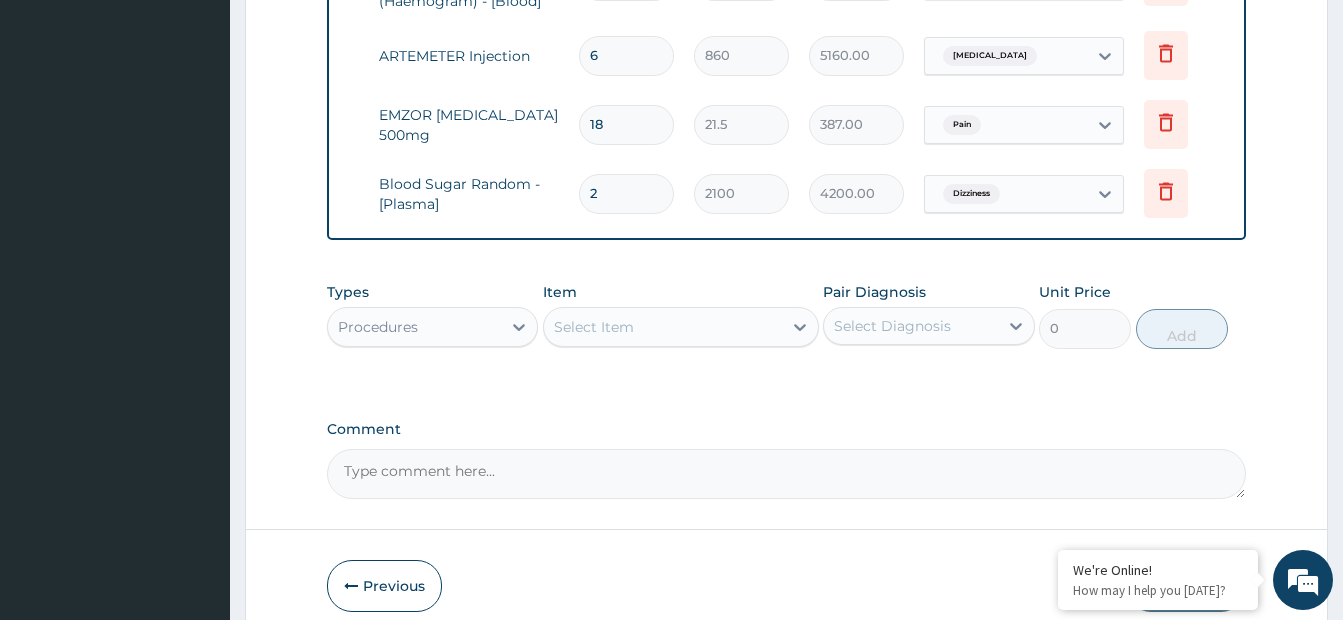 click on "Select Item" at bounding box center (594, 327) 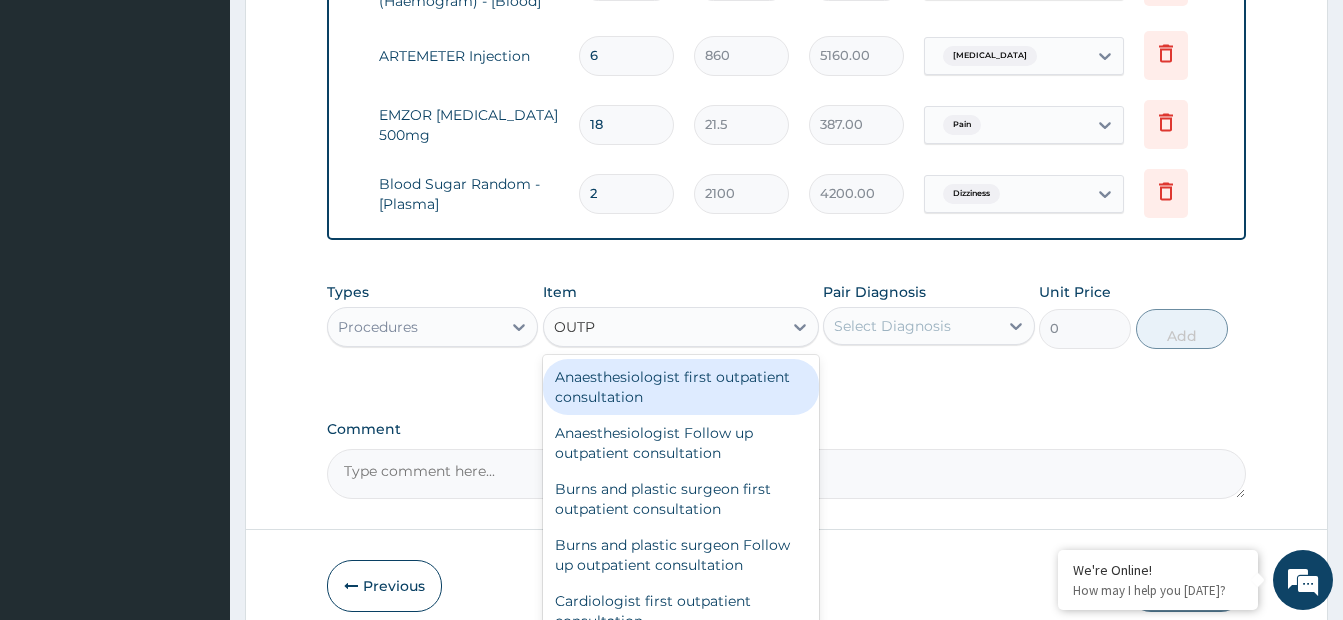 type on "OUTPA" 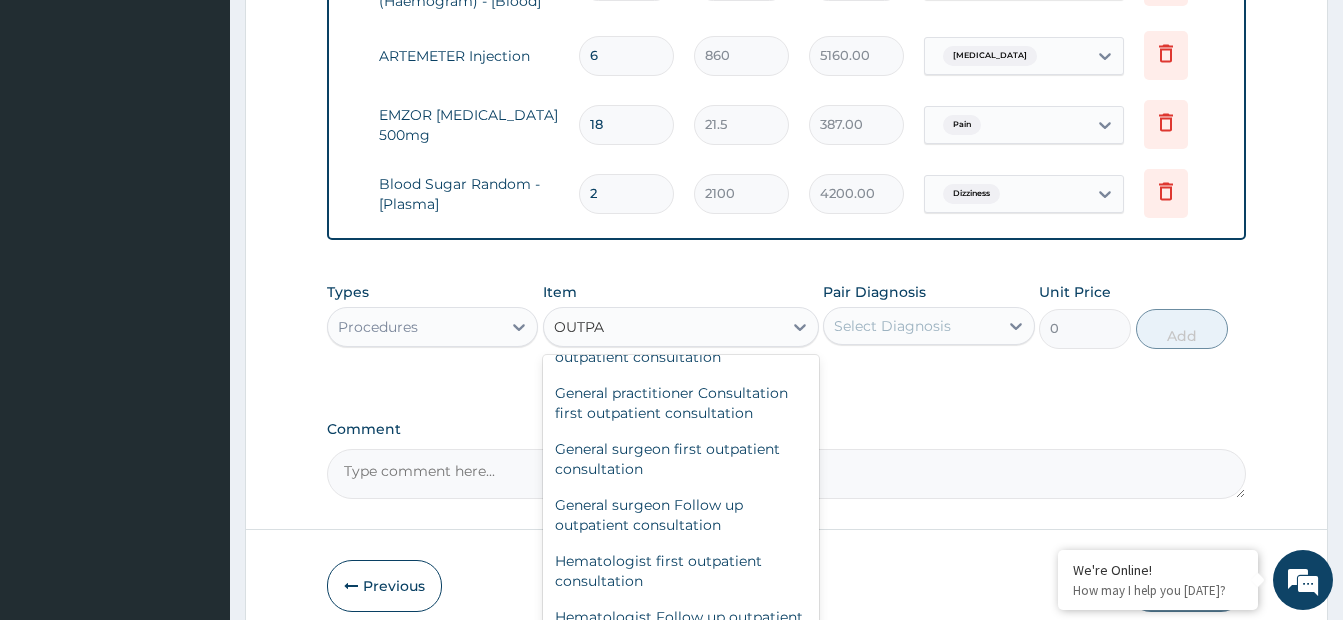 scroll, scrollTop: 1038, scrollLeft: 0, axis: vertical 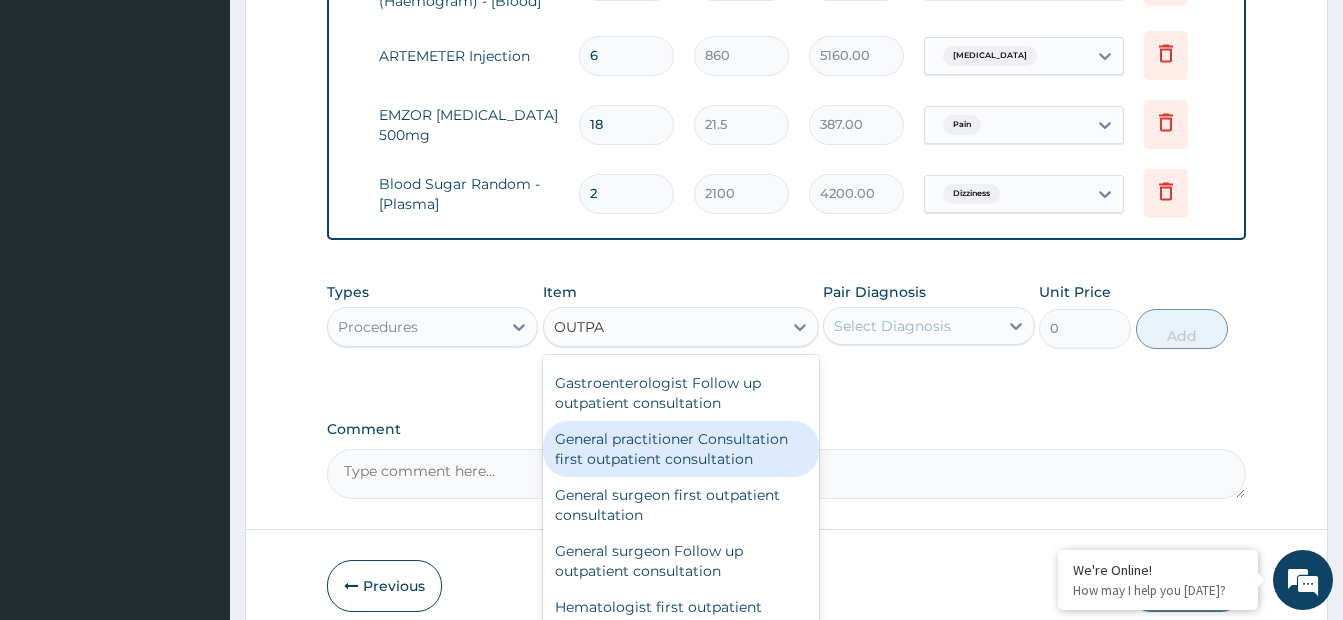 click on "General practitioner Consultation first outpatient consultation" at bounding box center [681, 449] 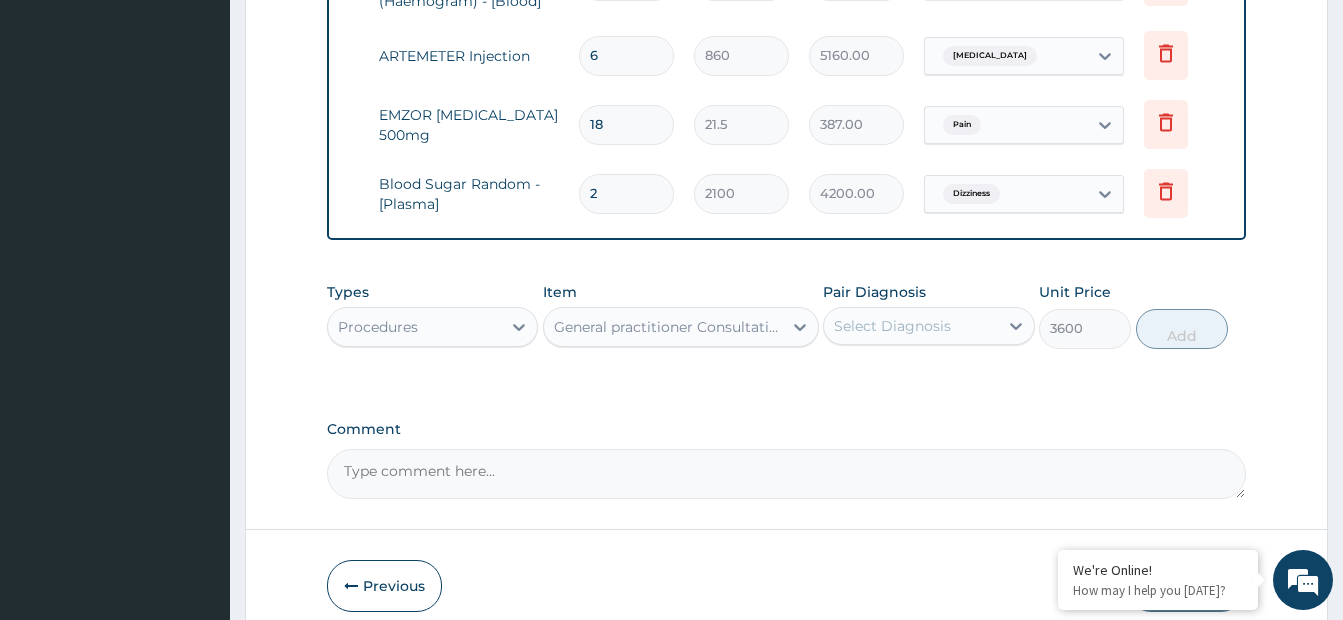 click on "Select Diagnosis" at bounding box center (892, 326) 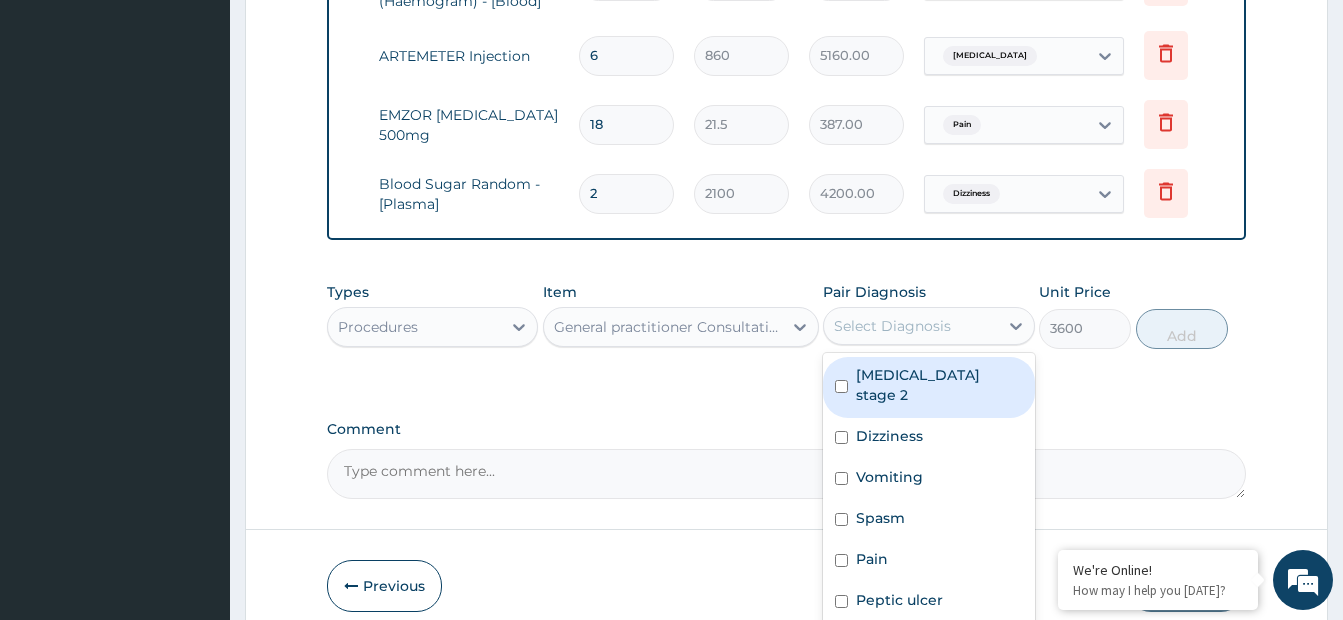 click on "Hypertension stage 2" at bounding box center (928, 387) 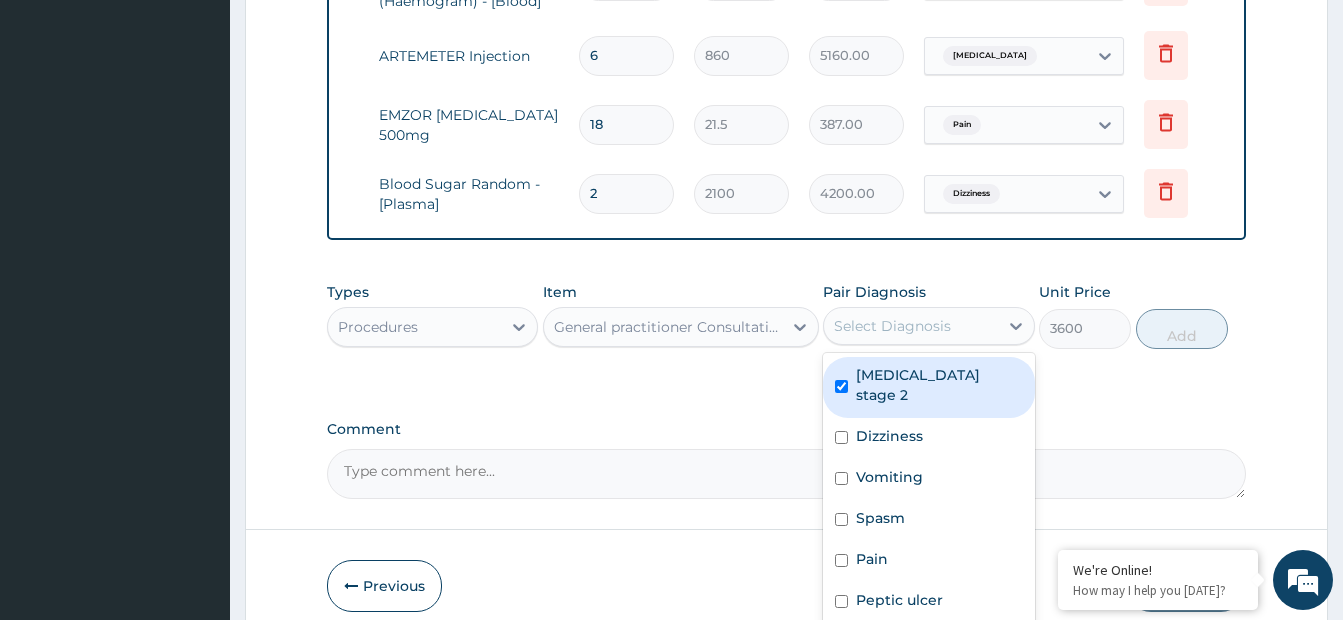 checkbox on "true" 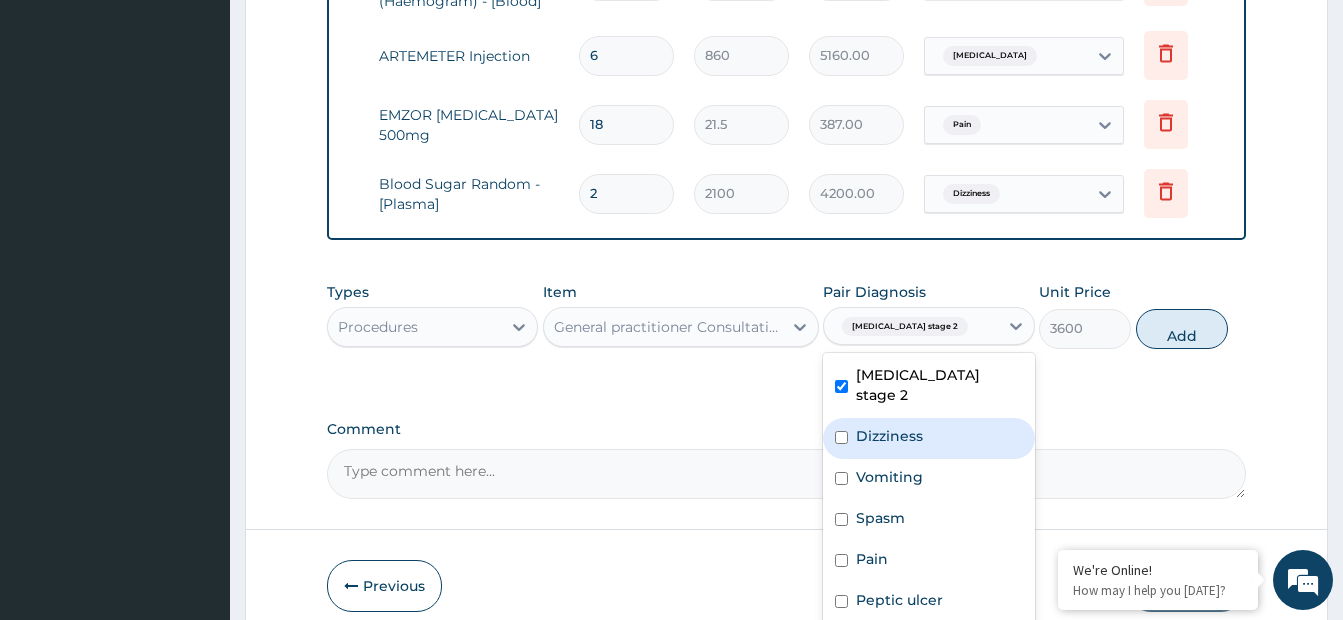 click at bounding box center [841, 437] 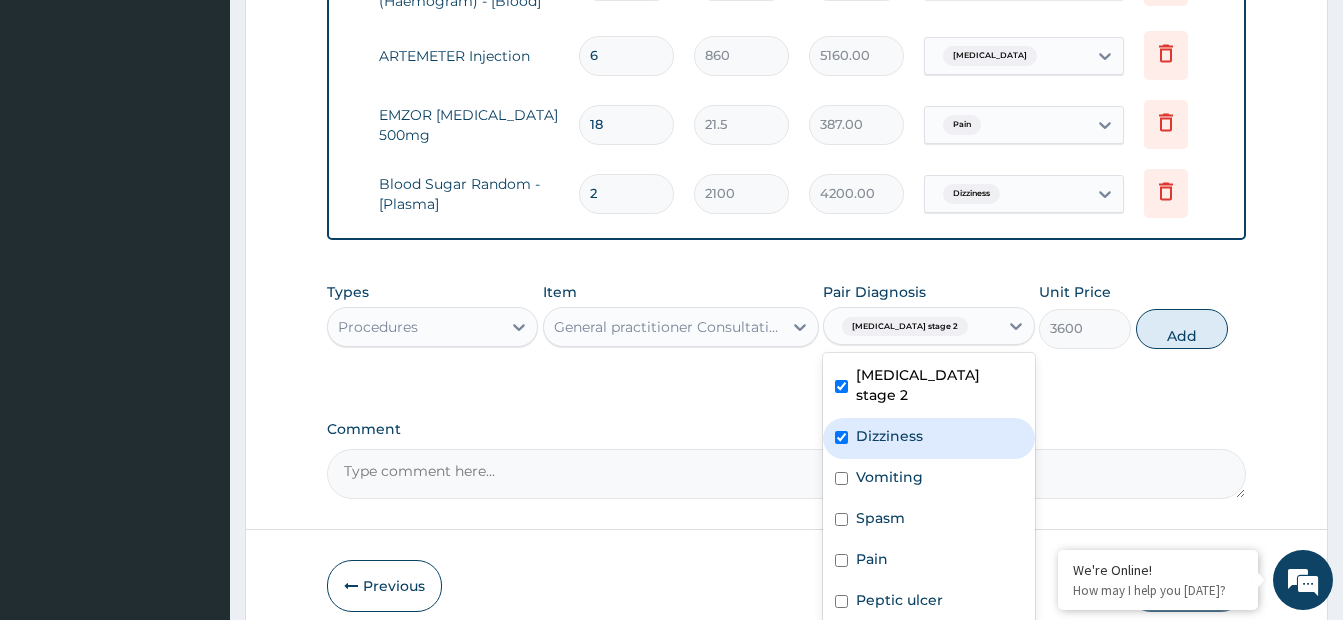 checkbox on "true" 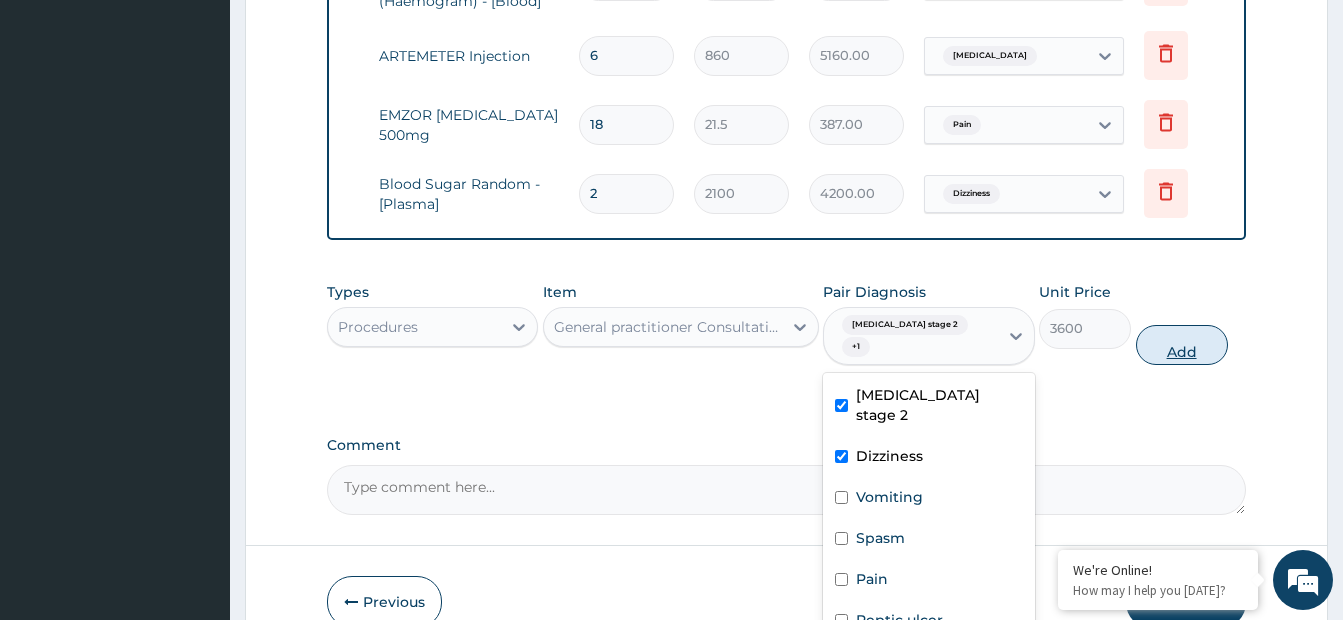 click on "Add" at bounding box center (1182, 345) 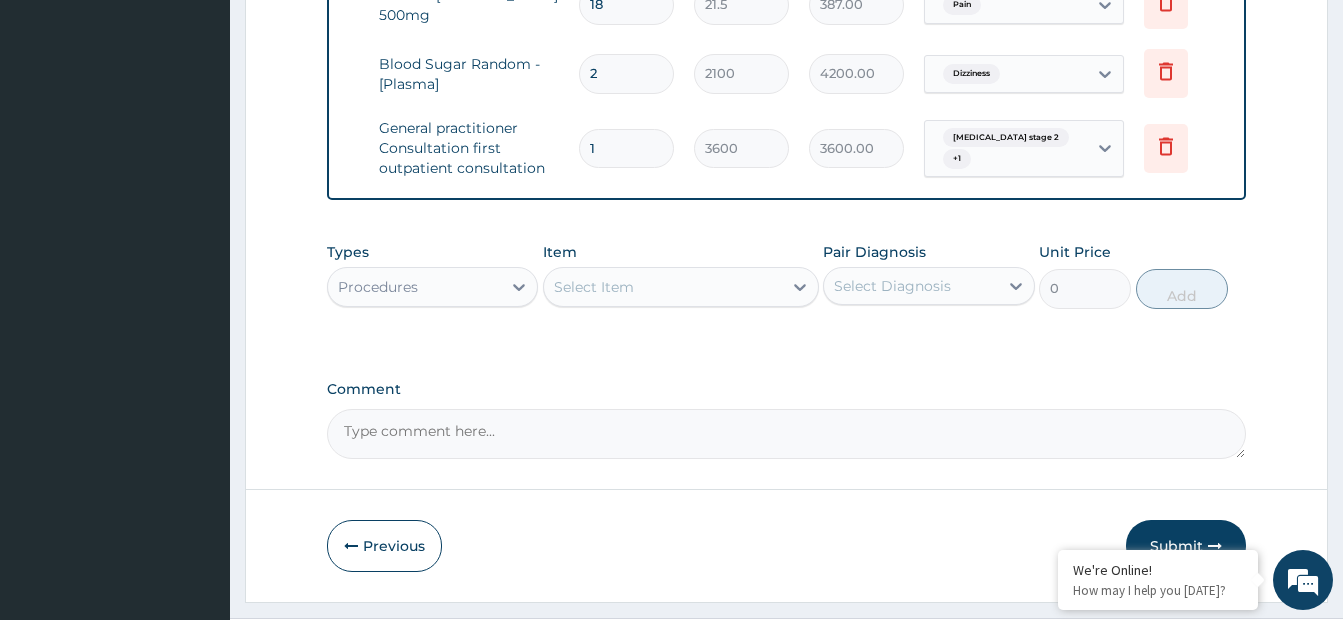 scroll, scrollTop: 2124, scrollLeft: 0, axis: vertical 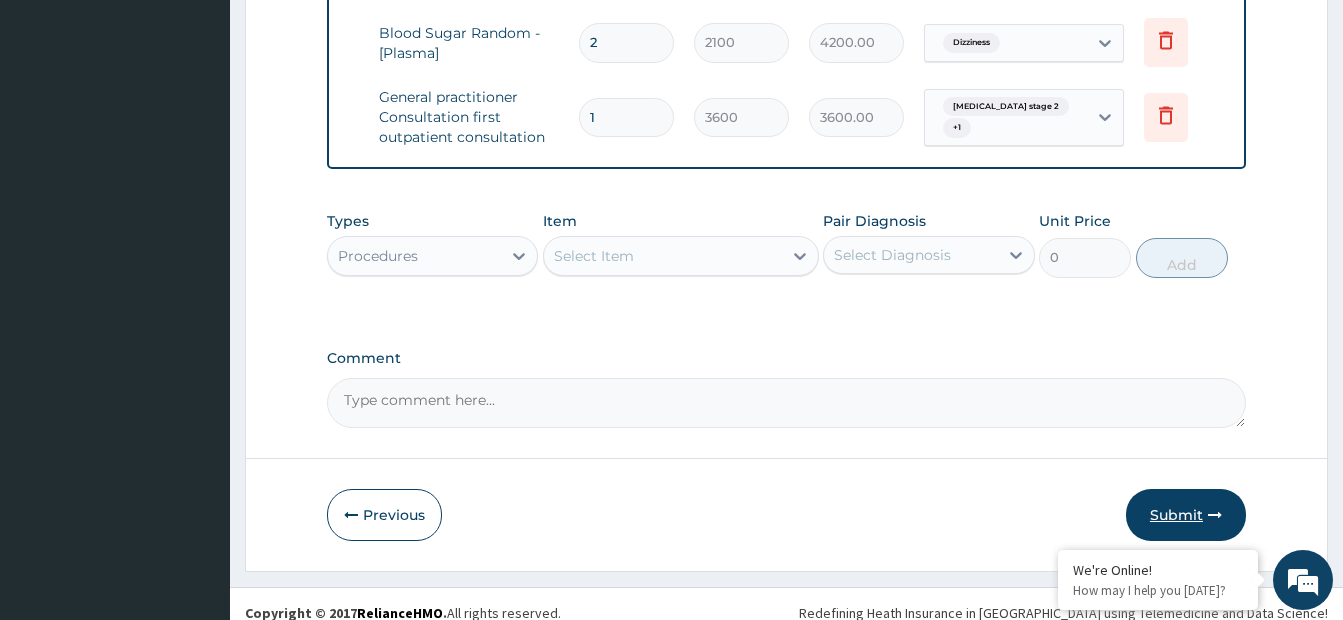 click on "Submit" at bounding box center [1186, 515] 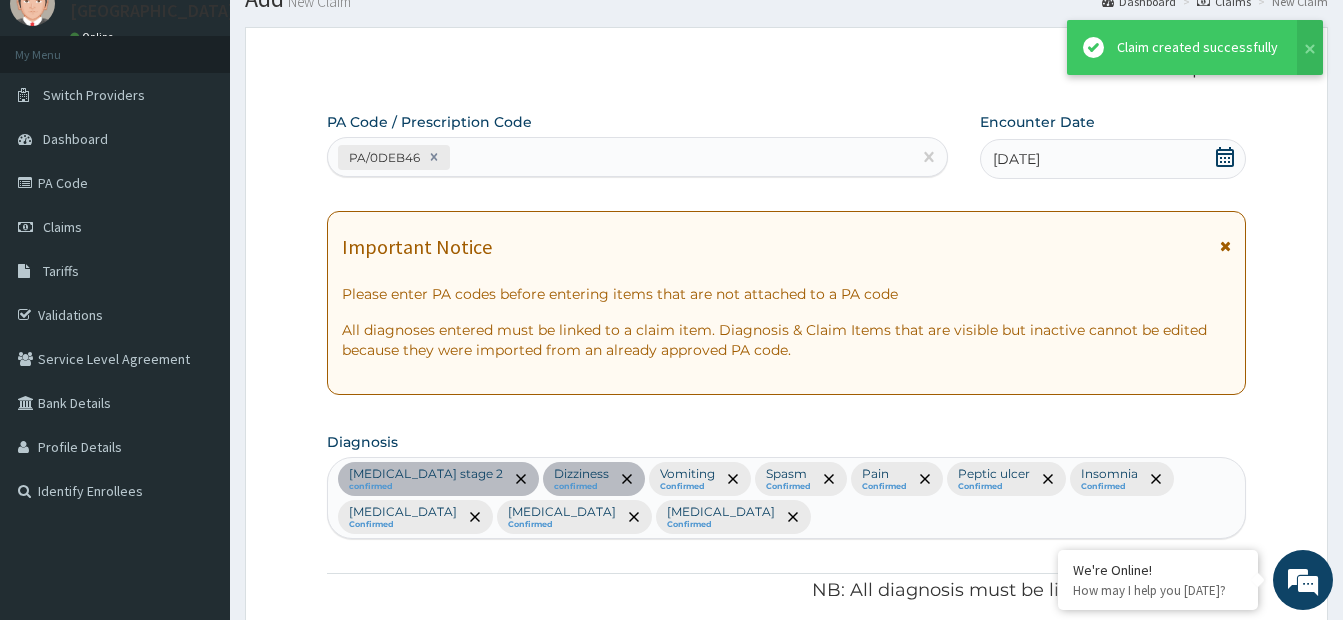 scroll, scrollTop: 2124, scrollLeft: 0, axis: vertical 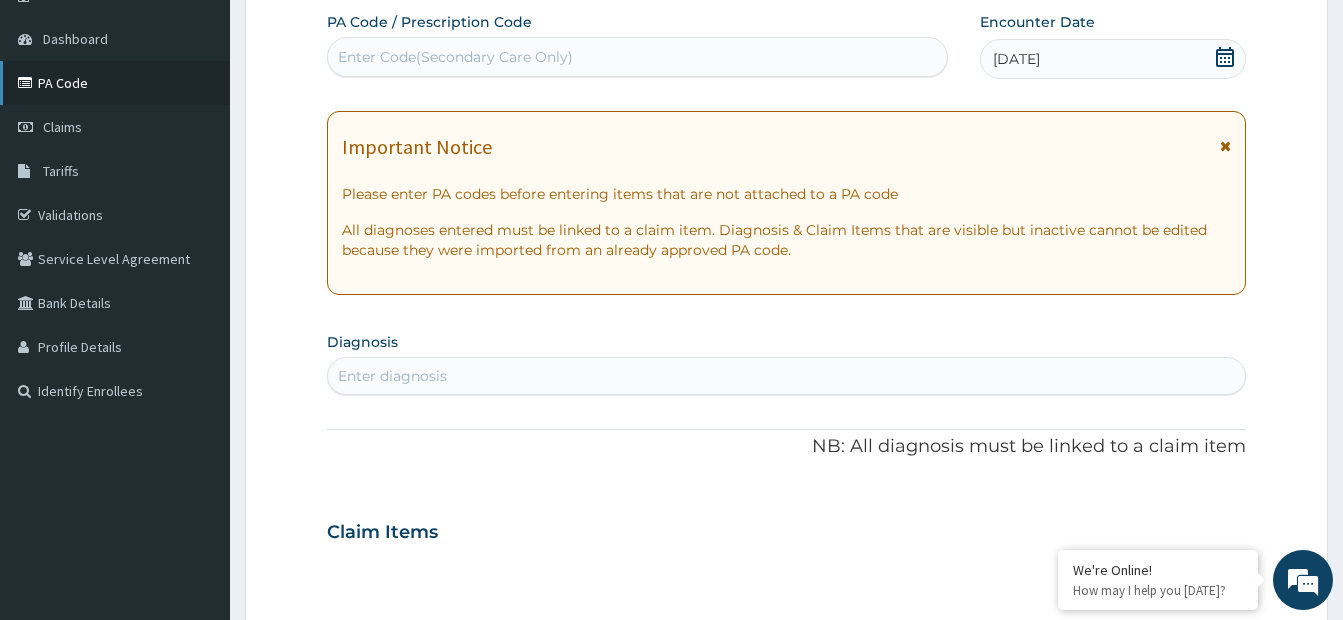 click on "PA Code" at bounding box center (115, 83) 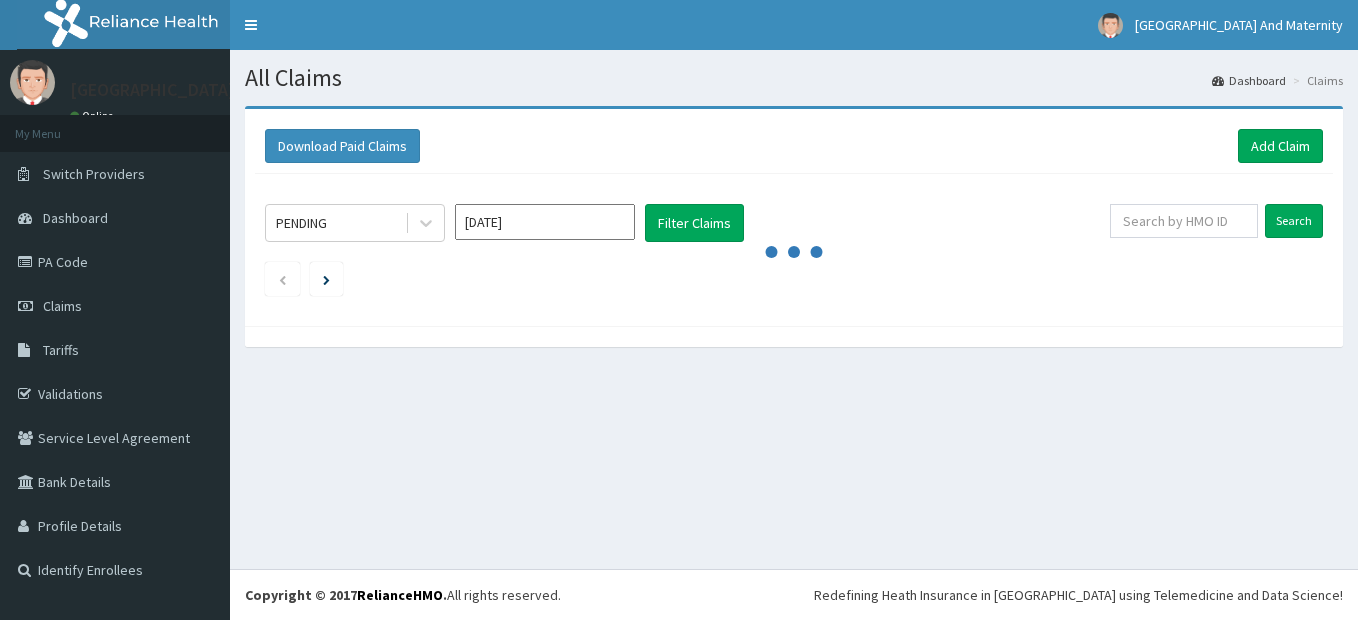 scroll, scrollTop: 0, scrollLeft: 0, axis: both 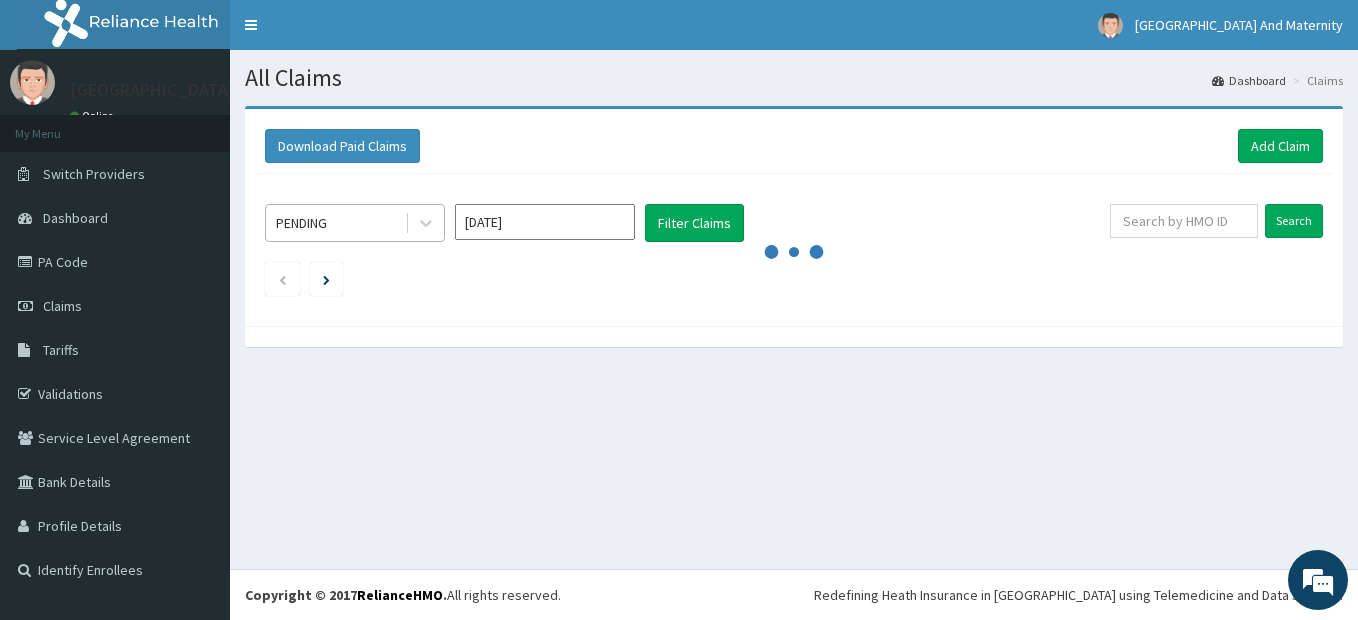 click on "PENDING" at bounding box center (335, 223) 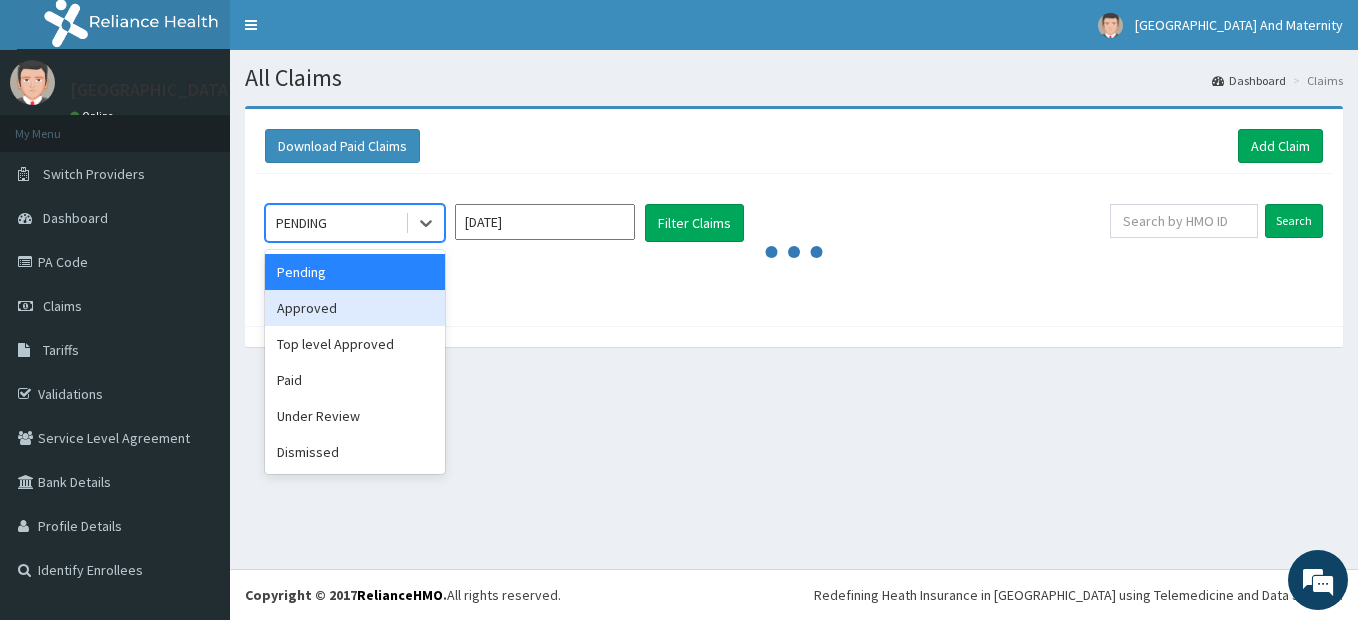 click at bounding box center (794, 279) 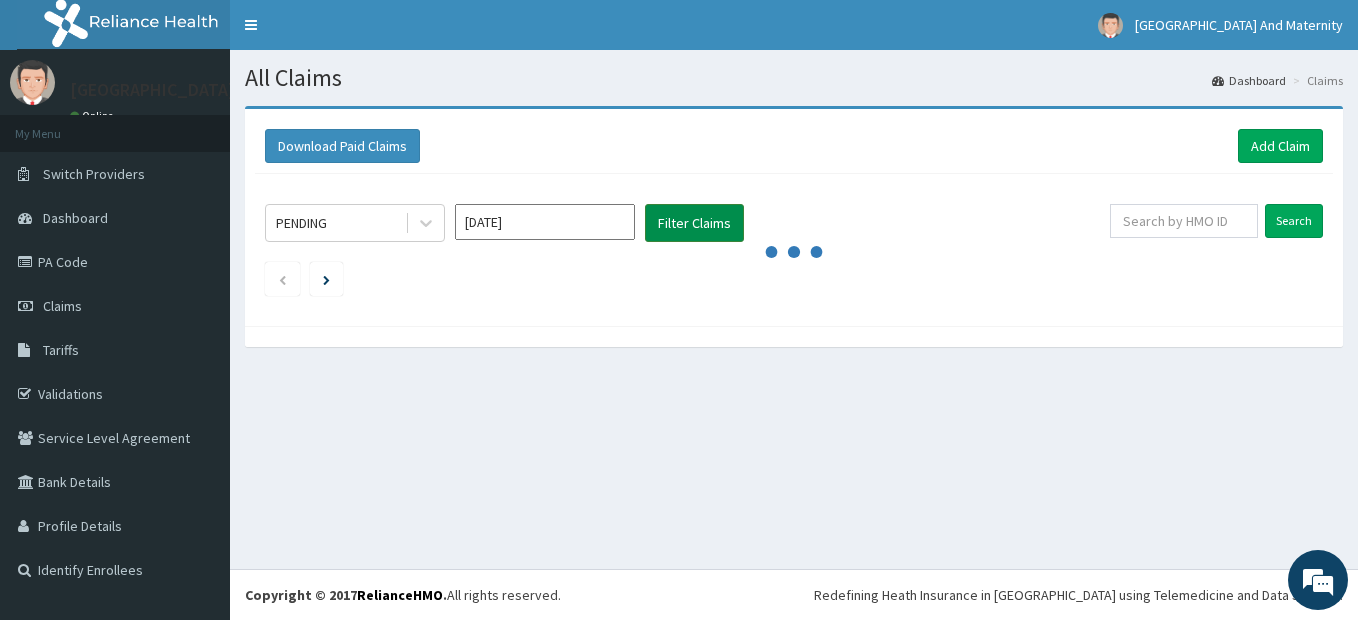 click on "Filter Claims" at bounding box center [694, 223] 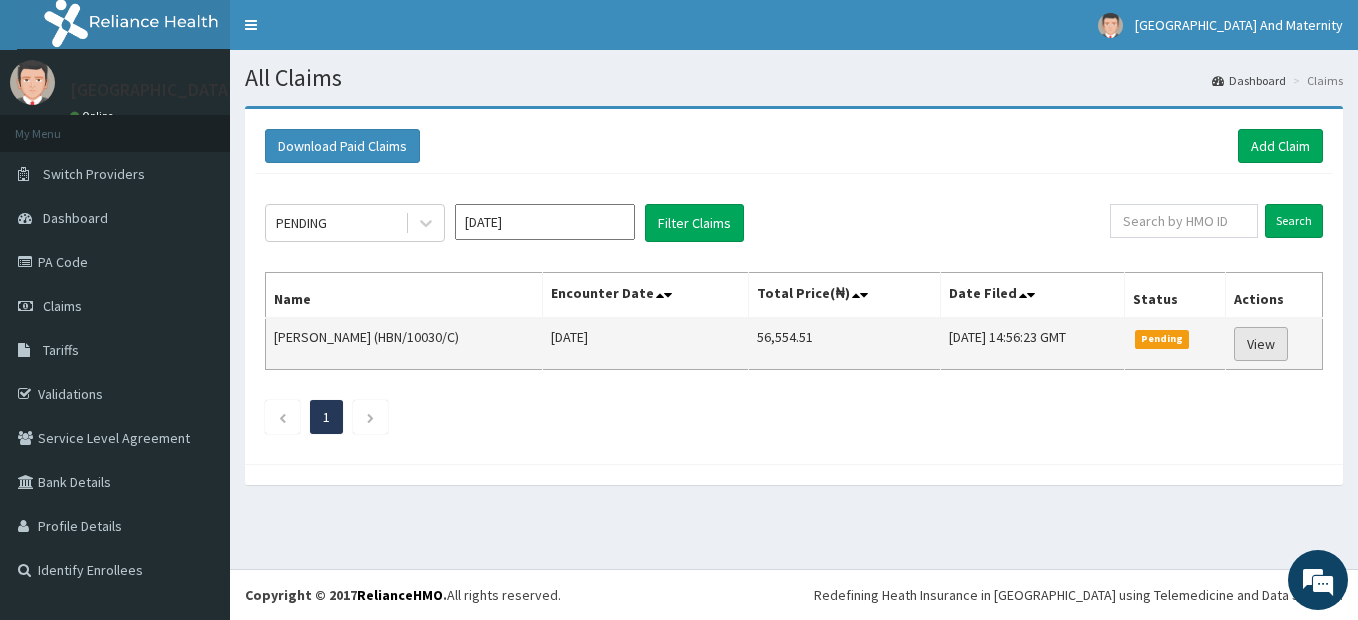 click on "View" at bounding box center [1261, 344] 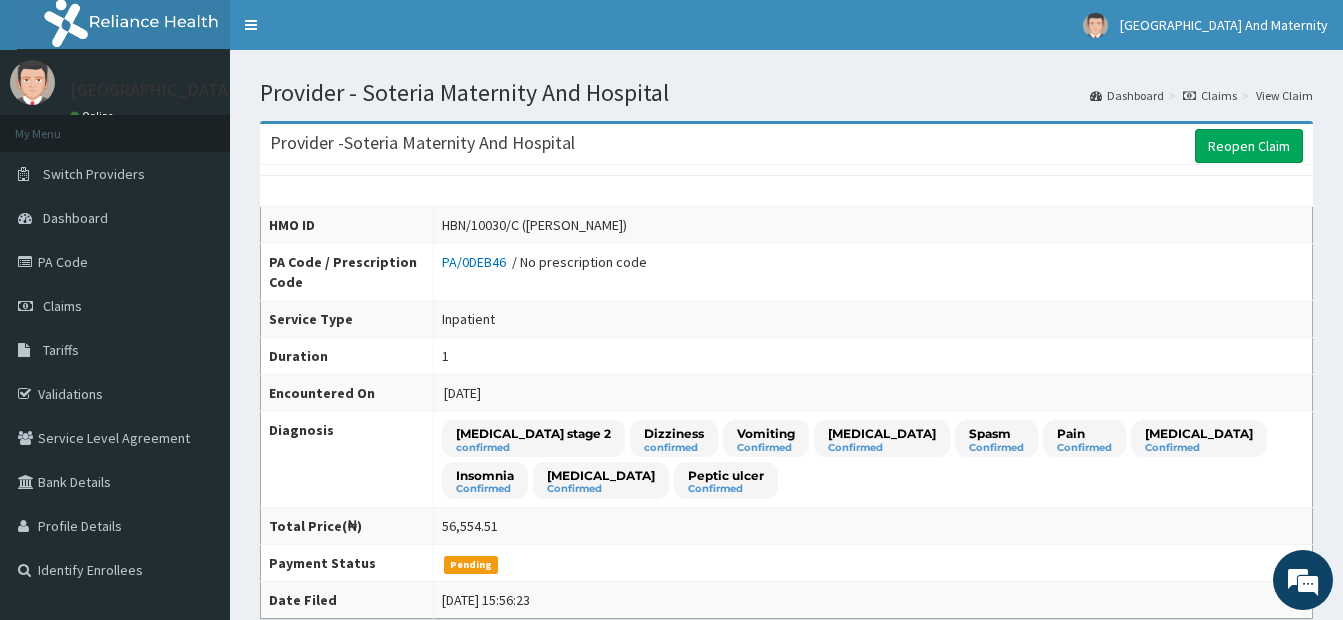 scroll, scrollTop: 0, scrollLeft: 0, axis: both 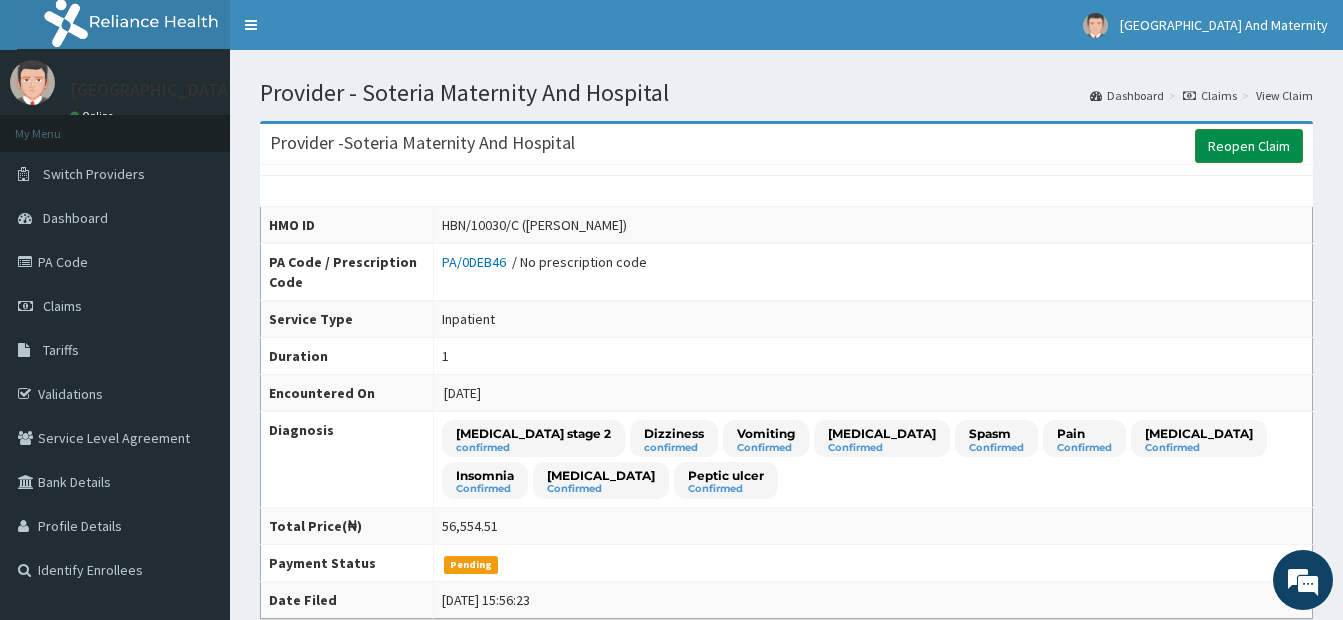 click on "Reopen Claim" at bounding box center [1249, 146] 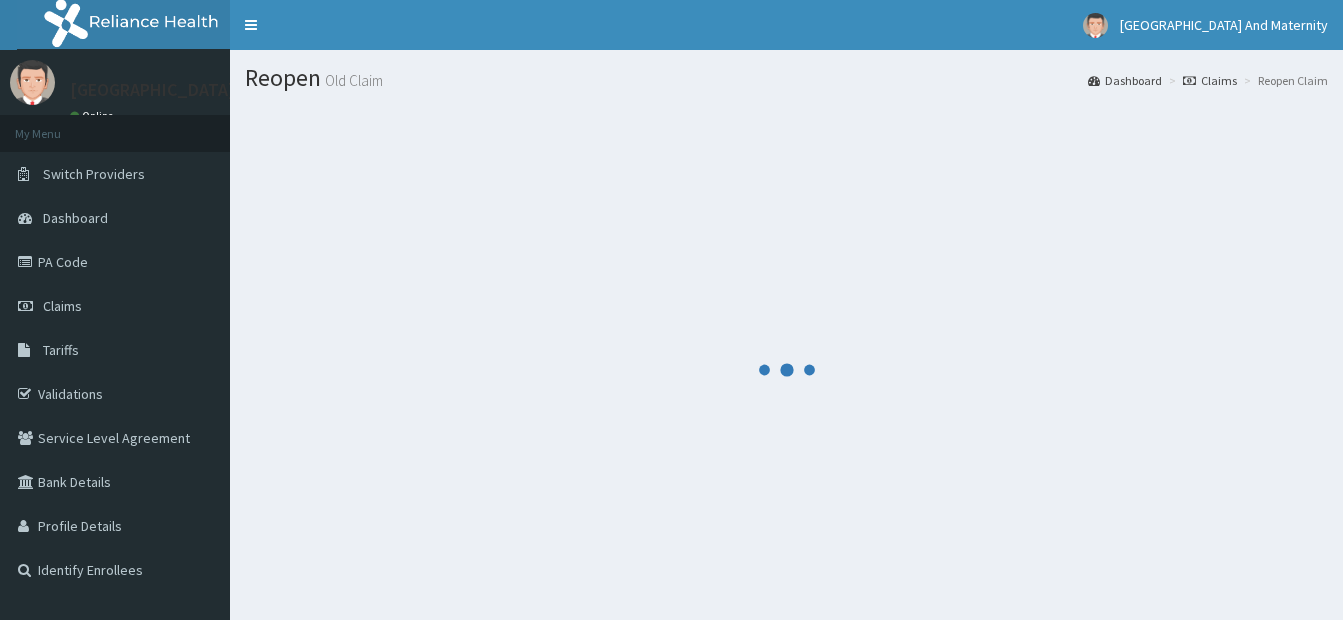 scroll, scrollTop: 0, scrollLeft: 0, axis: both 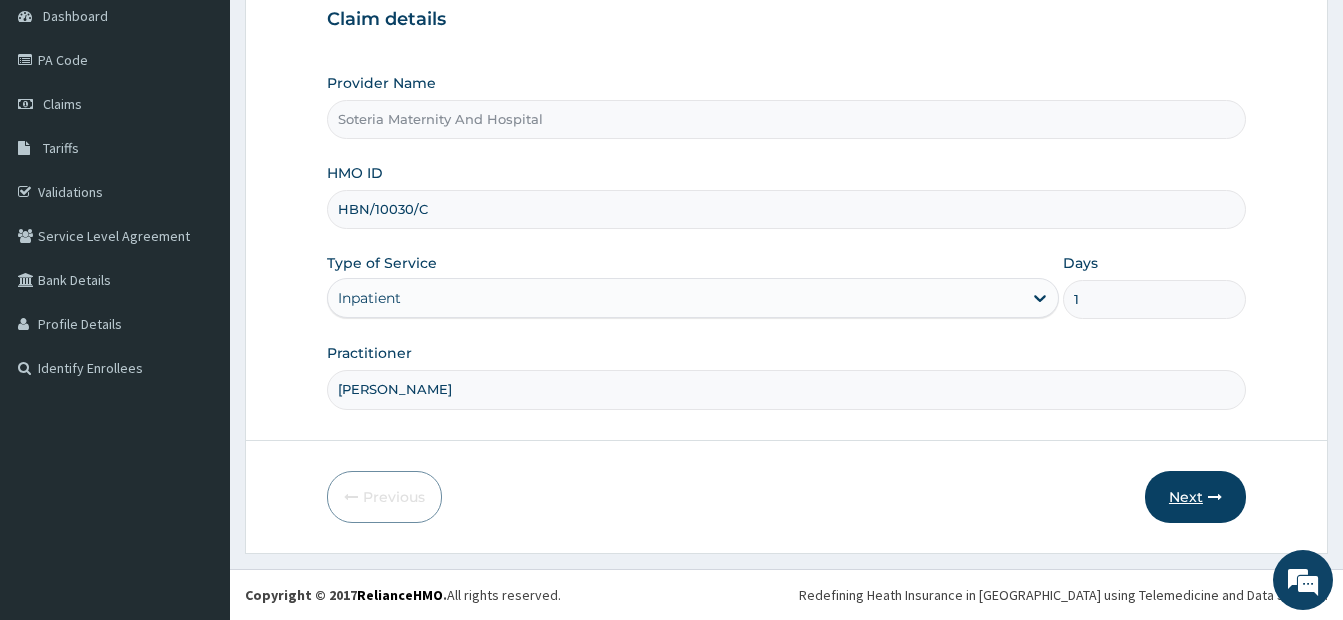click on "Next" at bounding box center [1195, 497] 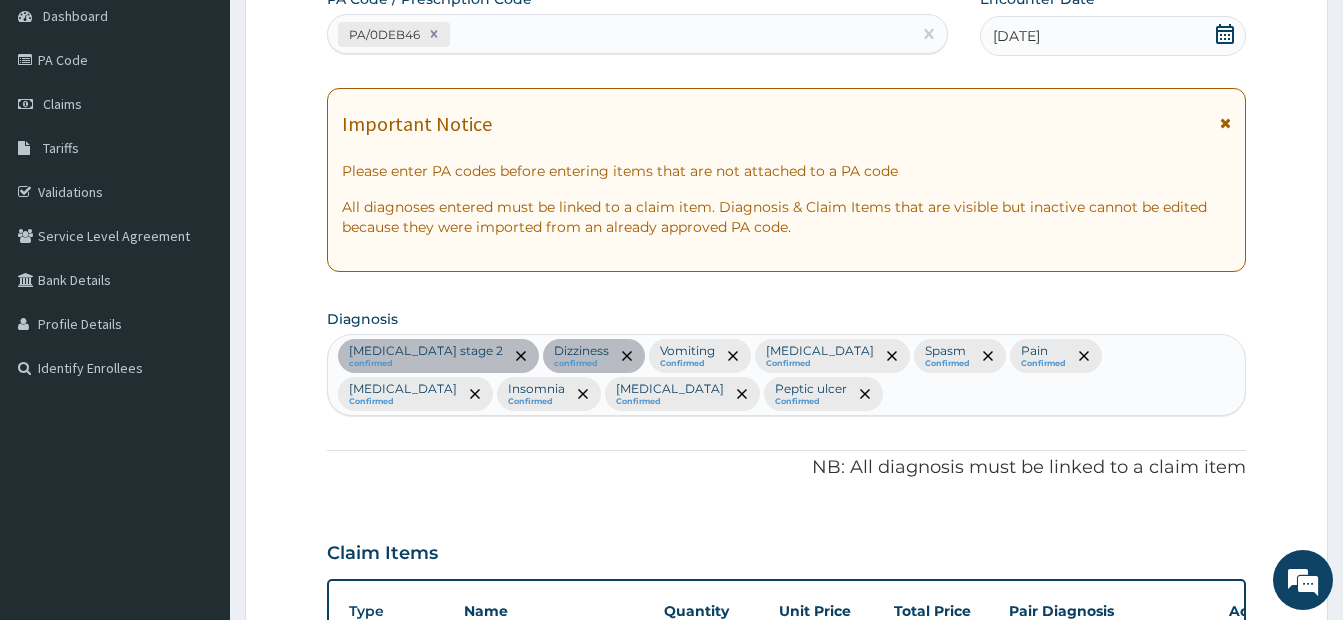 click on "Hypertension stage 2 confirmed Dizziness confirmed Vomiting Confirmed Malaria Confirmed Spasm Confirmed Pain Confirmed Bacteremia Confirmed Insomnia Confirmed Gastritis Confirmed Peptic ulcer Confirmed" at bounding box center [786, 375] 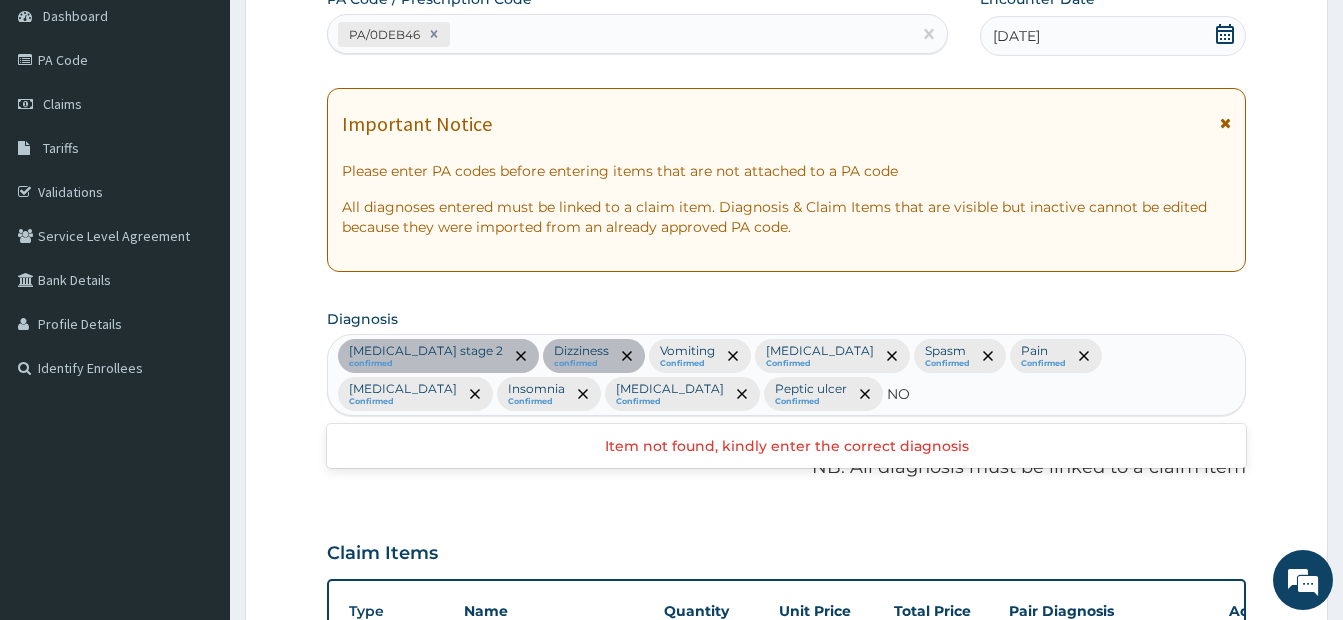 type on "N" 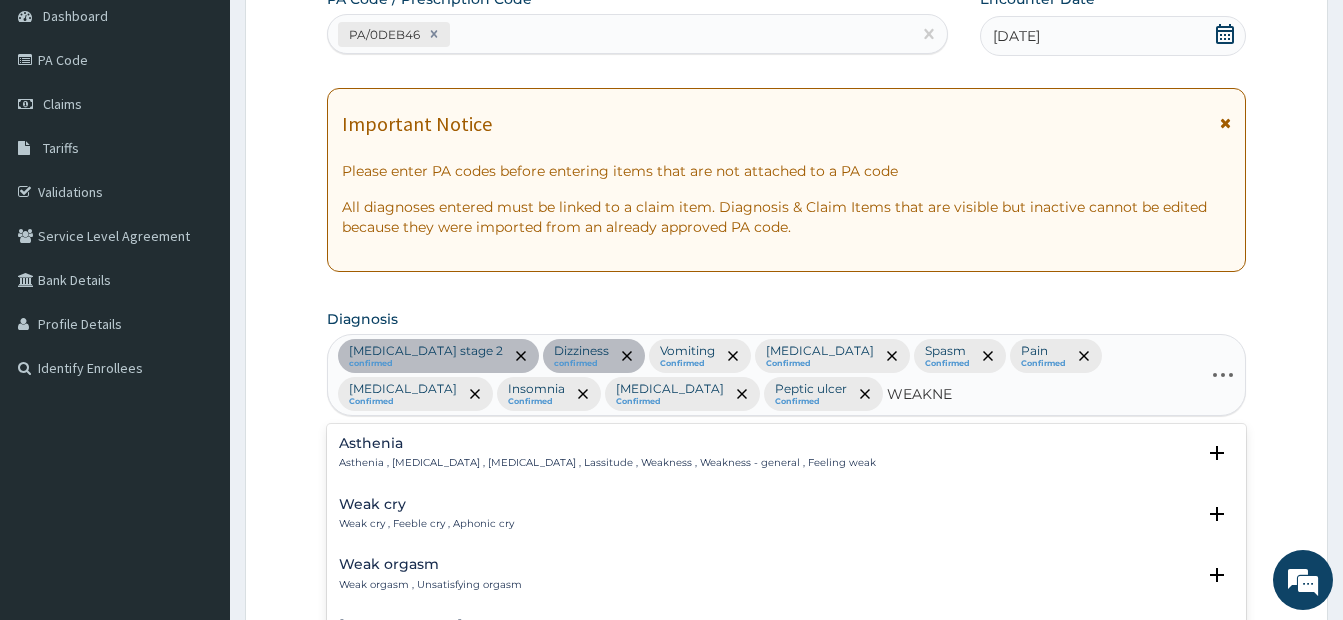 type on "WEAKNES" 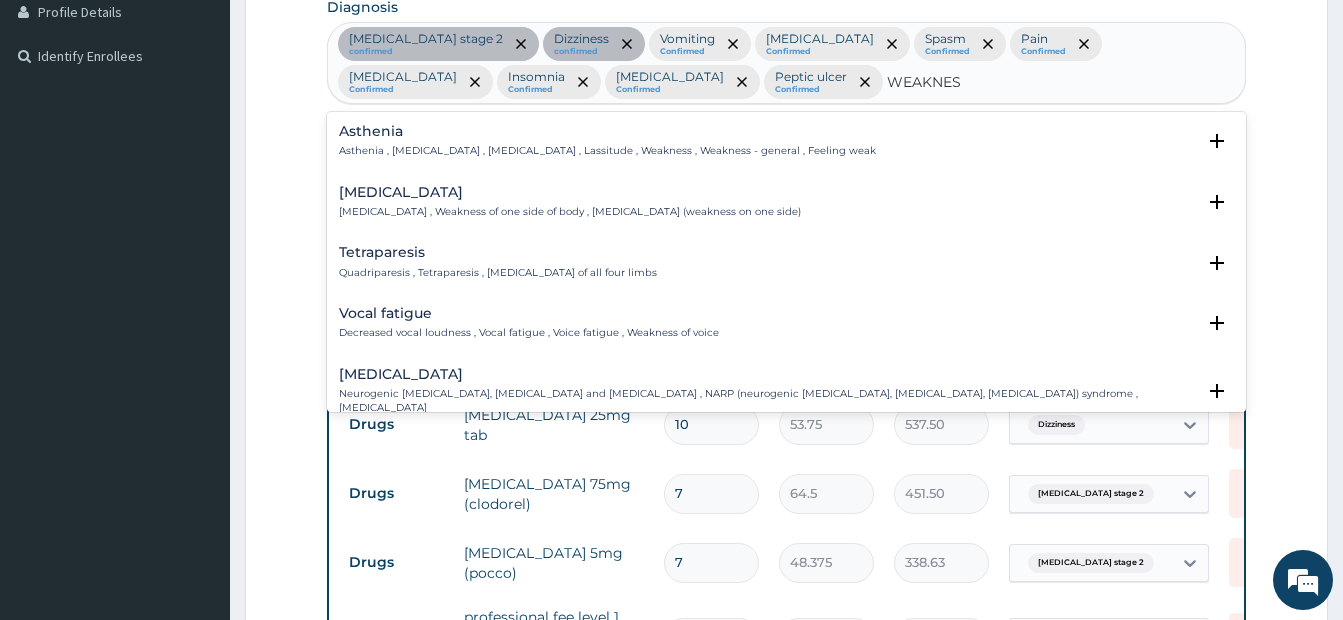 scroll, scrollTop: 519, scrollLeft: 0, axis: vertical 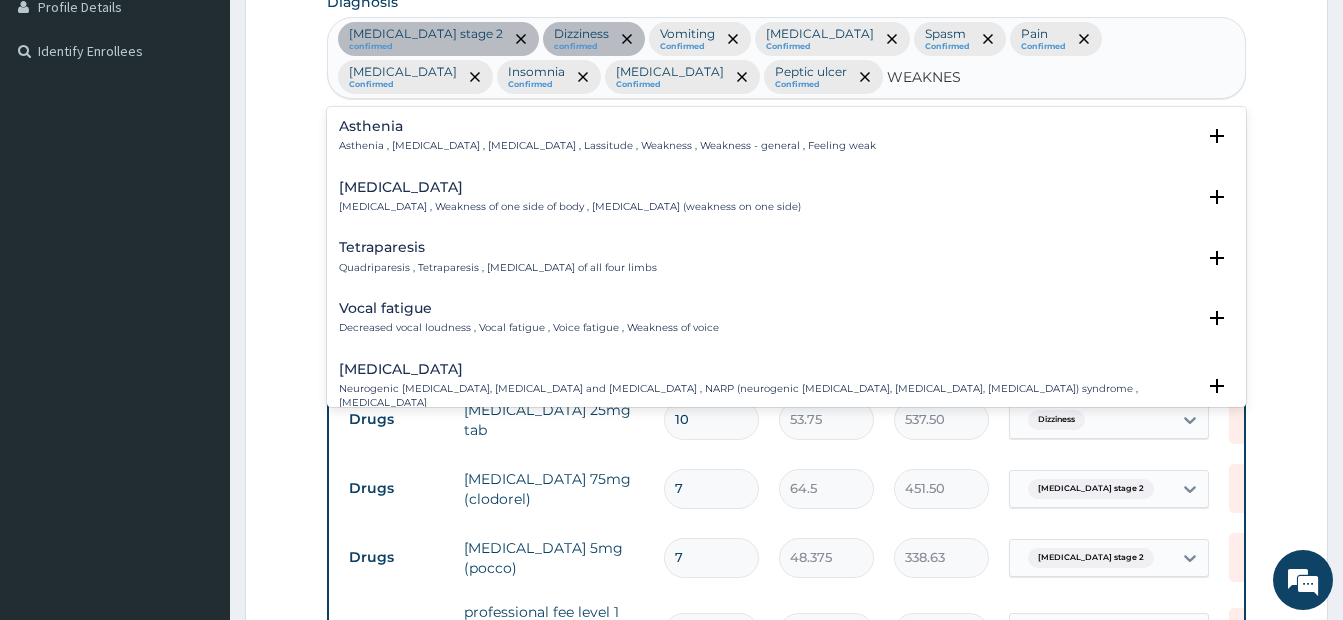 click on "Asthenia" at bounding box center [607, 126] 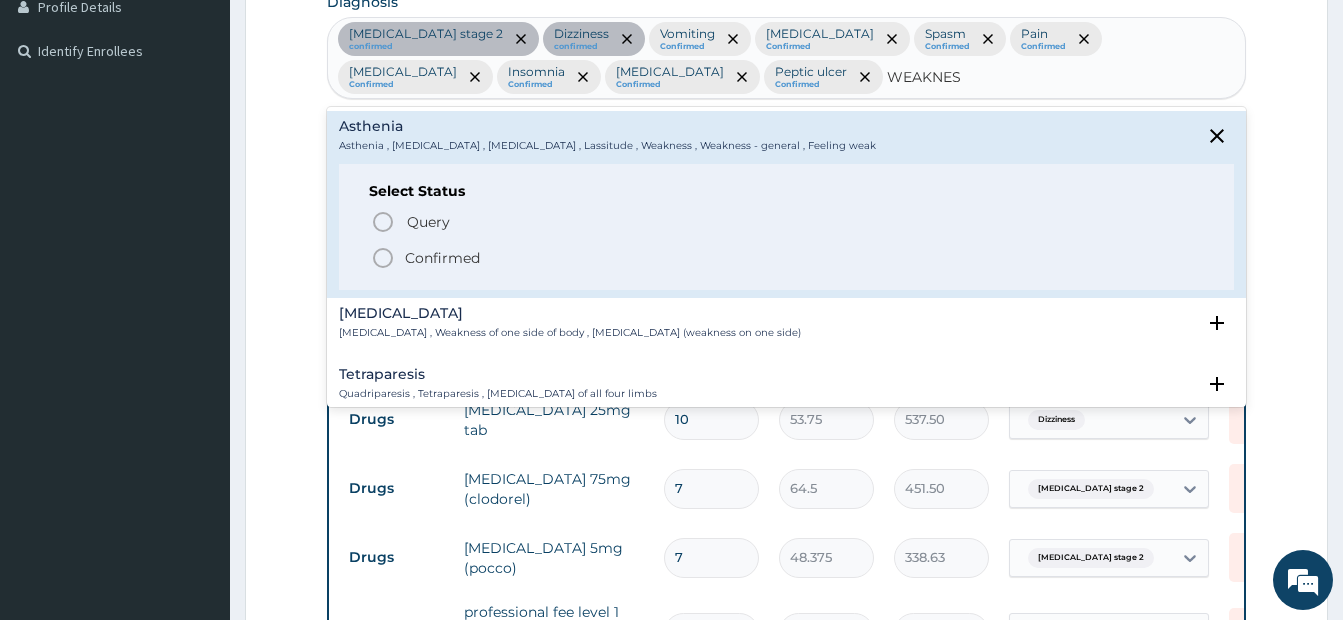 click on "Confirmed" at bounding box center [442, 258] 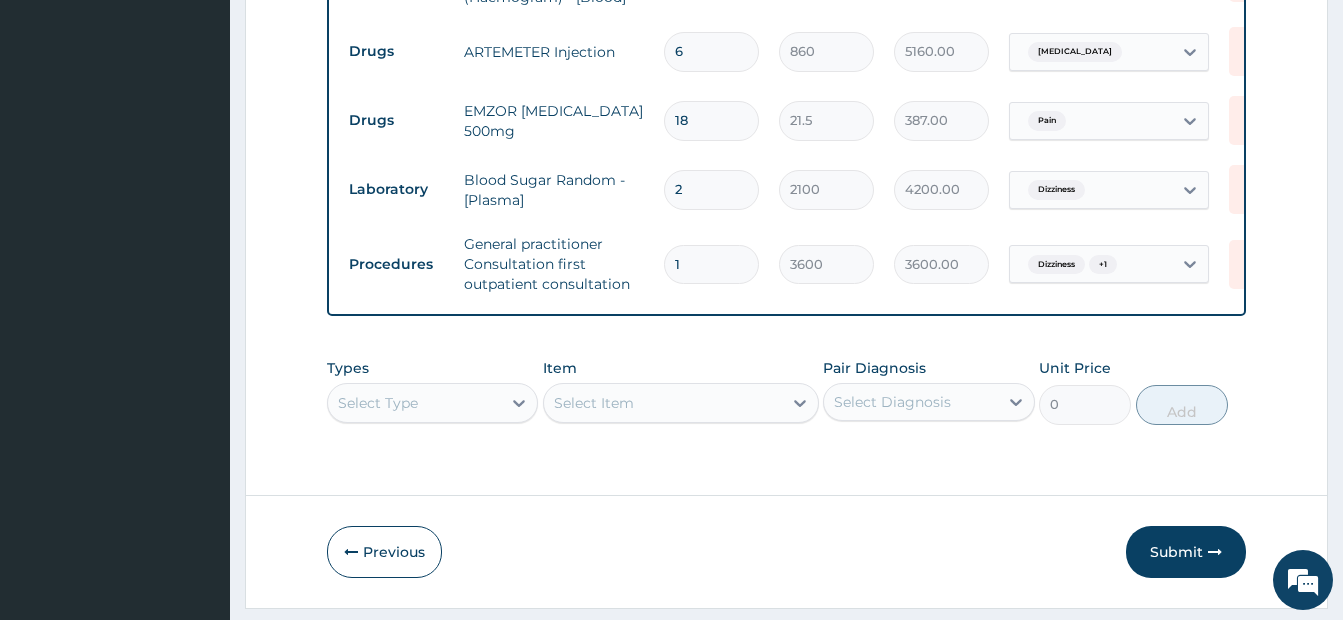 scroll, scrollTop: 2014, scrollLeft: 0, axis: vertical 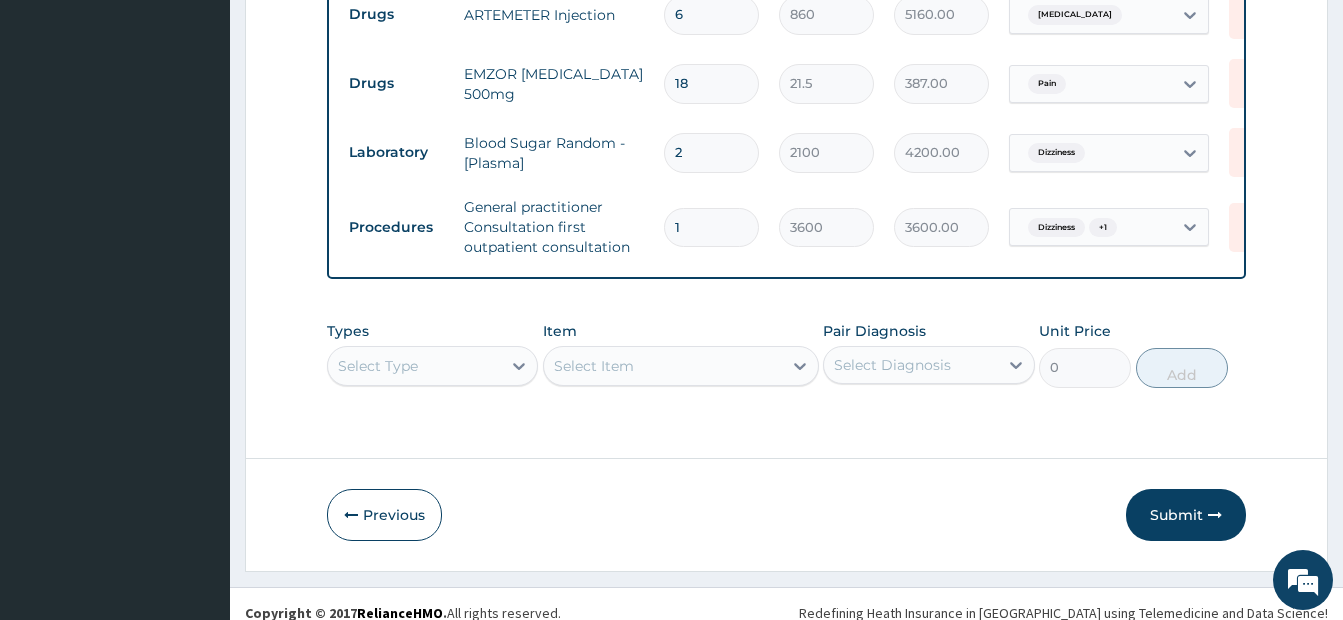 click on "Select Type" at bounding box center [432, 366] 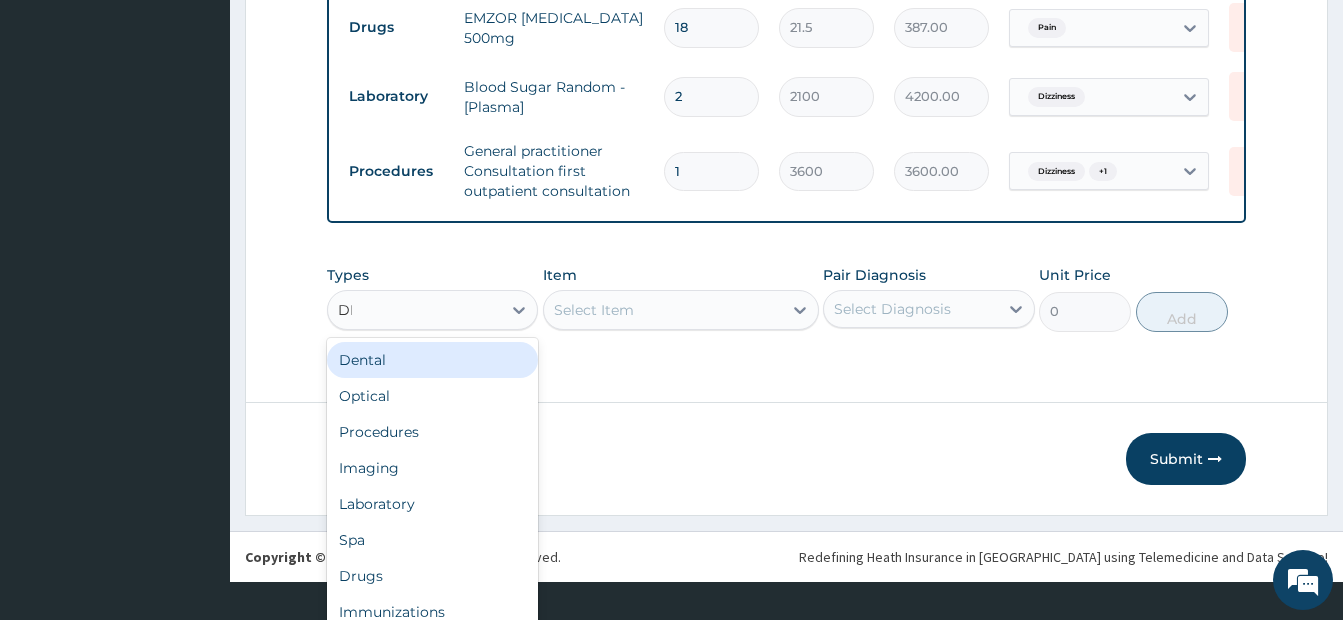scroll, scrollTop: 0, scrollLeft: 0, axis: both 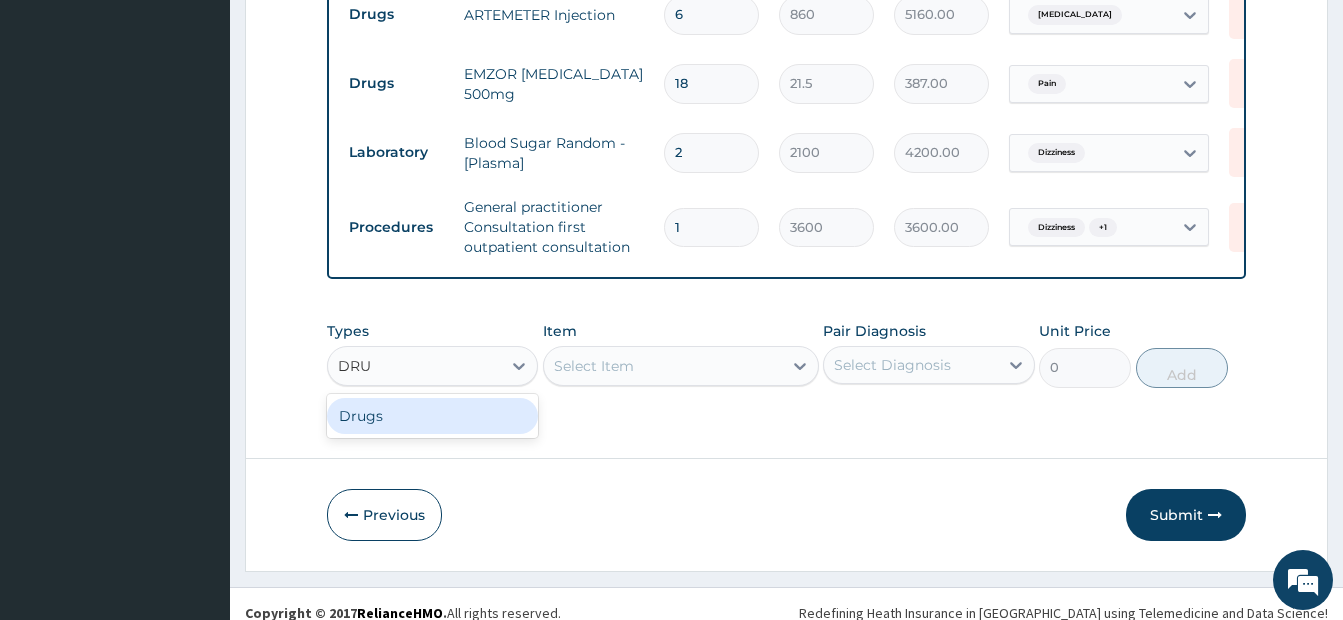 type on "DRUG" 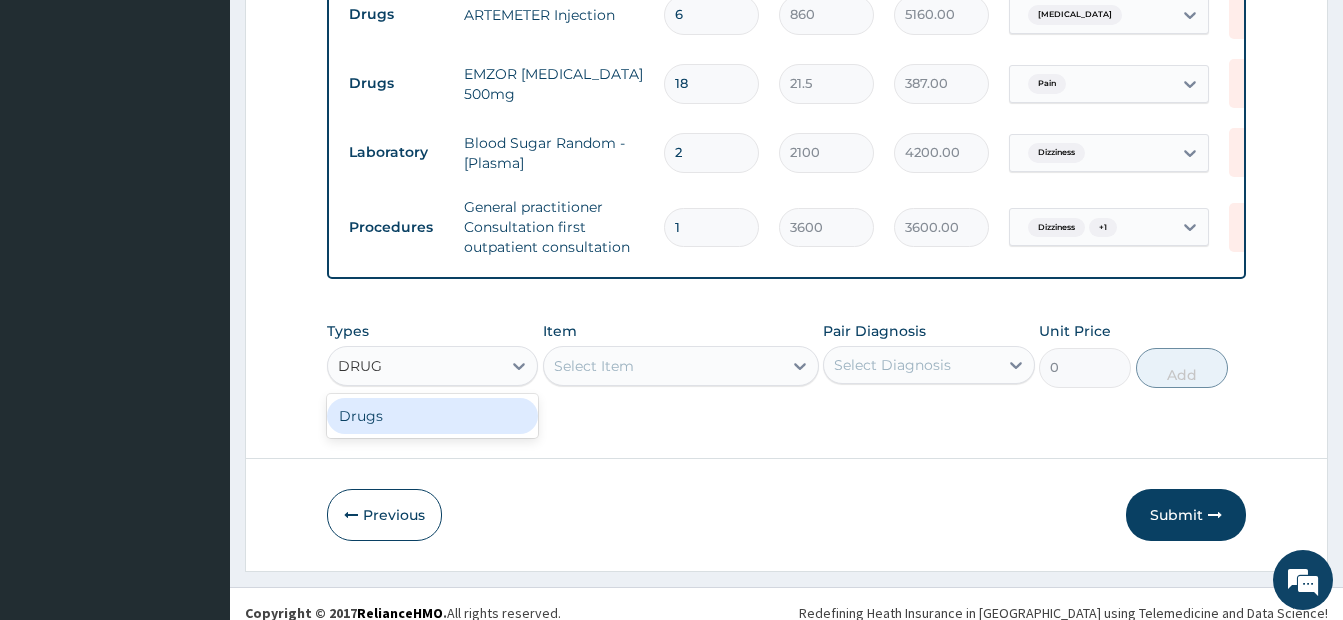 drag, startPoint x: 482, startPoint y: 397, endPoint x: 492, endPoint y: 398, distance: 10.049875 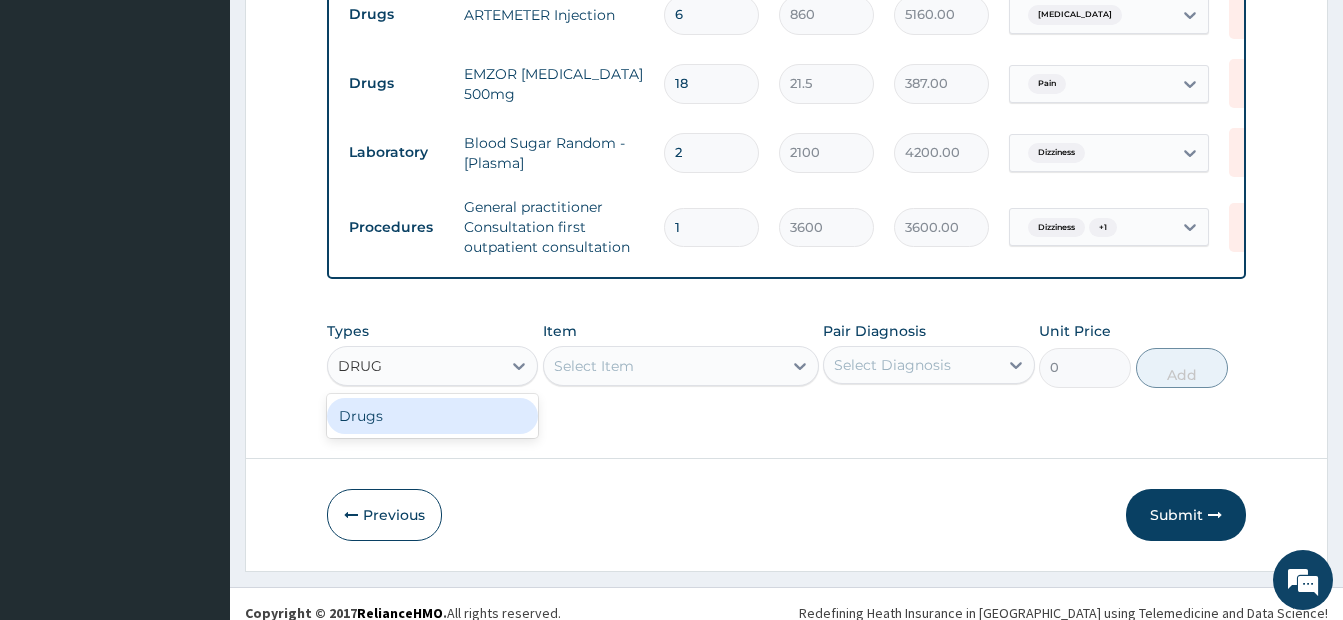 click on "Drugs" at bounding box center [432, 416] 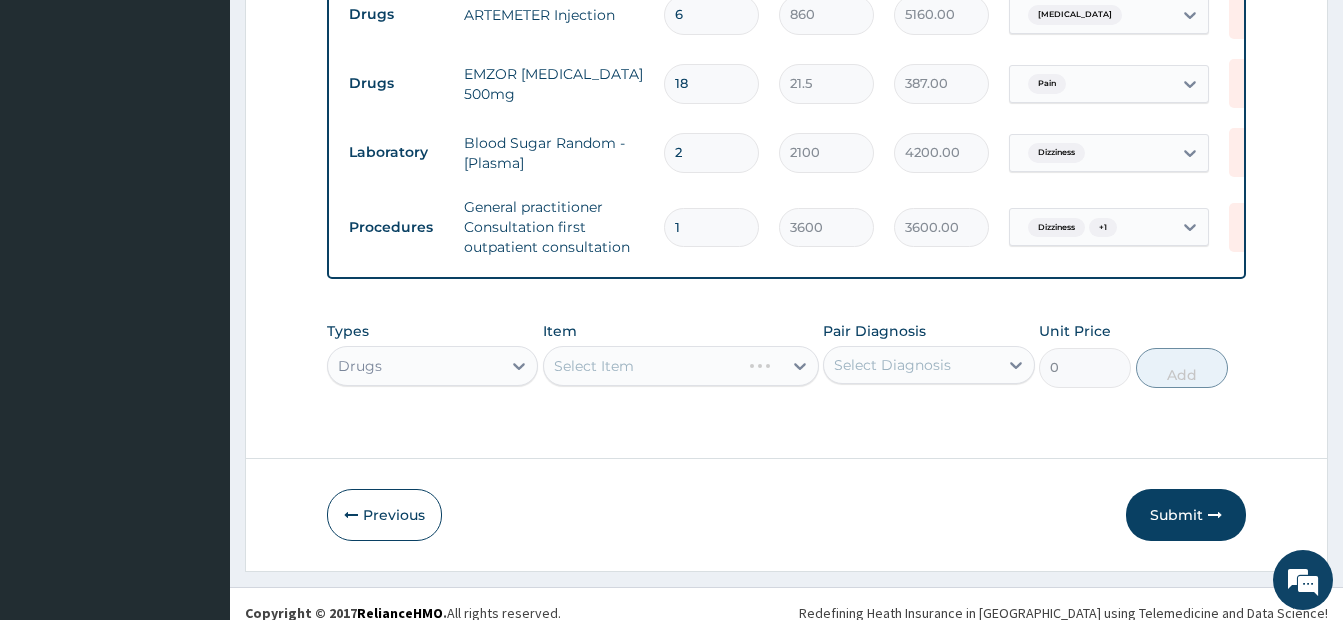 click on "Types Drugs Item Select Item Pair Diagnosis Select Diagnosis Unit Price 0 Add" at bounding box center [786, 369] 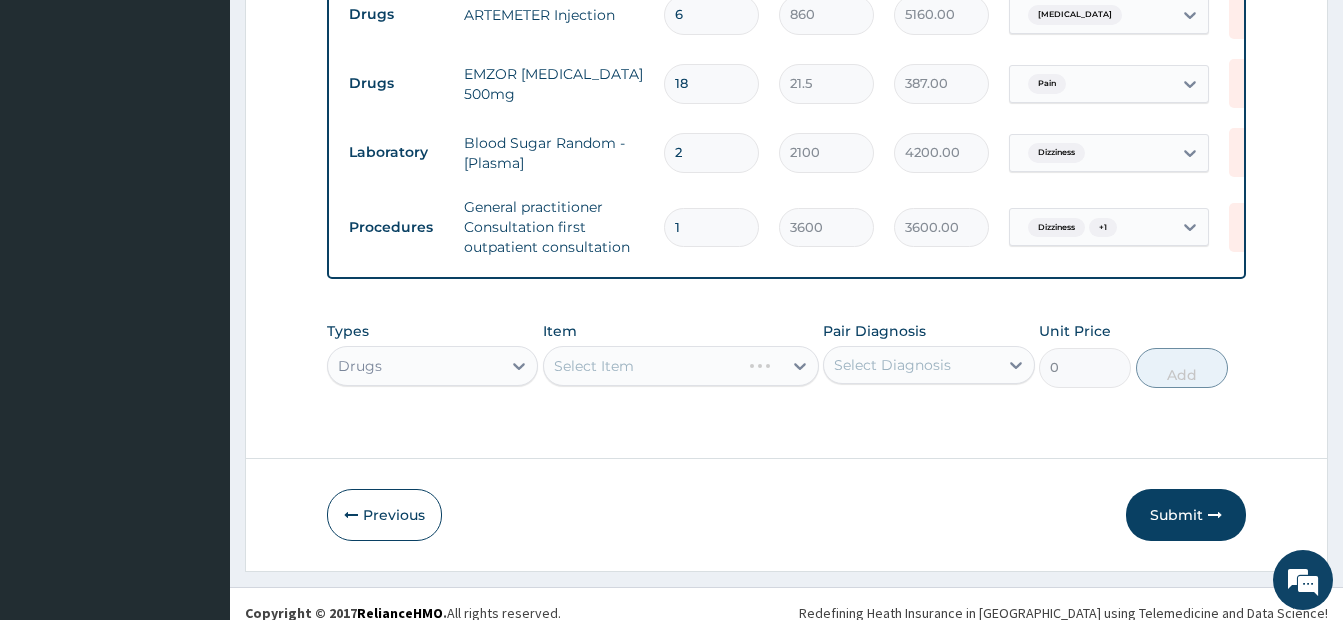 click on "Select Item" at bounding box center [681, 366] 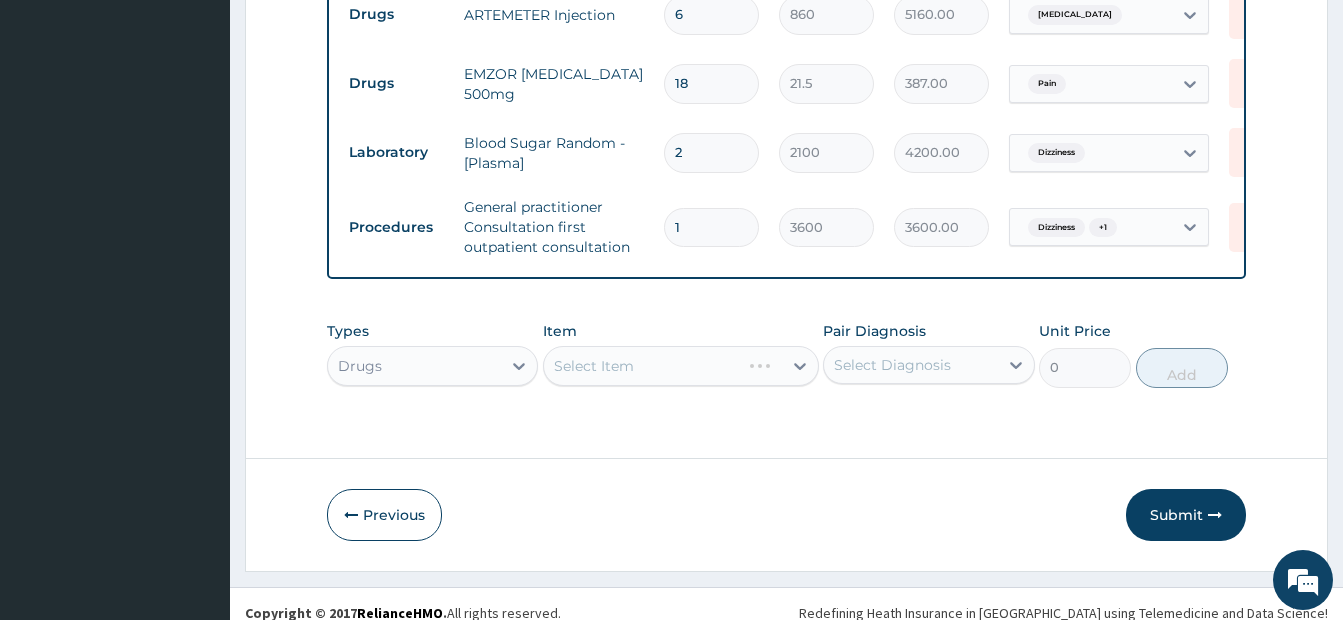click on "Select Item" at bounding box center [642, 366] 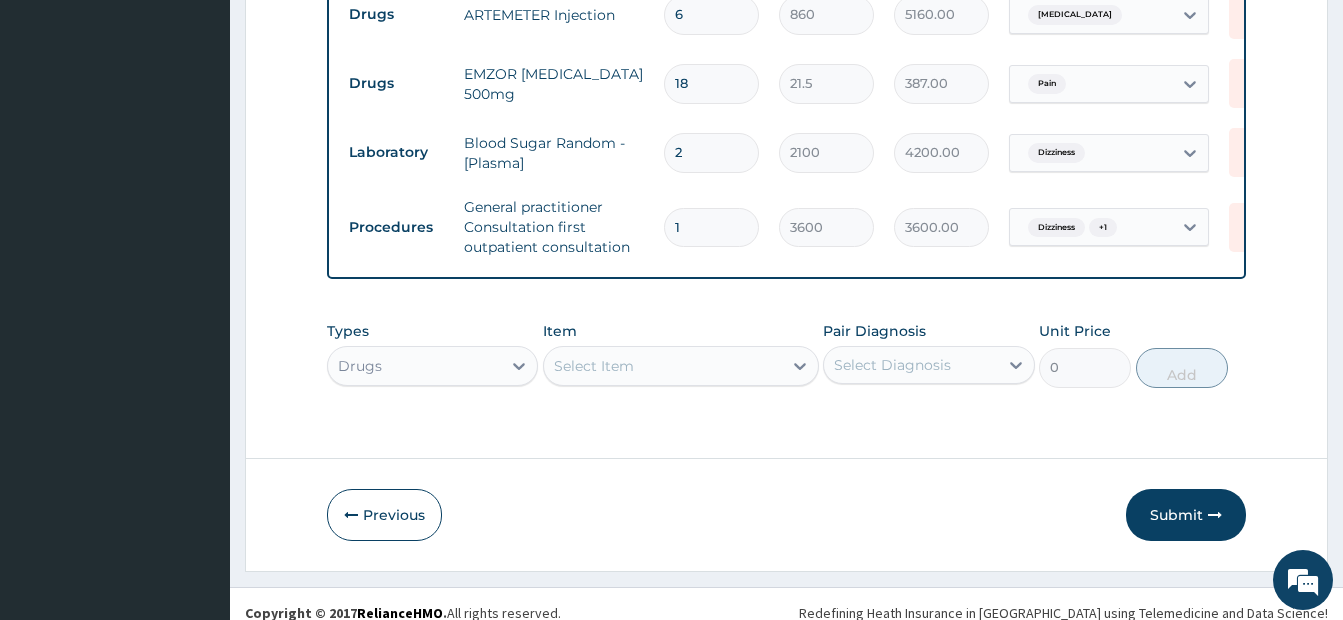click on "Select Item" at bounding box center (663, 366) 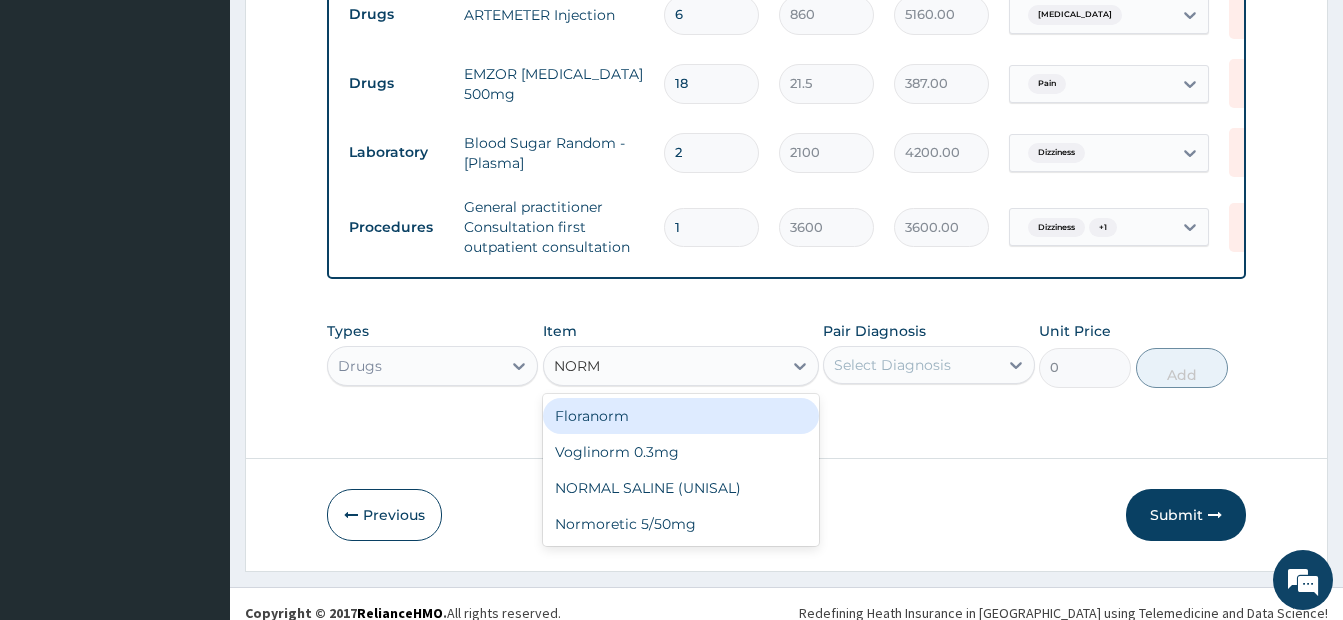 scroll, scrollTop: 0, scrollLeft: 0, axis: both 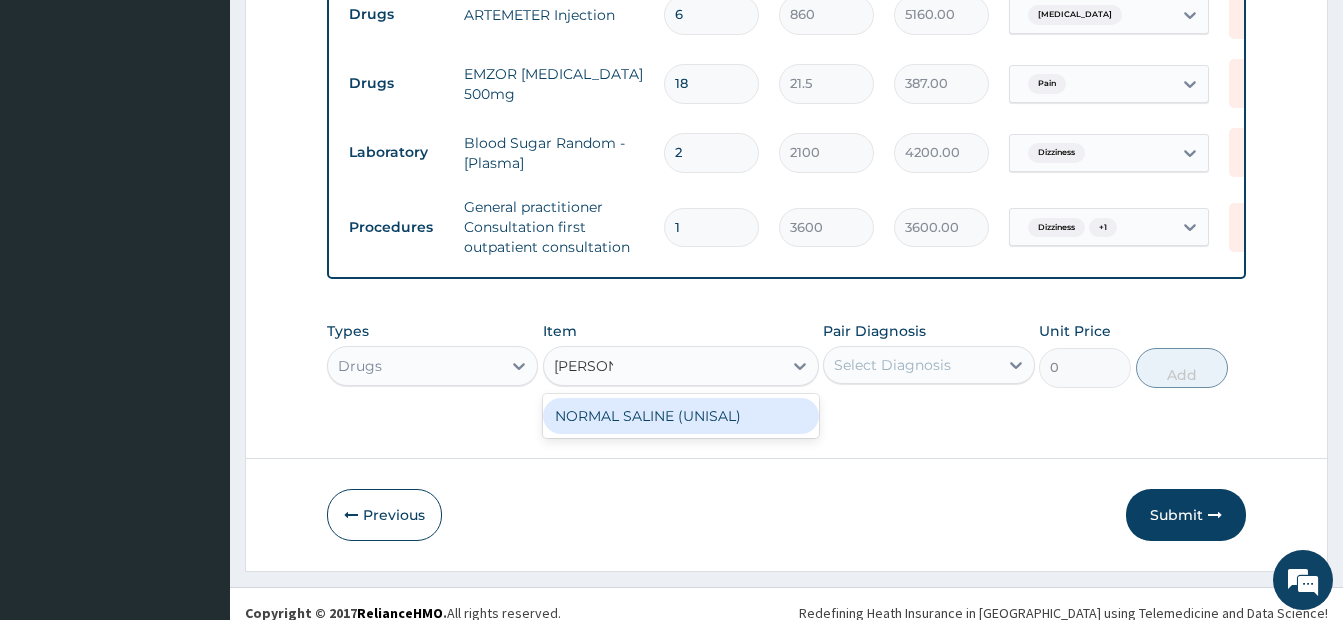 type on "NORMAL" 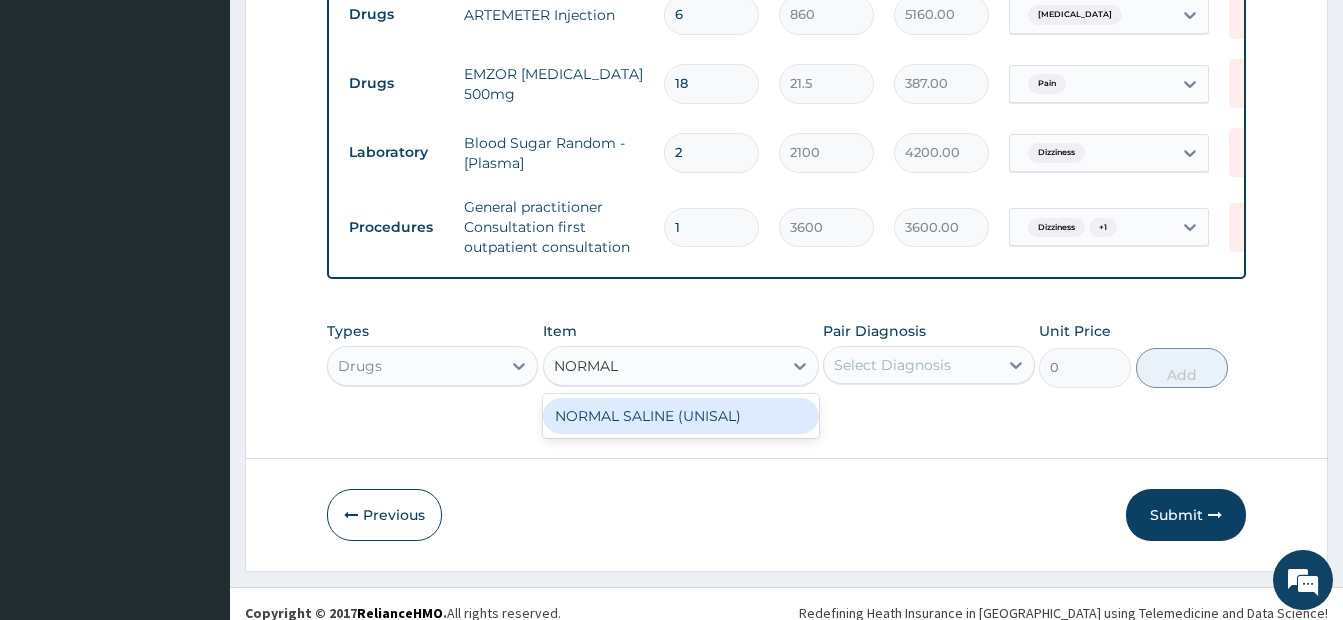 click on "NORMAL SALINE (UNISAL)" at bounding box center (681, 416) 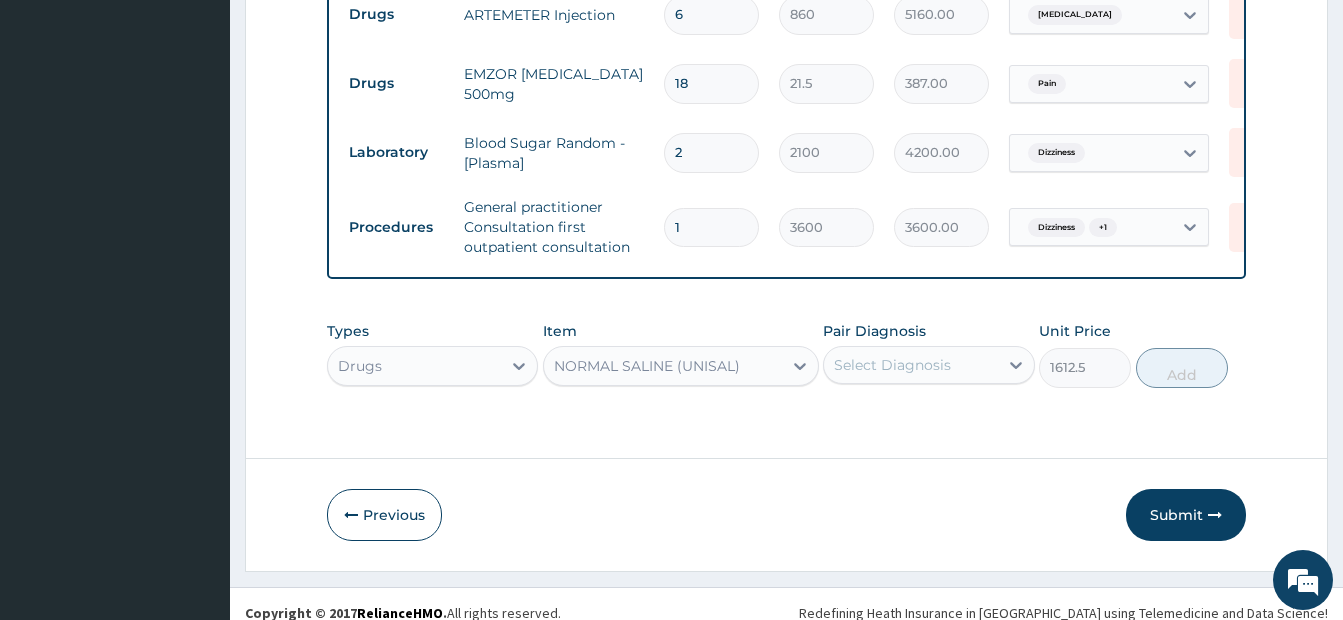 click on "Select Diagnosis" at bounding box center (928, 365) 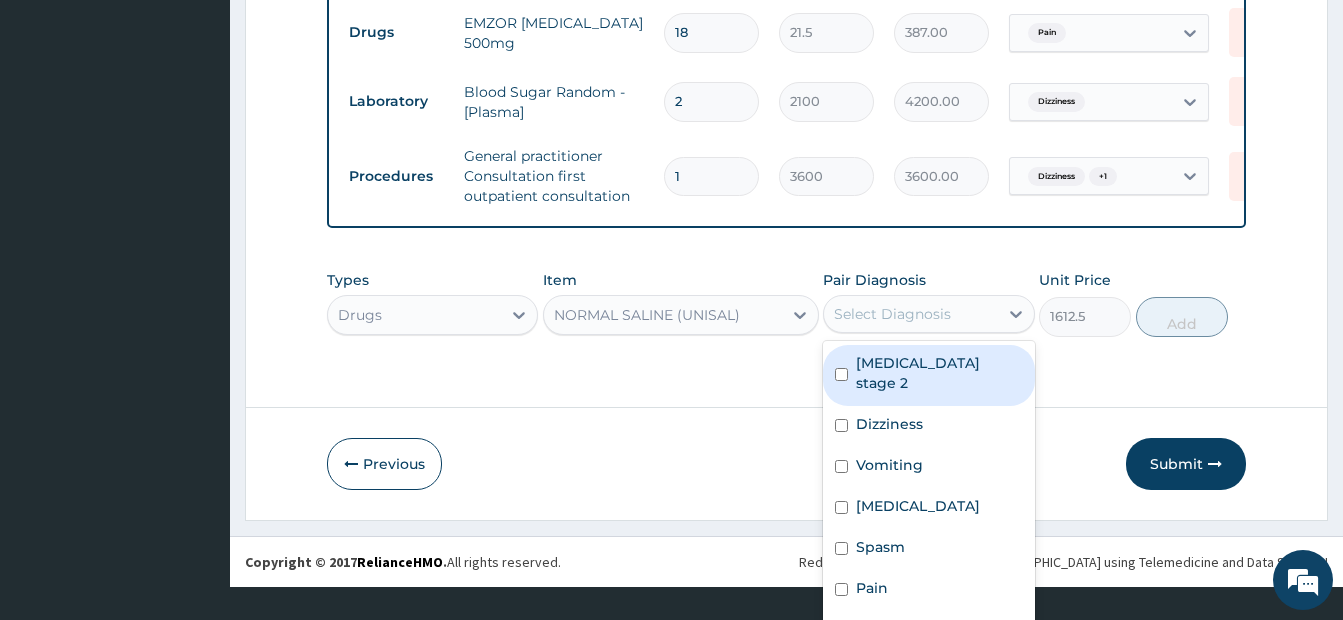 scroll, scrollTop: 54, scrollLeft: 0, axis: vertical 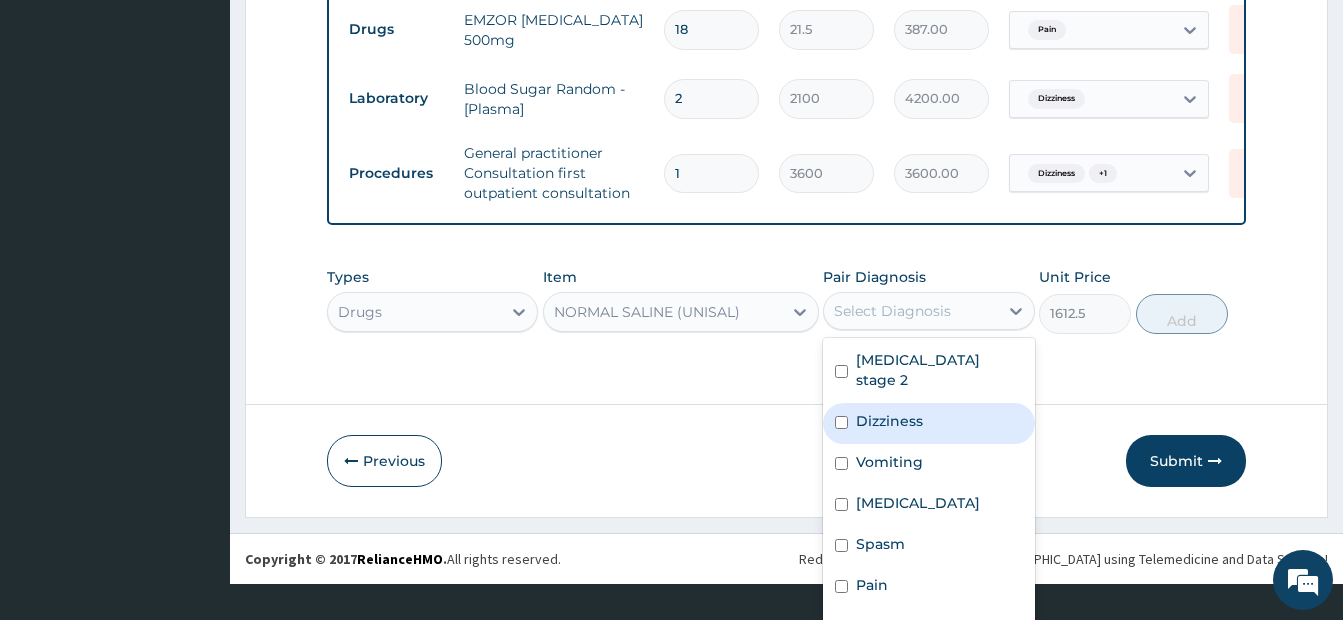 click at bounding box center (841, 422) 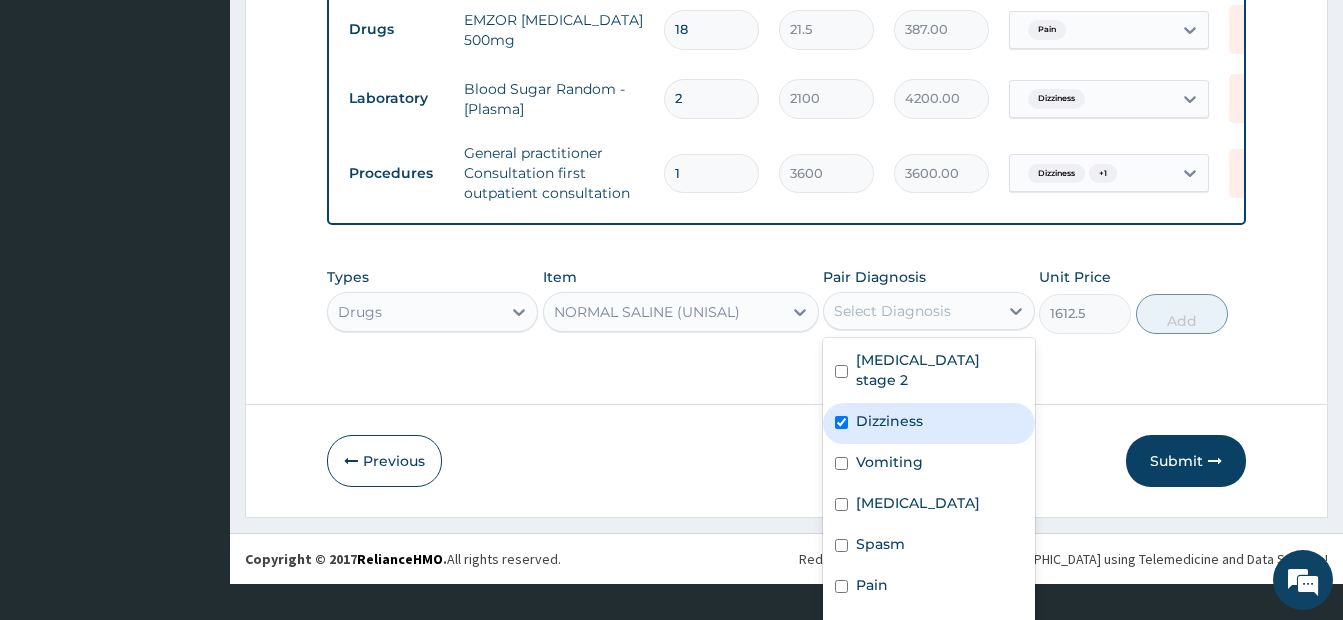 checkbox on "true" 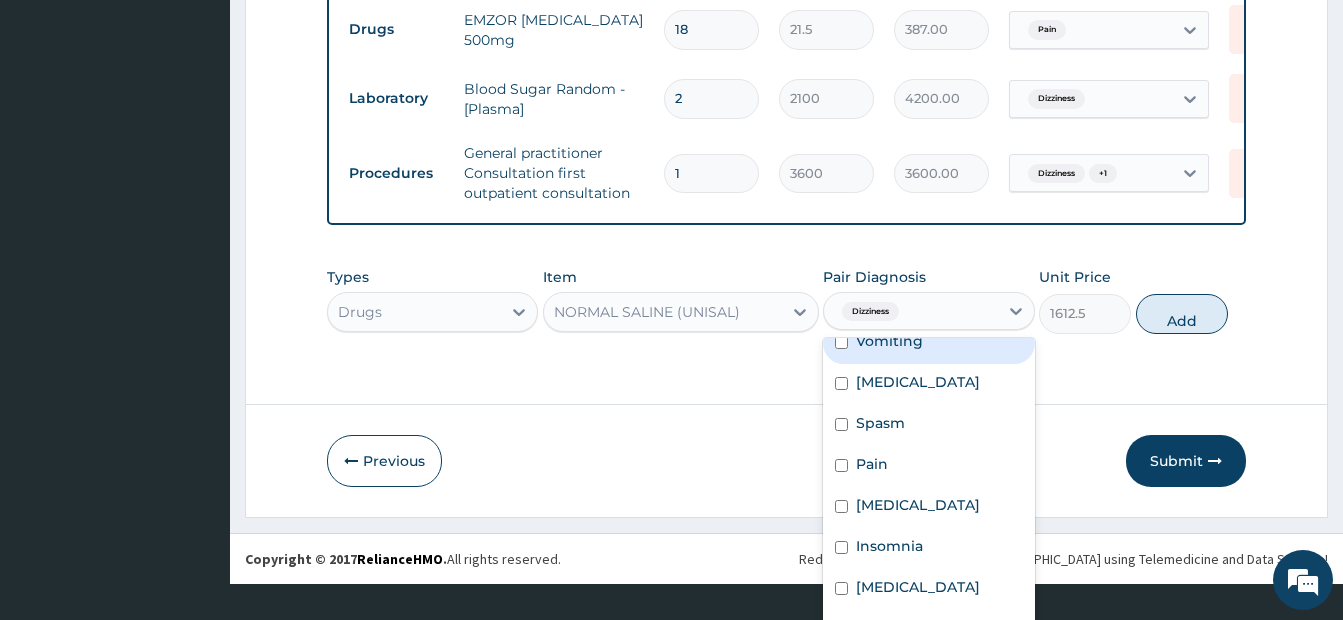 scroll, scrollTop: 179, scrollLeft: 0, axis: vertical 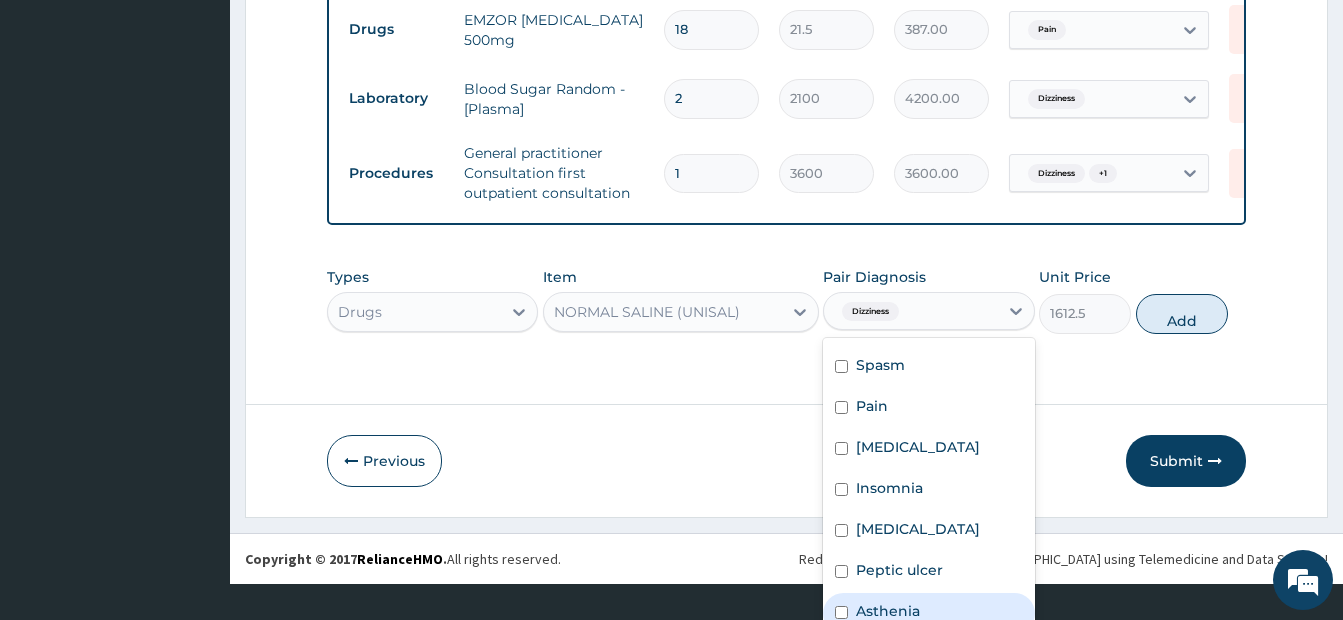 click on "Asthenia" at bounding box center (928, 613) 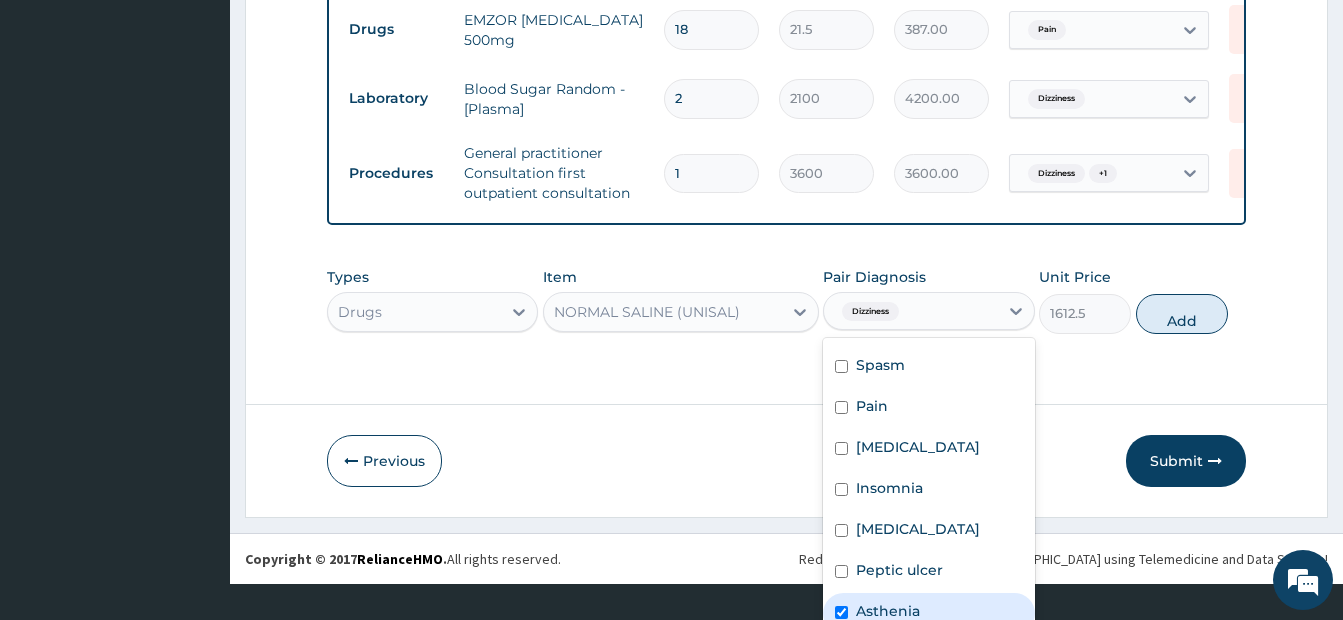 checkbox on "true" 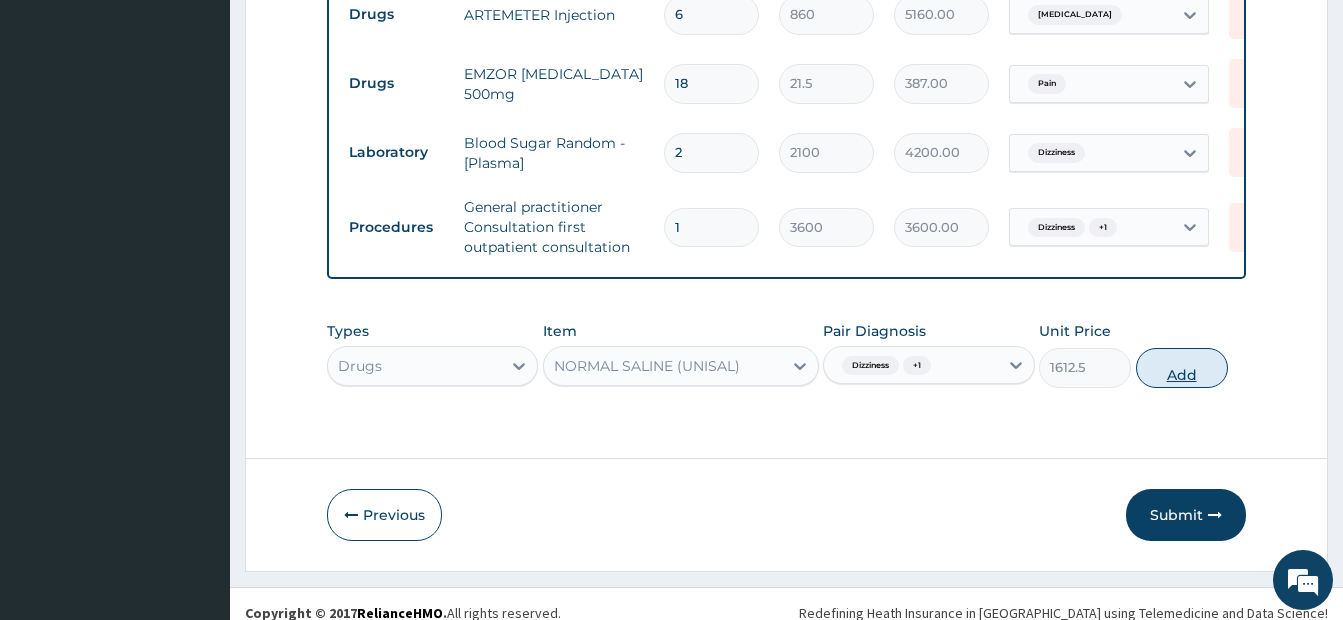 scroll, scrollTop: 0, scrollLeft: 0, axis: both 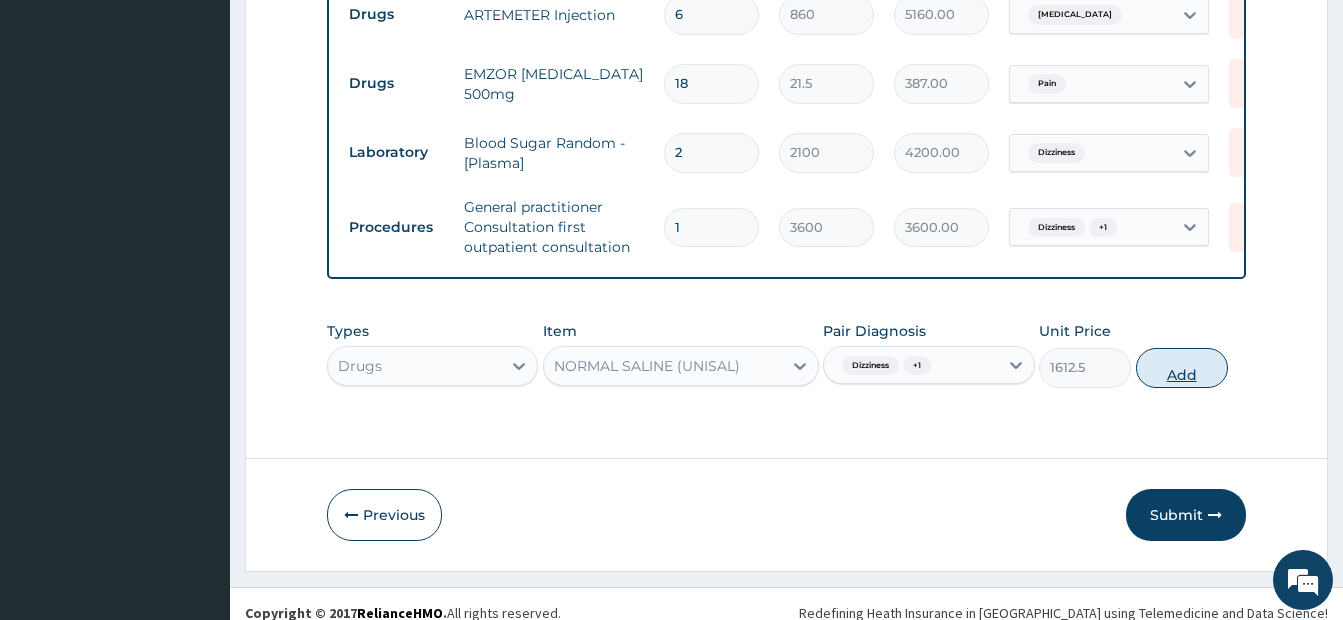 click on "Types Drugs Item NORMAL SALINE (UNISAL) Pair Diagnosis Dizziness  + 1 Unit Price 1612.5 Add" at bounding box center (786, 354) 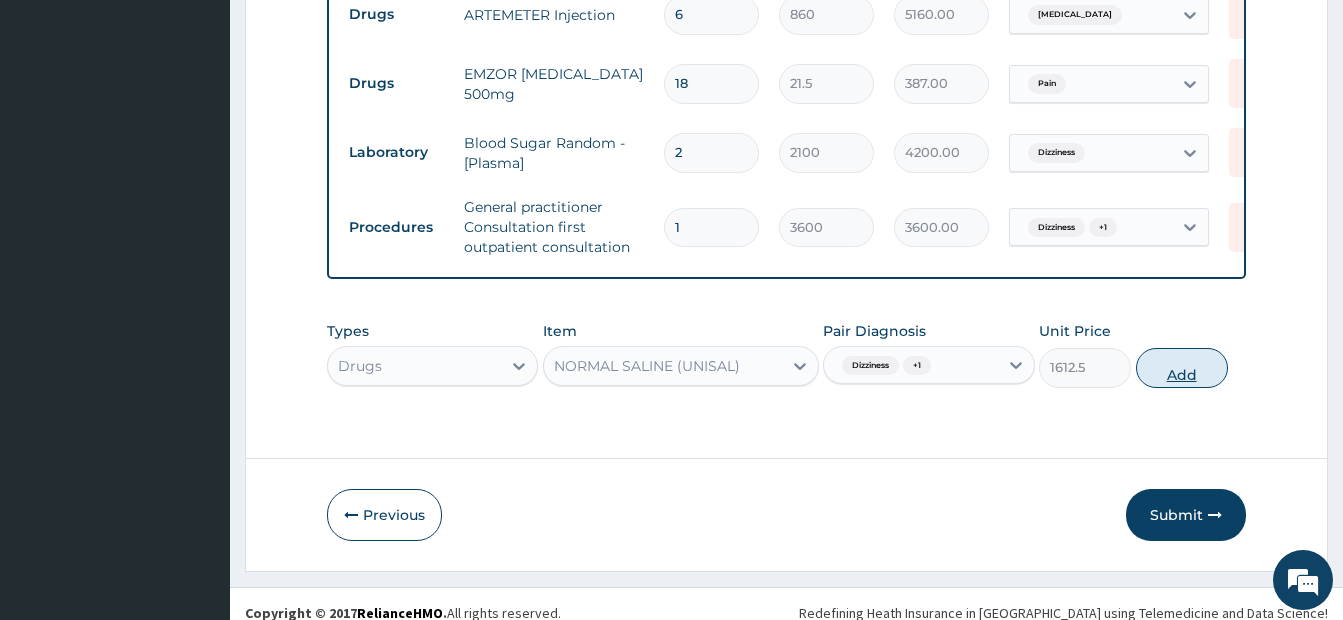 click on "Add" at bounding box center (1182, 368) 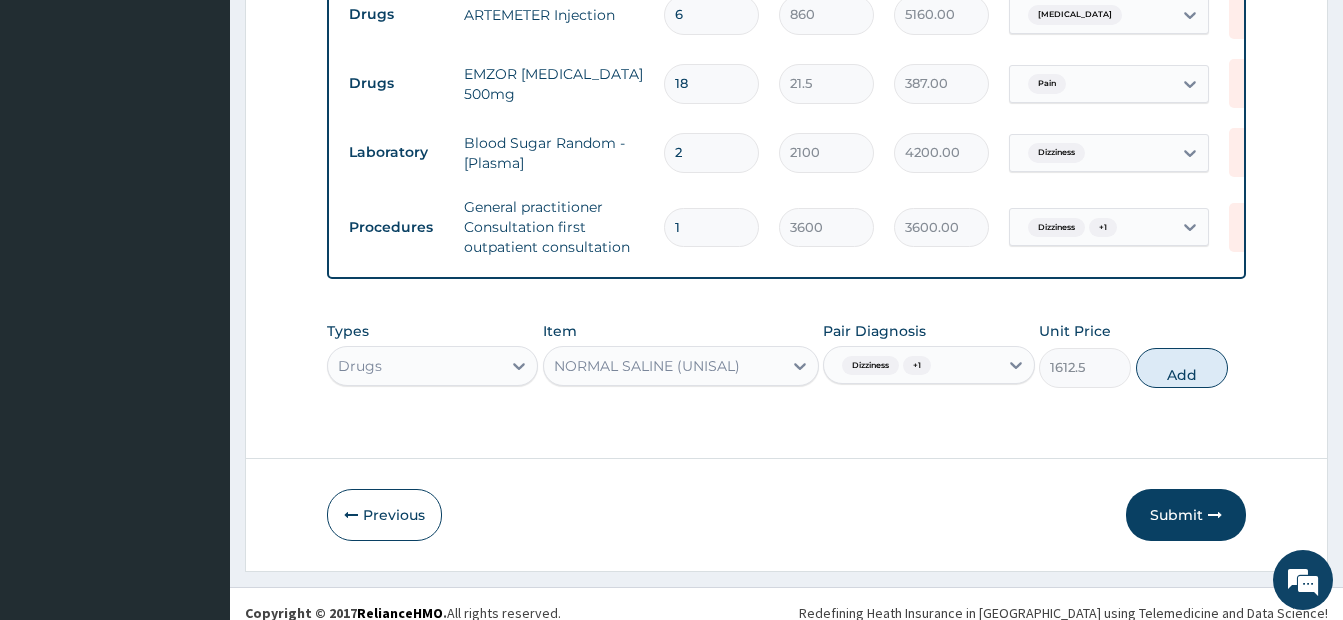 type on "0" 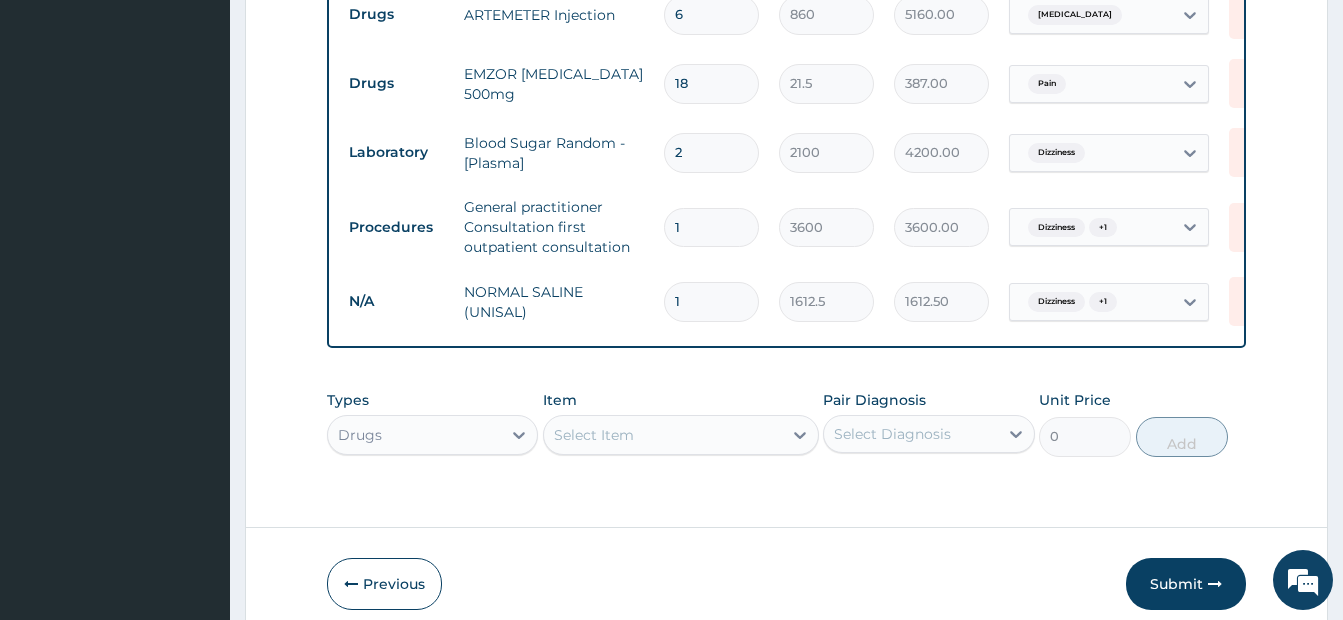 click on "Select Item" at bounding box center (681, 435) 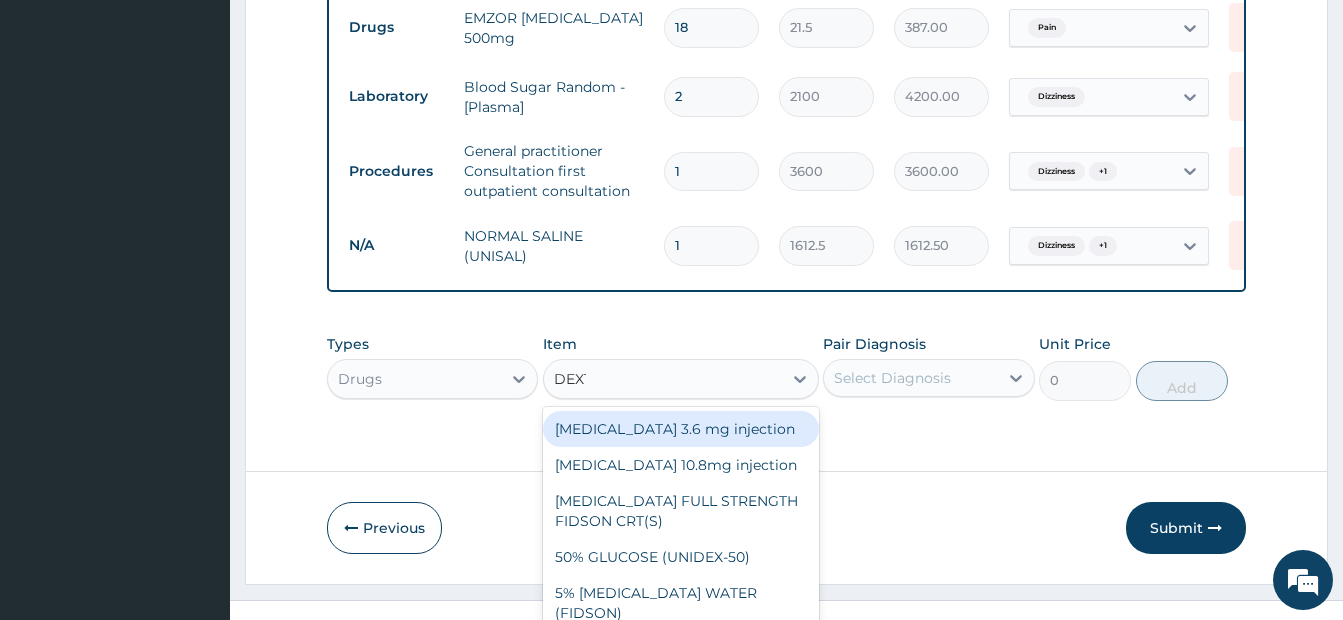scroll, scrollTop: 0, scrollLeft: 0, axis: both 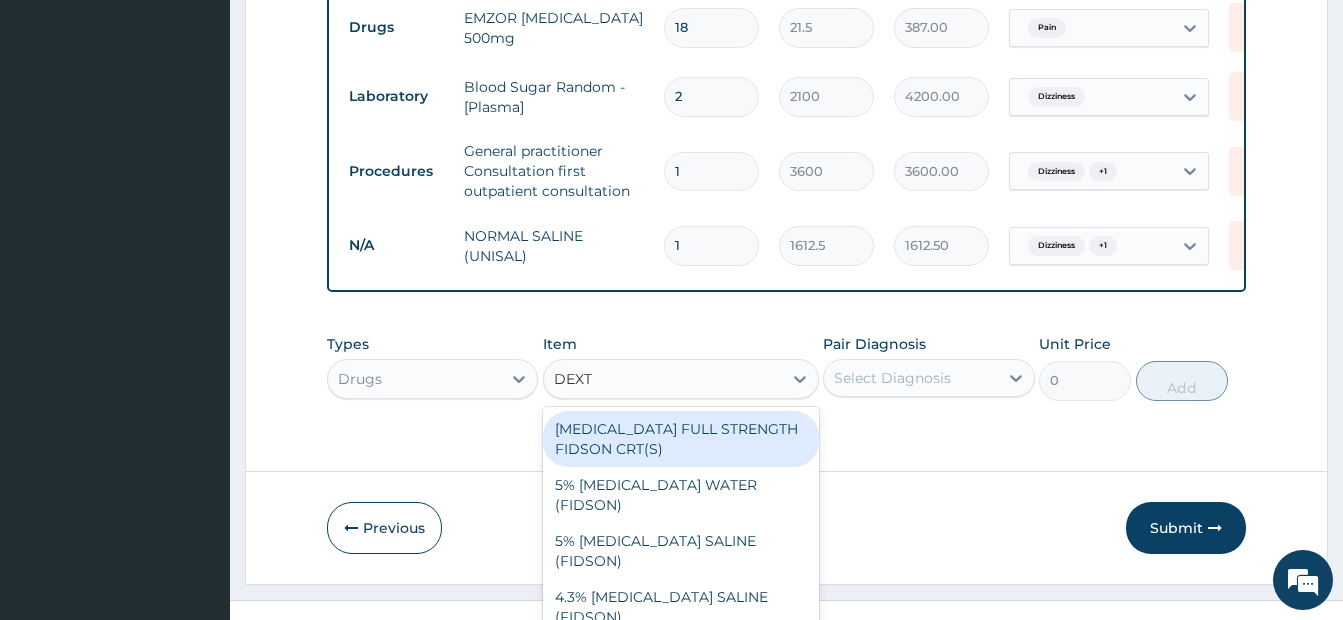 type on "DEXTR" 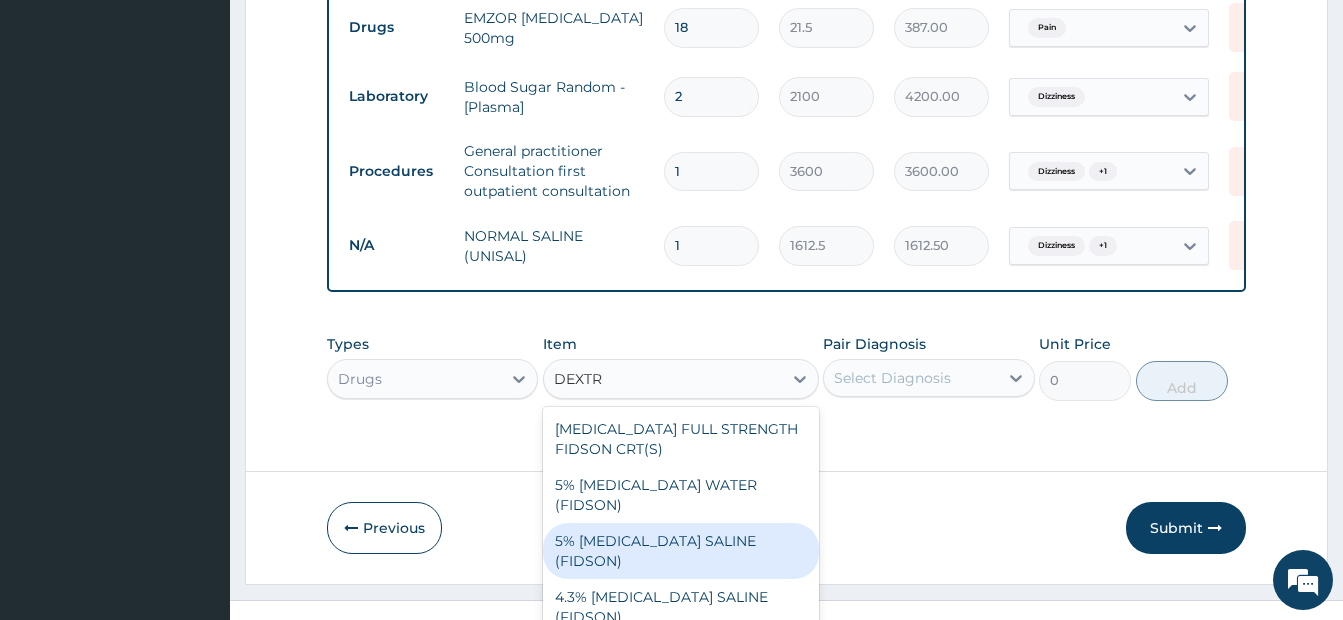 click on "5% DEXTROSE SALINE (FIDSON)" at bounding box center (681, 551) 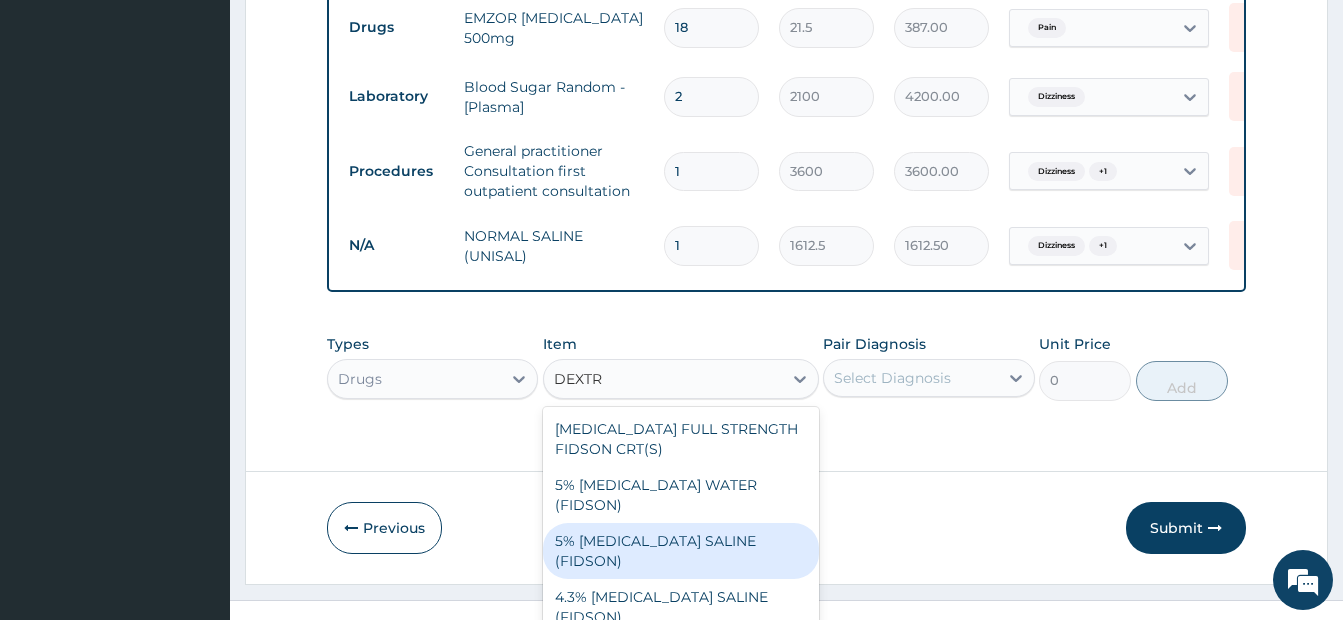 type 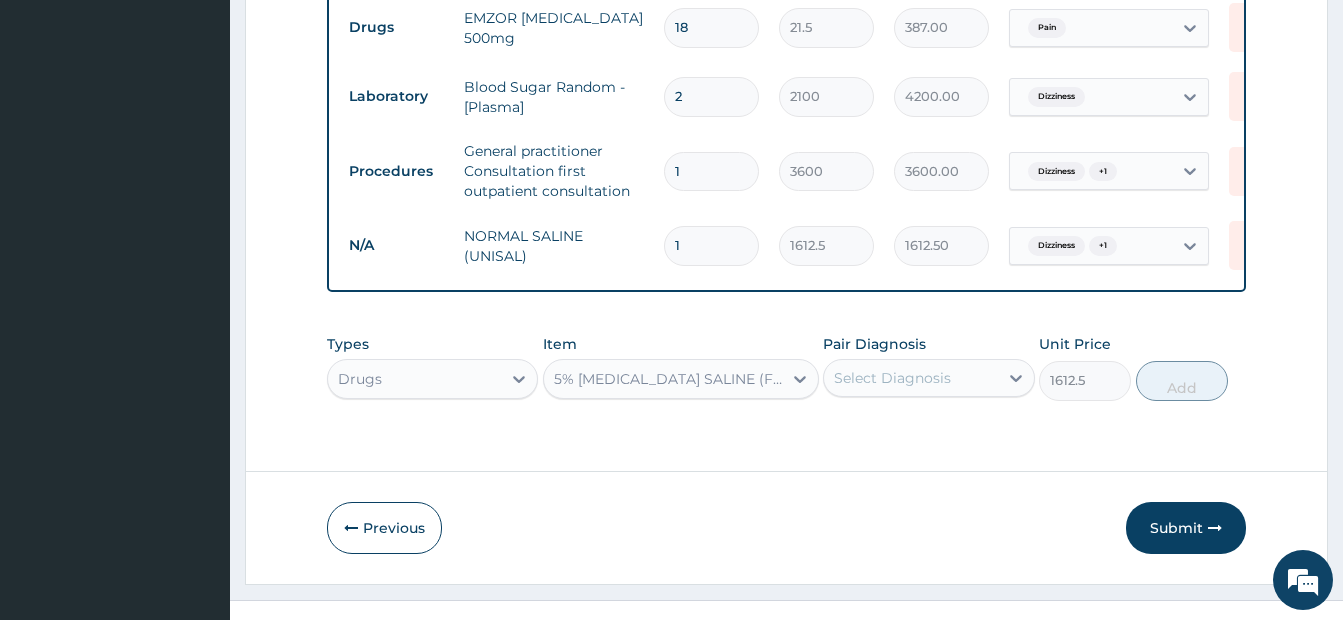 click on "Select Diagnosis" at bounding box center (928, 378) 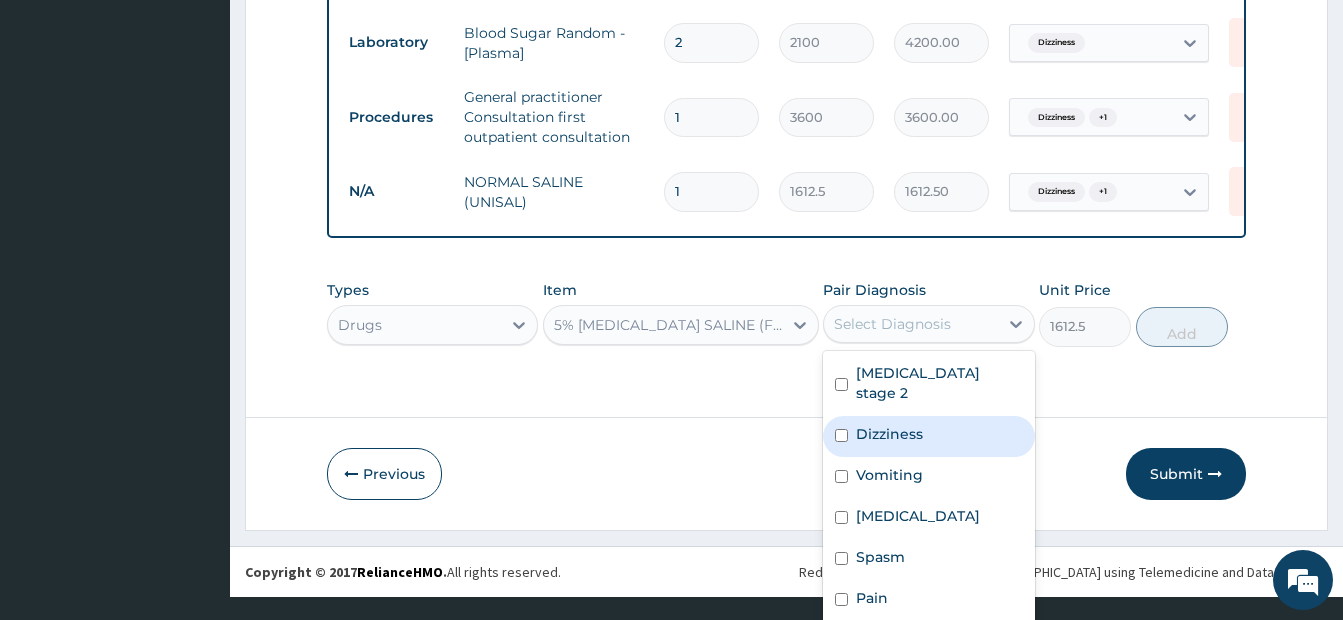 click on "Dizziness" at bounding box center (889, 434) 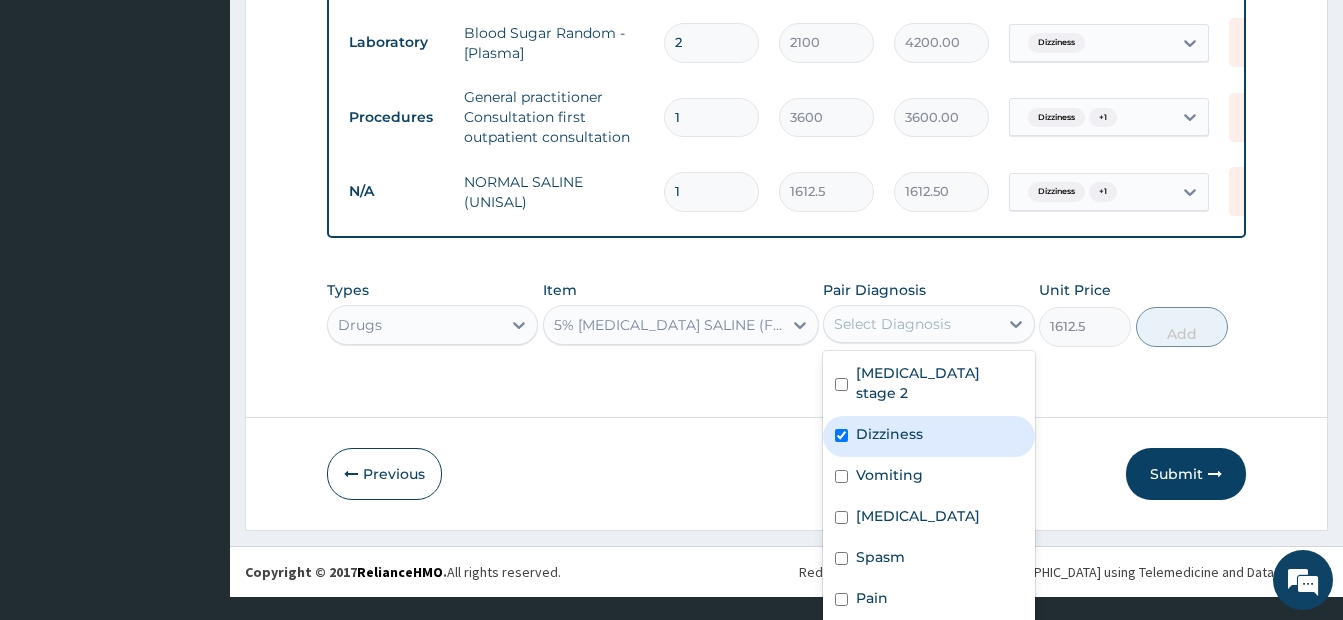 checkbox on "true" 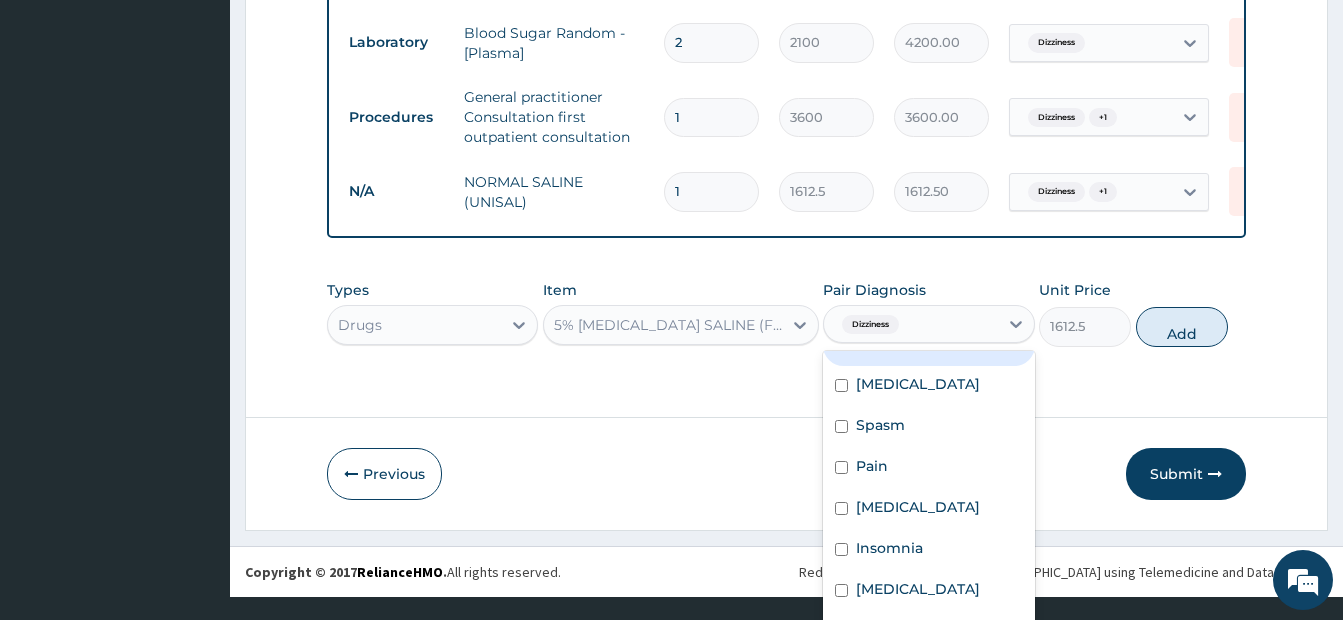 scroll, scrollTop: 179, scrollLeft: 0, axis: vertical 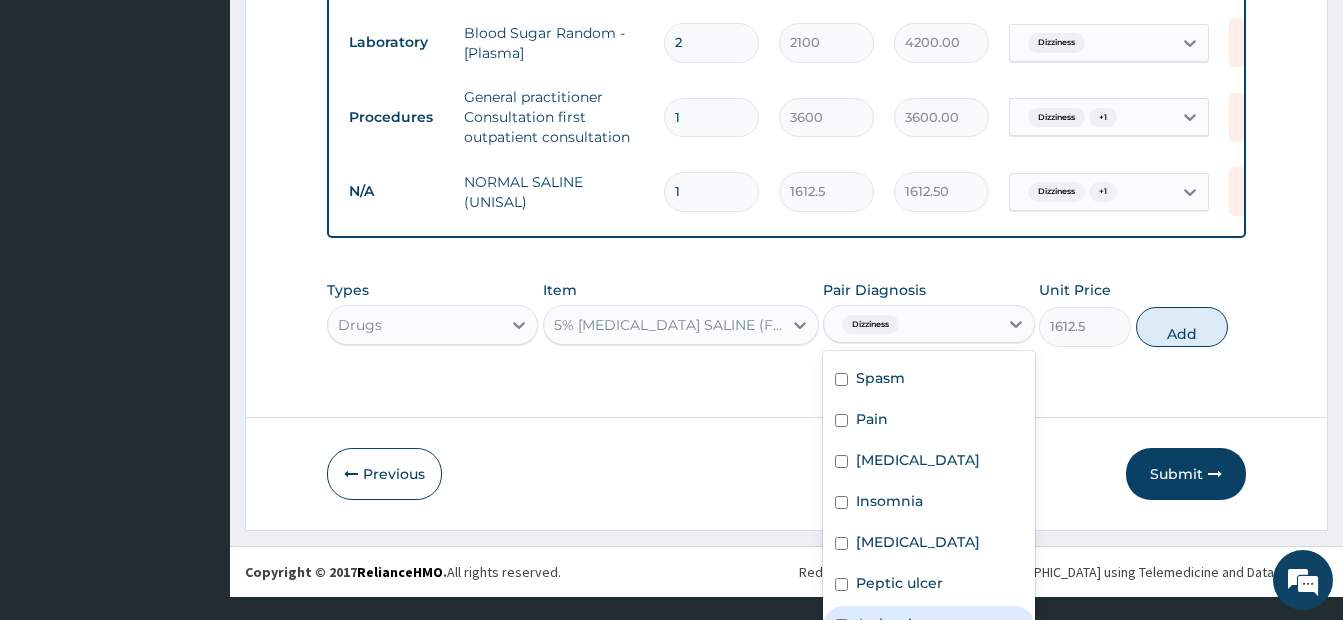 click on "Asthenia" at bounding box center [928, 626] 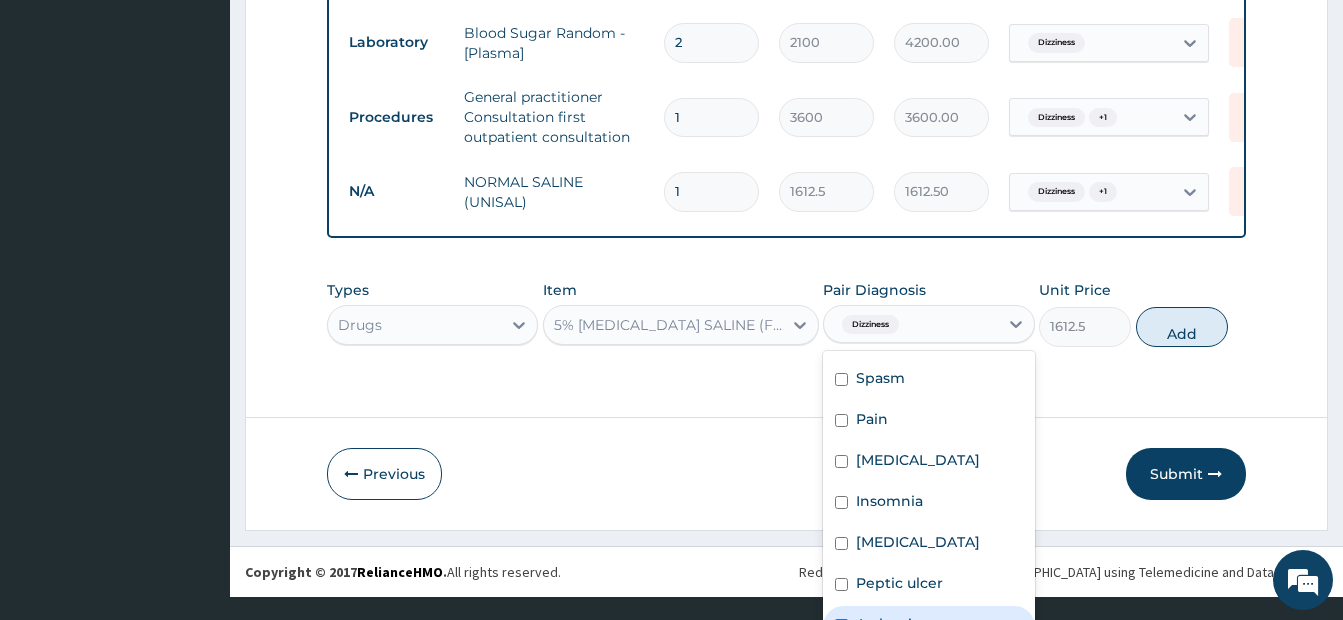 checkbox on "true" 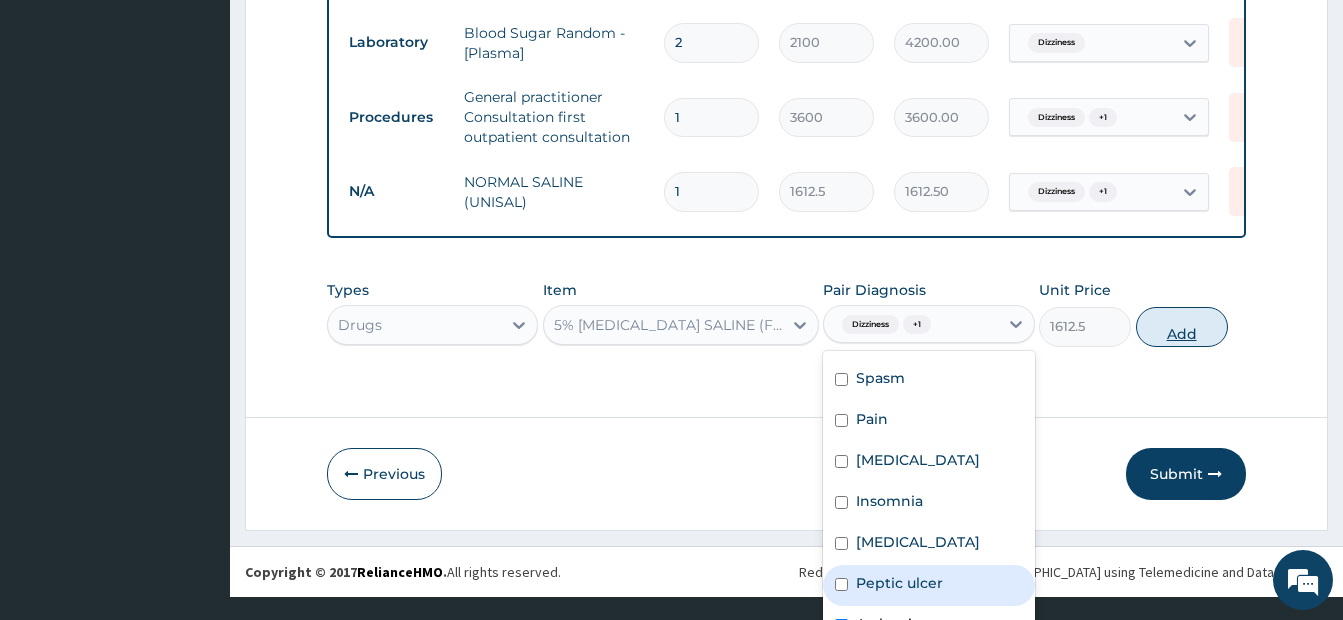 scroll, scrollTop: 0, scrollLeft: 0, axis: both 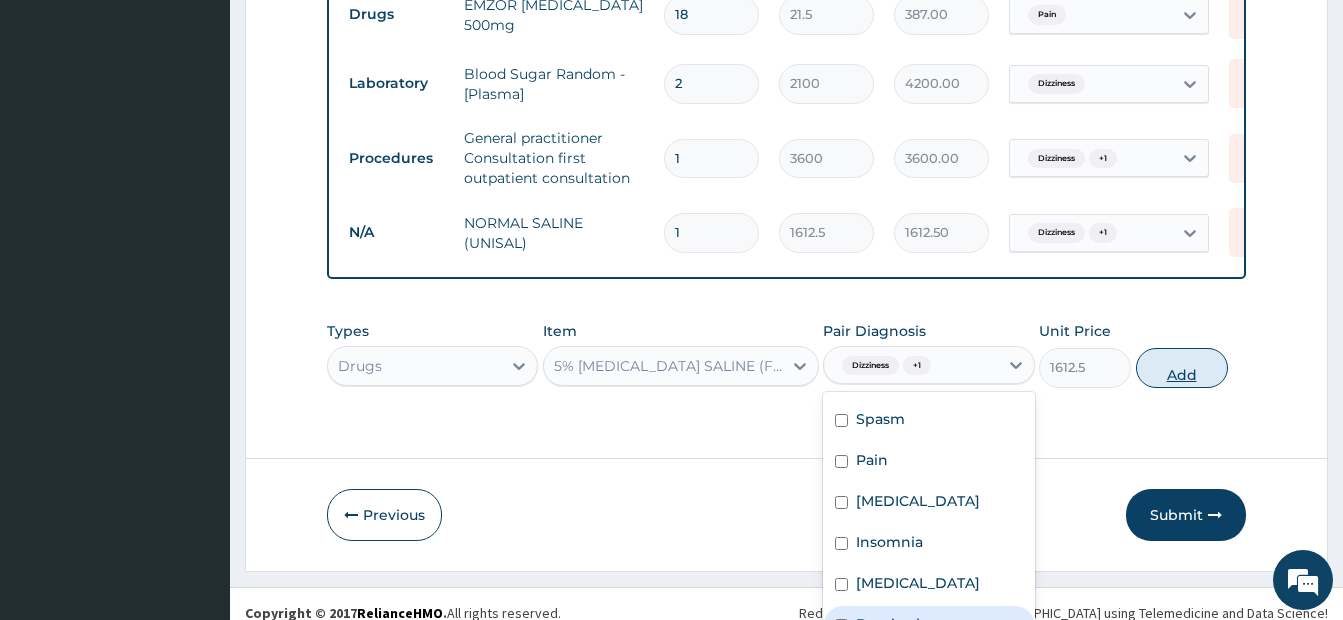 click on "Types Drugs Item 5% DEXTROSE SALINE (FIDSON) Pair Diagnosis option Asthenia, selected. option Peptic ulcer focused, 10 of 11. 11 results available. Use Up and Down to choose options, press Enter to select the currently focused option, press Escape to exit the menu, press Tab to select the option and exit the menu. Dizziness  + 1 Hypertension stage 2 Dizziness Vomiting Malaria Spasm Pain Bacteremia Insomnia Gastritis Peptic ulcer Asthenia Unit Price 1612.5 Add" at bounding box center [786, 354] 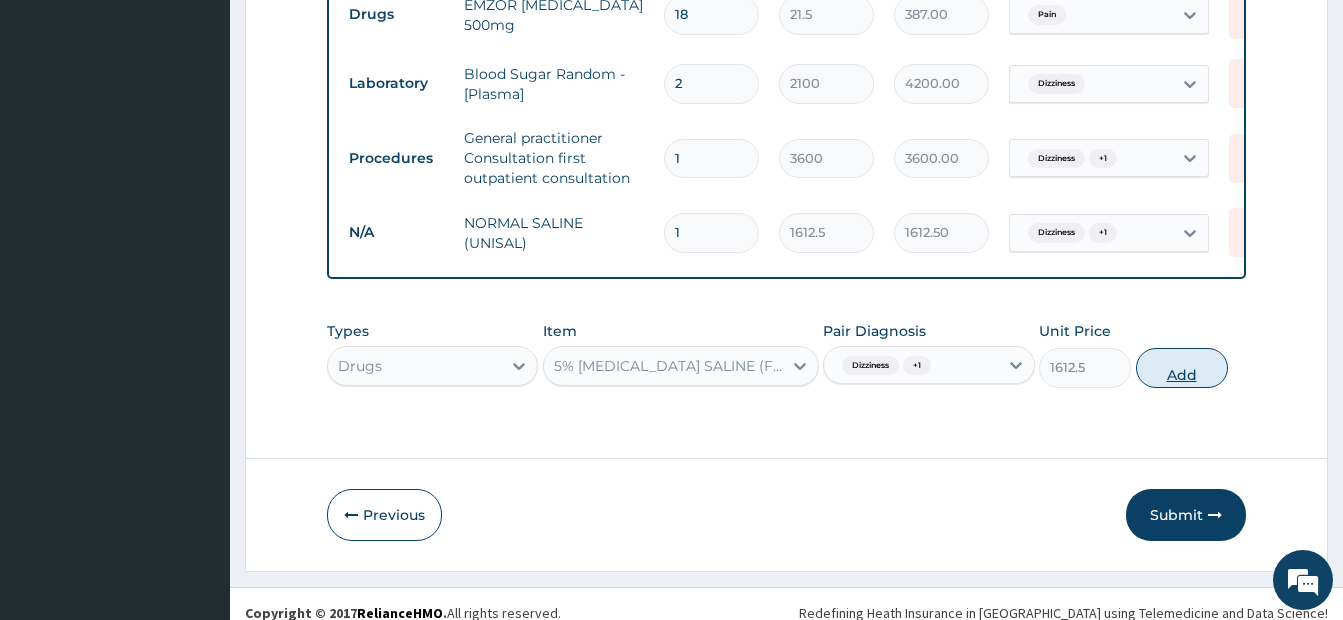 click on "Add" at bounding box center (1182, 368) 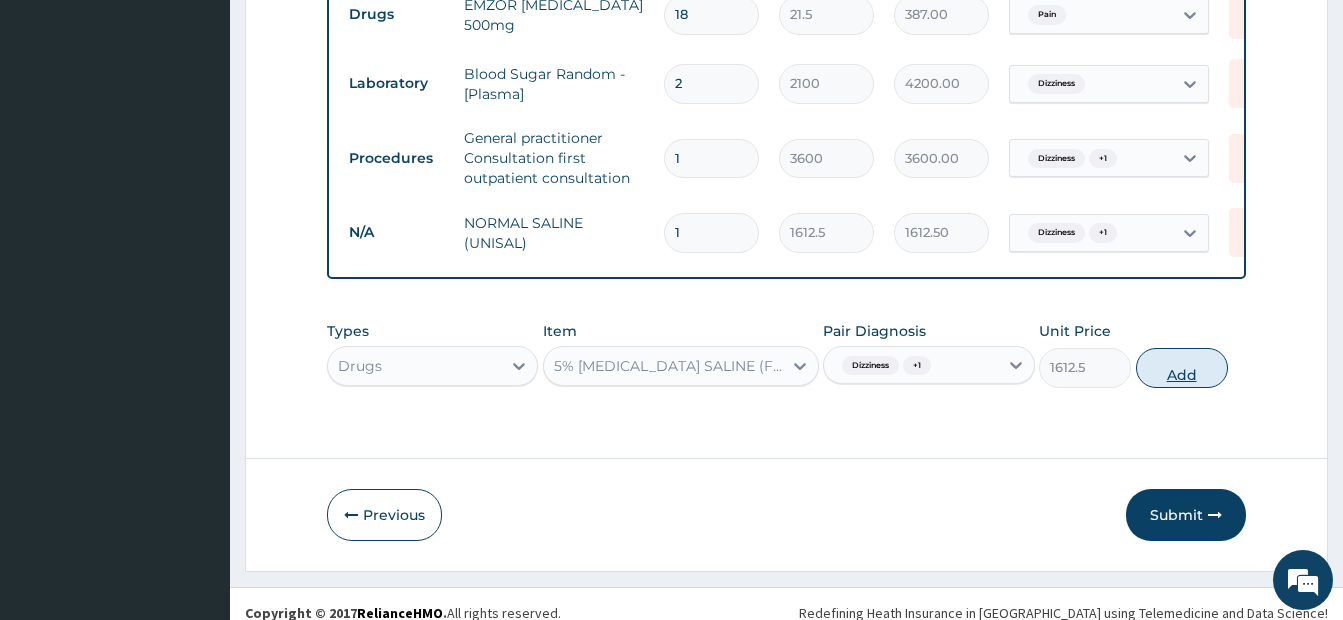 type on "0" 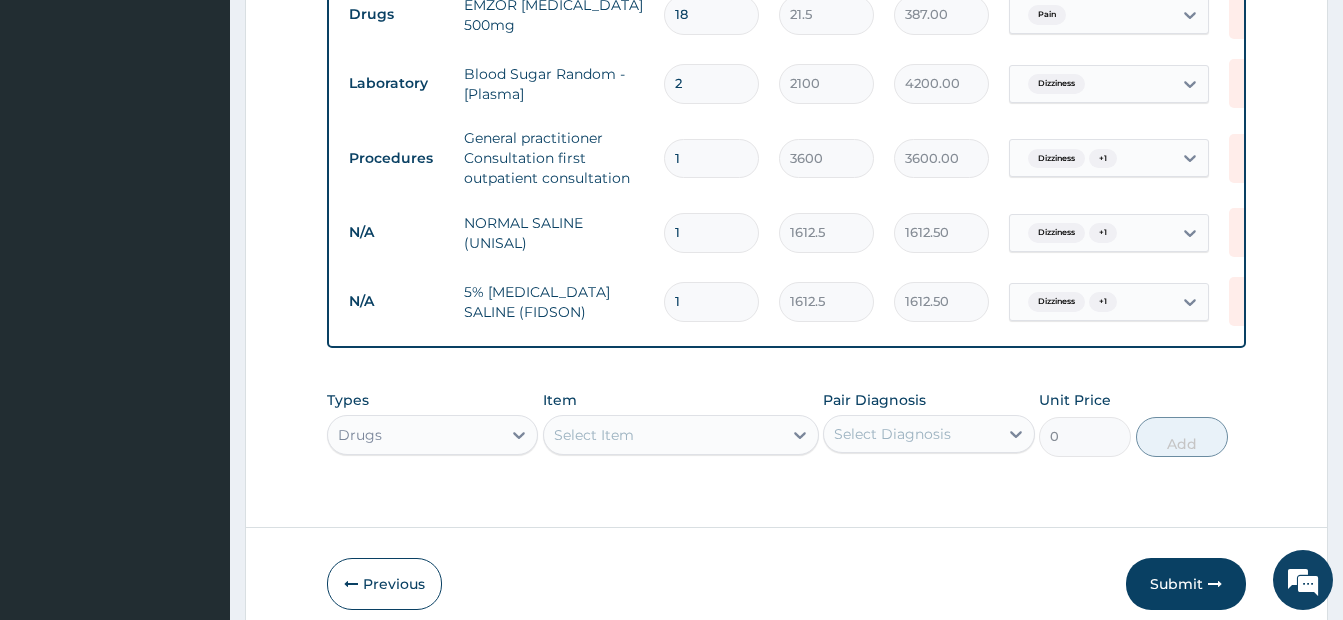 type 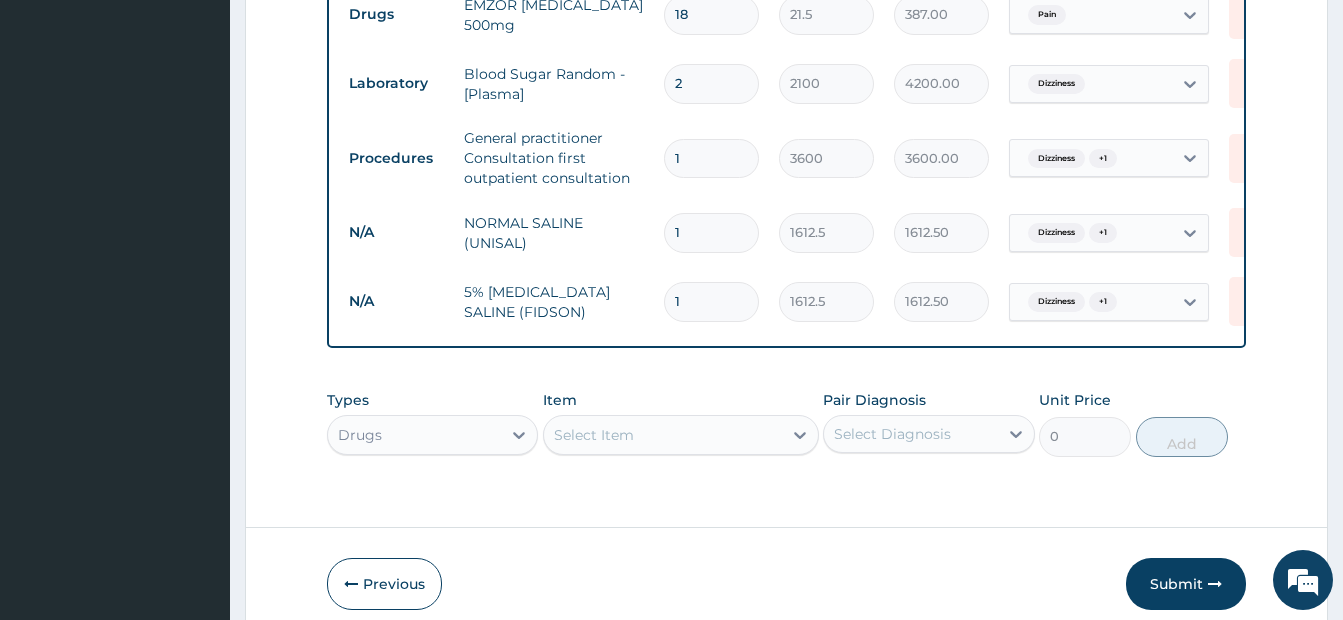 type on "0.00" 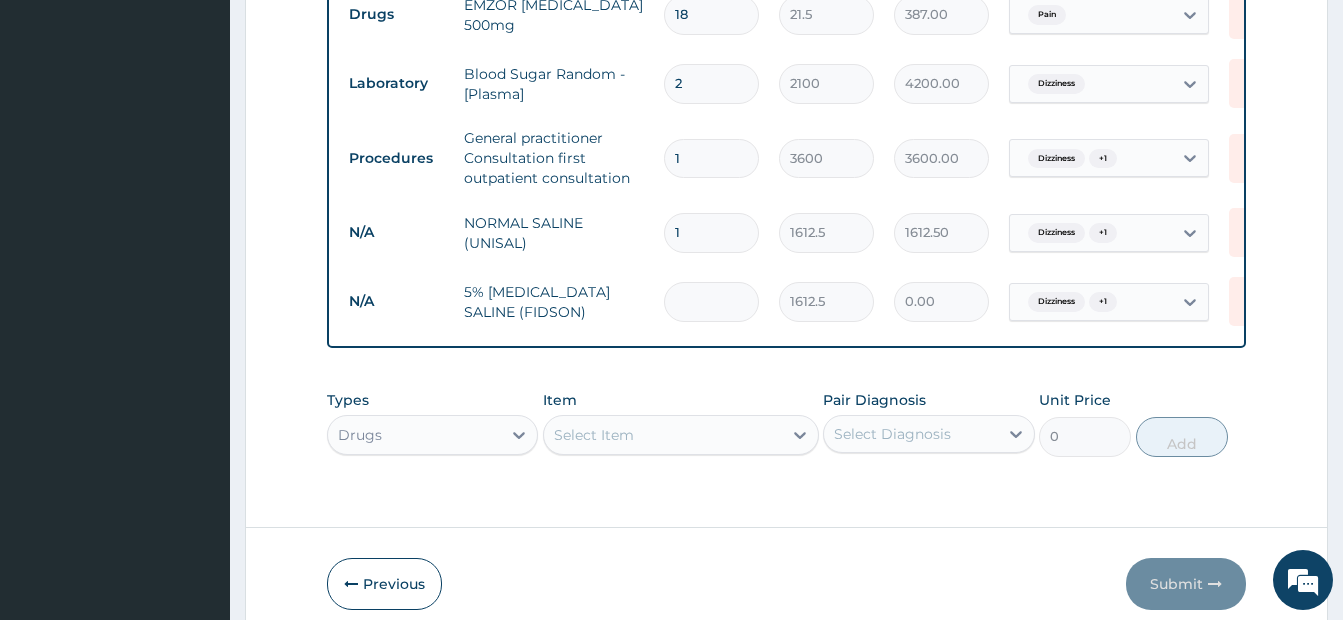 type on "2" 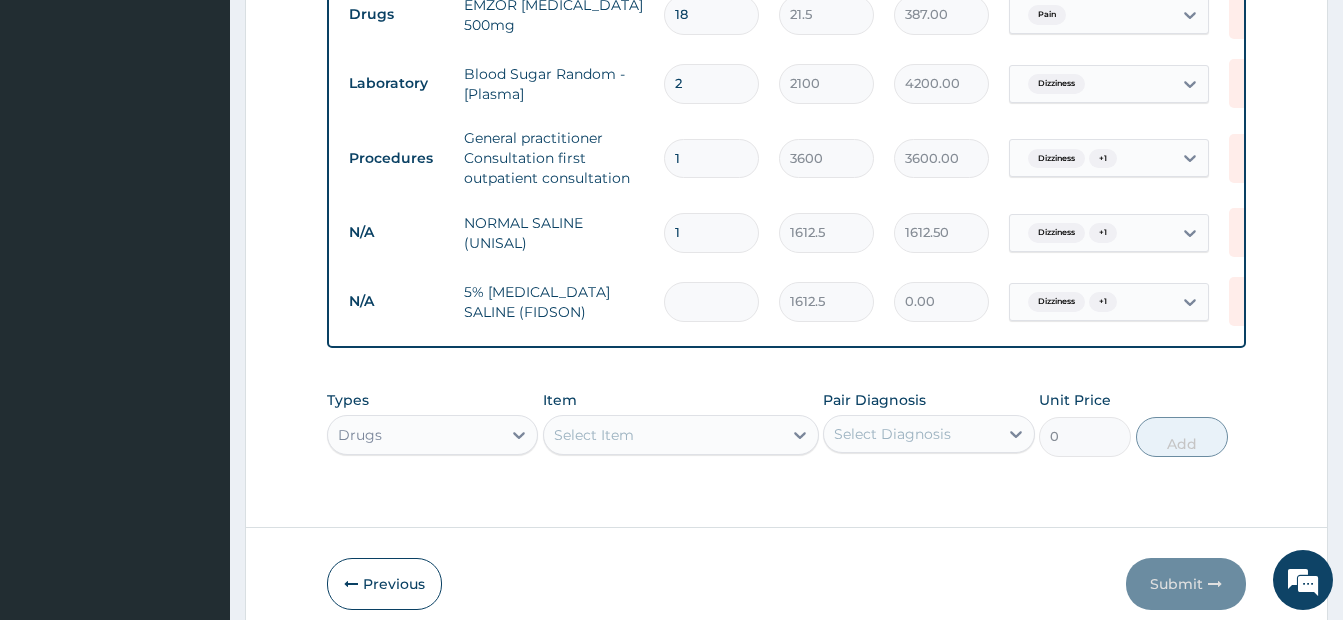 type on "3225.00" 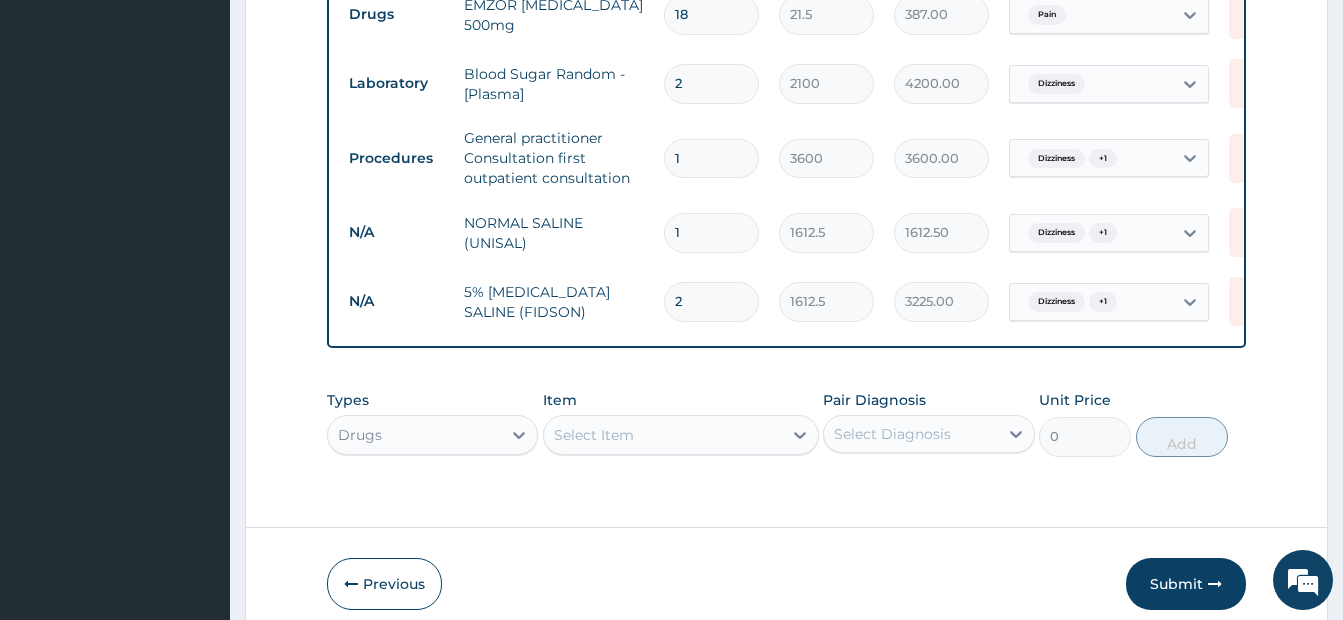 type on "2" 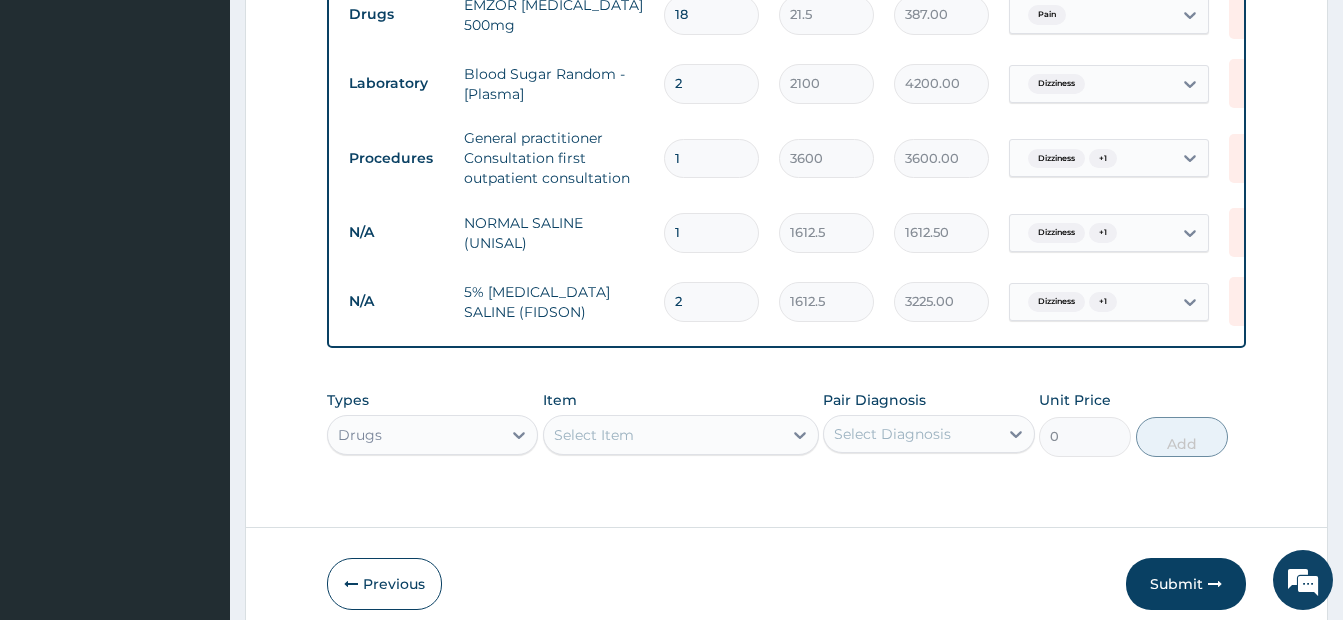 click on "Select Item" at bounding box center [681, 435] 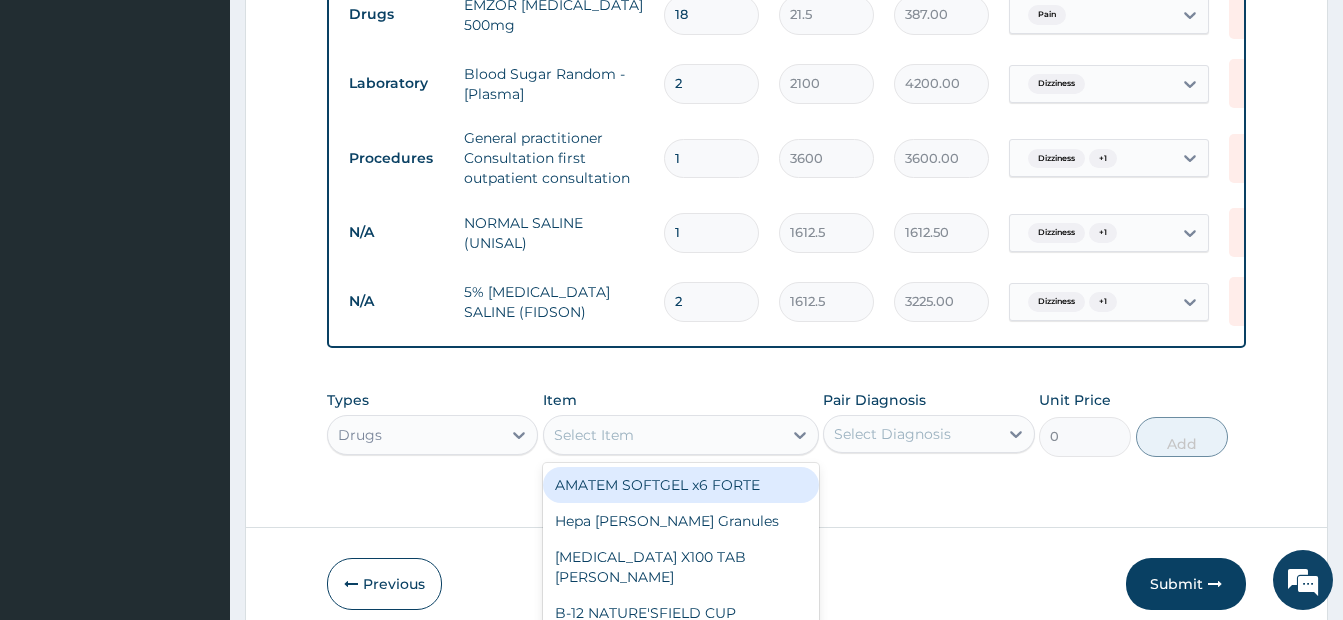 scroll, scrollTop: 56, scrollLeft: 0, axis: vertical 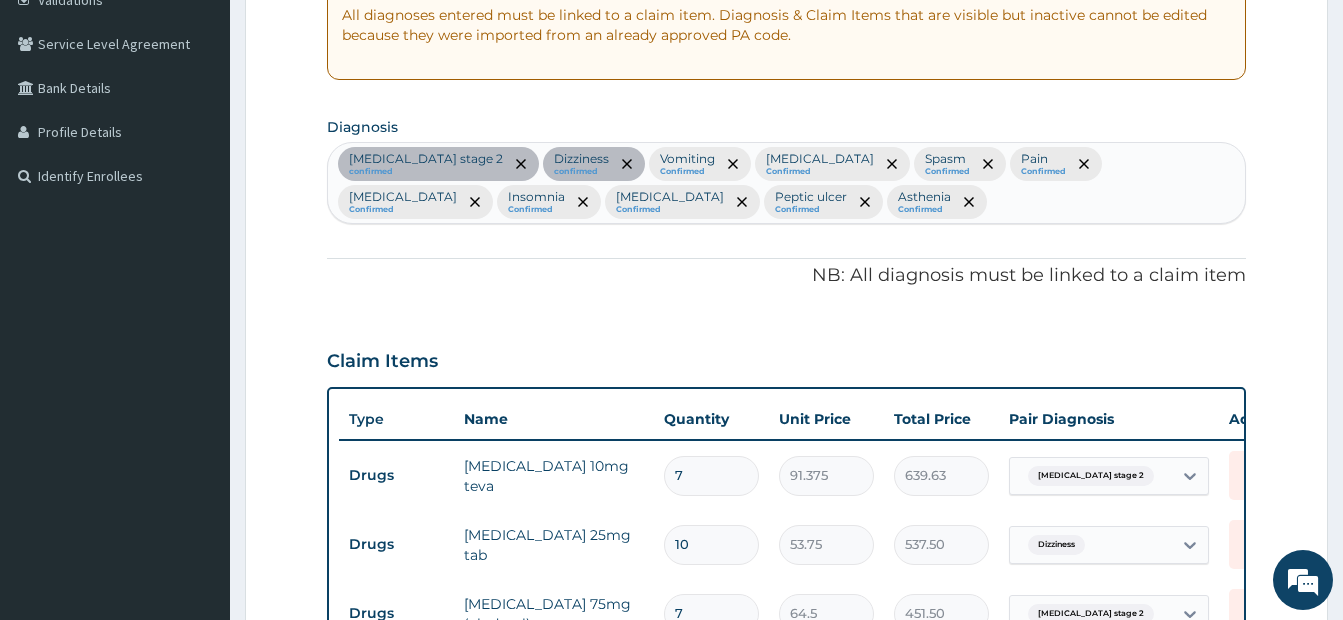 click on "Hypertension stage 2 confirmed Dizziness confirmed Vomiting Confirmed Malaria Confirmed Spasm Confirmed Pain Confirmed Bacteremia Confirmed Insomnia Confirmed Gastritis Confirmed Peptic ulcer Confirmed Asthenia Confirmed" at bounding box center [786, 183] 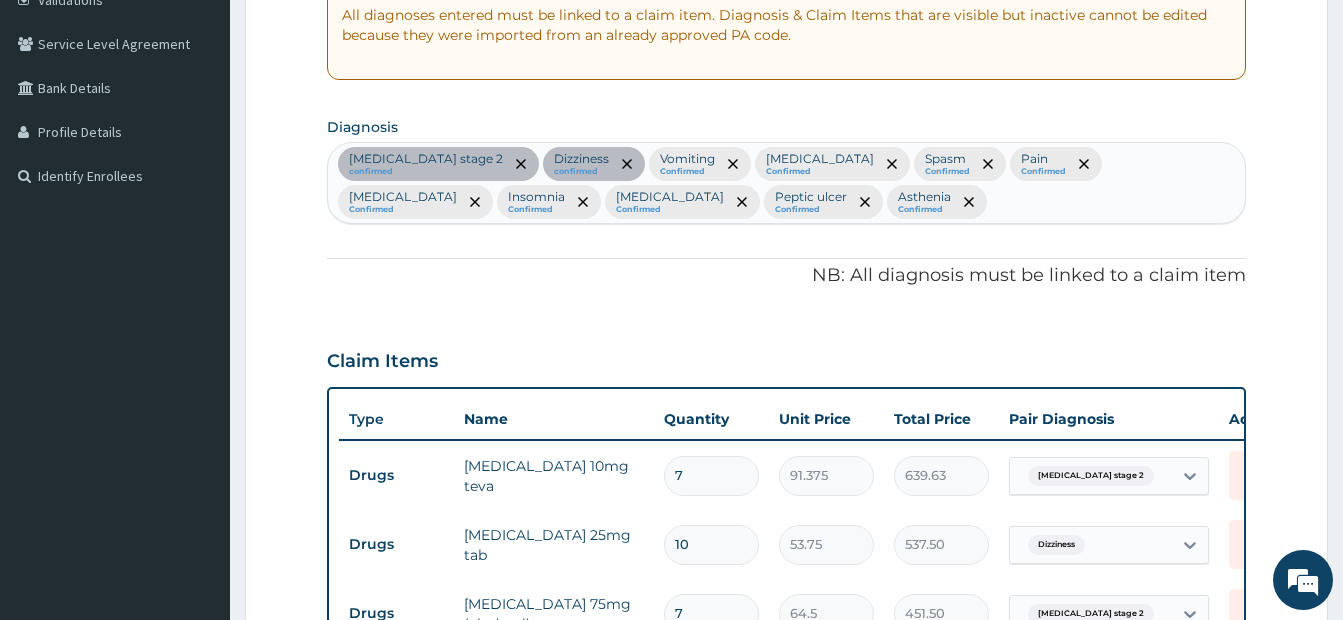 scroll, scrollTop: 450, scrollLeft: 0, axis: vertical 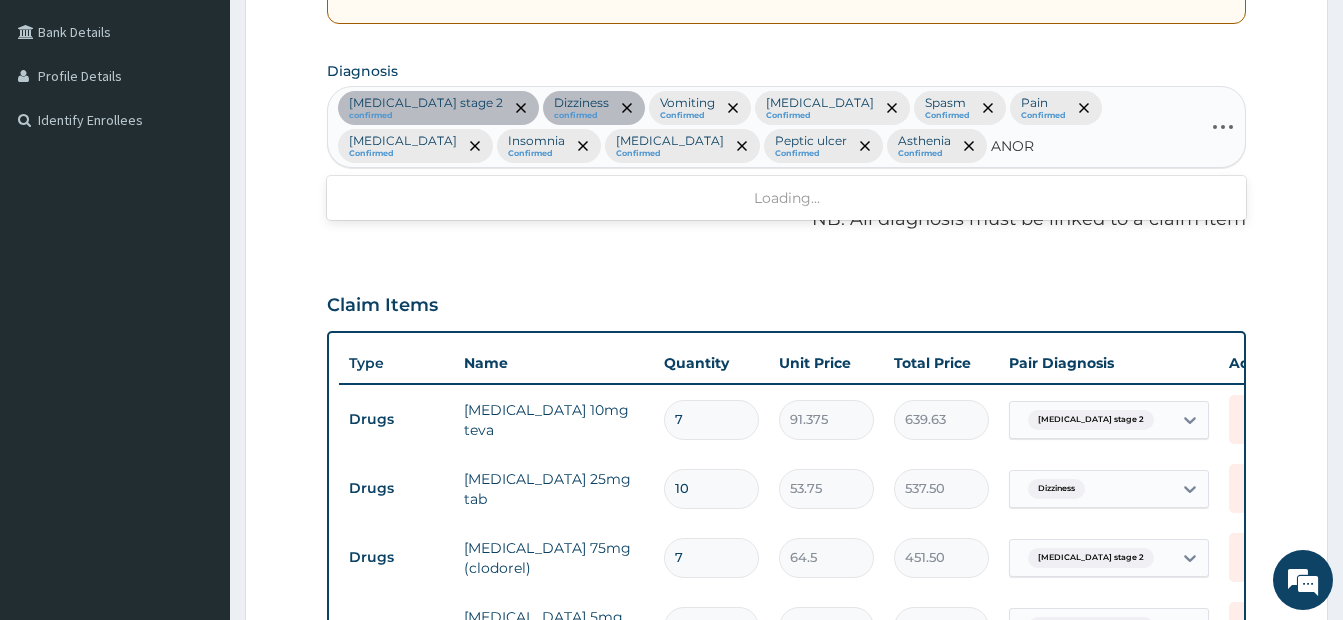 type on "ANORE" 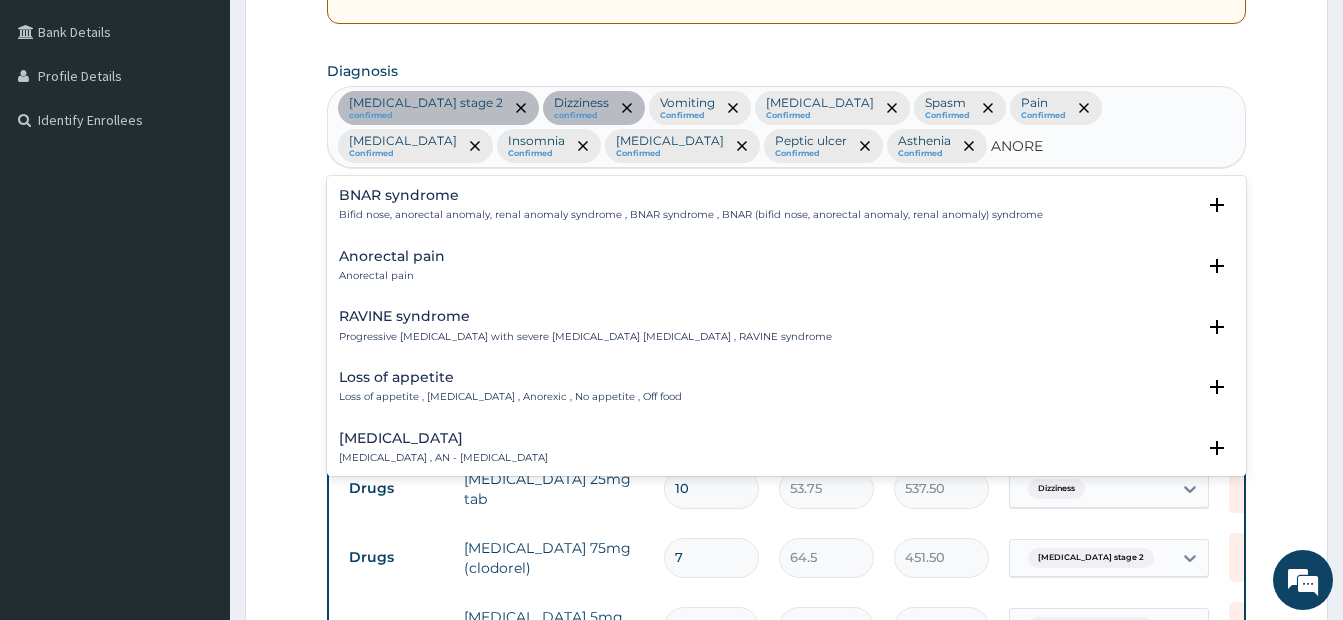 click on "Anorexia nervosa , AN - Anorexia nervosa" at bounding box center (443, 458) 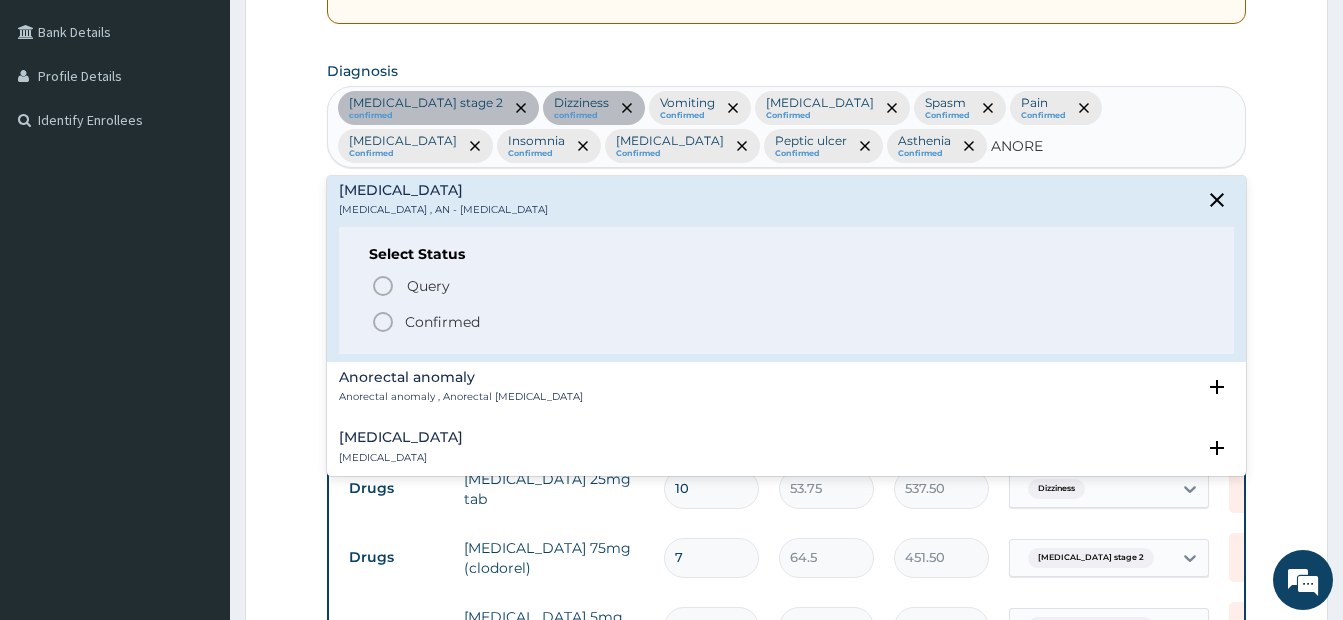 scroll, scrollTop: 297, scrollLeft: 0, axis: vertical 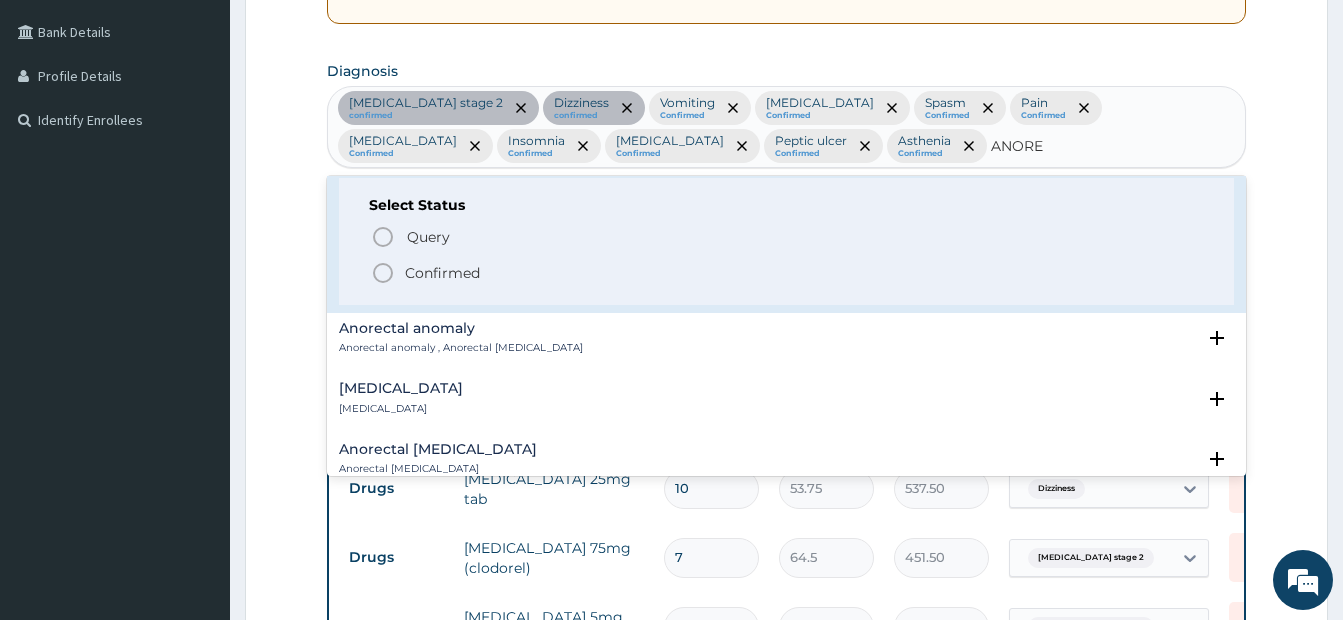 click on "Confirmed" at bounding box center [442, 273] 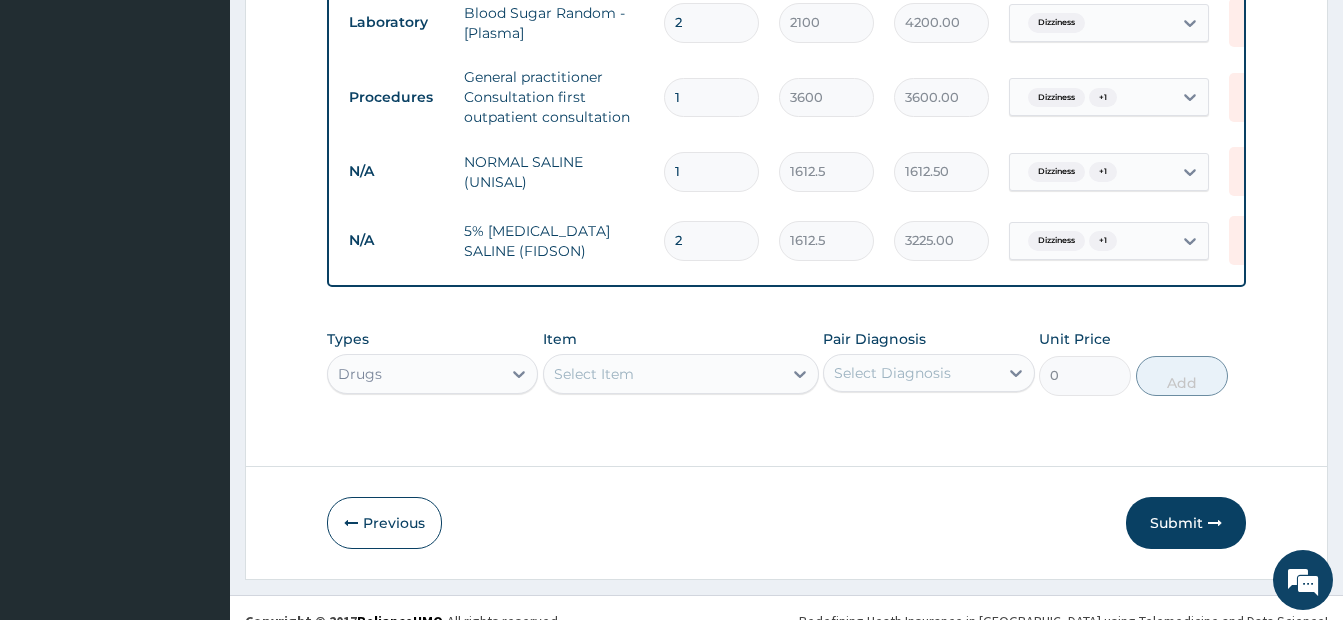 scroll, scrollTop: 2149, scrollLeft: 0, axis: vertical 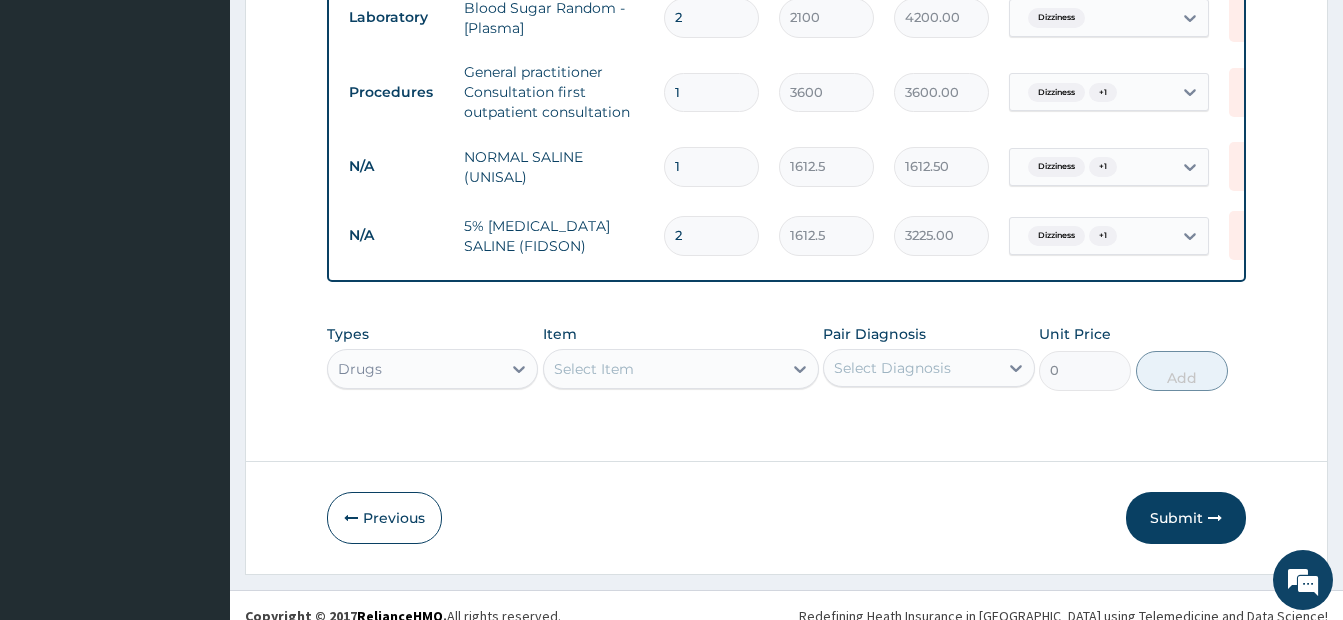 click on "Select Item" at bounding box center [681, 369] 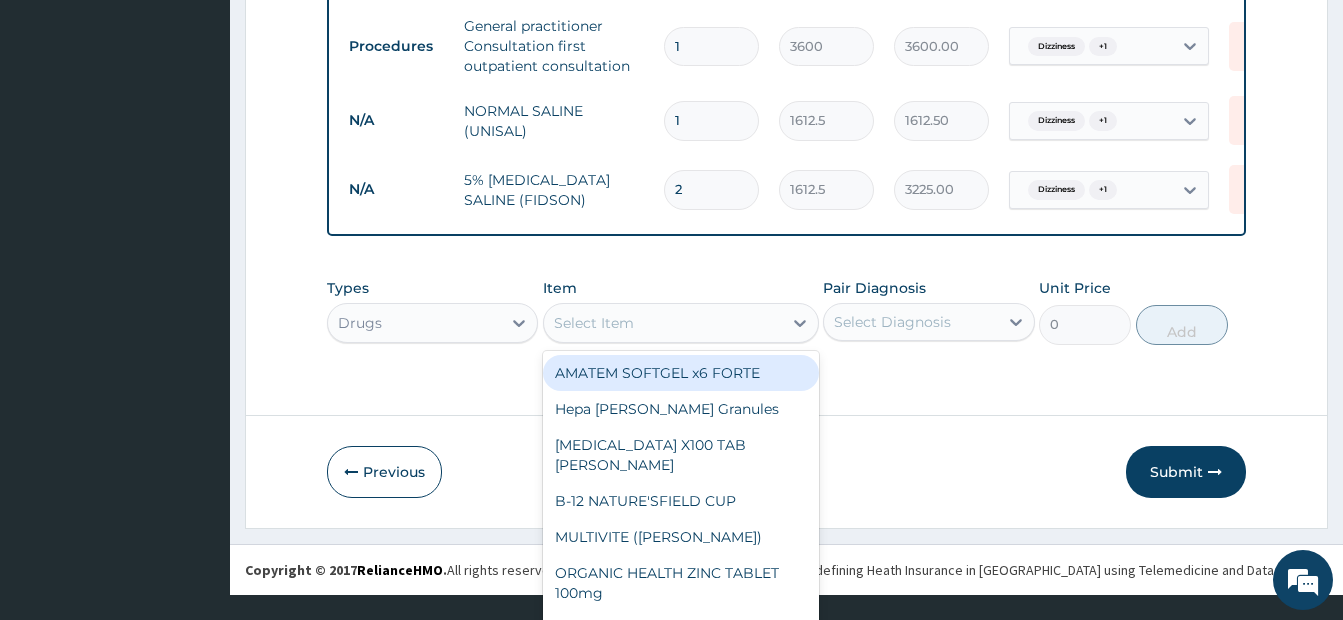 scroll, scrollTop: 56, scrollLeft: 0, axis: vertical 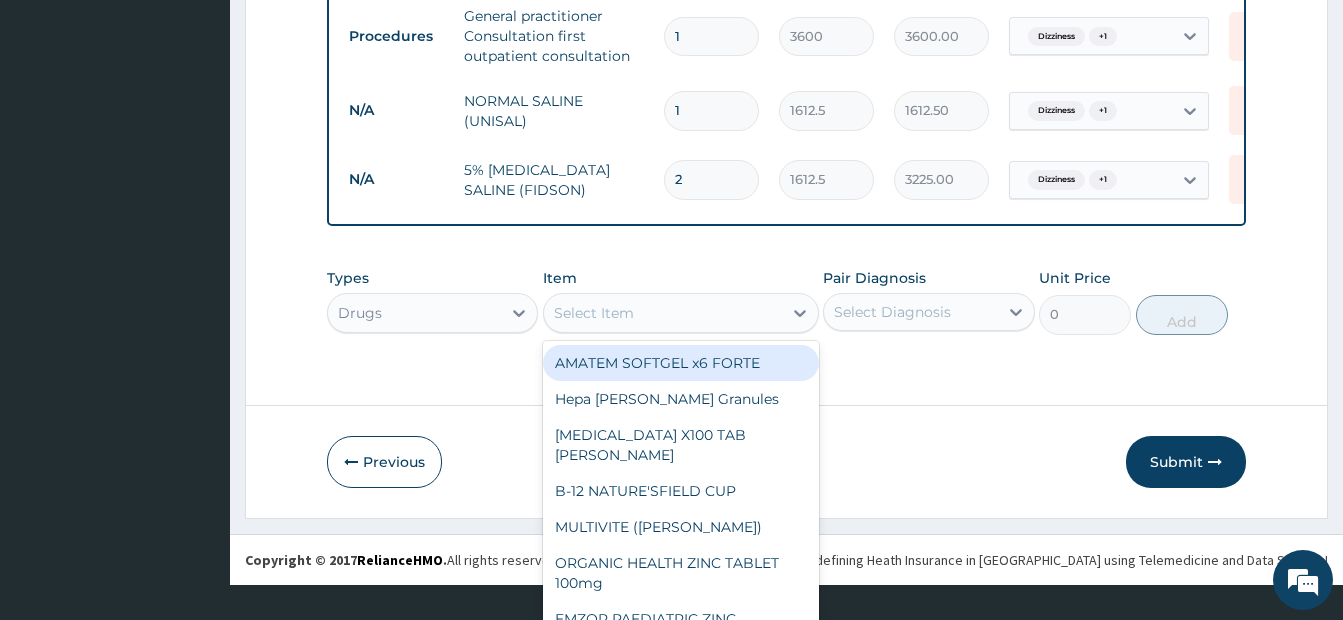 type on "B" 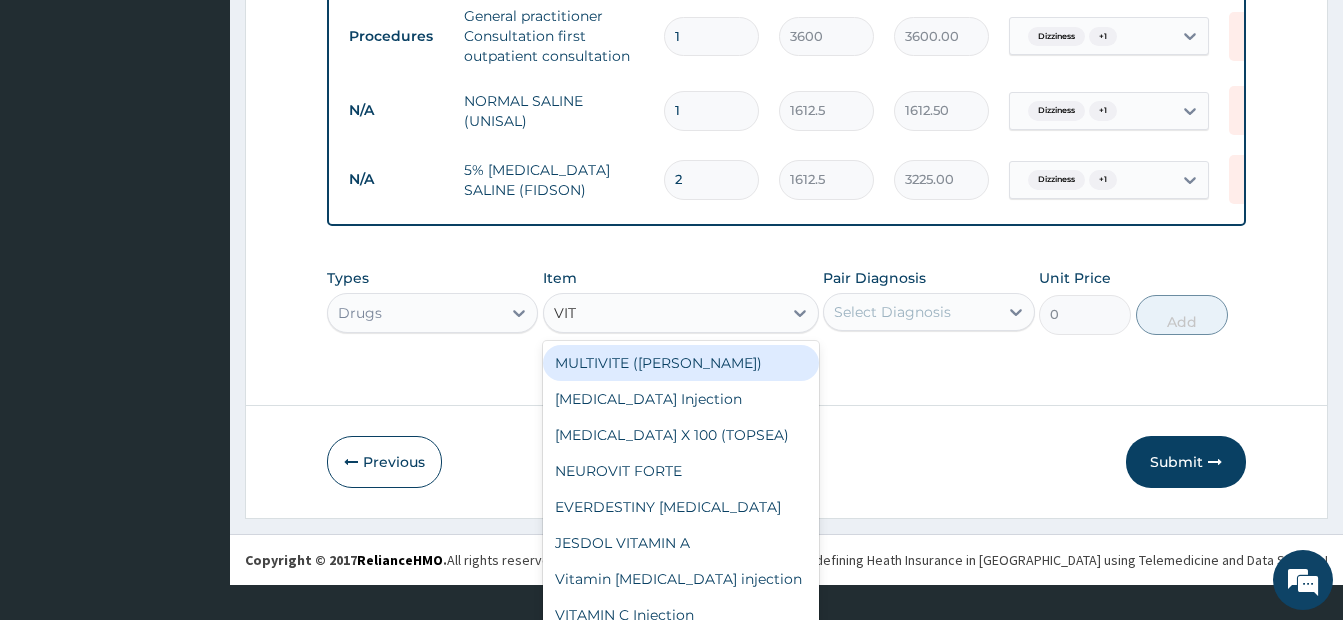 type on "VITA" 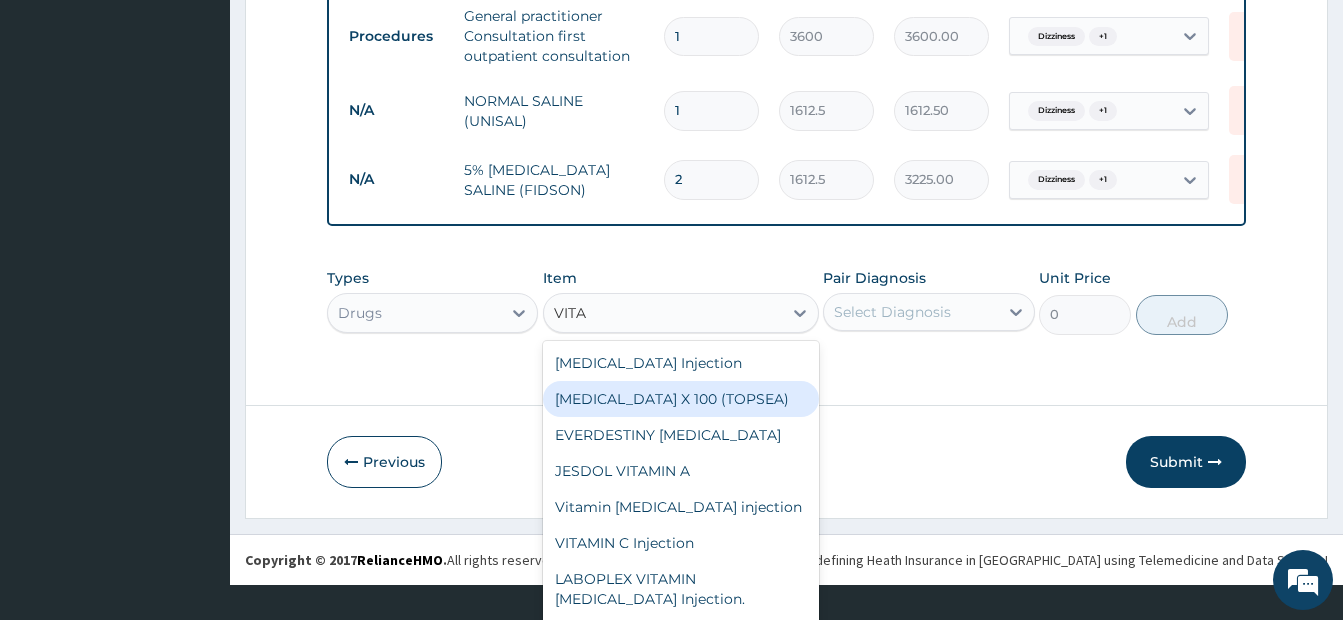 scroll, scrollTop: 15, scrollLeft: 0, axis: vertical 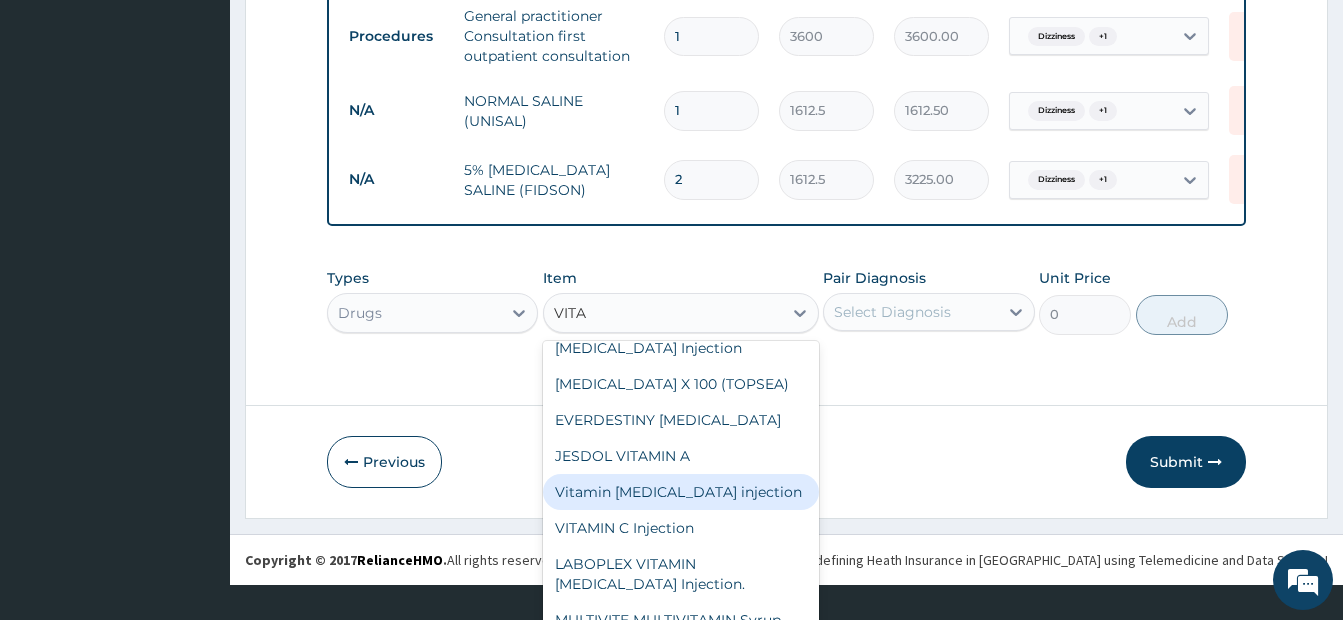 click on "Vitamin B complex injection" at bounding box center [681, 492] 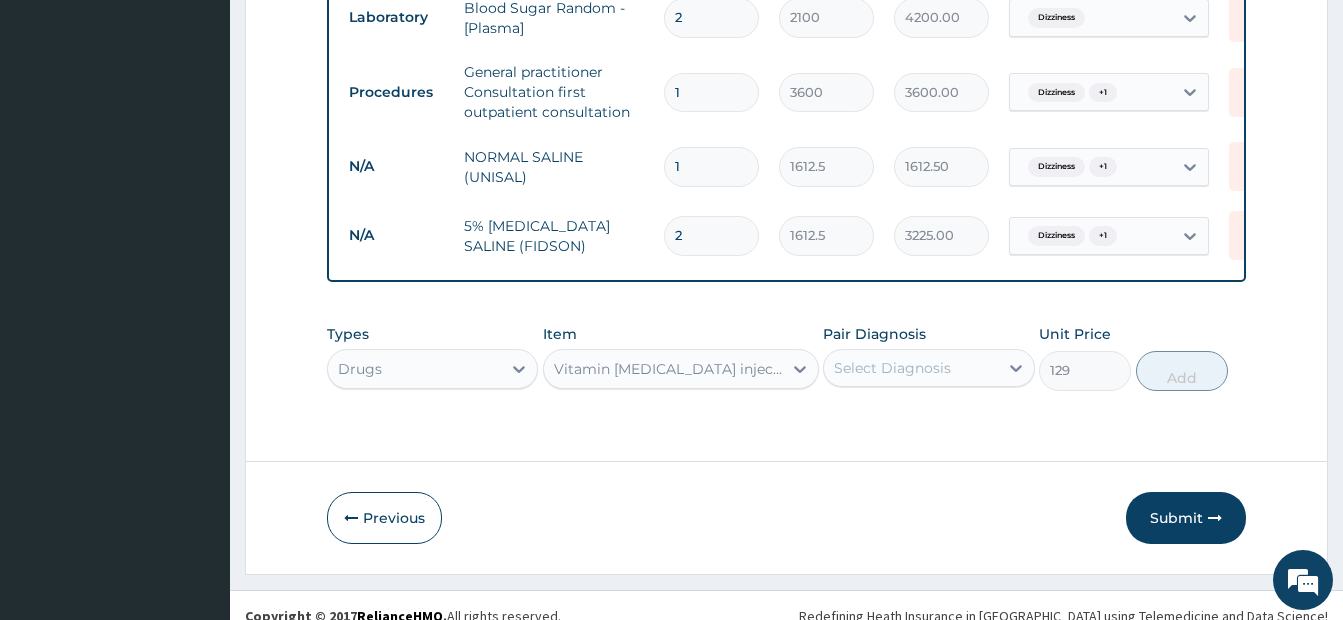 scroll, scrollTop: 2152, scrollLeft: 0, axis: vertical 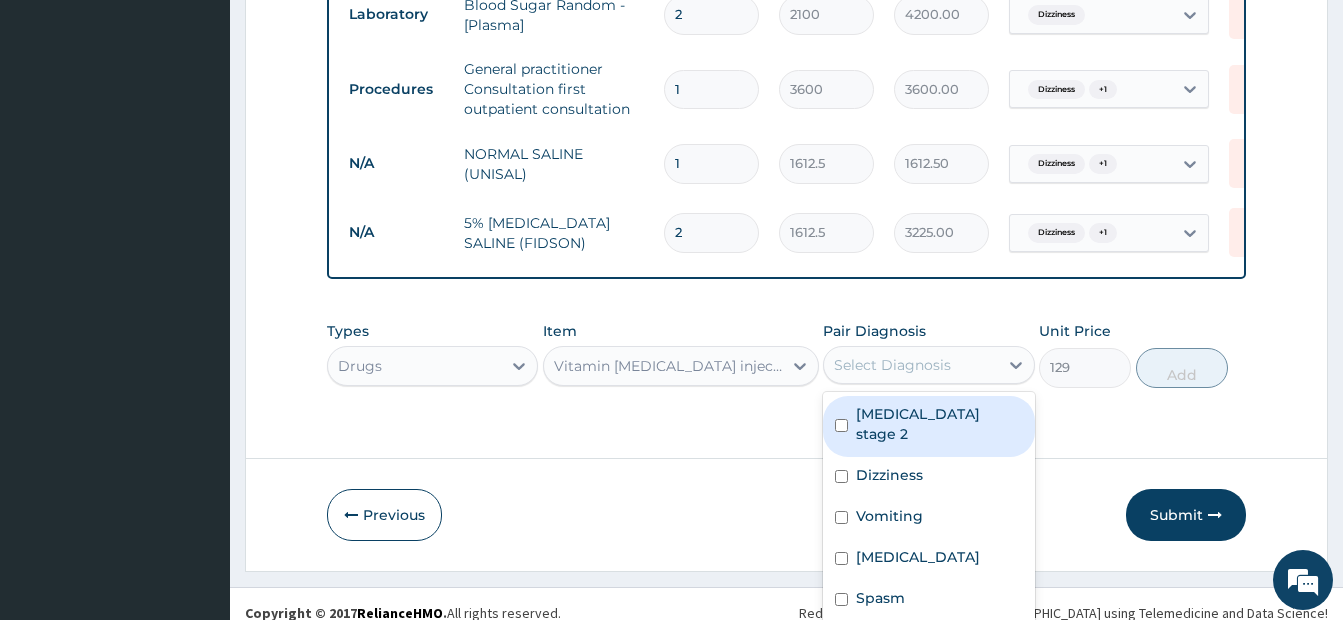 click on "option Asthenia, selected. option Hypertension stage 2 focused, 1 of 12. 12 results available. Use Up and Down to choose options, press Enter to select the currently focused option, press Escape to exit the menu, press Tab to select the option and exit the menu. Select Diagnosis Hypertension stage 2 Dizziness Vomiting Malaria Spasm Pain Bacteremia Insomnia Gastritis Peptic ulcer Asthenia Anorexia nervosa" at bounding box center (928, 365) 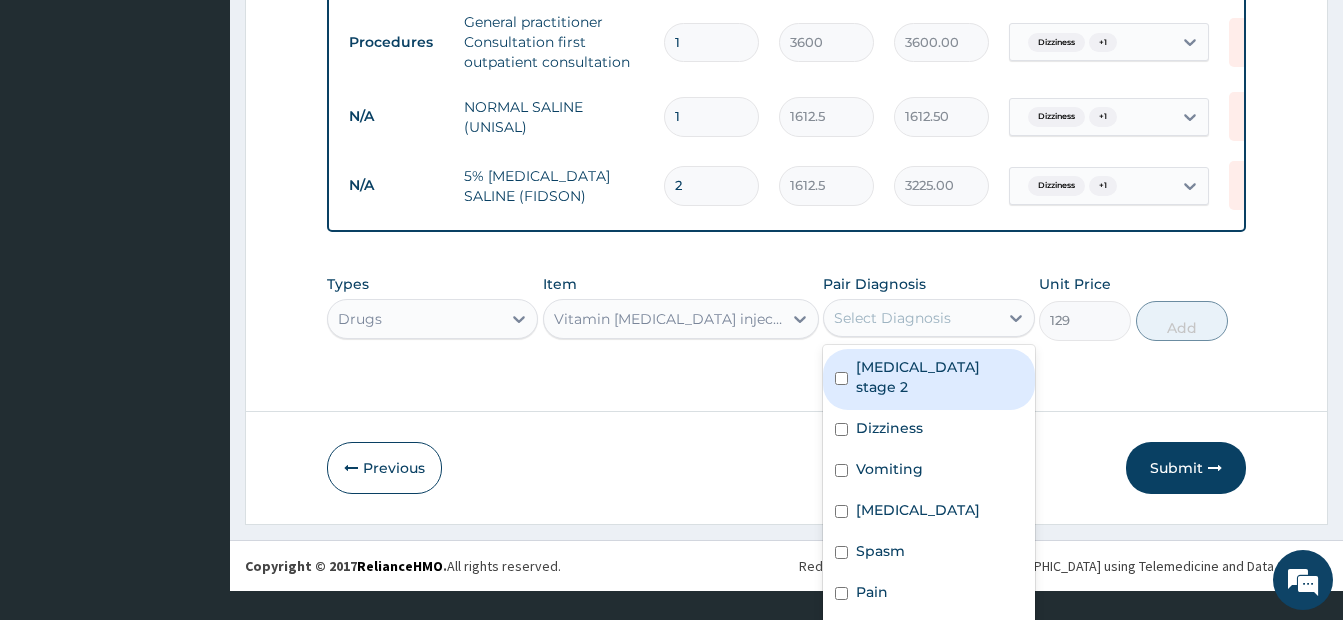 scroll, scrollTop: 54, scrollLeft: 0, axis: vertical 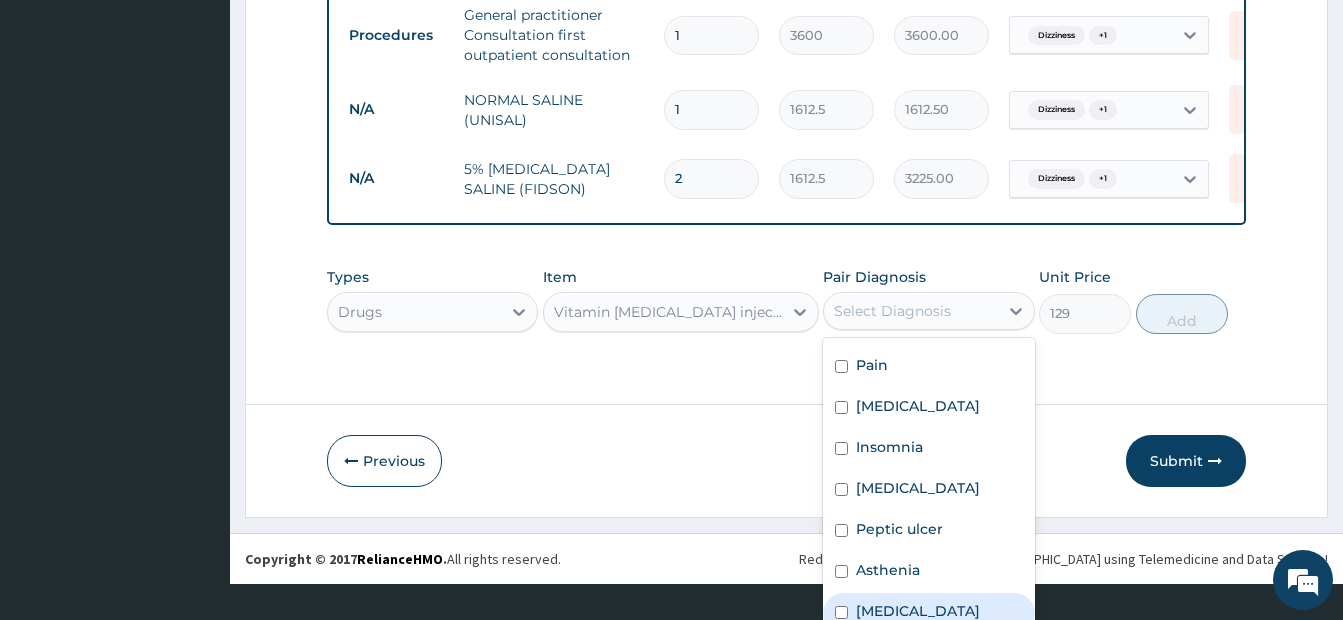 click on "Anorexia nervosa" at bounding box center (918, 611) 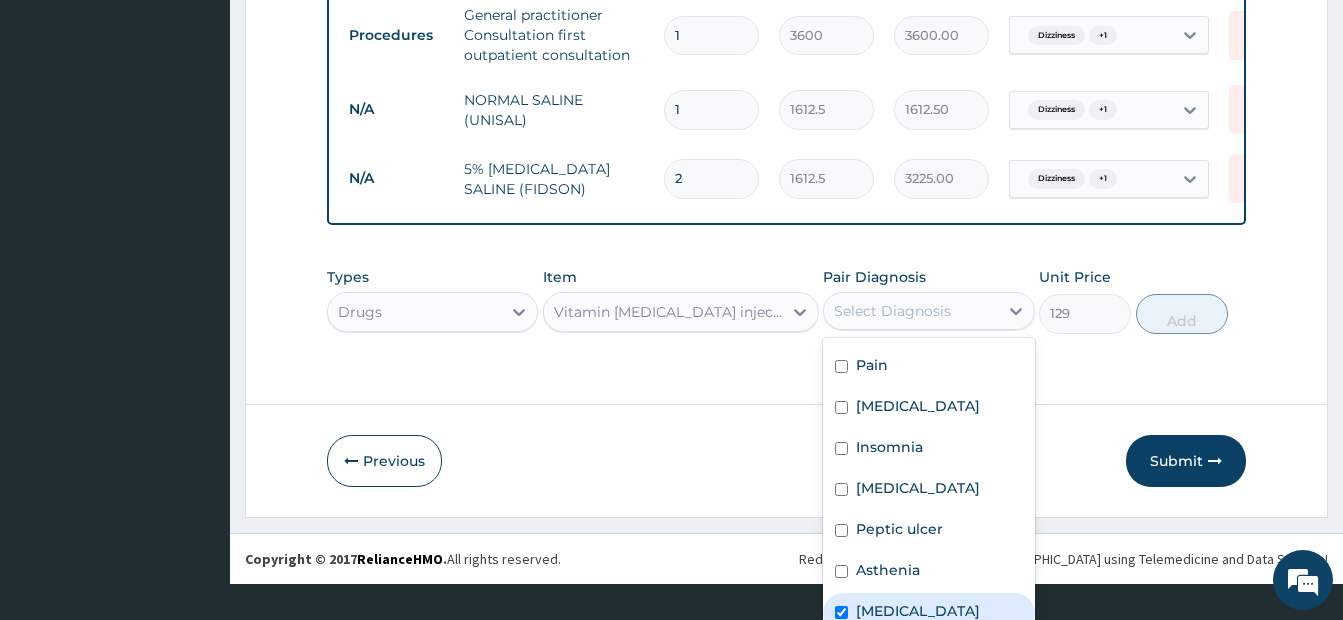 checkbox on "true" 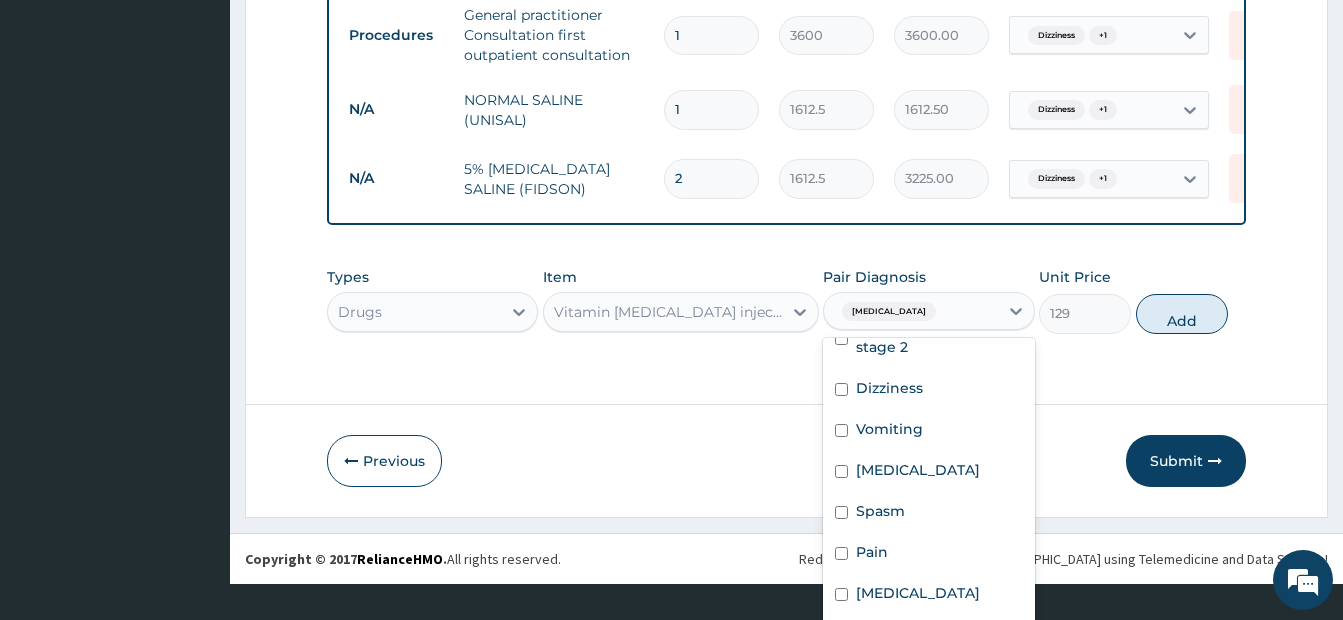 scroll, scrollTop: 0, scrollLeft: 0, axis: both 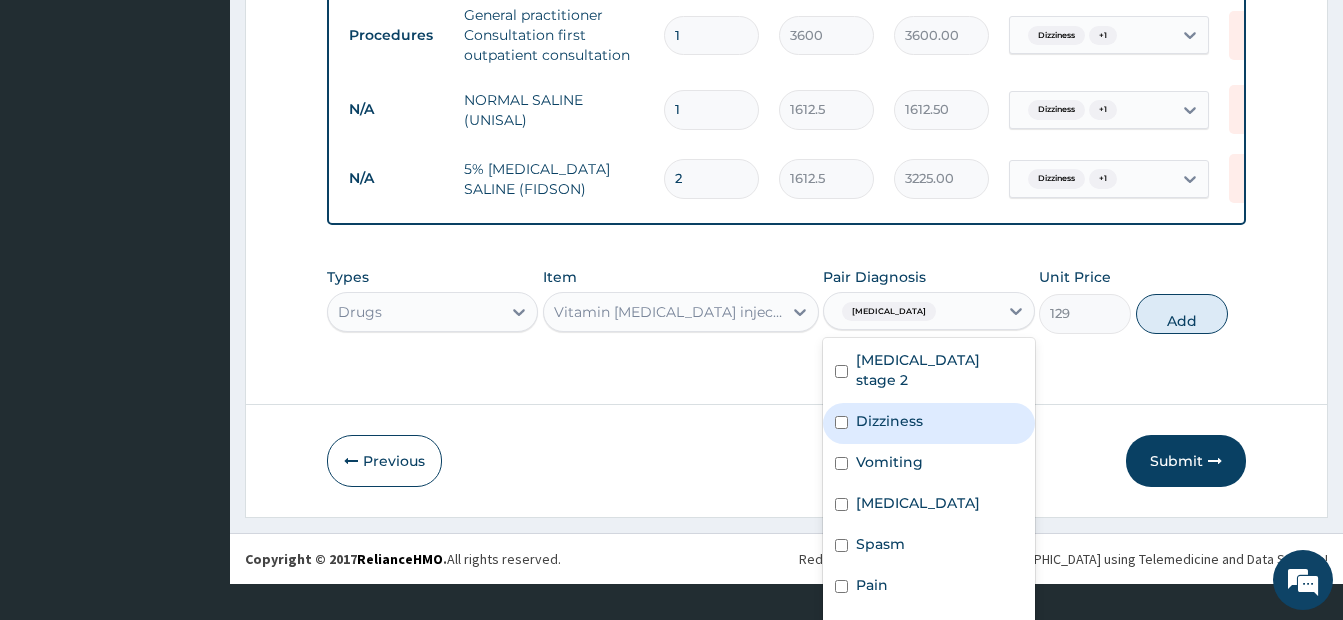click on "Dizziness" at bounding box center [889, 421] 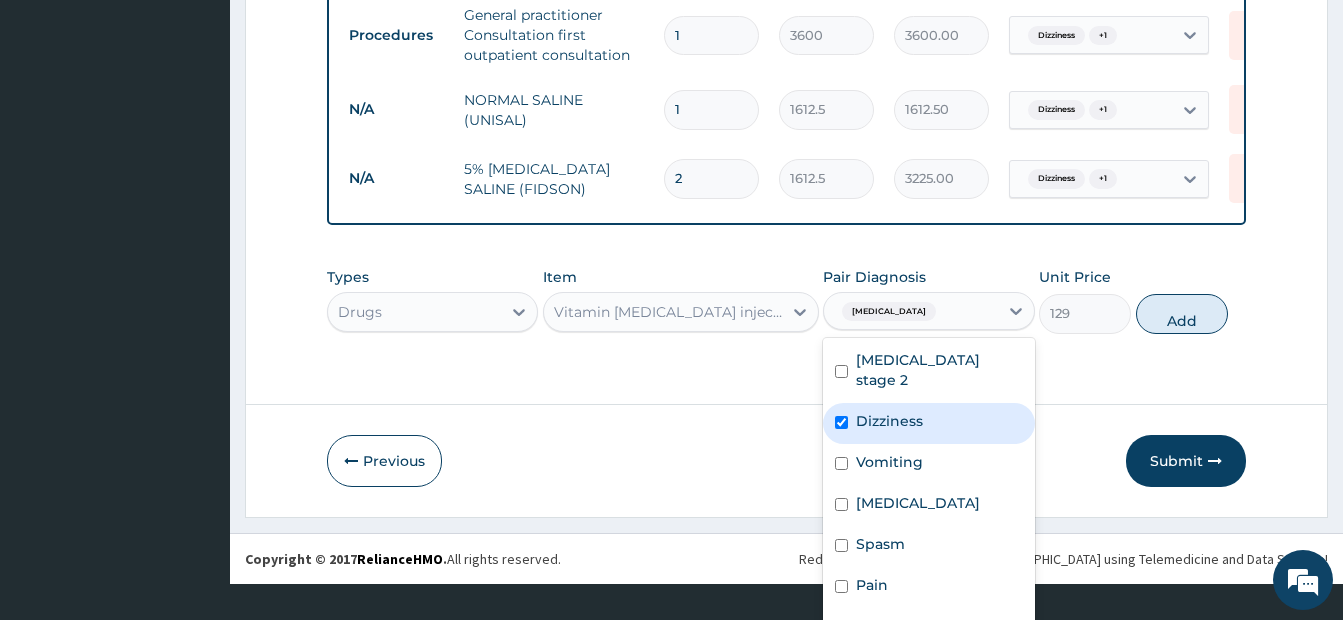 checkbox on "true" 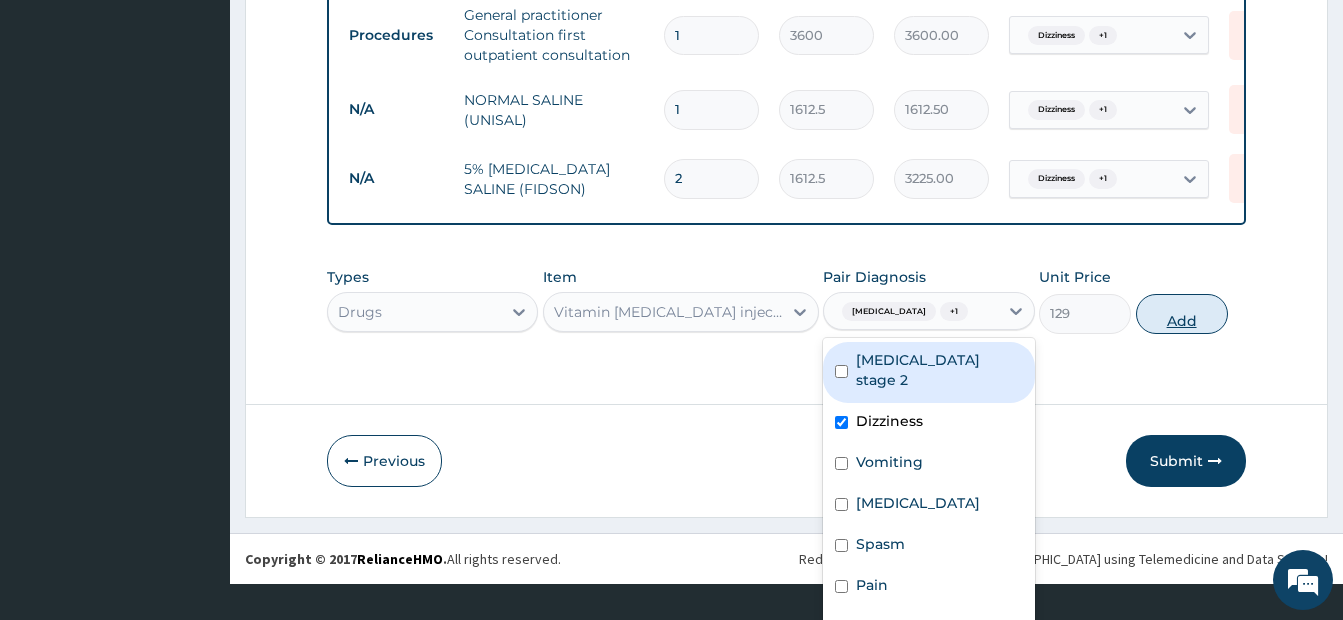 scroll, scrollTop: 0, scrollLeft: 0, axis: both 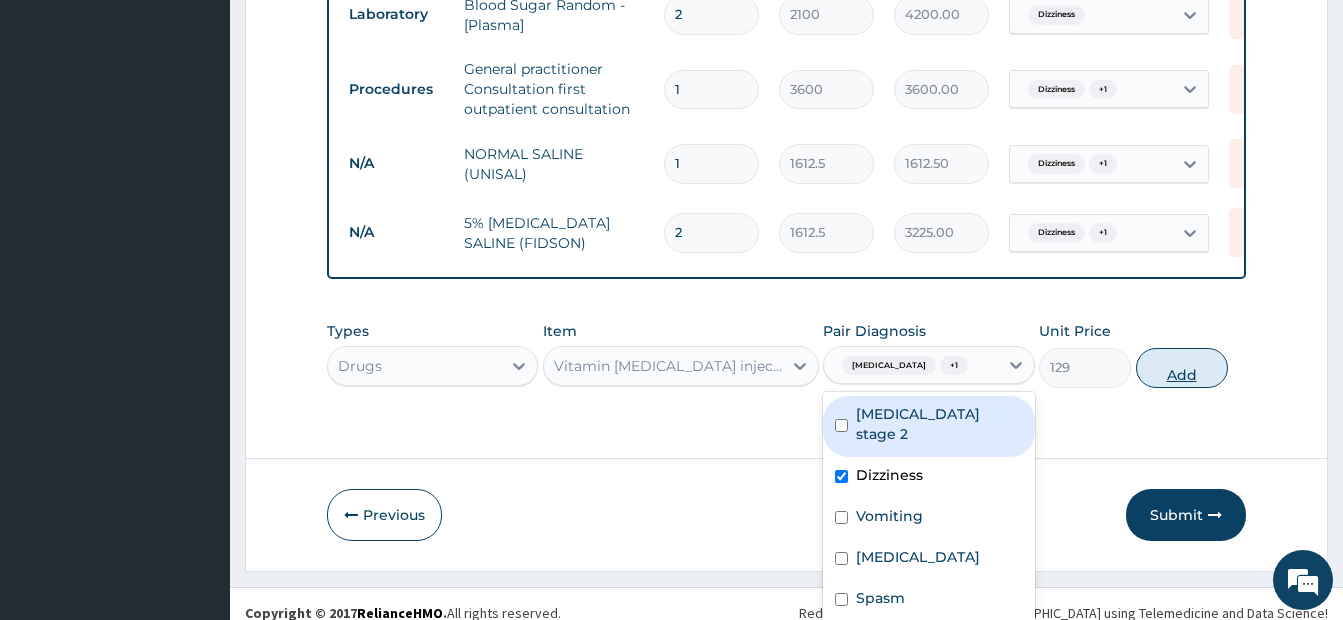 click on "Types Drugs Item Vitamin B complex injection Pair Diagnosis option Dizziness, selected. option Hypertension stage 2 focused, 1 of 12. 12 results available. Use Up and Down to choose options, press Enter to select the currently focused option, press Escape to exit the menu, press Tab to select the option and exit the menu. Anorexia nervosa  + 1 Hypertension stage 2 Dizziness Vomiting Malaria Spasm Pain Bacteremia Insomnia Gastritis Peptic ulcer Asthenia Anorexia nervosa Unit Price 129 Add" at bounding box center [786, 354] 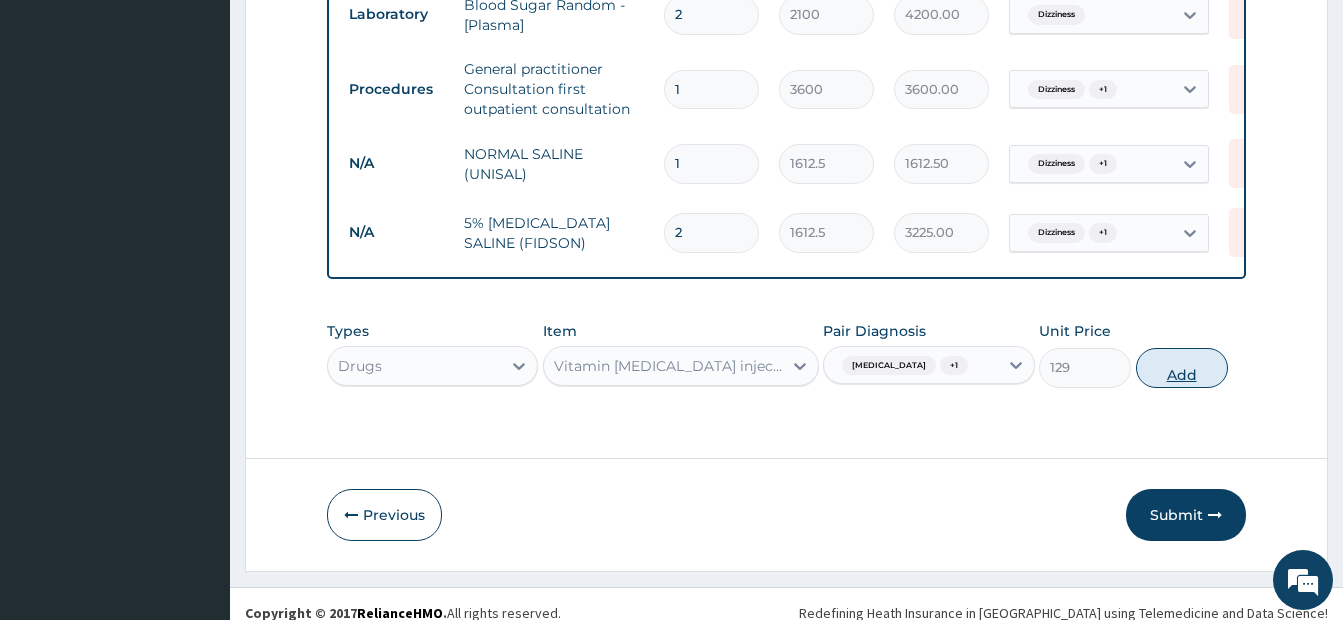 click on "Add" at bounding box center [1182, 368] 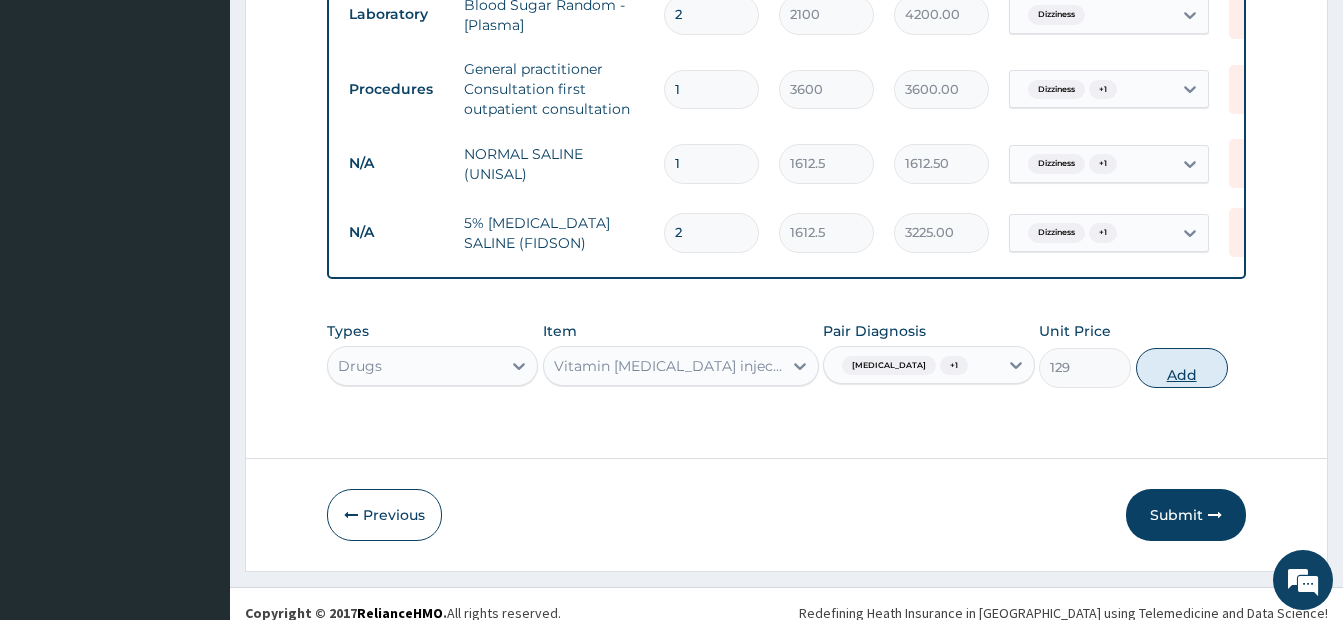 type on "0" 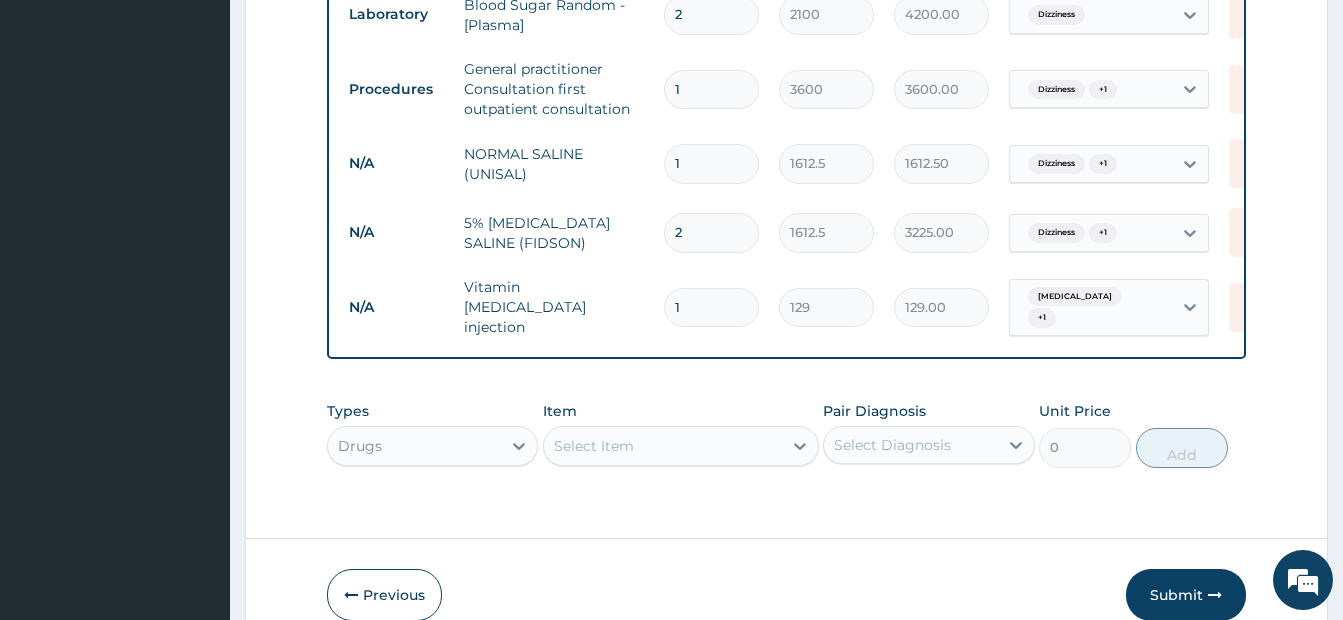 type 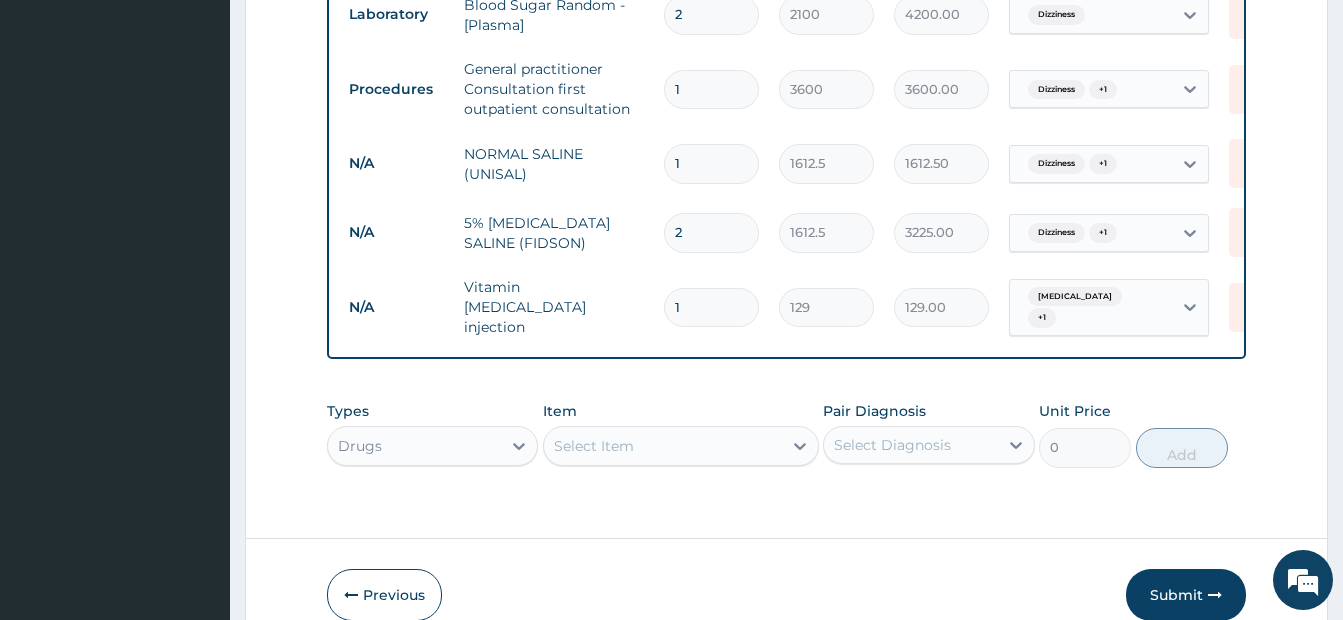 type on "0.00" 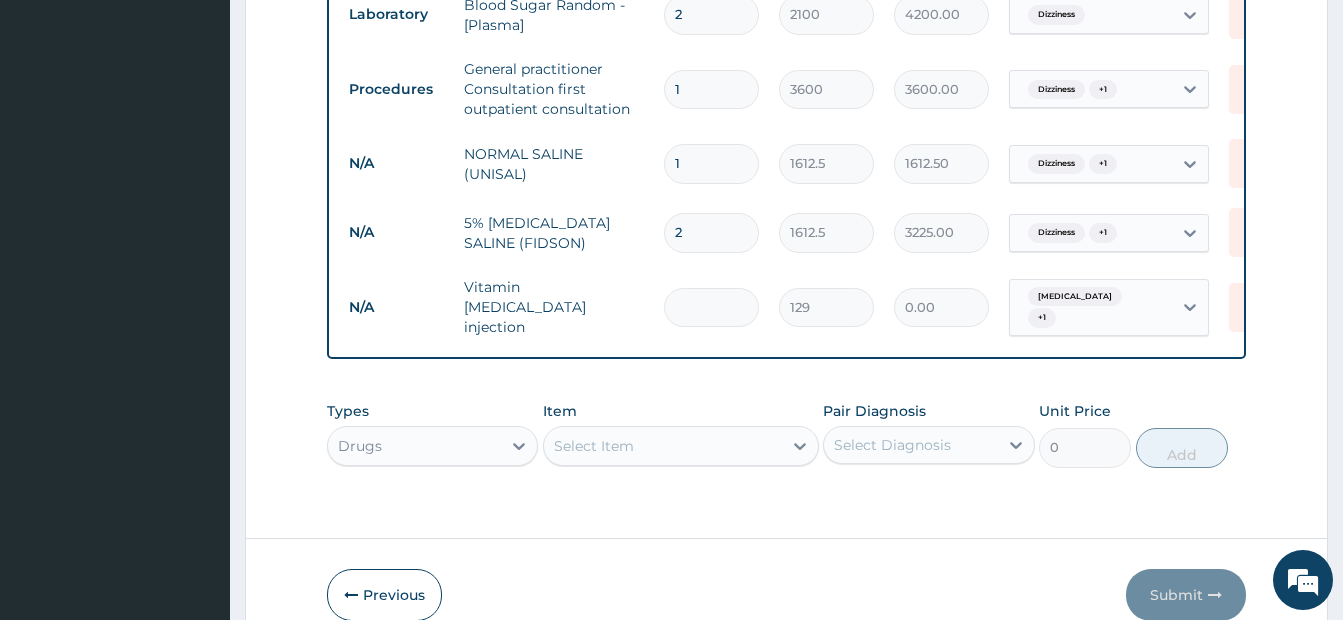 type on "1" 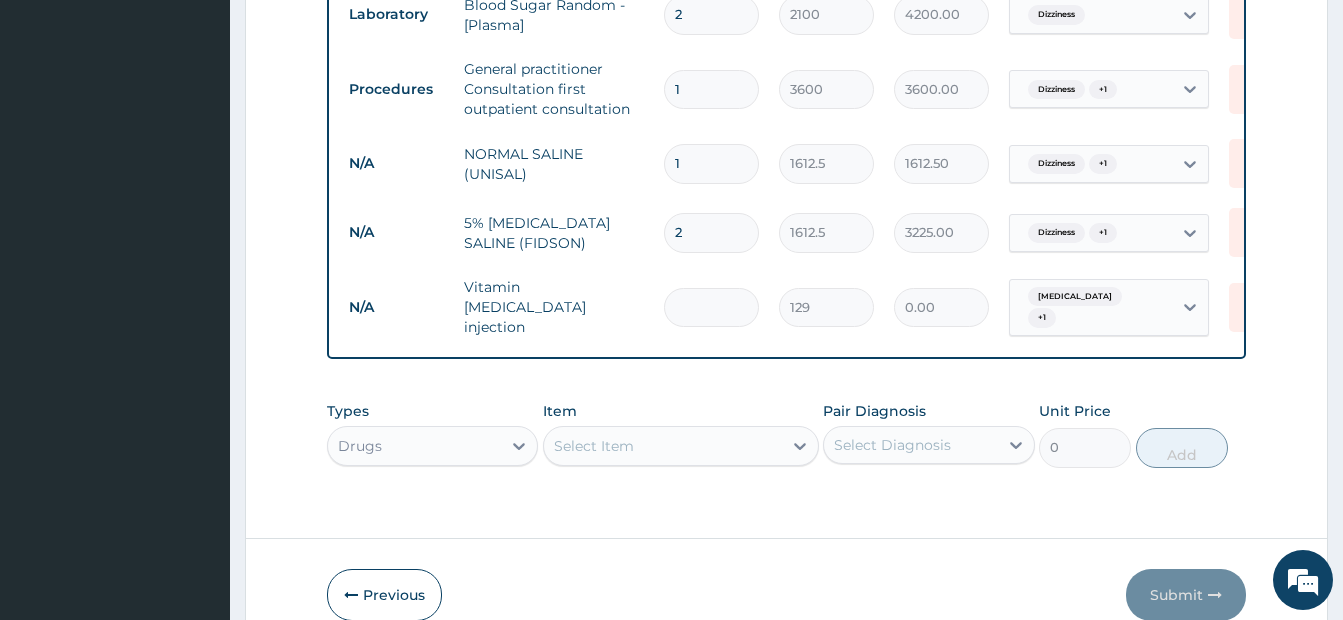 type on "129.00" 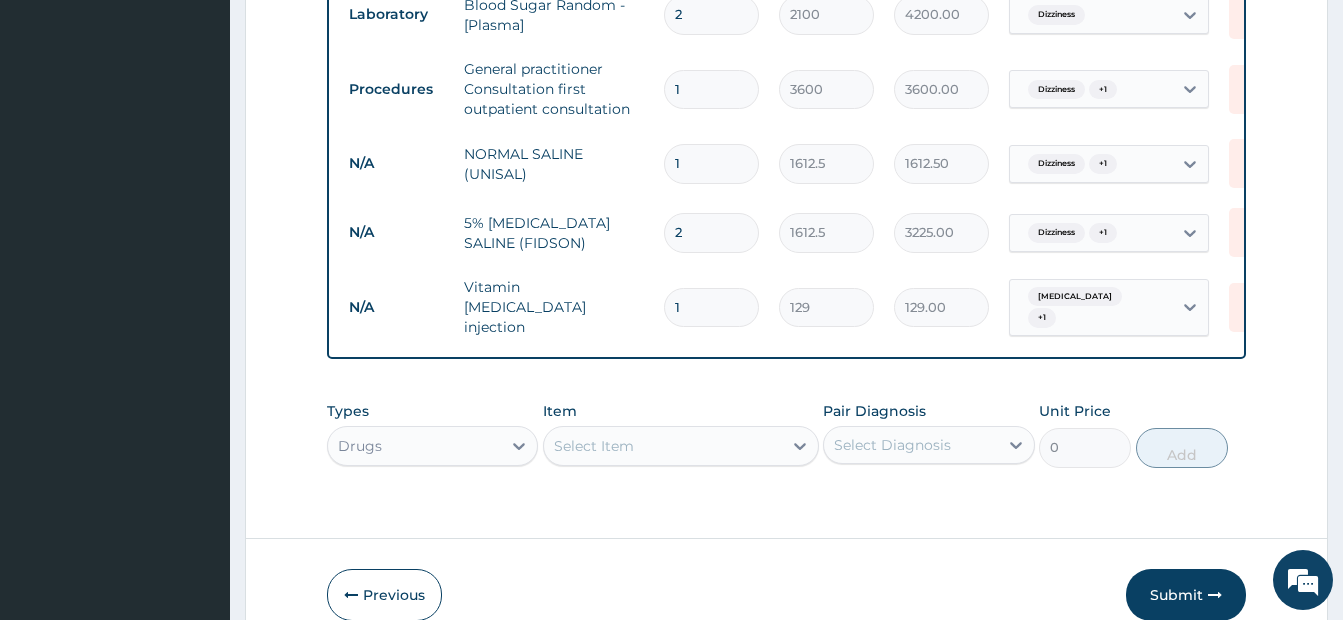type on "10" 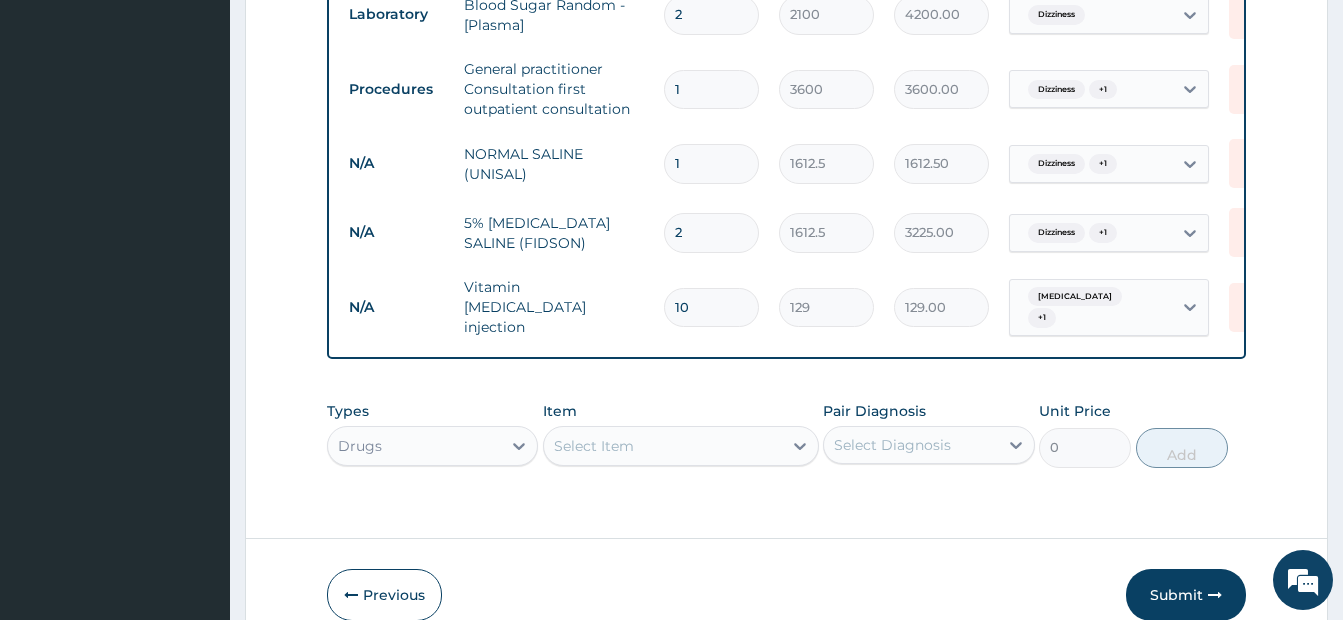 type on "1290.00" 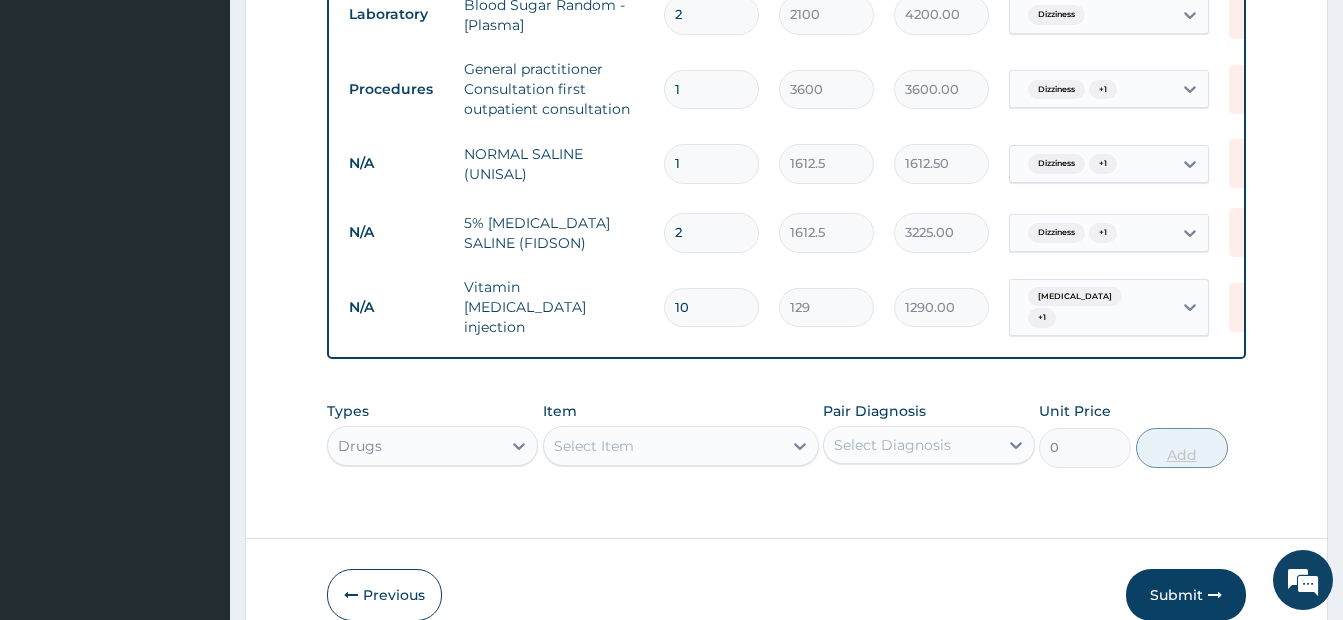 type on "10" 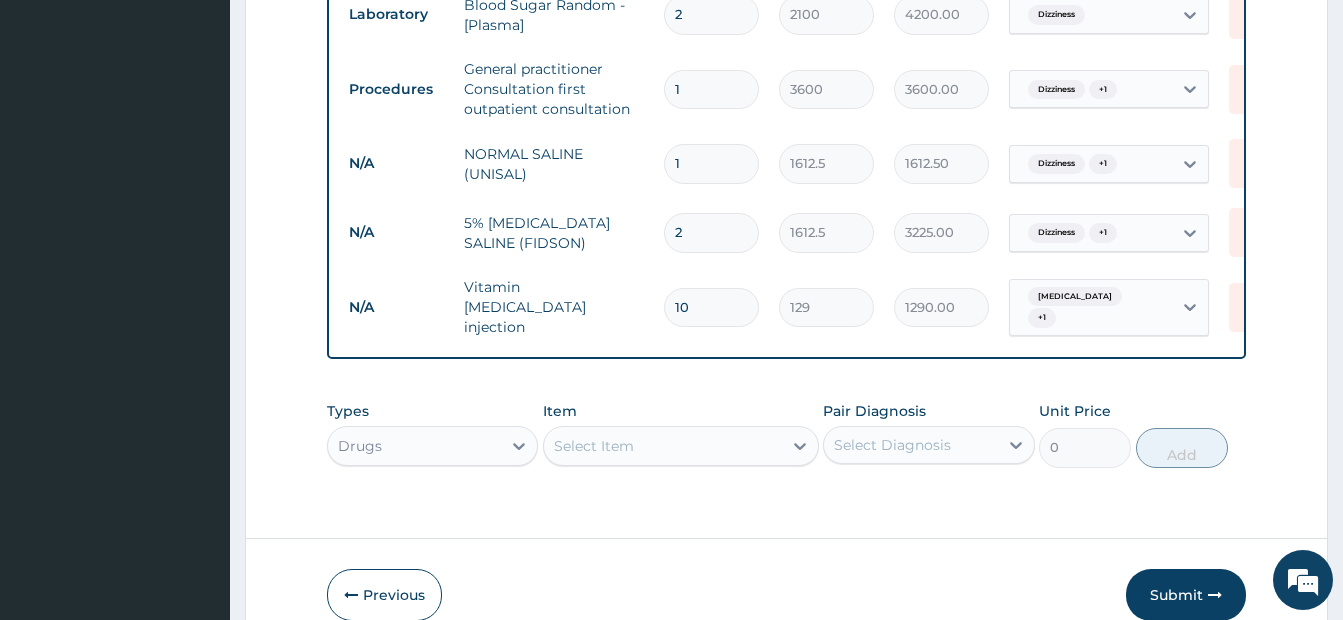 click on "Types Drugs Item Select Item Pair Diagnosis Select Diagnosis Unit Price 0 Add" at bounding box center (786, 449) 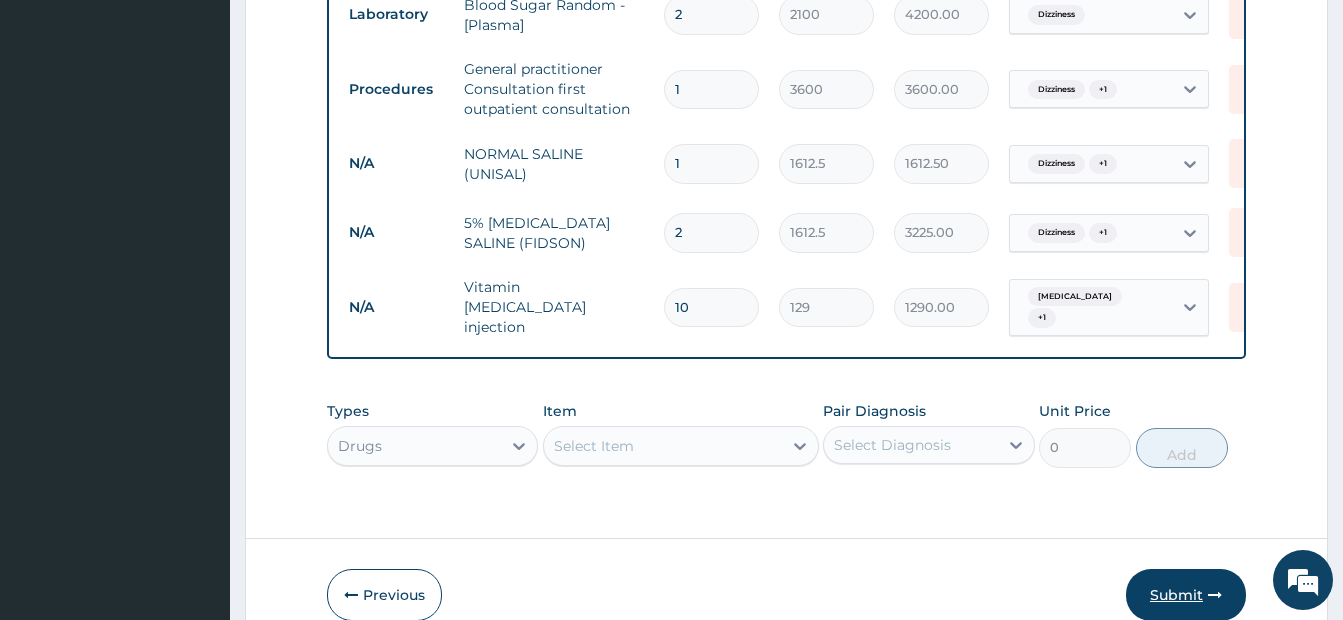 click on "Submit" at bounding box center [1186, 595] 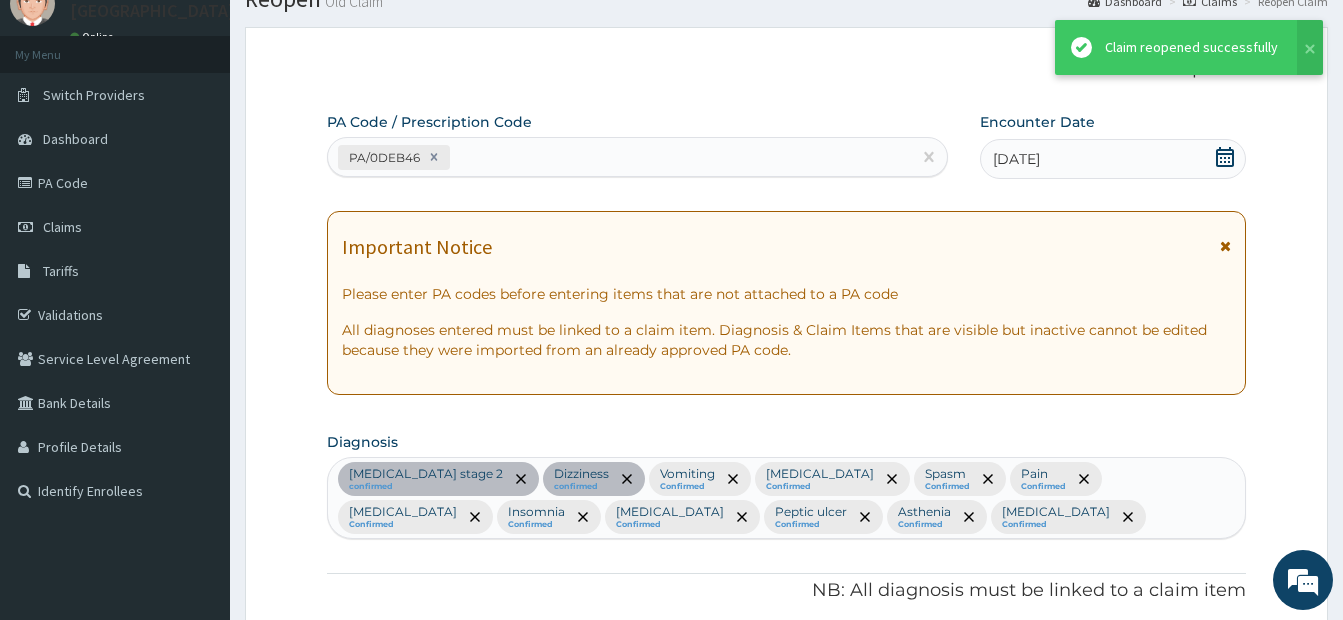 scroll, scrollTop: 2152, scrollLeft: 0, axis: vertical 